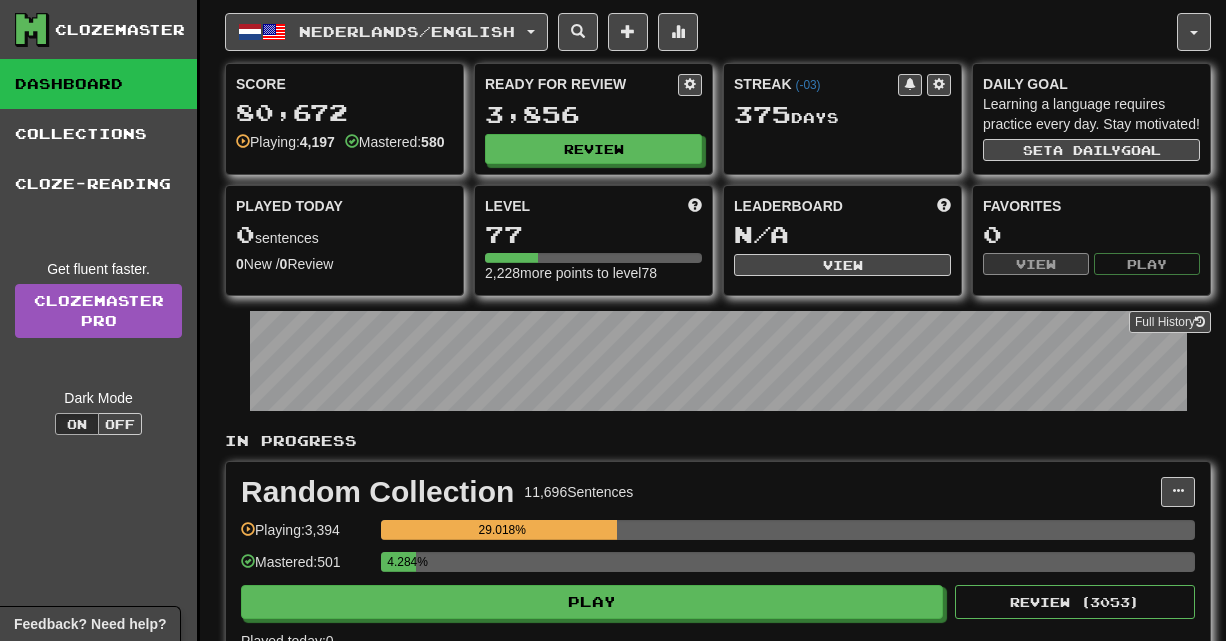scroll, scrollTop: 0, scrollLeft: 0, axis: both 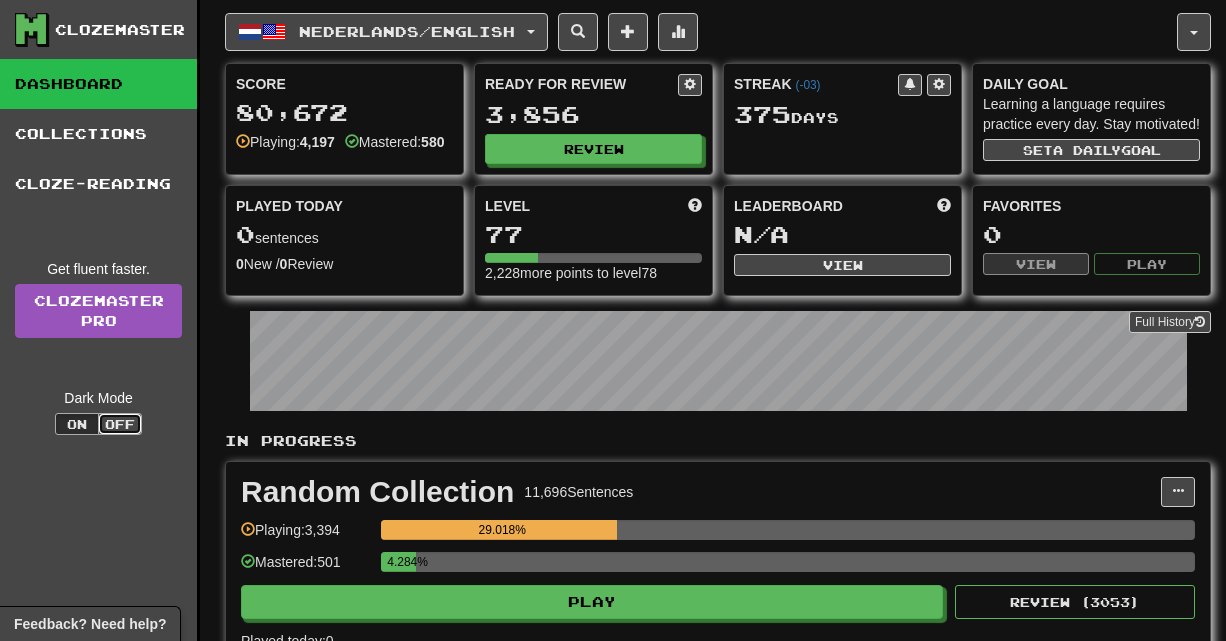 click on "Off" at bounding box center (120, 424) 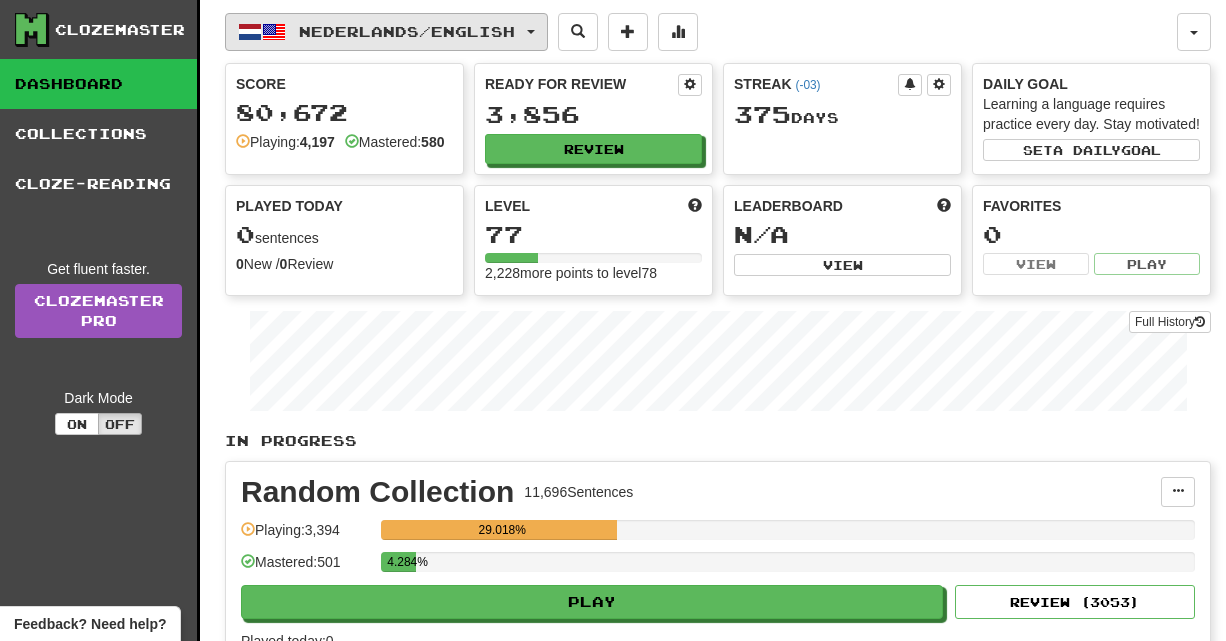click on "Nederlands  /  English" at bounding box center (386, 32) 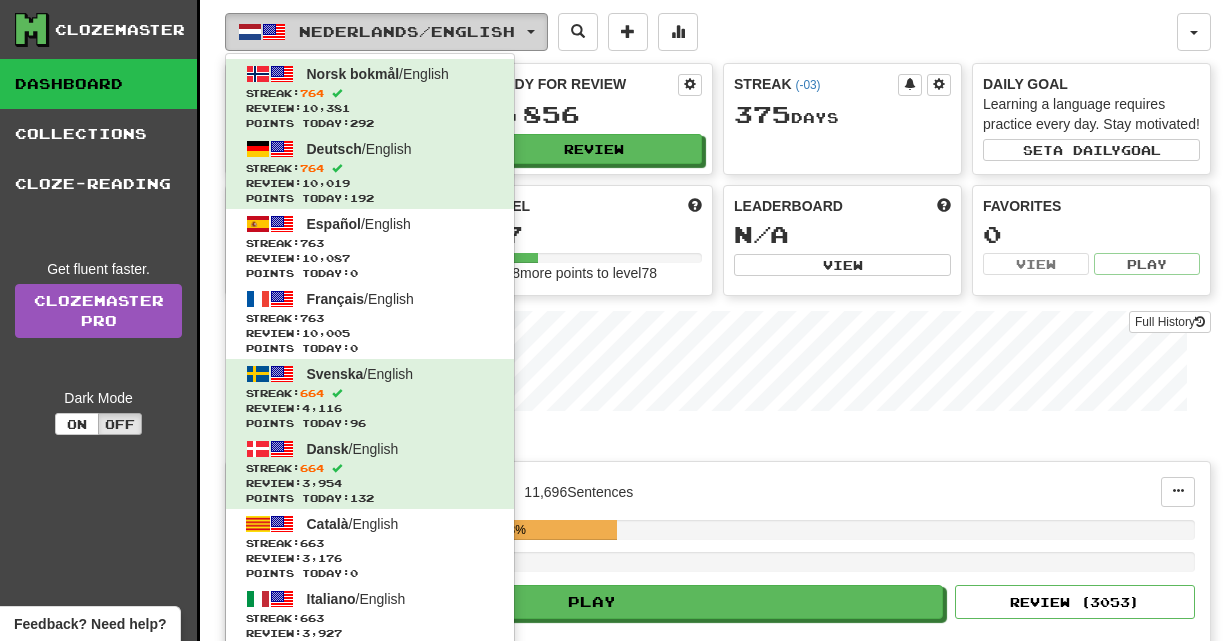 type 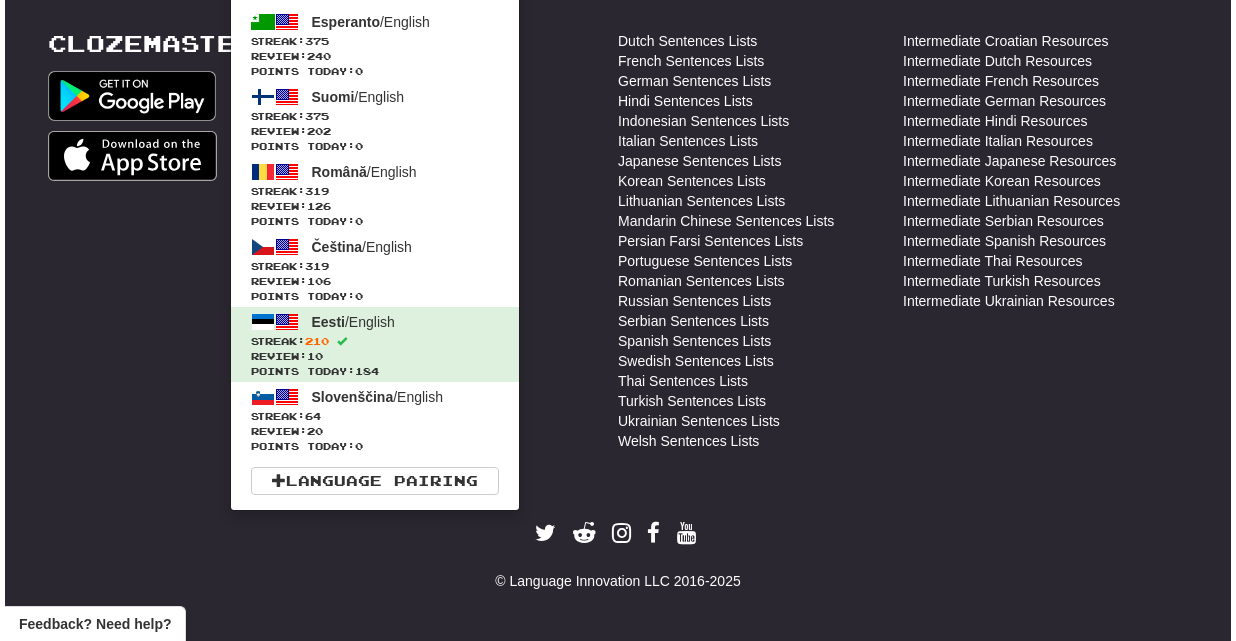 scroll, scrollTop: 0, scrollLeft: 0, axis: both 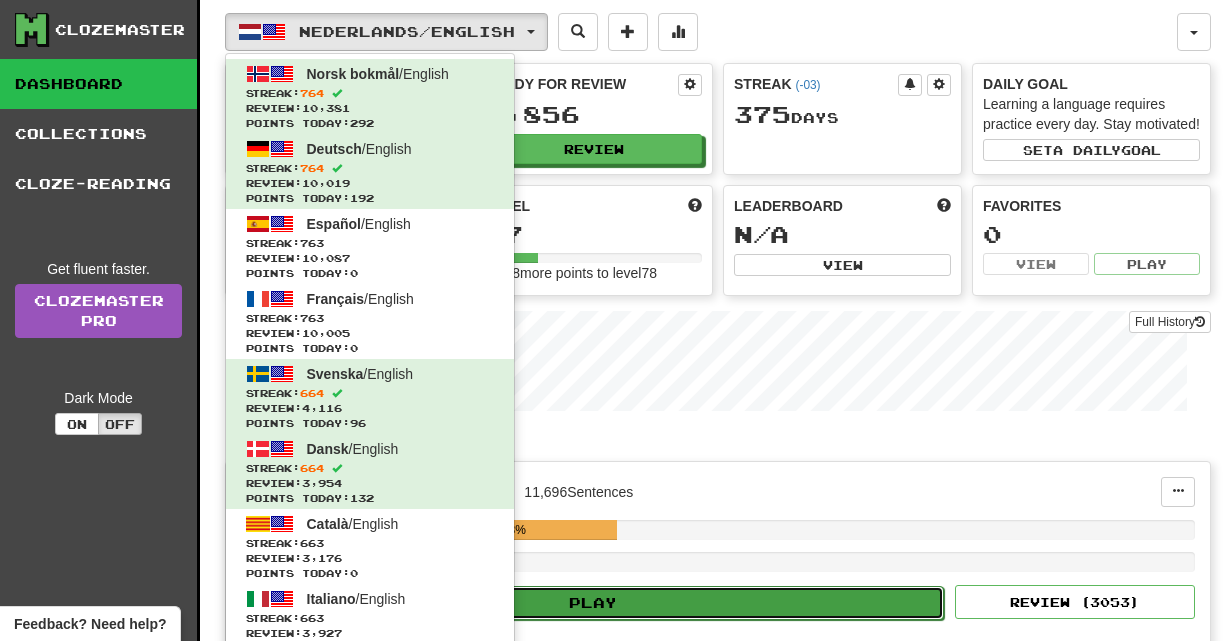 click on "Play" at bounding box center (593, 603) 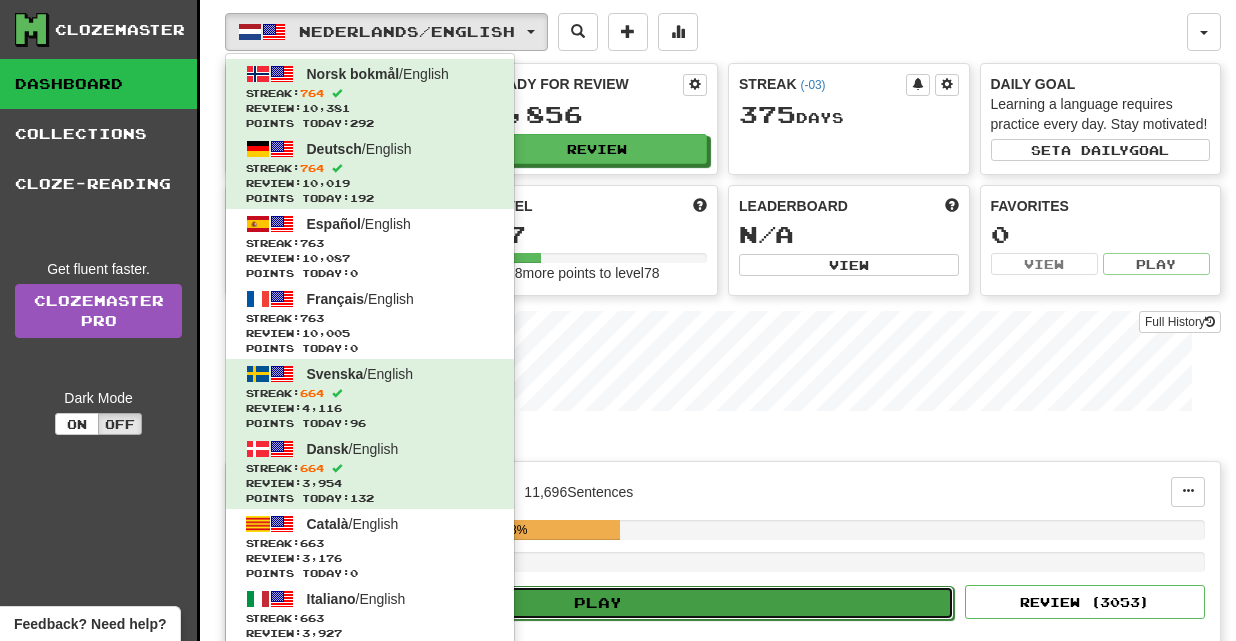 select on "**" 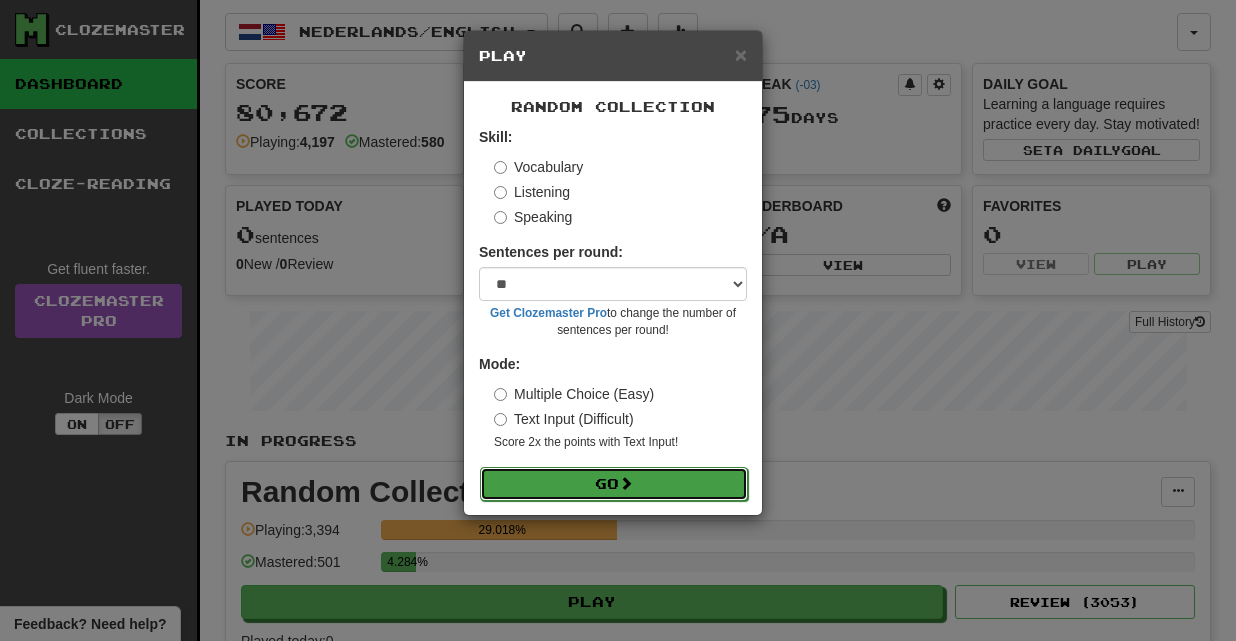 click at bounding box center (626, 483) 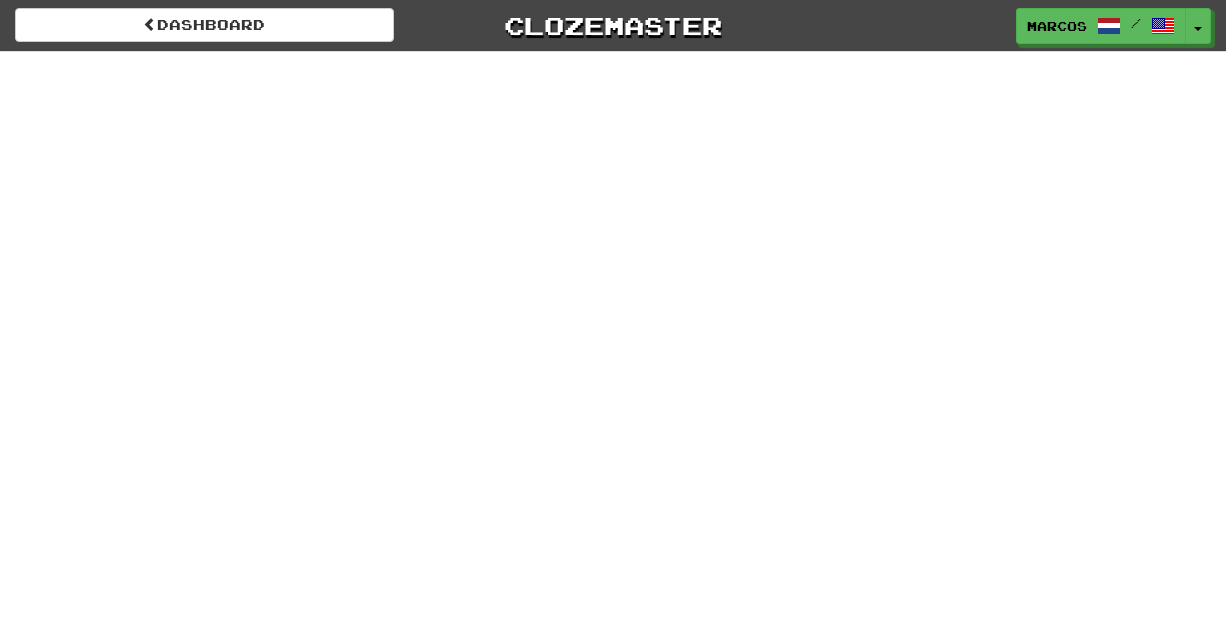 scroll, scrollTop: 0, scrollLeft: 0, axis: both 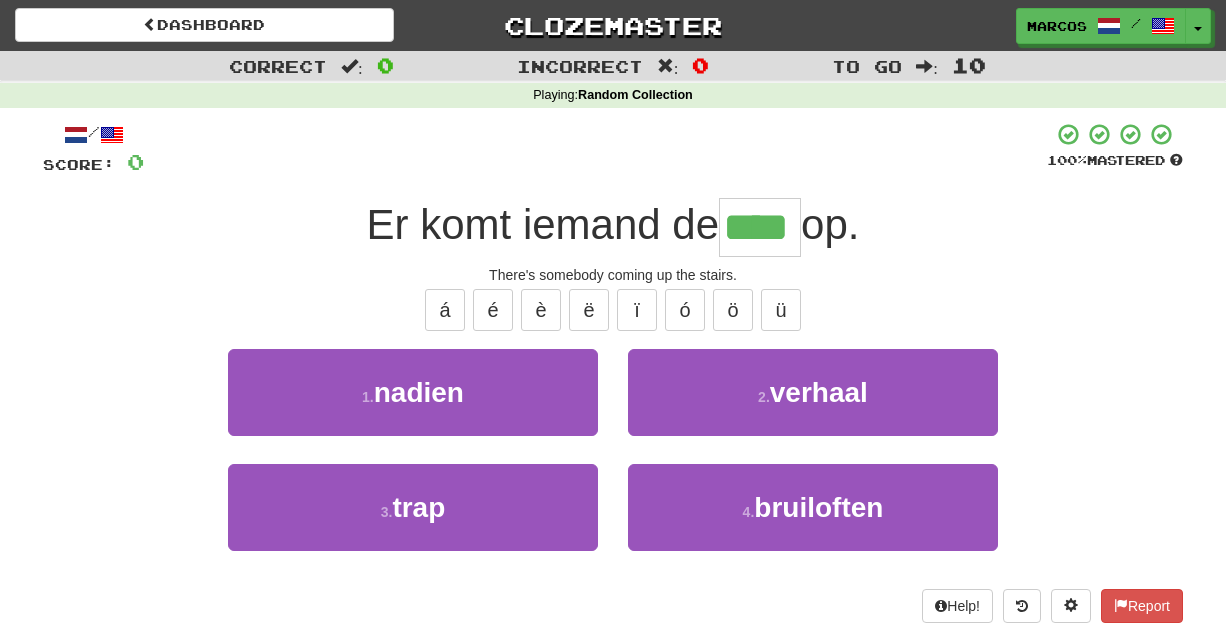 type on "****" 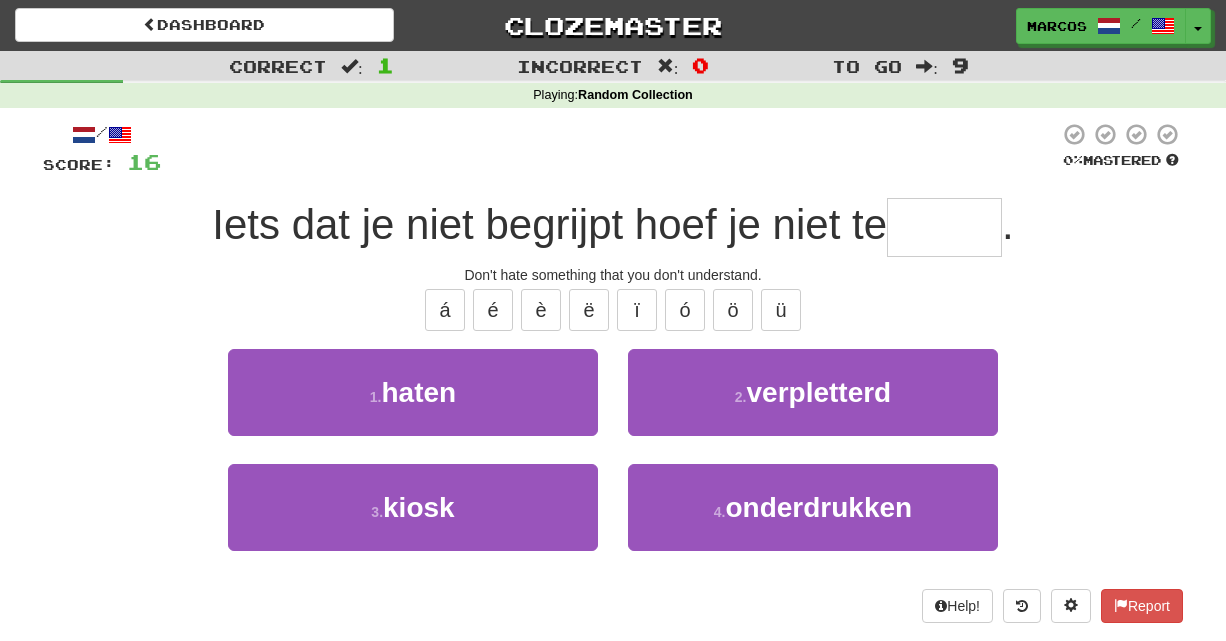 type on "*" 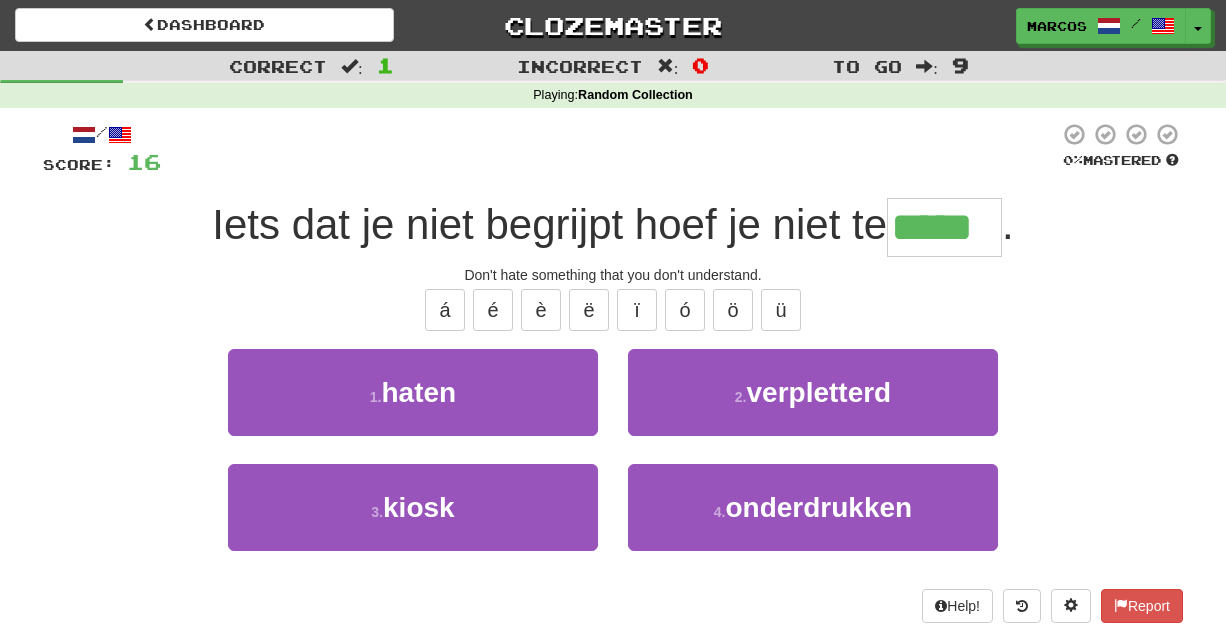 type on "*****" 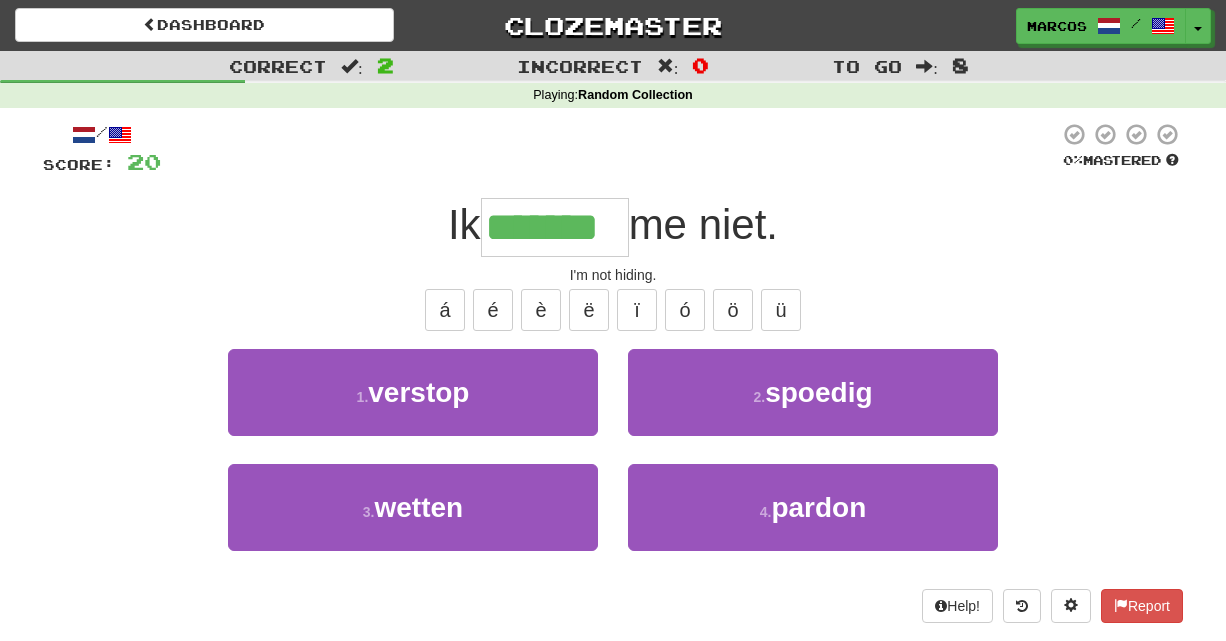 type on "*******" 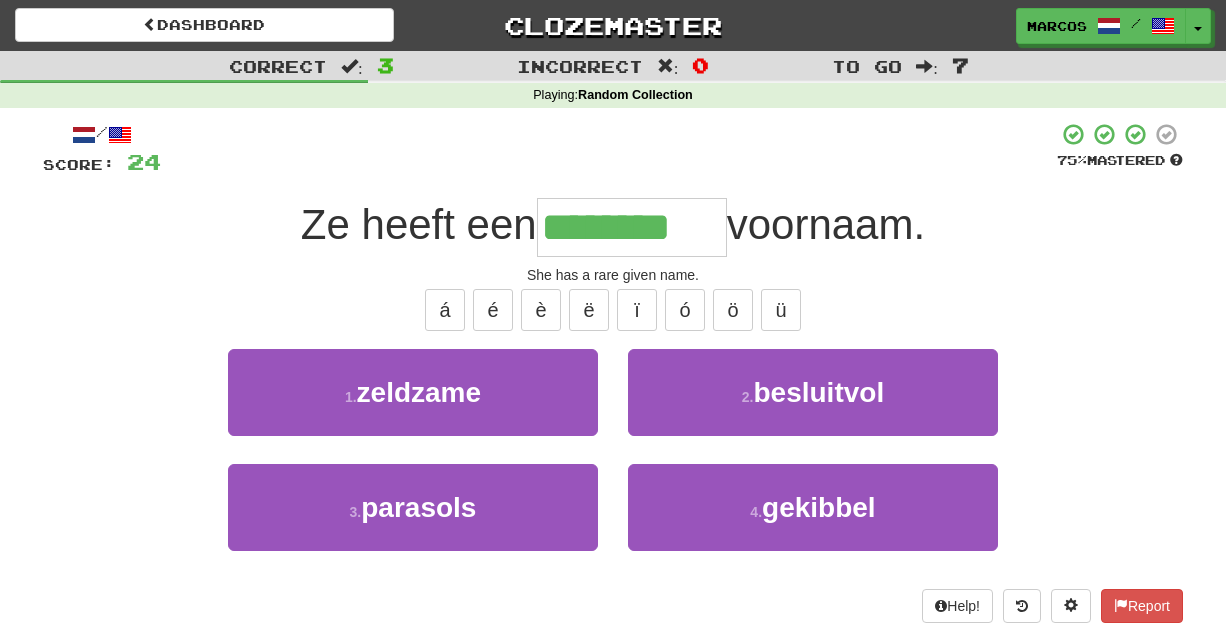 type on "********" 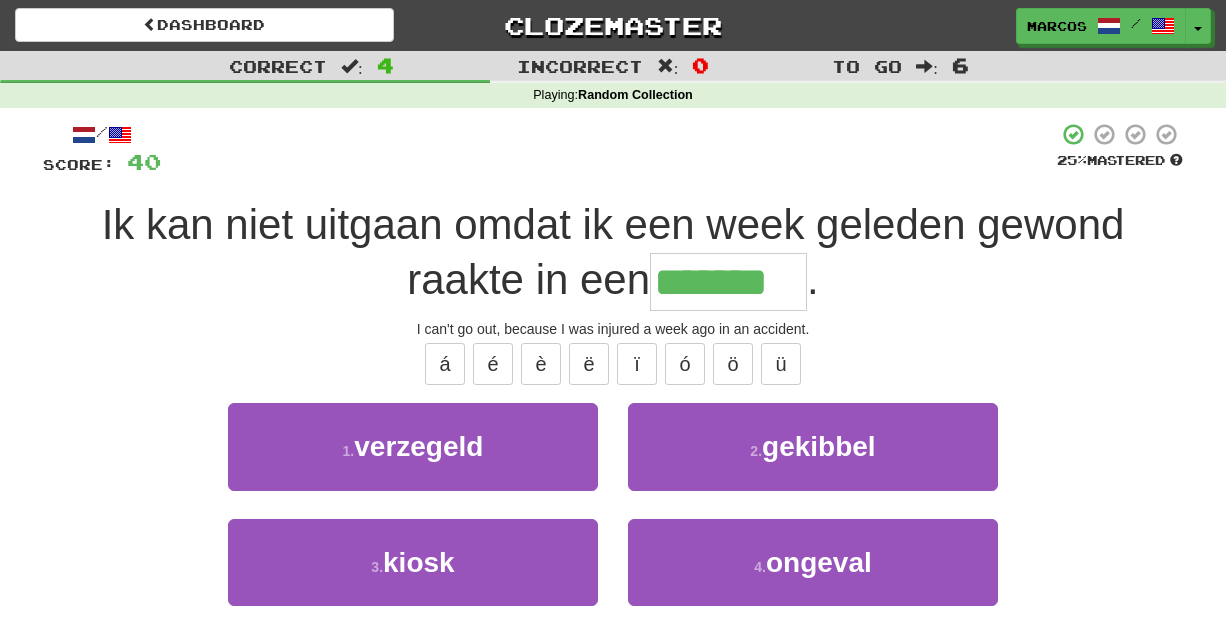 type on "*******" 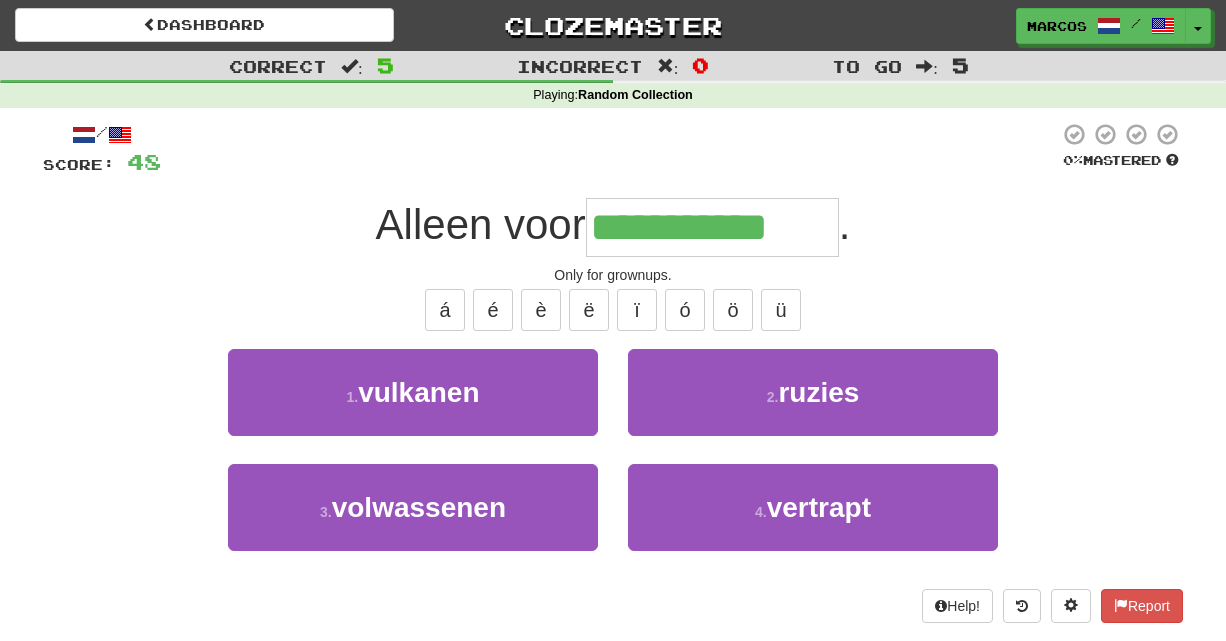 type on "**********" 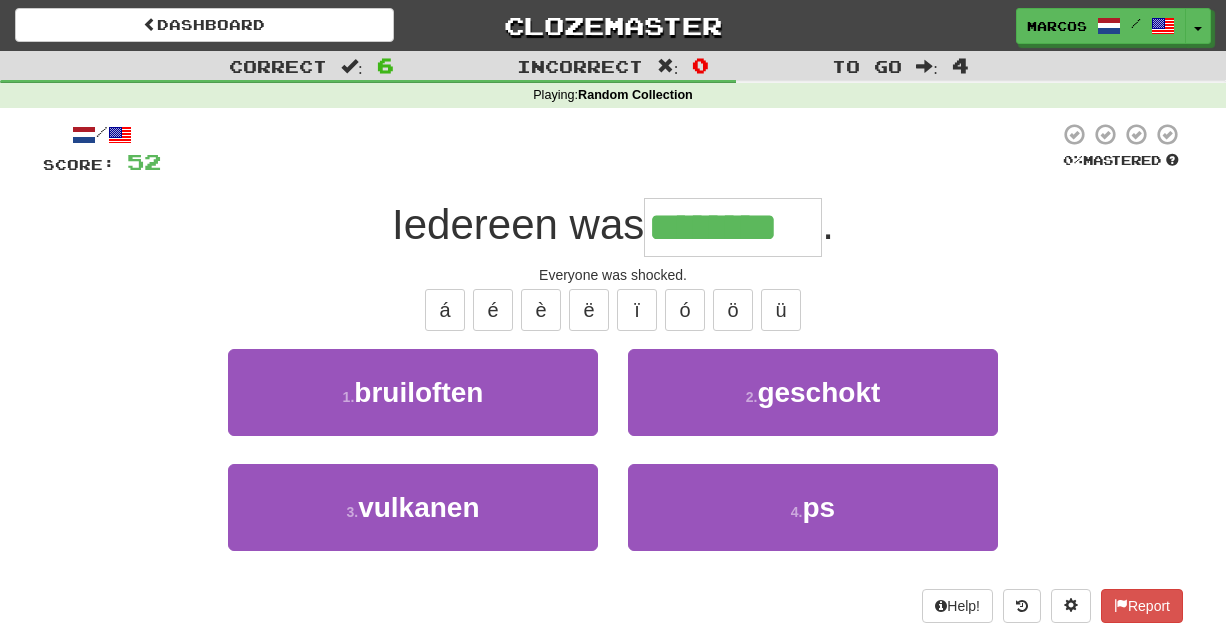 type on "********" 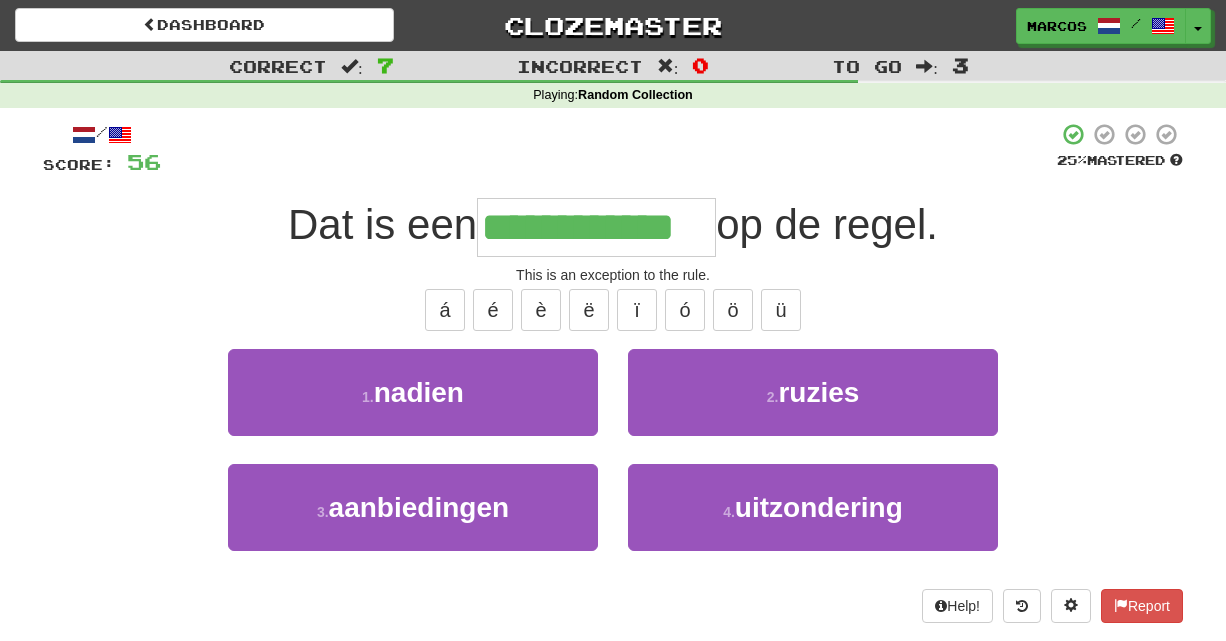 type on "**********" 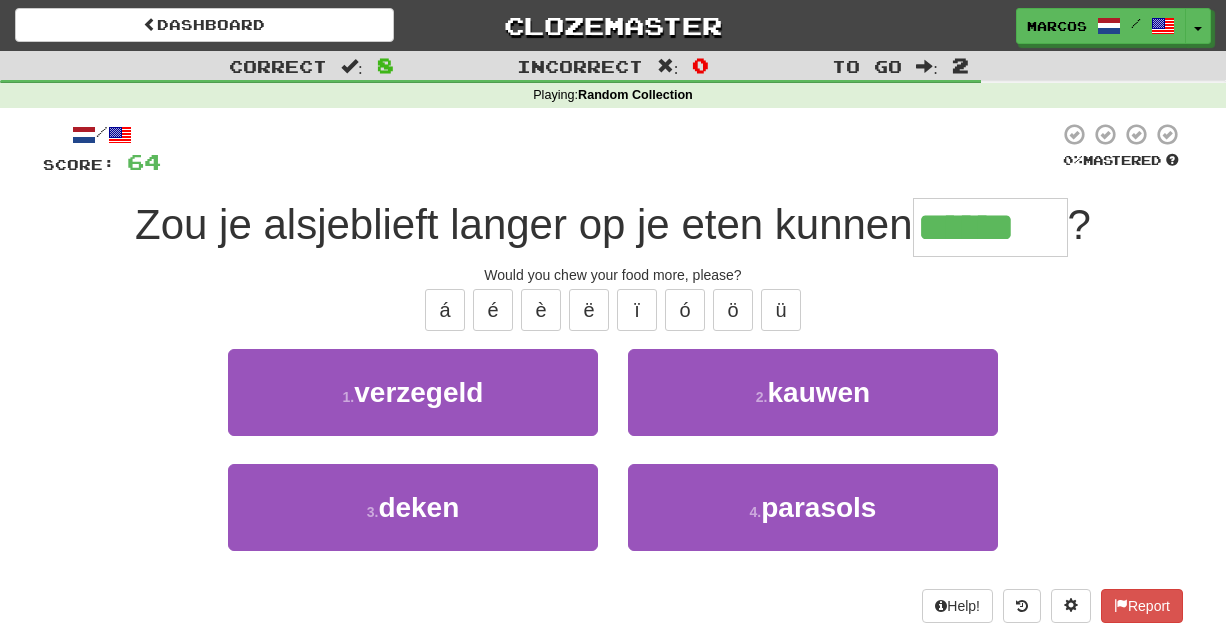 type on "******" 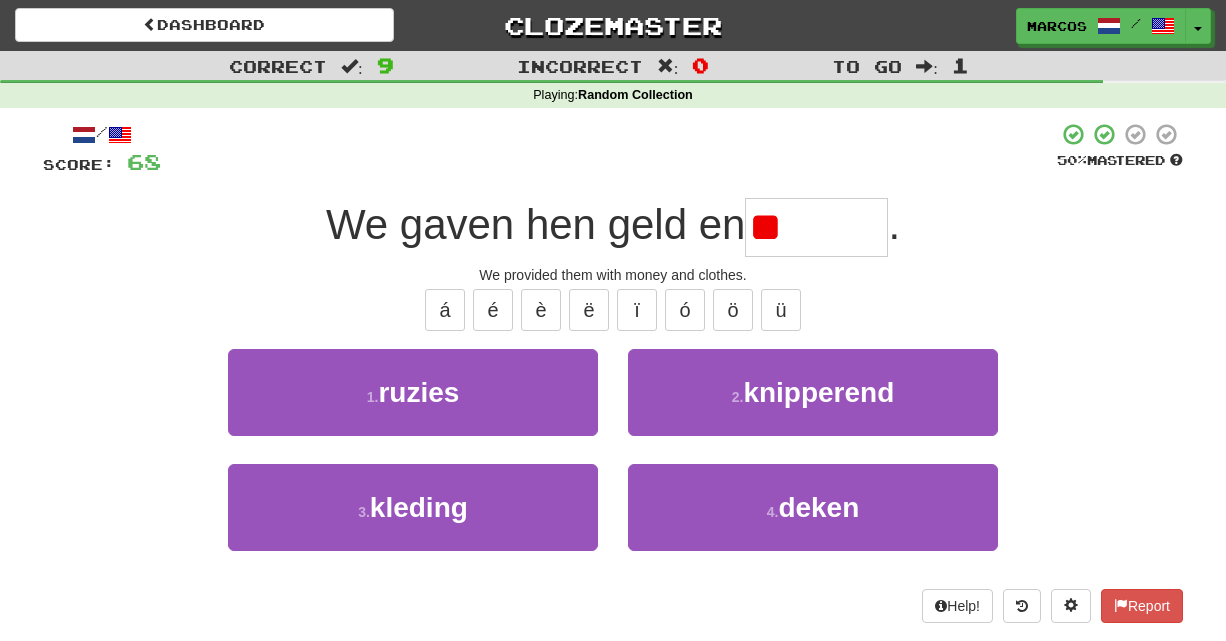 type on "*" 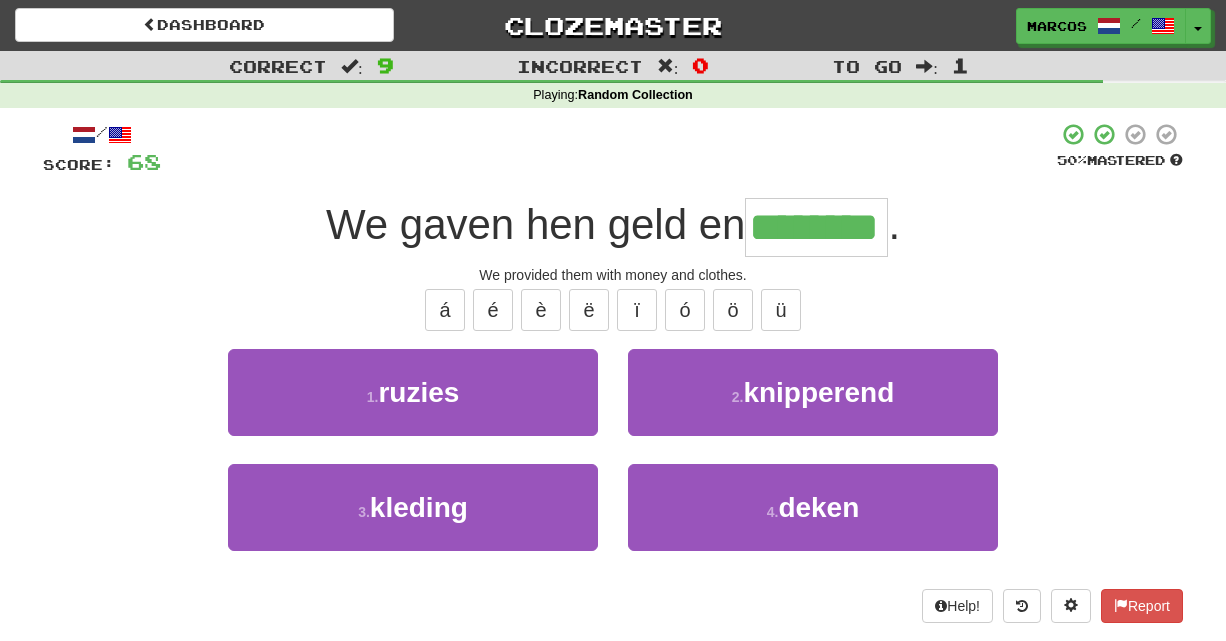type on "*******" 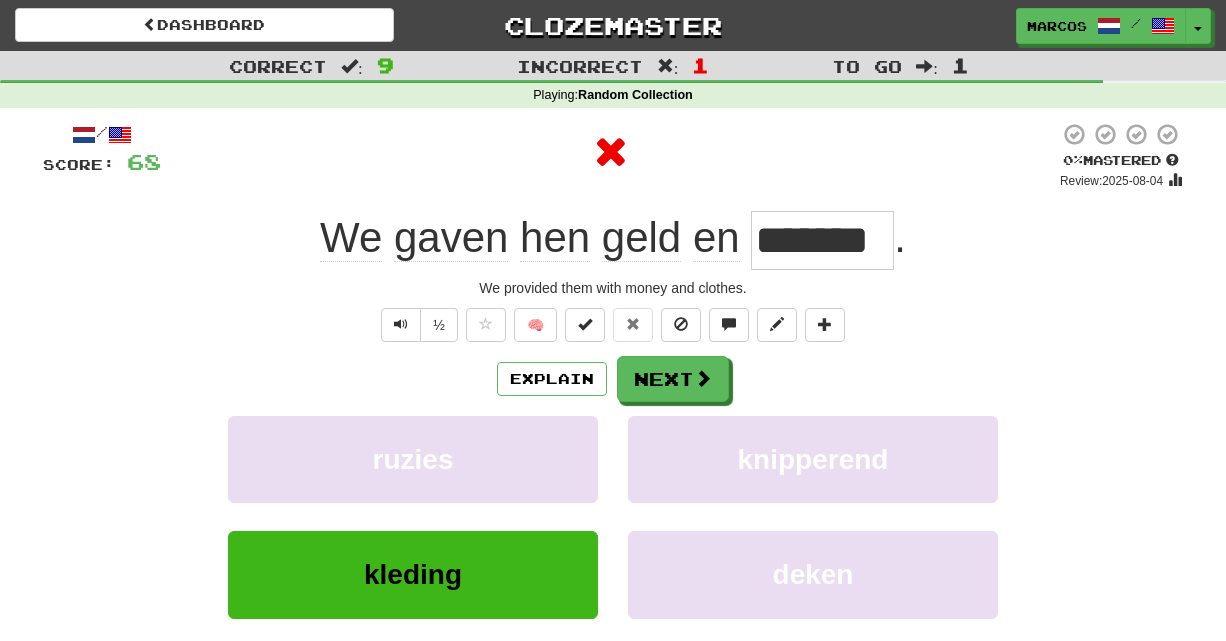 scroll, scrollTop: 0, scrollLeft: 0, axis: both 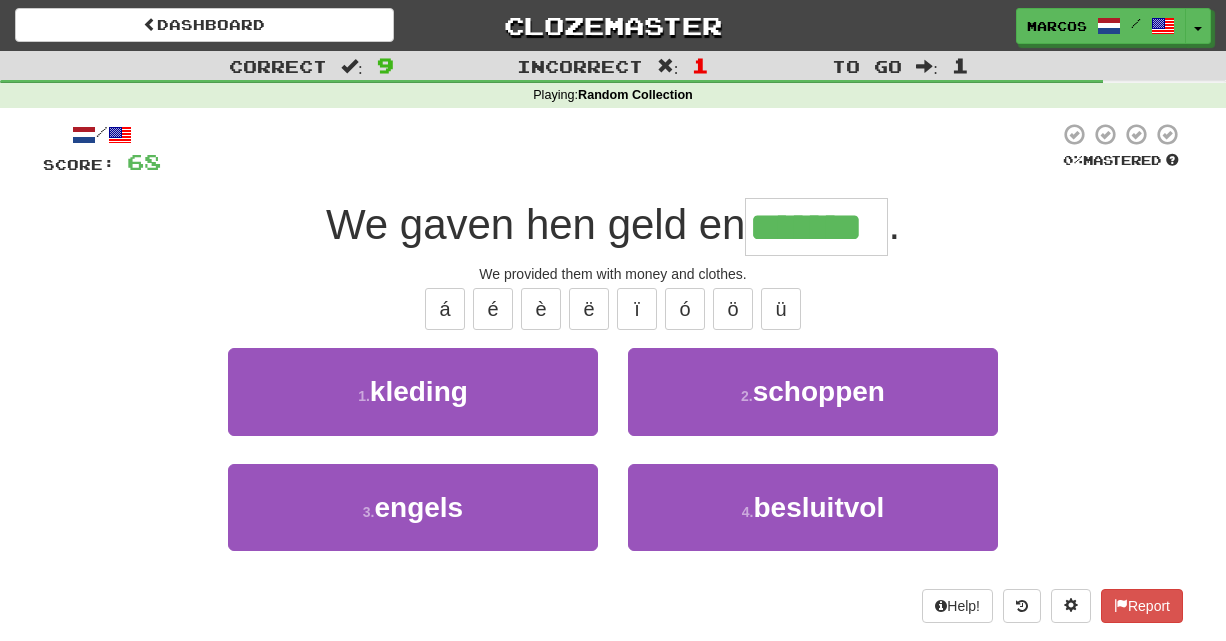 type on "*******" 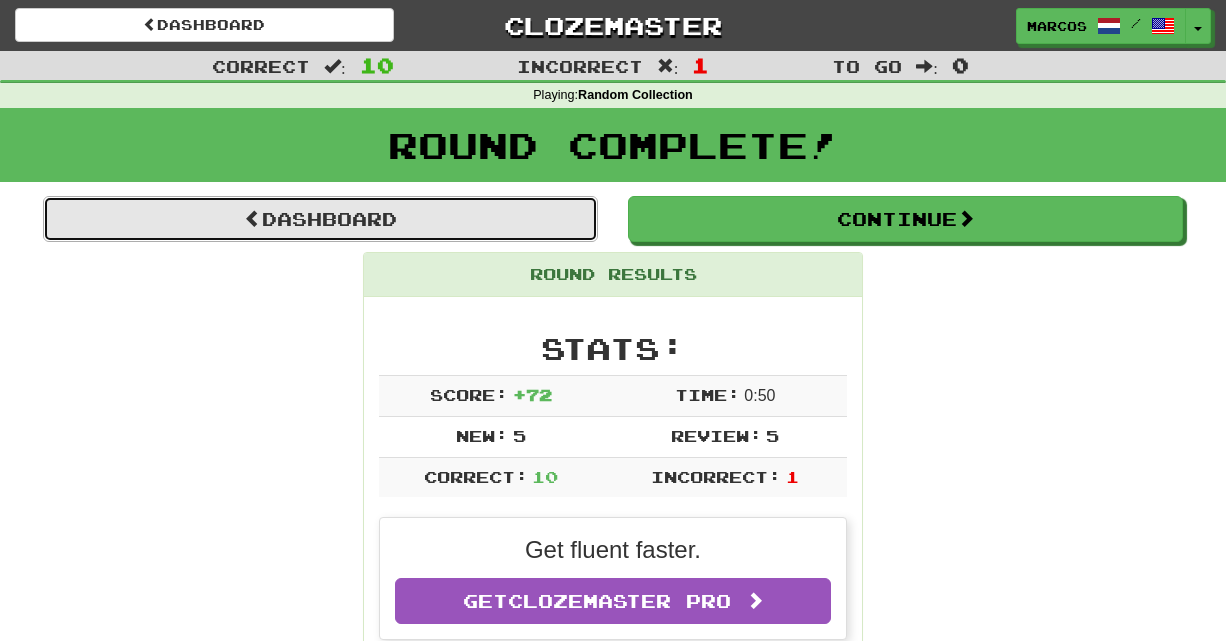 click on "Dashboard" at bounding box center [320, 219] 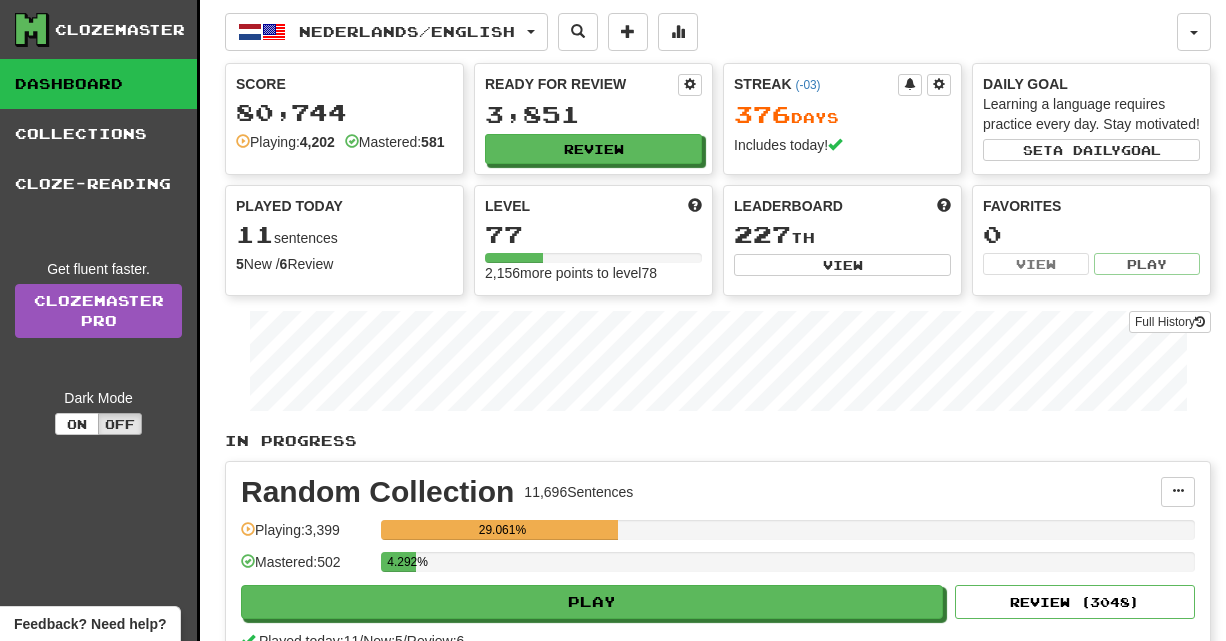 scroll, scrollTop: 0, scrollLeft: 0, axis: both 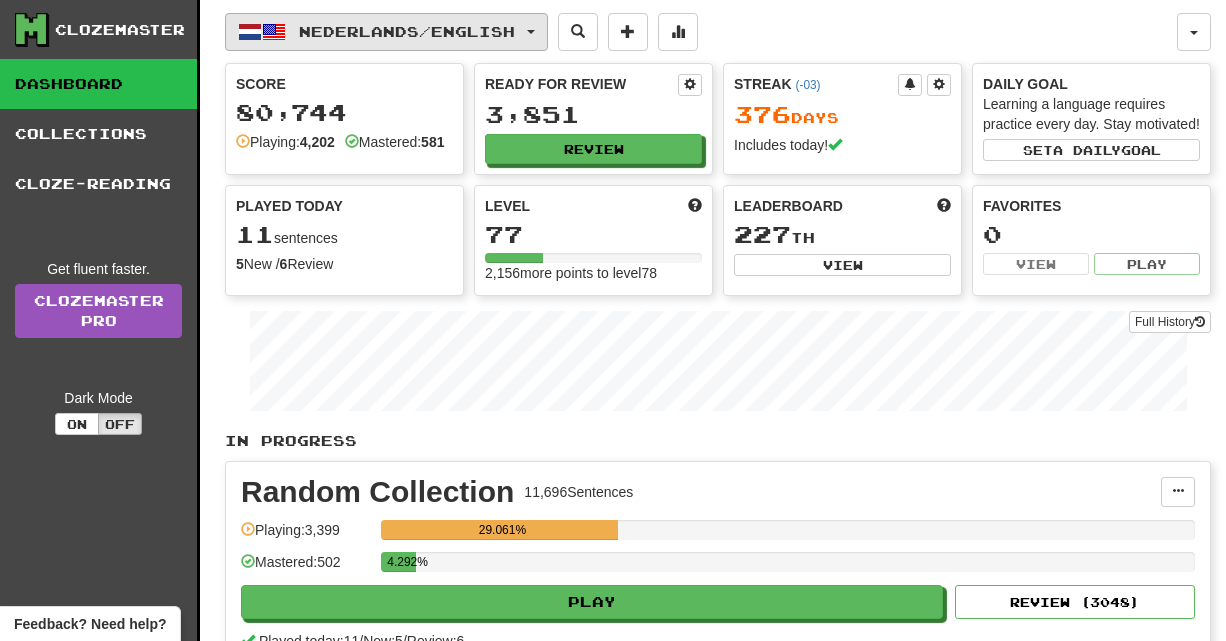 click on "Nederlands  /  English" at bounding box center (407, 31) 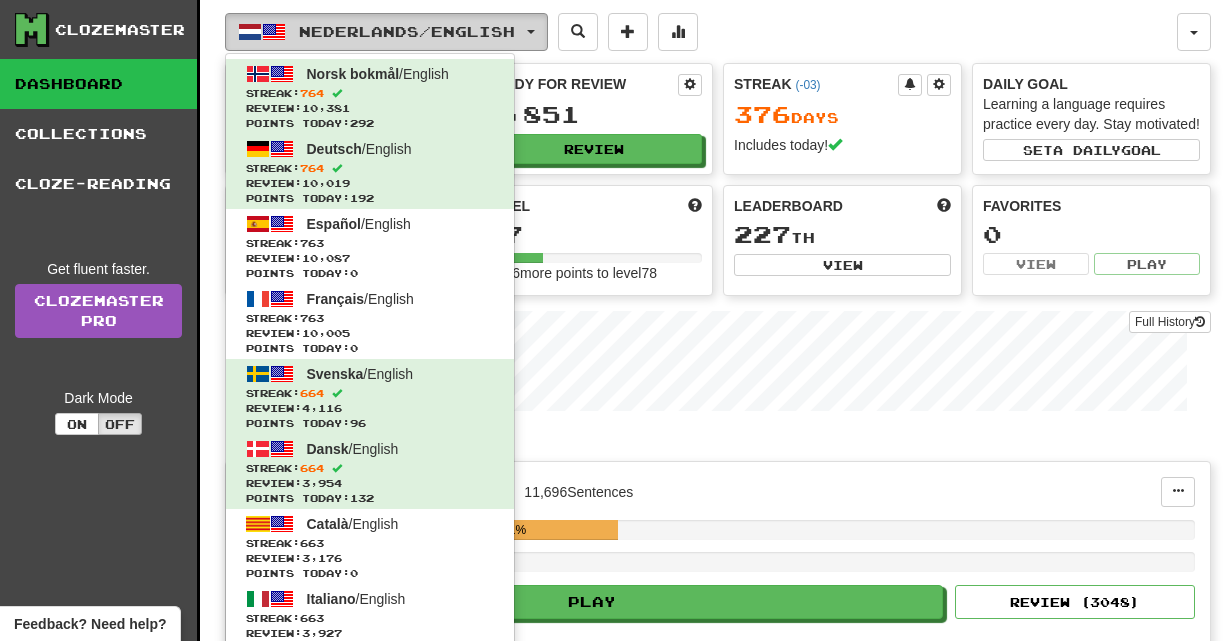 type 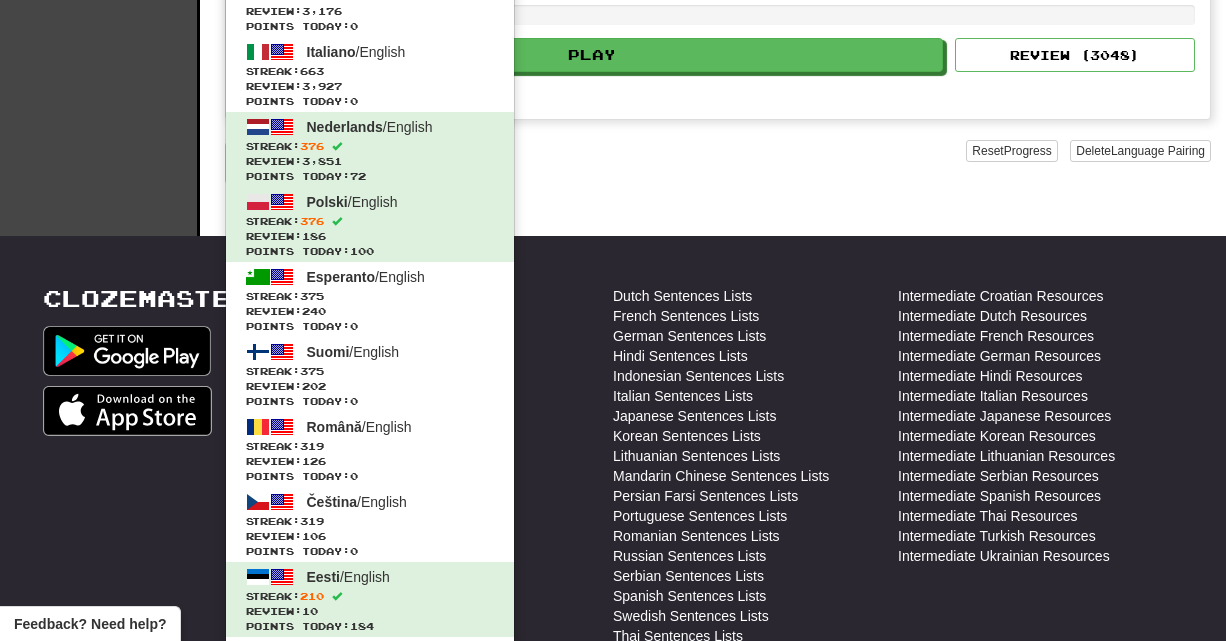 scroll, scrollTop: 560, scrollLeft: 0, axis: vertical 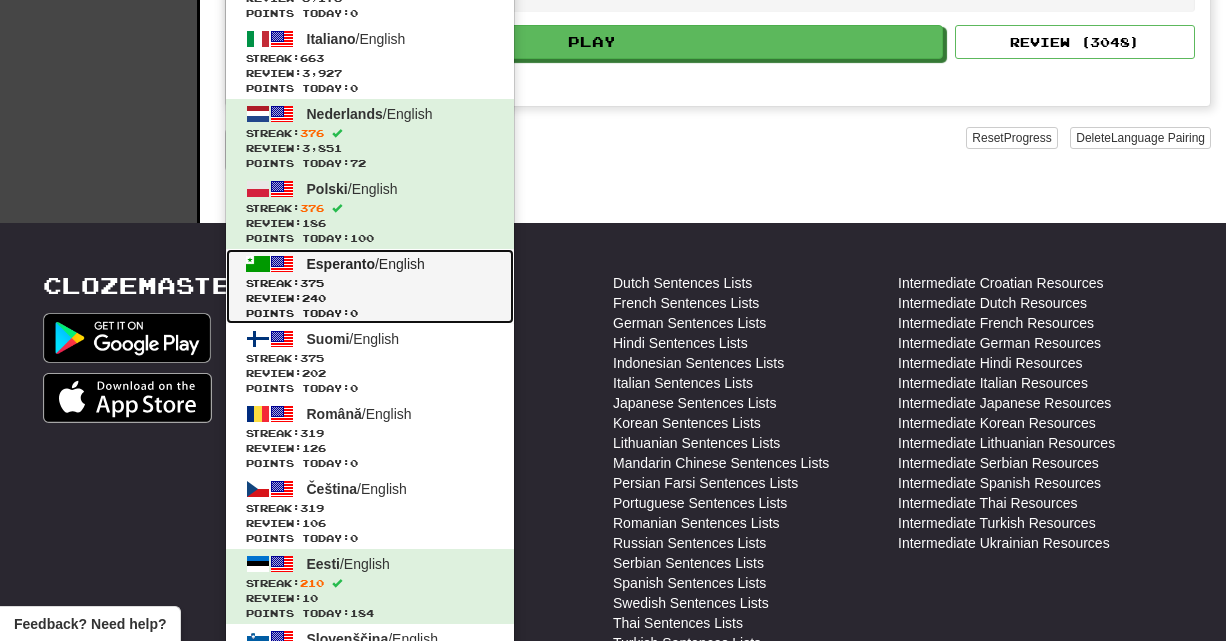 click on "Streak:  375" at bounding box center (370, 283) 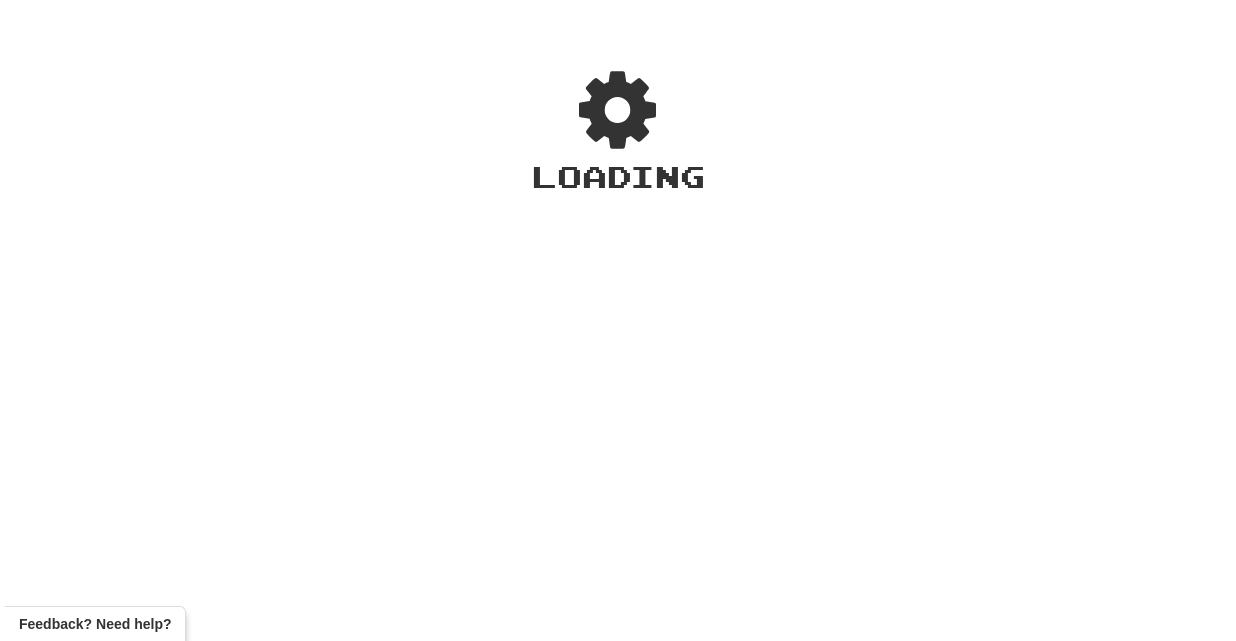 scroll, scrollTop: 0, scrollLeft: 0, axis: both 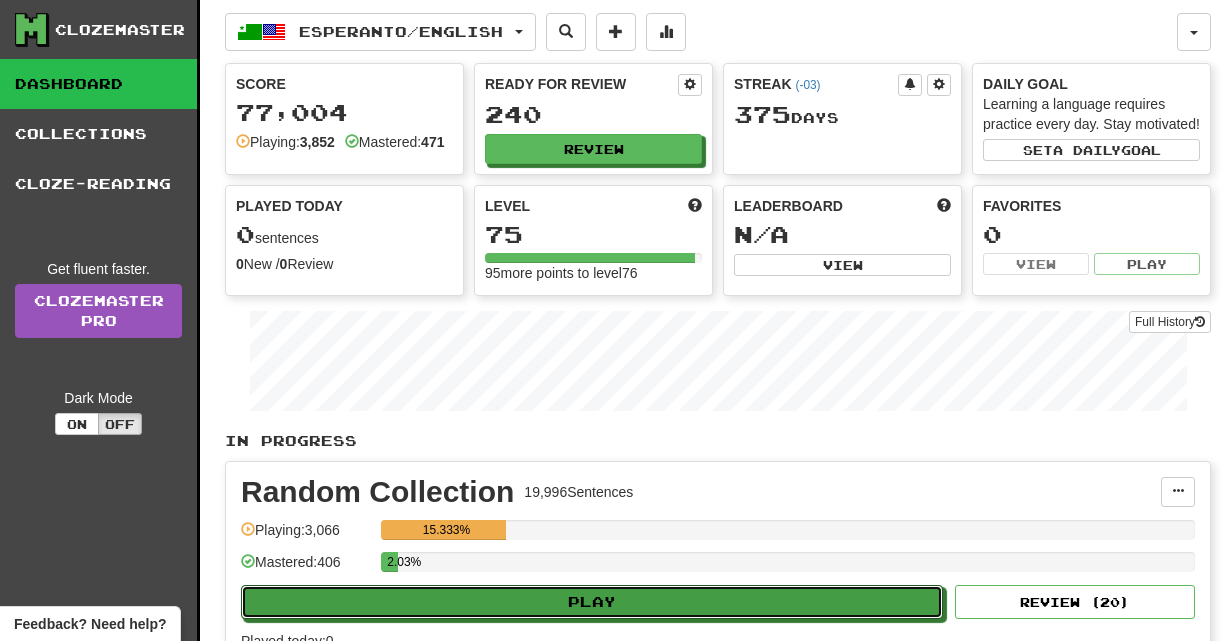 click on "Play" at bounding box center [592, 602] 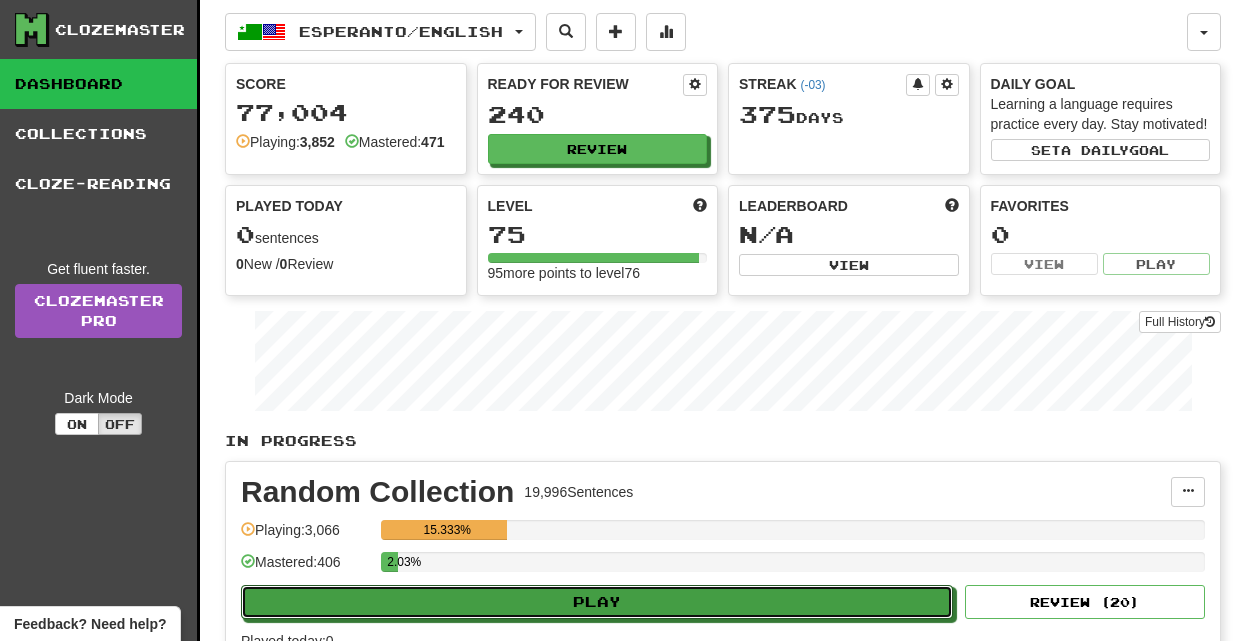 select on "**" 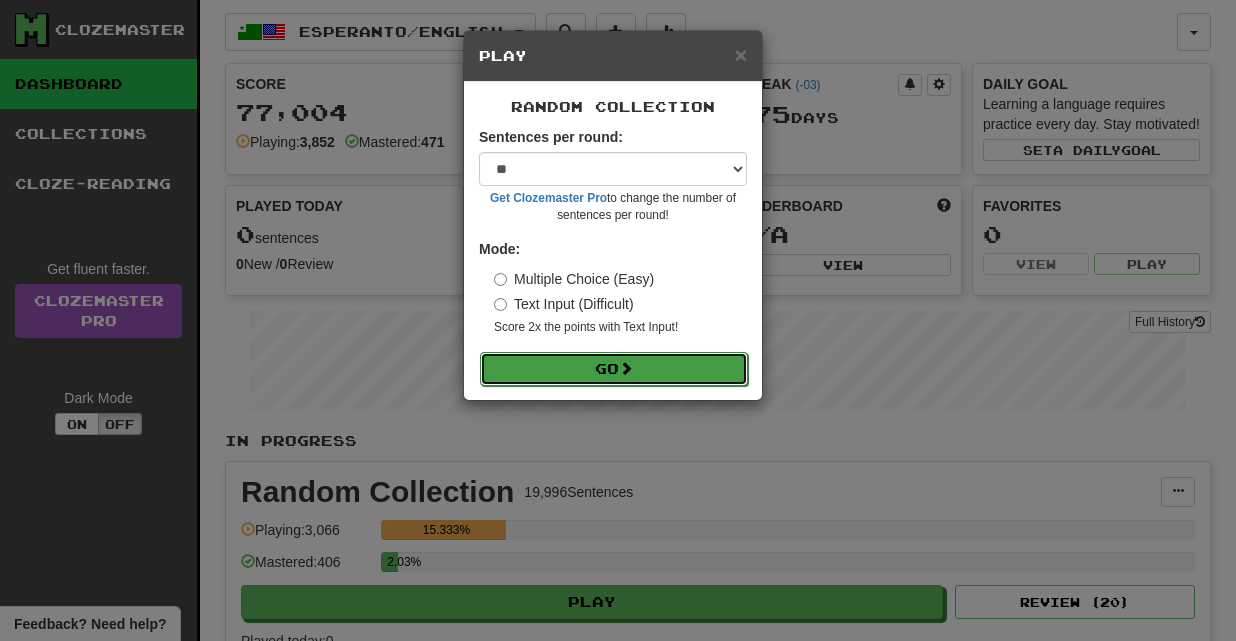 click on "Go" at bounding box center (614, 369) 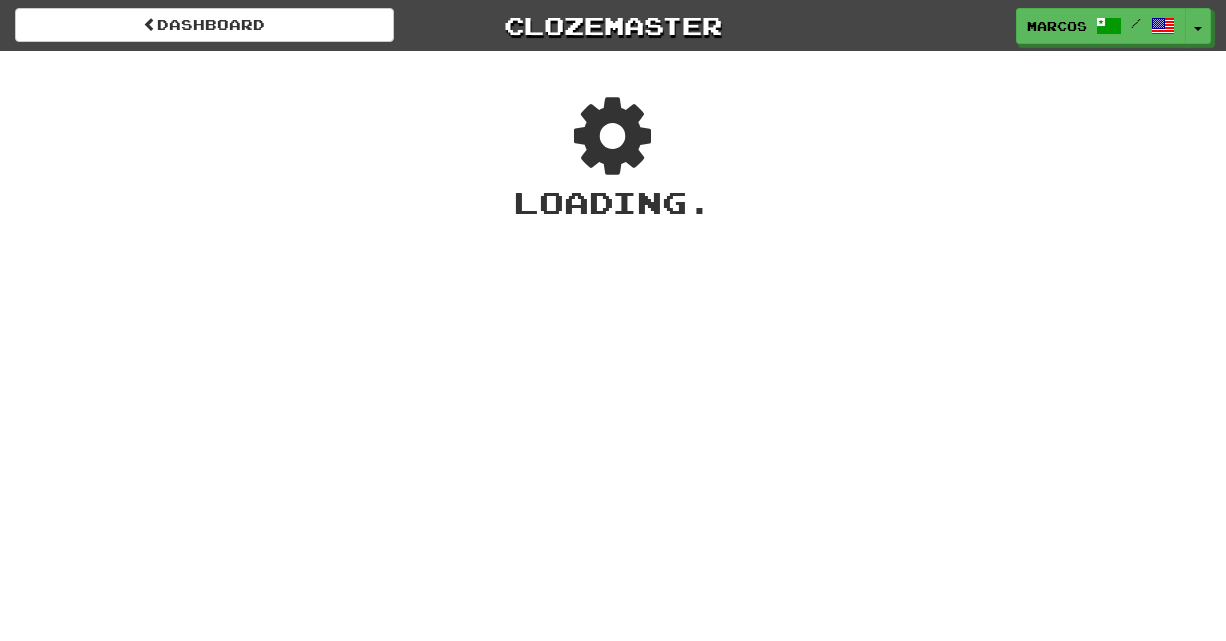 scroll, scrollTop: 0, scrollLeft: 0, axis: both 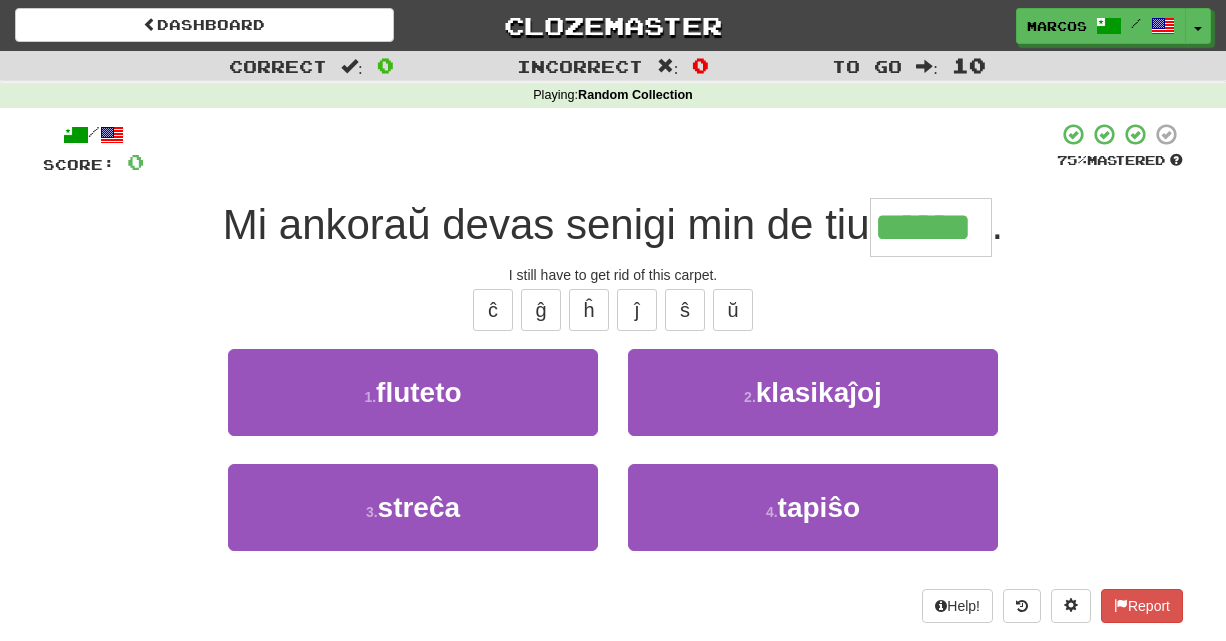 type on "******" 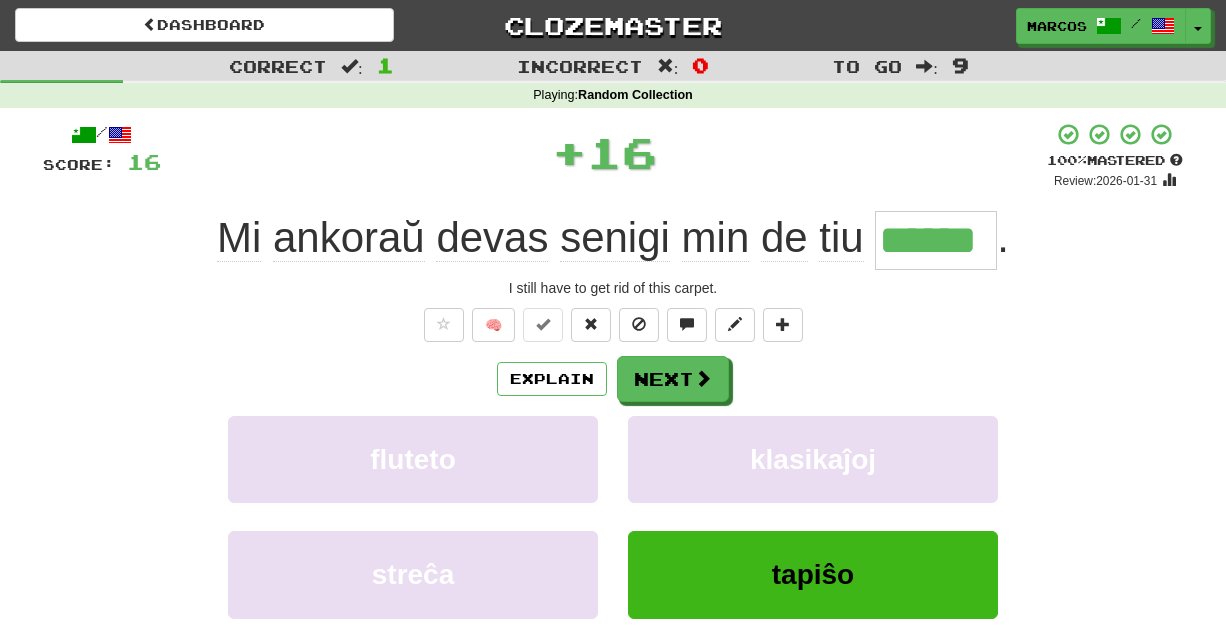 click on "🧠" at bounding box center (613, 325) 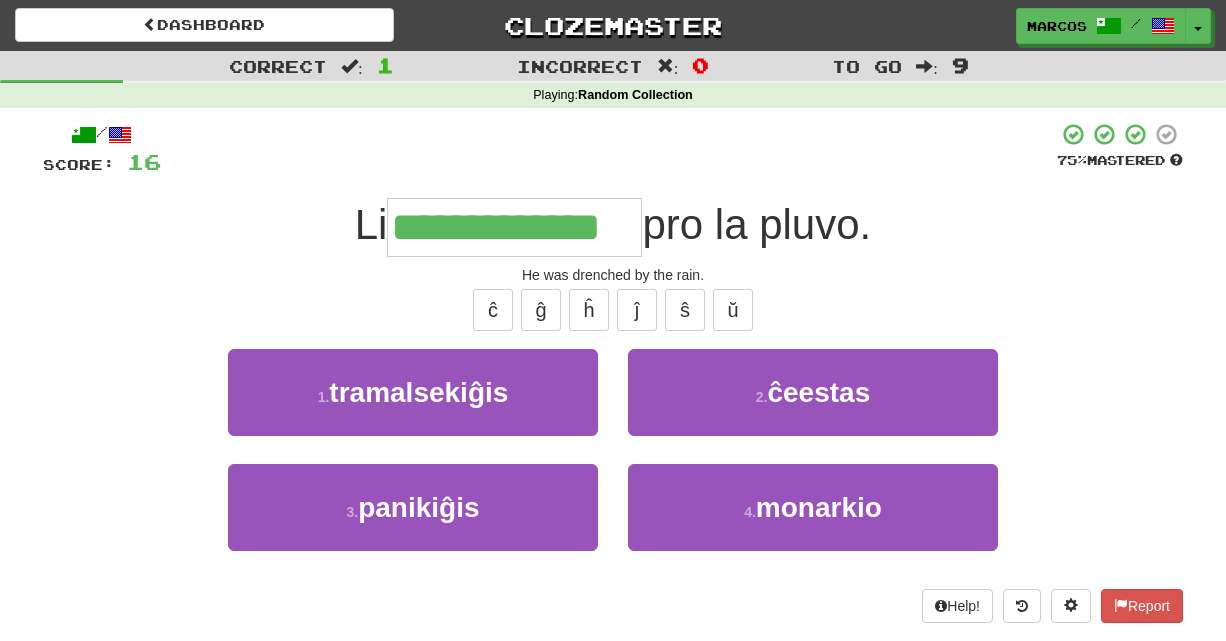 type on "**********" 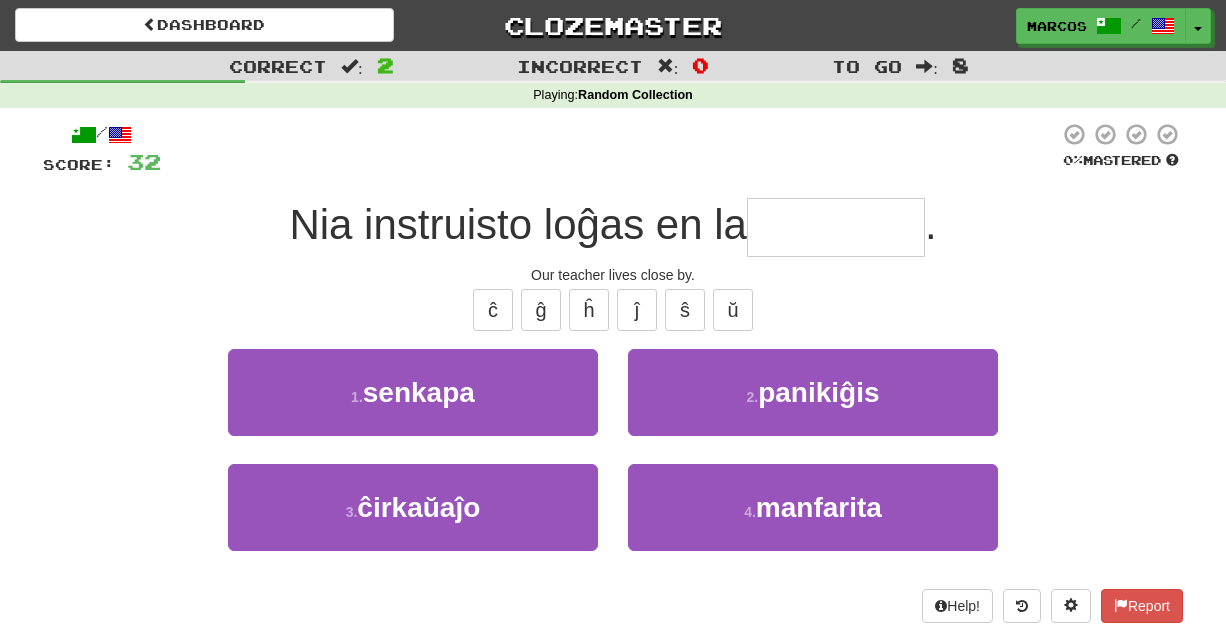 type on "*" 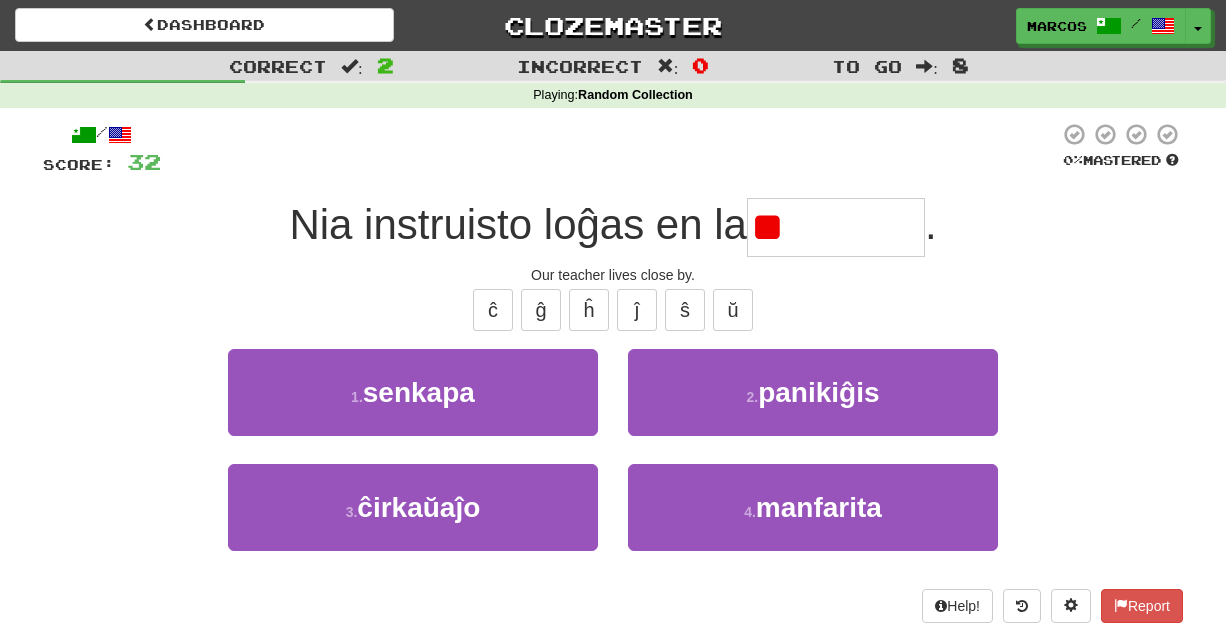 type on "*" 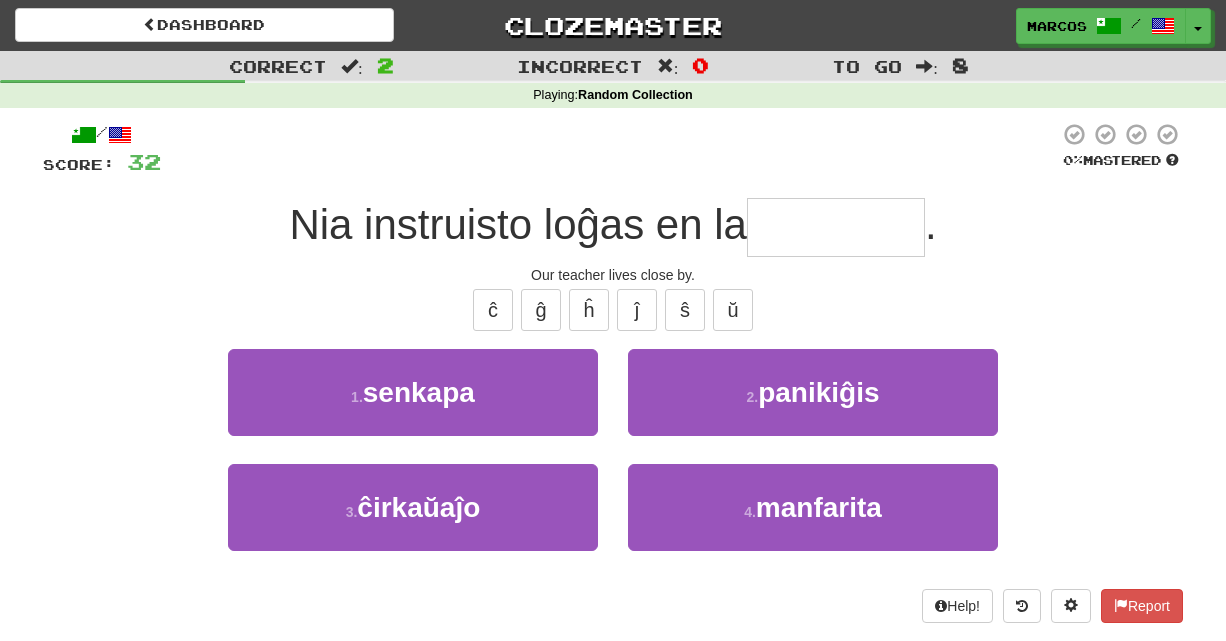 type on "*" 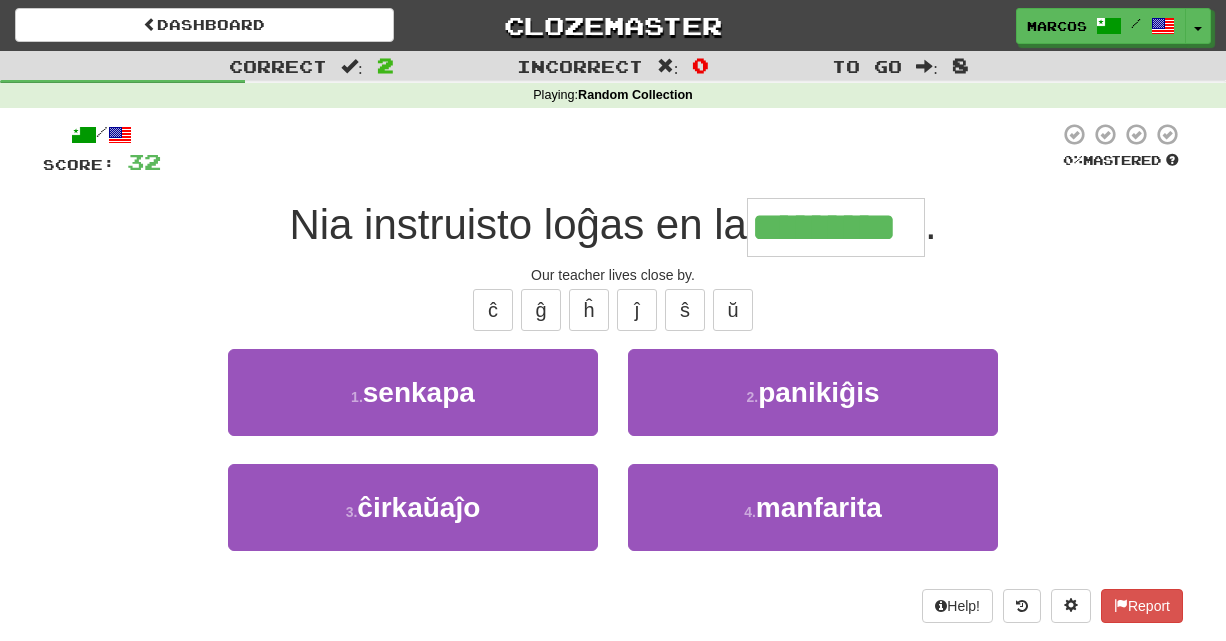 type on "*********" 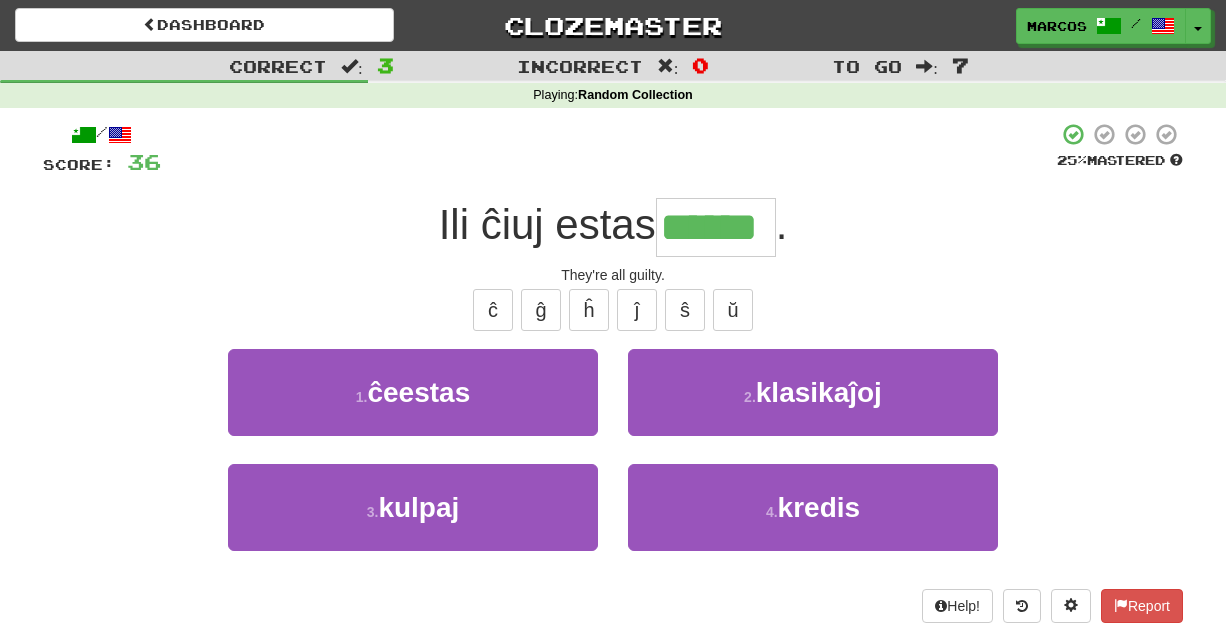 type on "******" 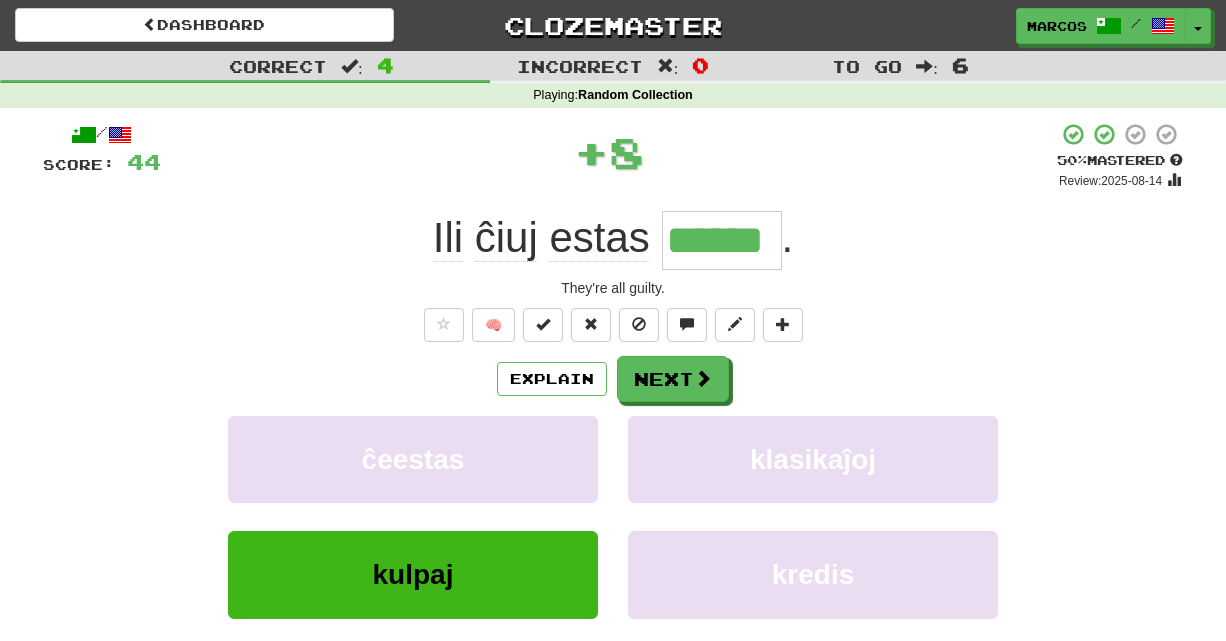 click on "+ 8" at bounding box center (609, 156) 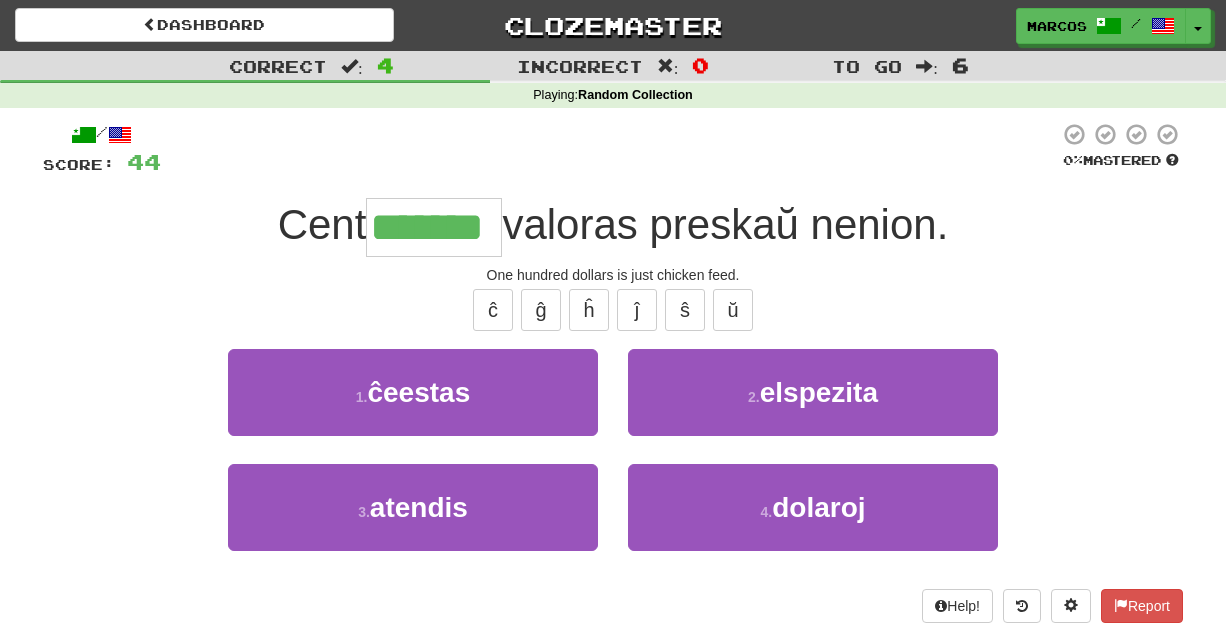 type on "*******" 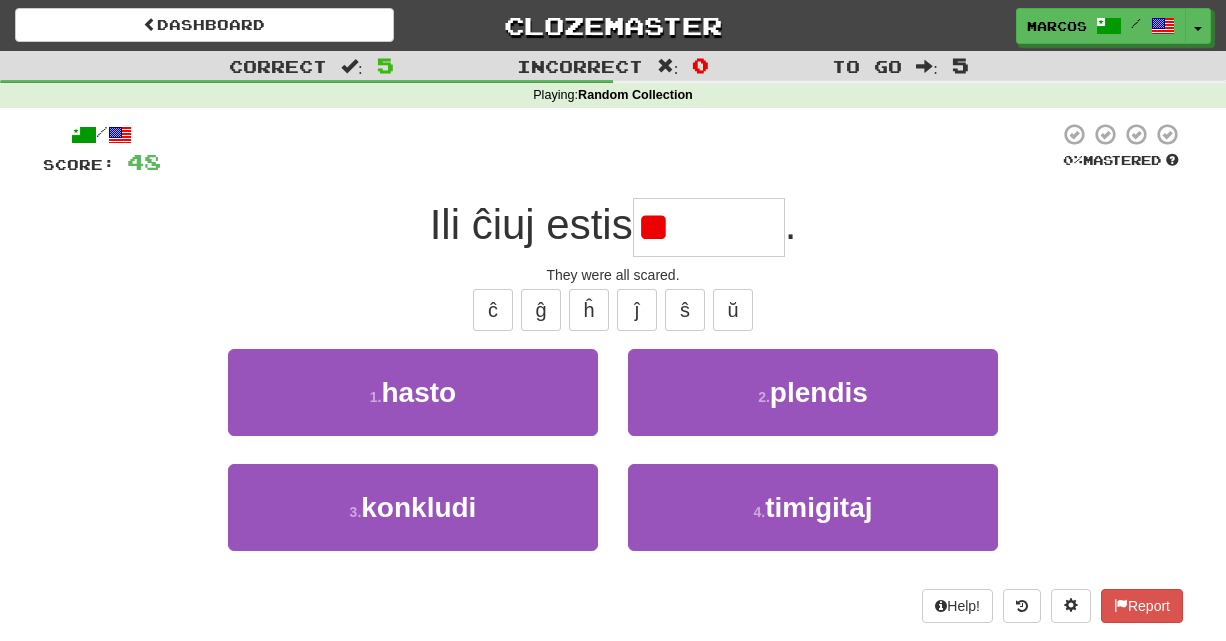 type on "*" 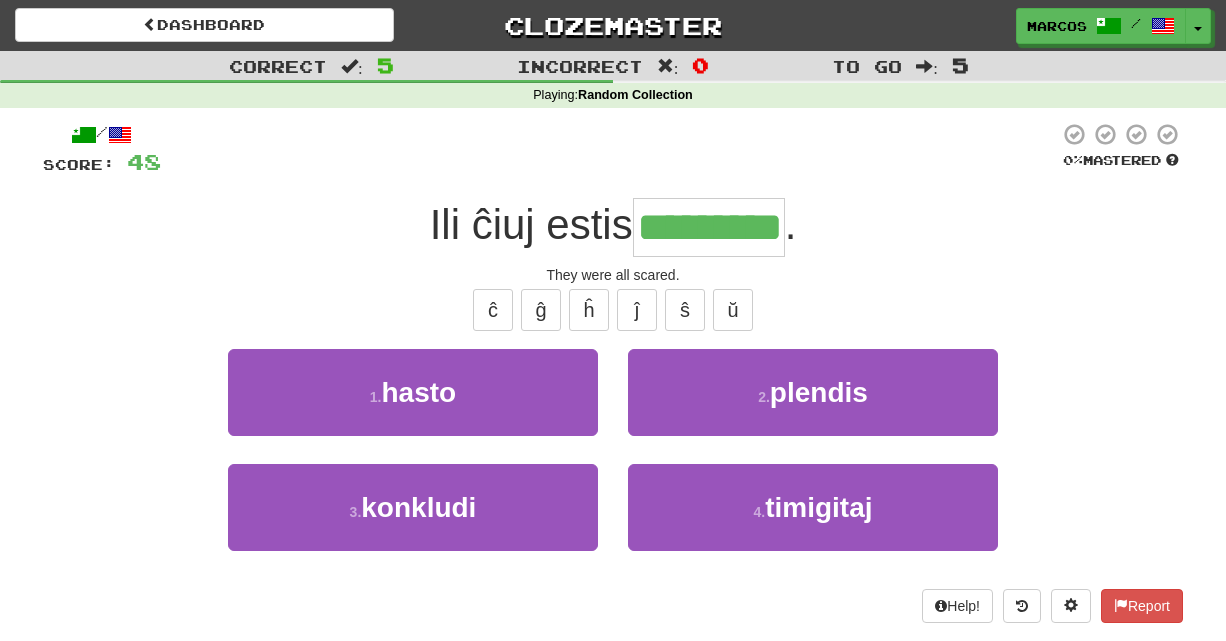 type on "*********" 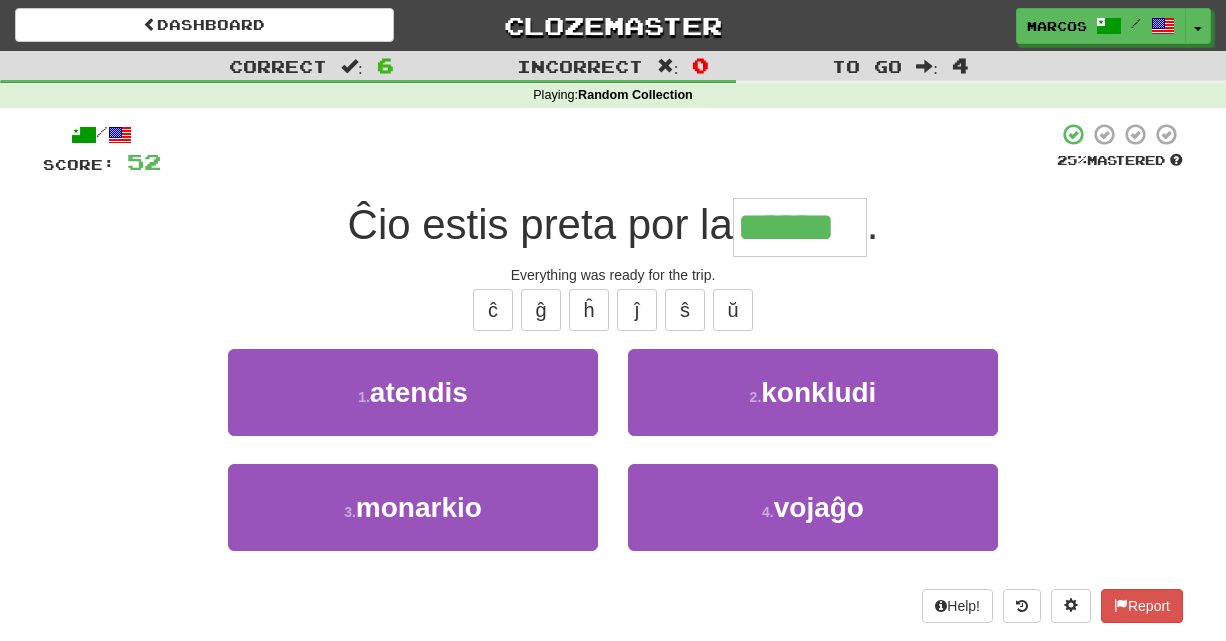 type on "******" 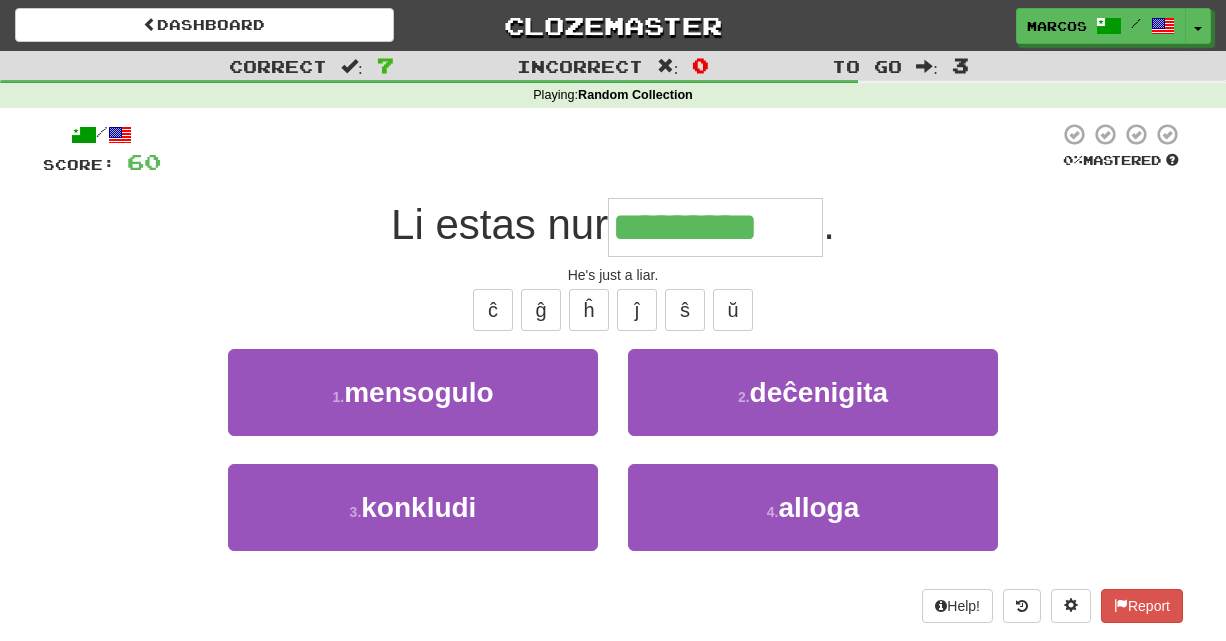 type on "*********" 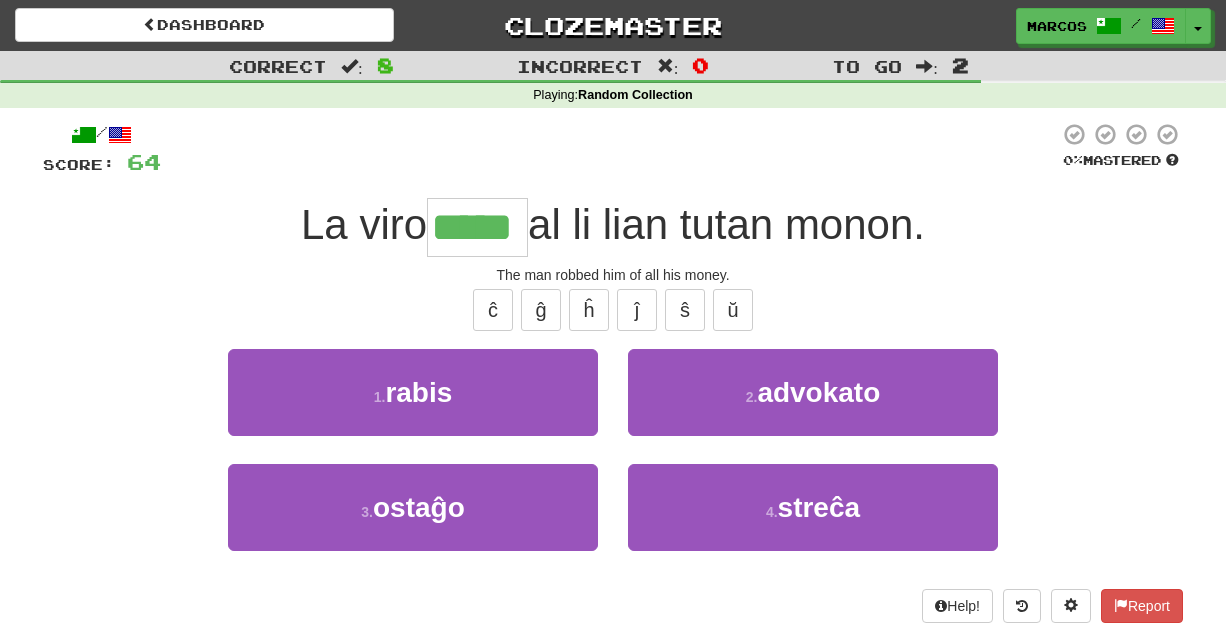 type on "*****" 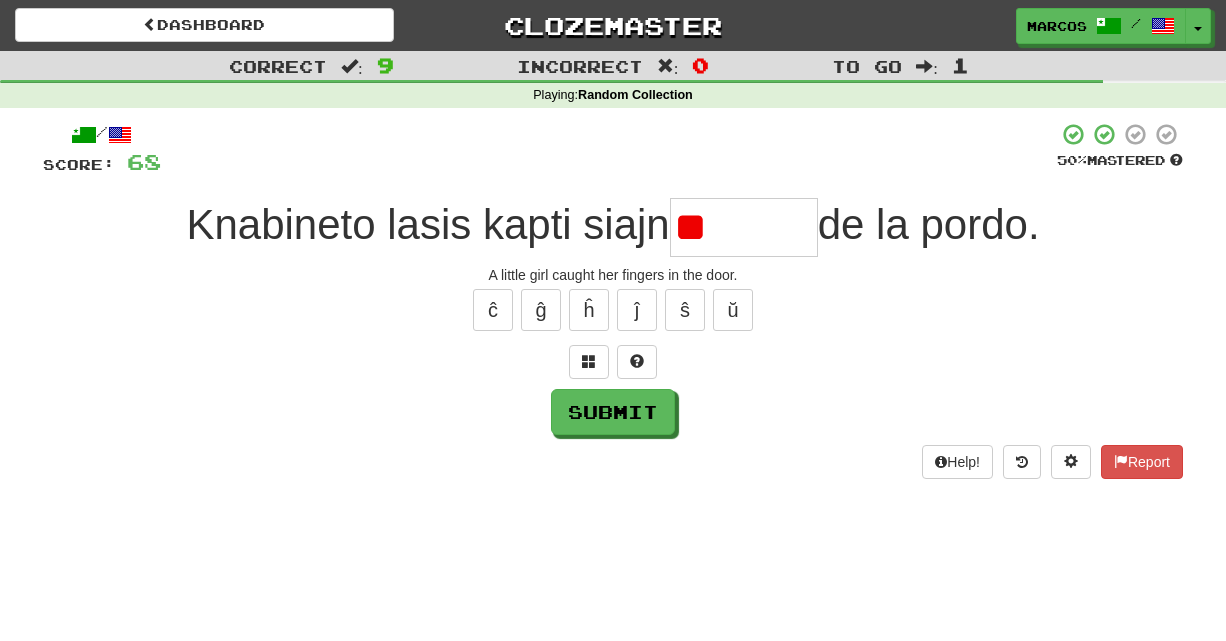 type on "*" 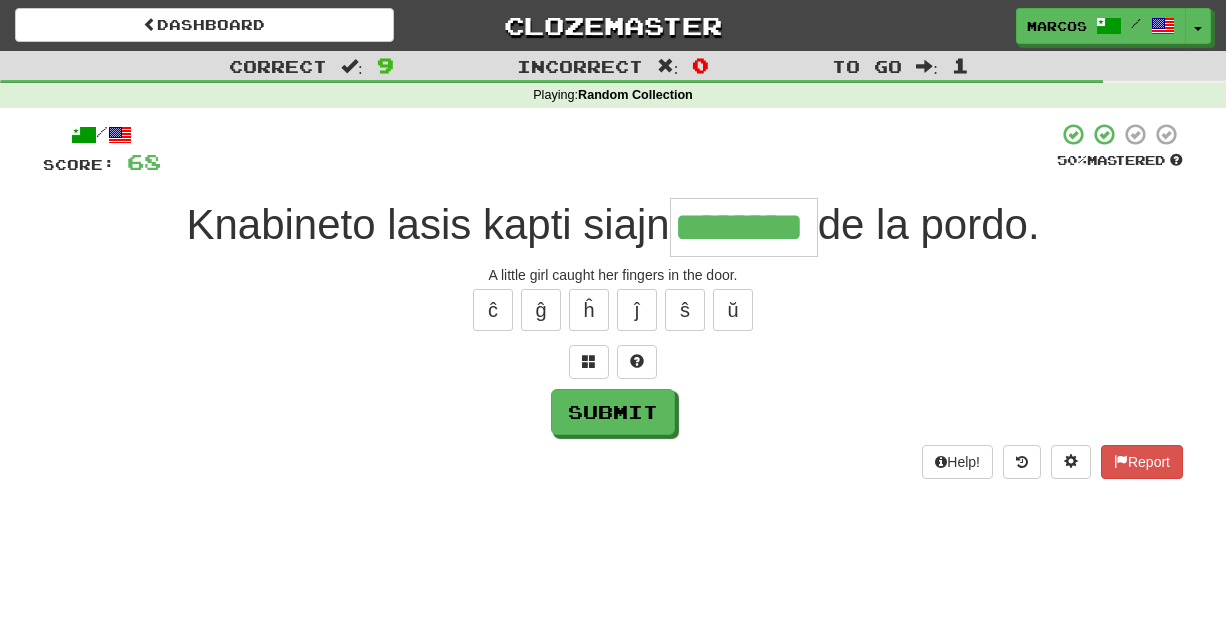 type on "********" 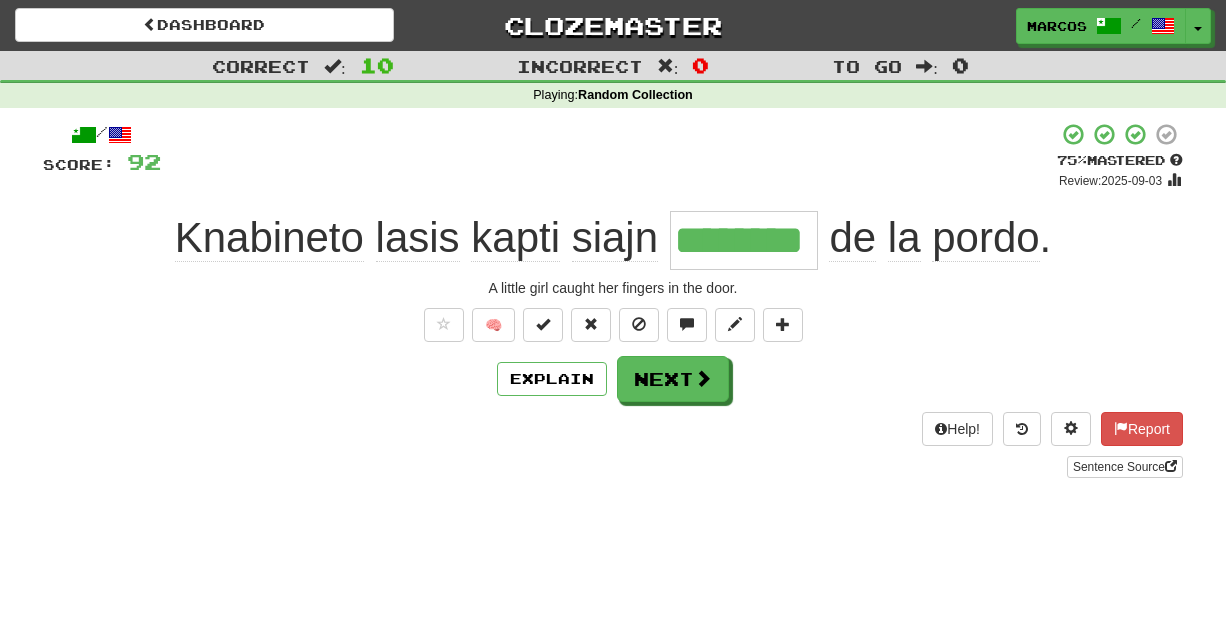 click on "/  Score:   92 + 24 75 %  Mastered Review:  2025-09-03 Knabineto   lasis   kapti   siajn   ********   de   la   pordo . A little girl caught her fingers in the door. 🧠 Explain Next  Help!  Report Sentence Source" at bounding box center [613, 300] 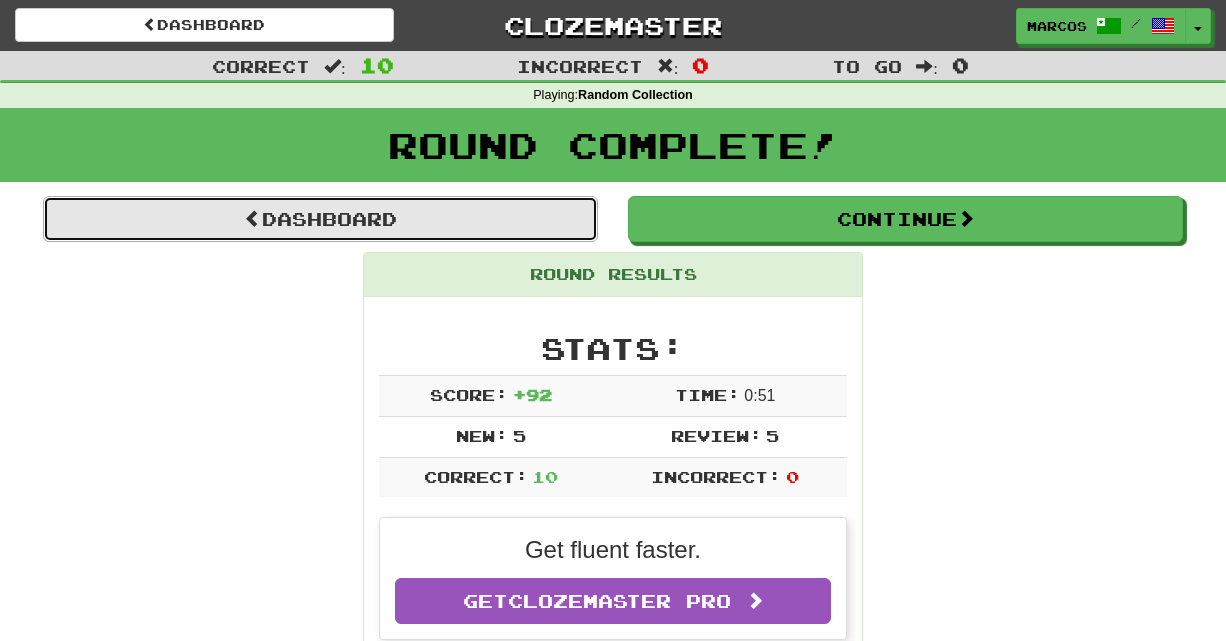 click on "Dashboard" at bounding box center (320, 219) 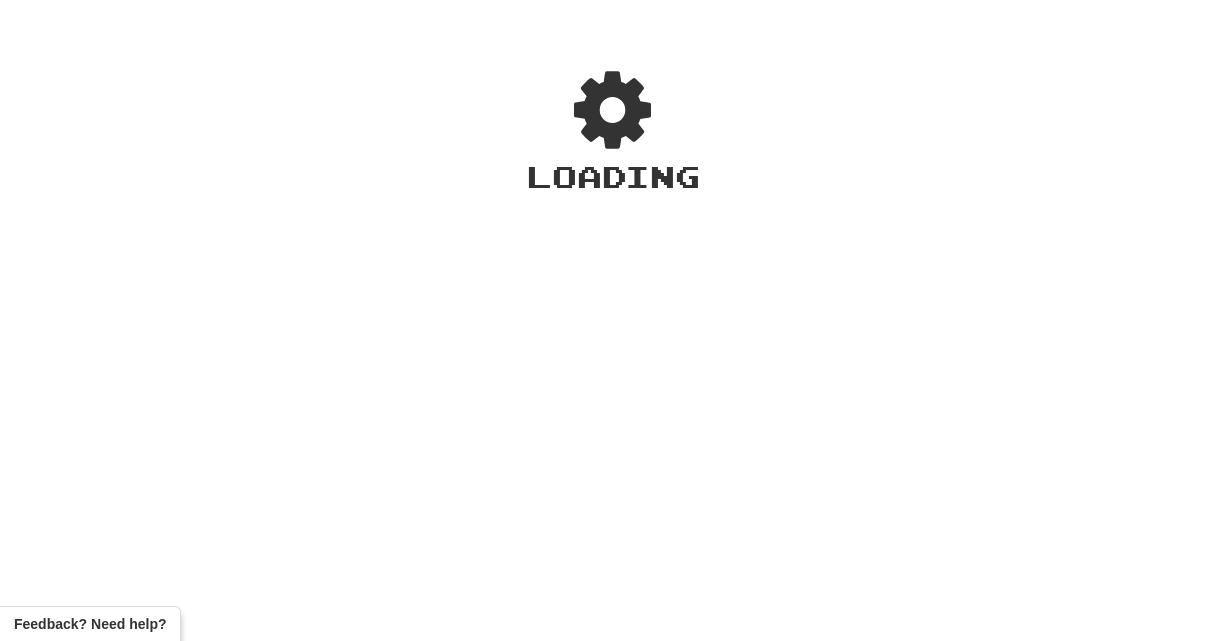 scroll, scrollTop: 0, scrollLeft: 0, axis: both 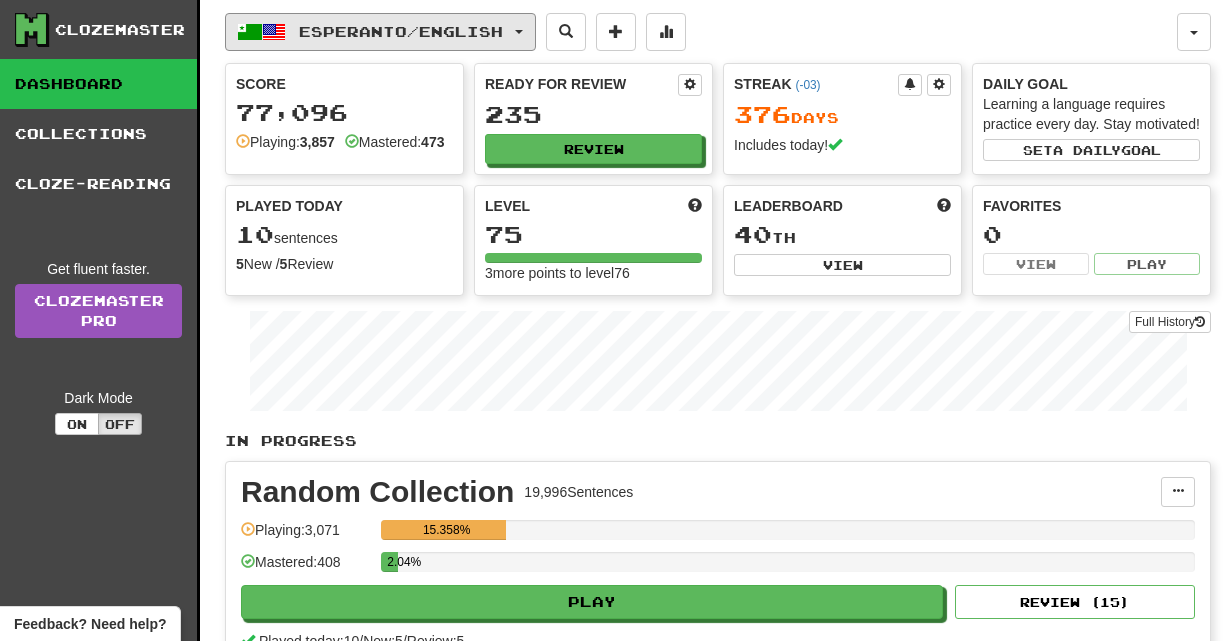 click on "Esperanto  /  English" at bounding box center (401, 31) 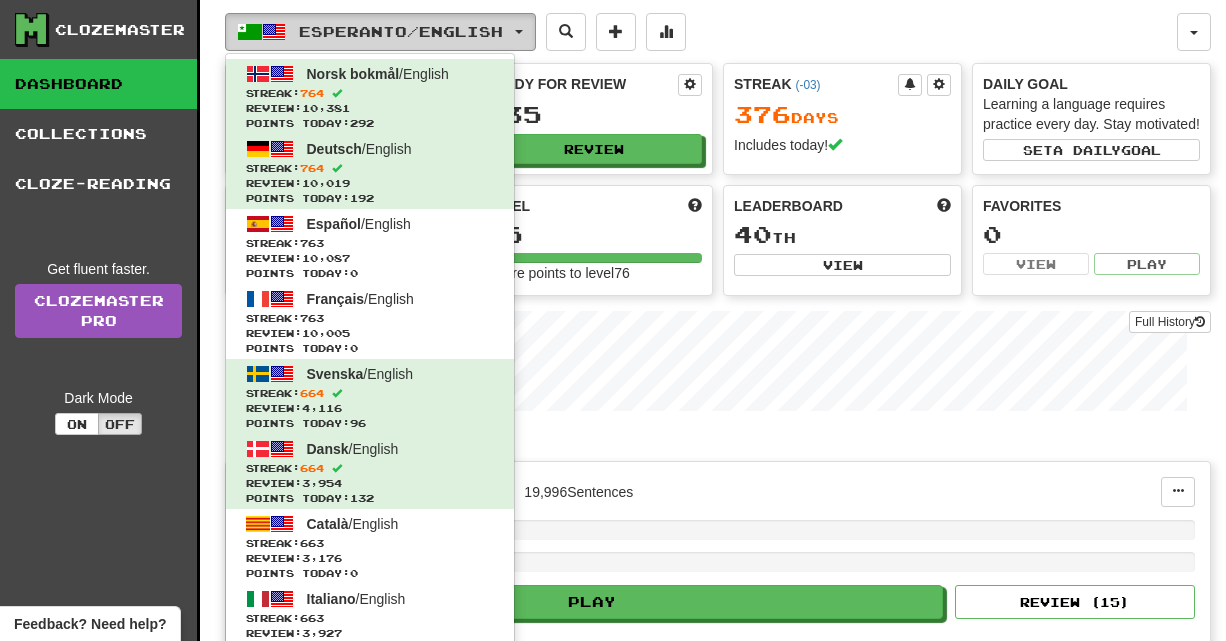 type 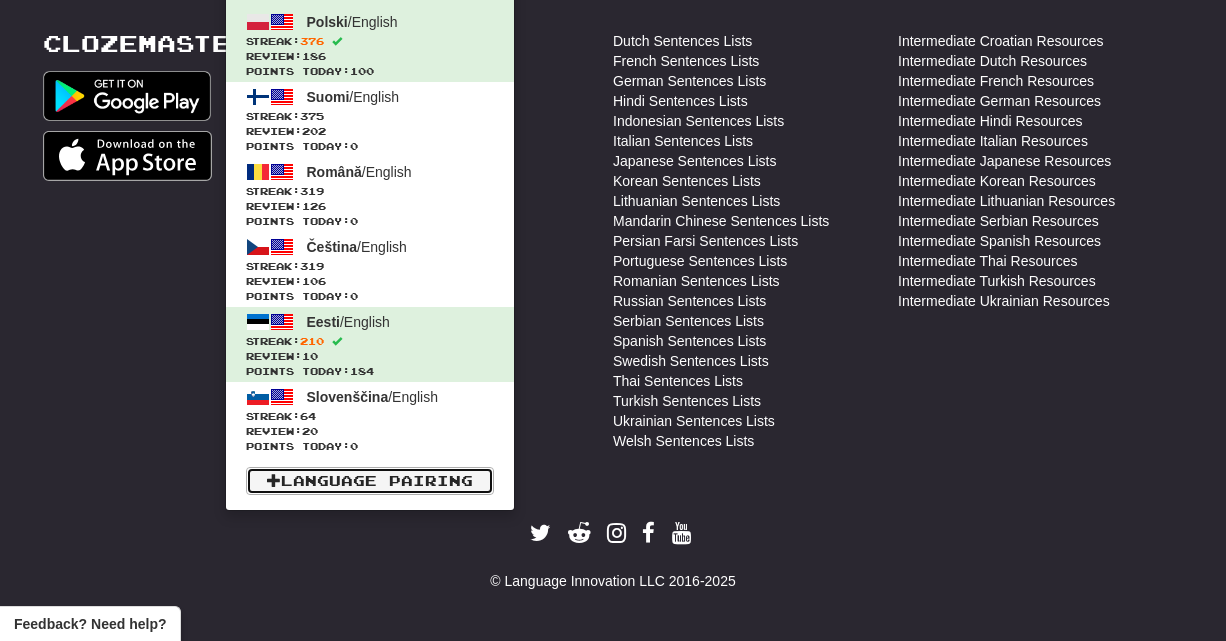 click on "Language Pairing" at bounding box center [370, 481] 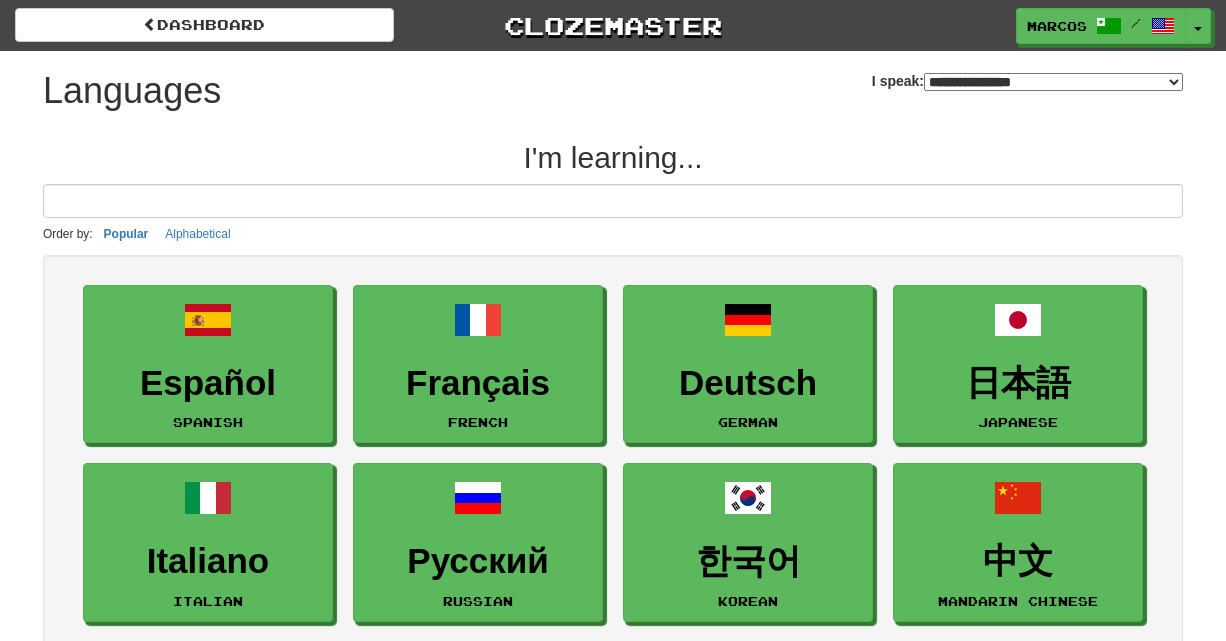 select on "*******" 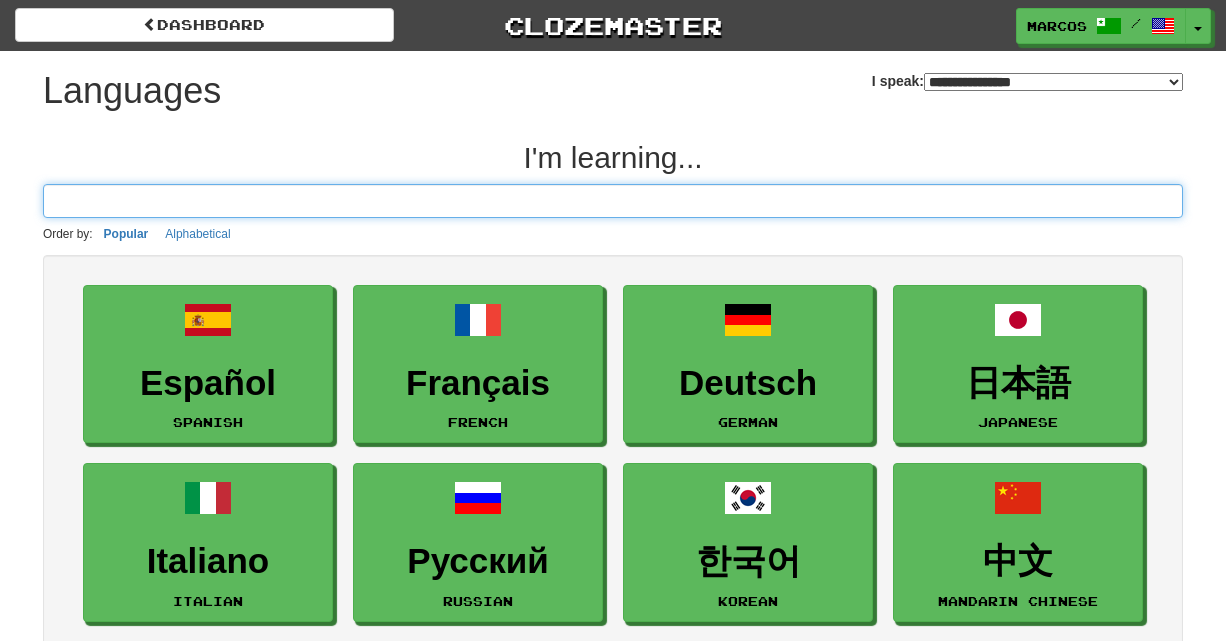 scroll, scrollTop: 0, scrollLeft: 0, axis: both 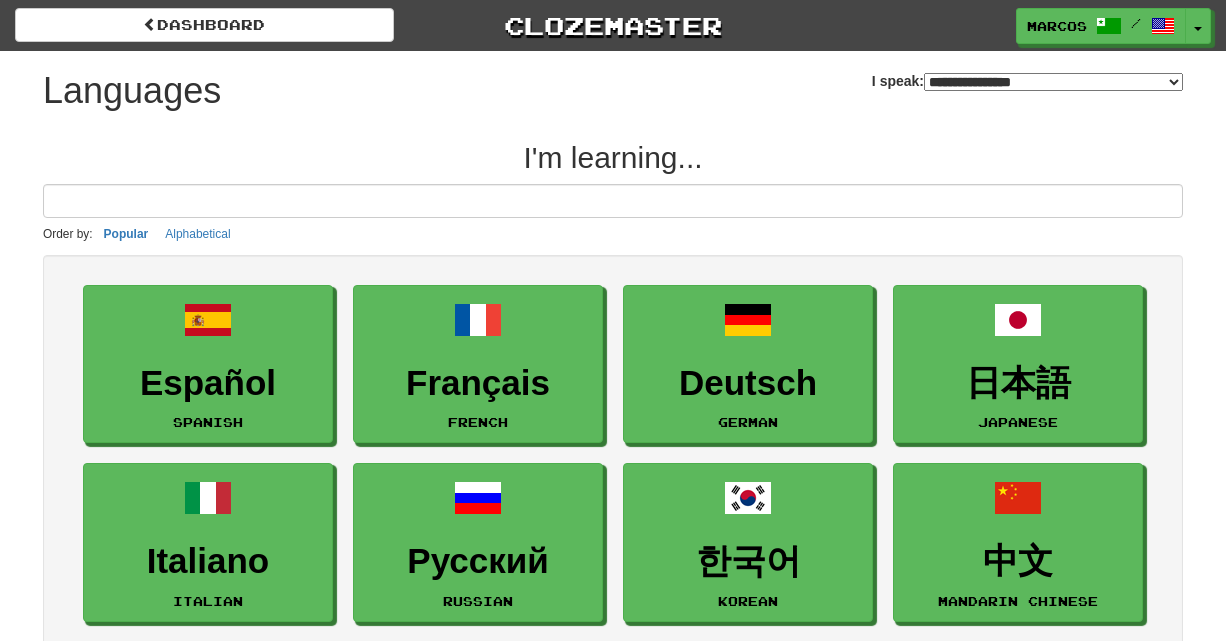 click on "**********" at bounding box center [613, 1794] 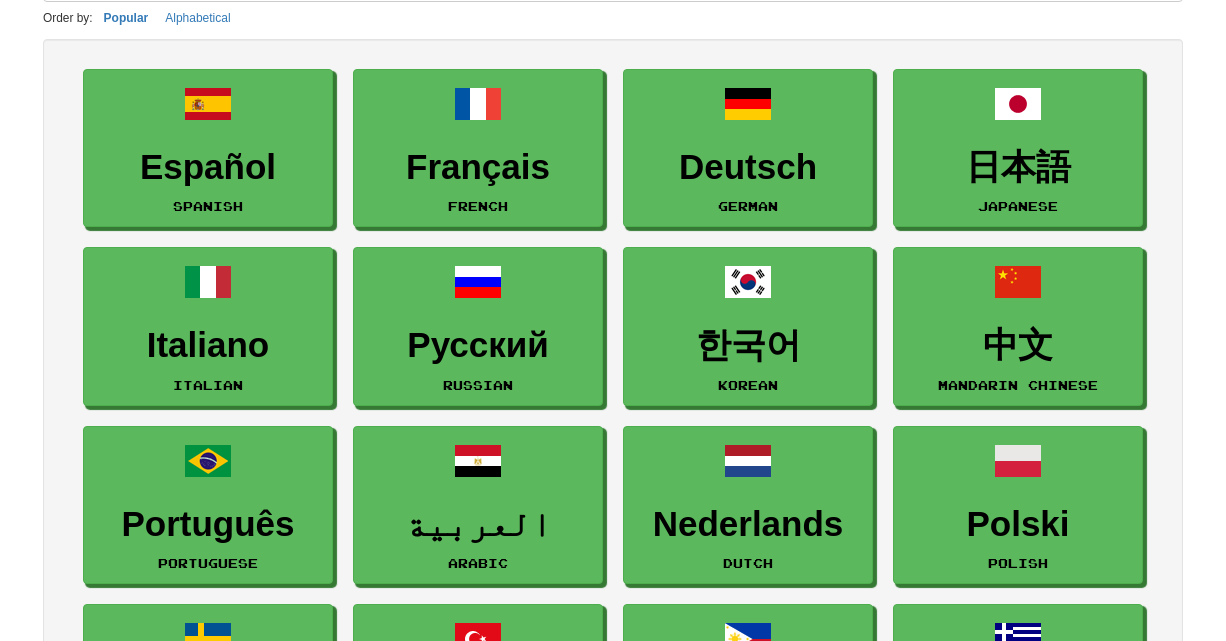 scroll, scrollTop: 0, scrollLeft: 0, axis: both 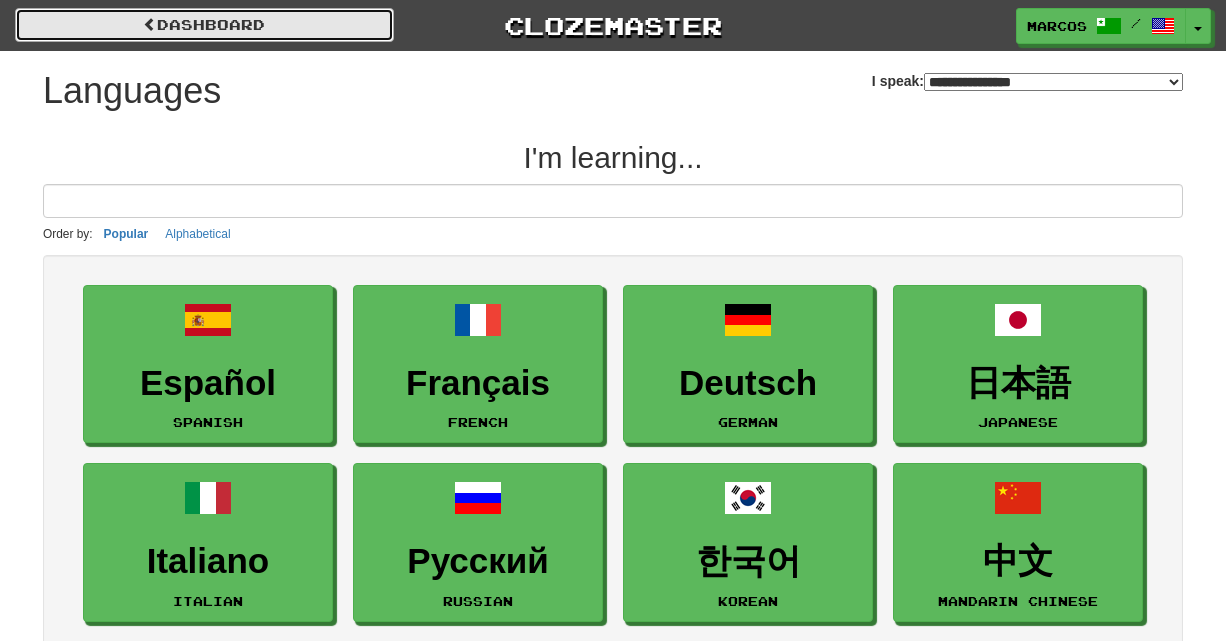 click on "dashboard" at bounding box center (204, 25) 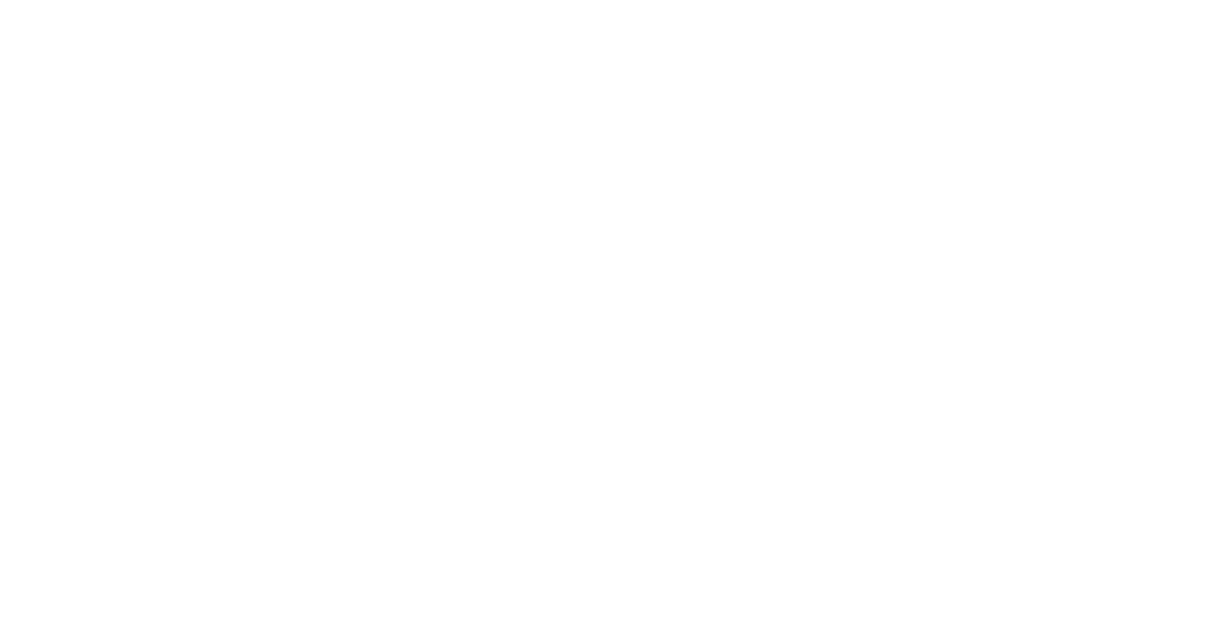 scroll, scrollTop: 0, scrollLeft: 0, axis: both 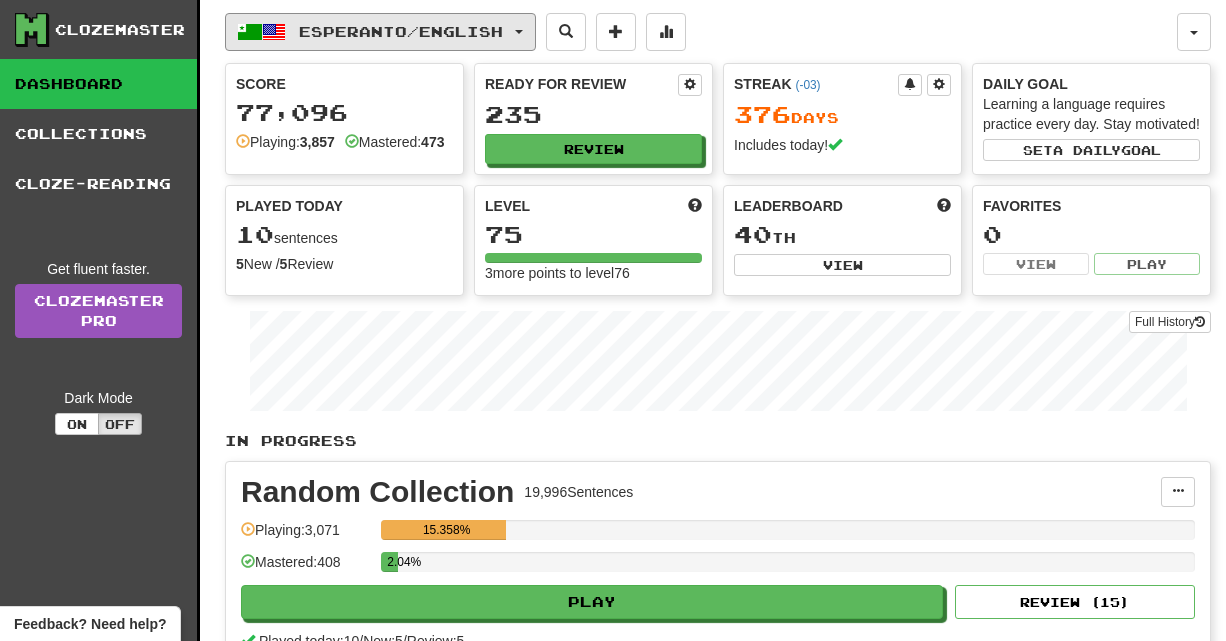 click on "Esperanto  /  English" at bounding box center [401, 31] 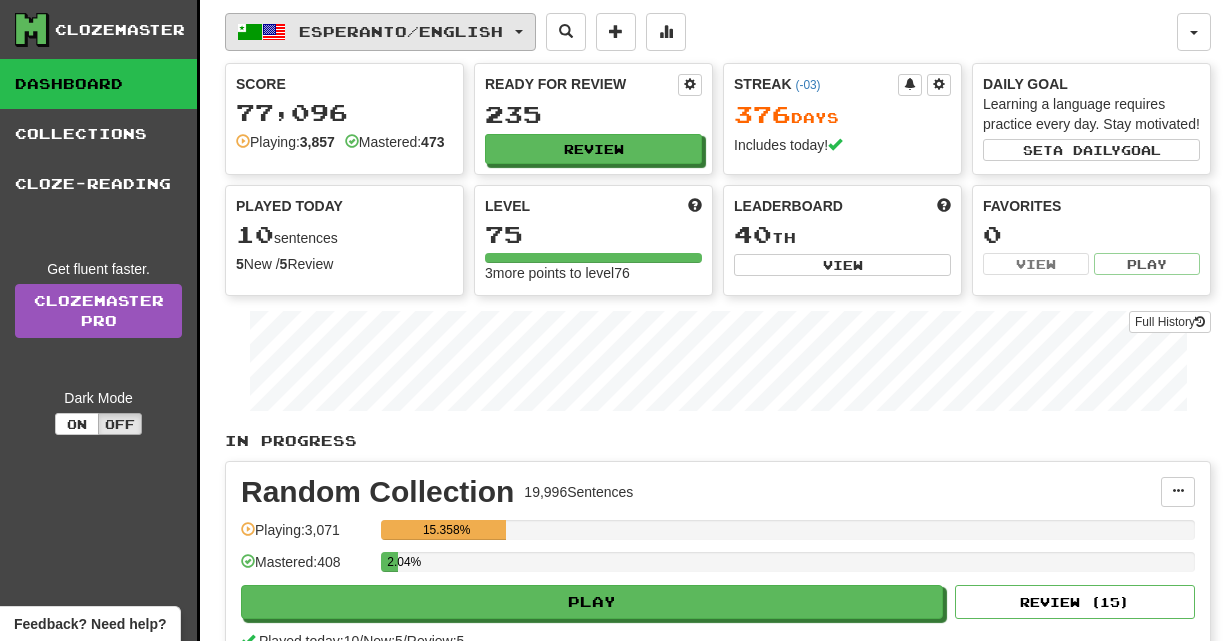 click on "Esperanto  /  English" at bounding box center (401, 31) 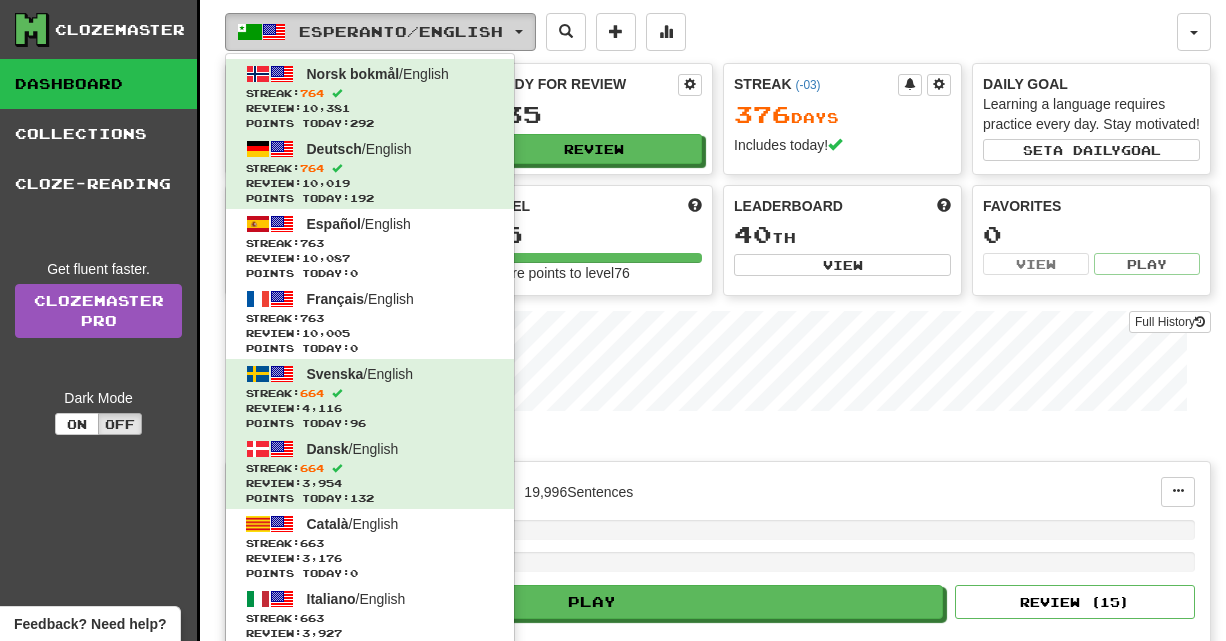 type 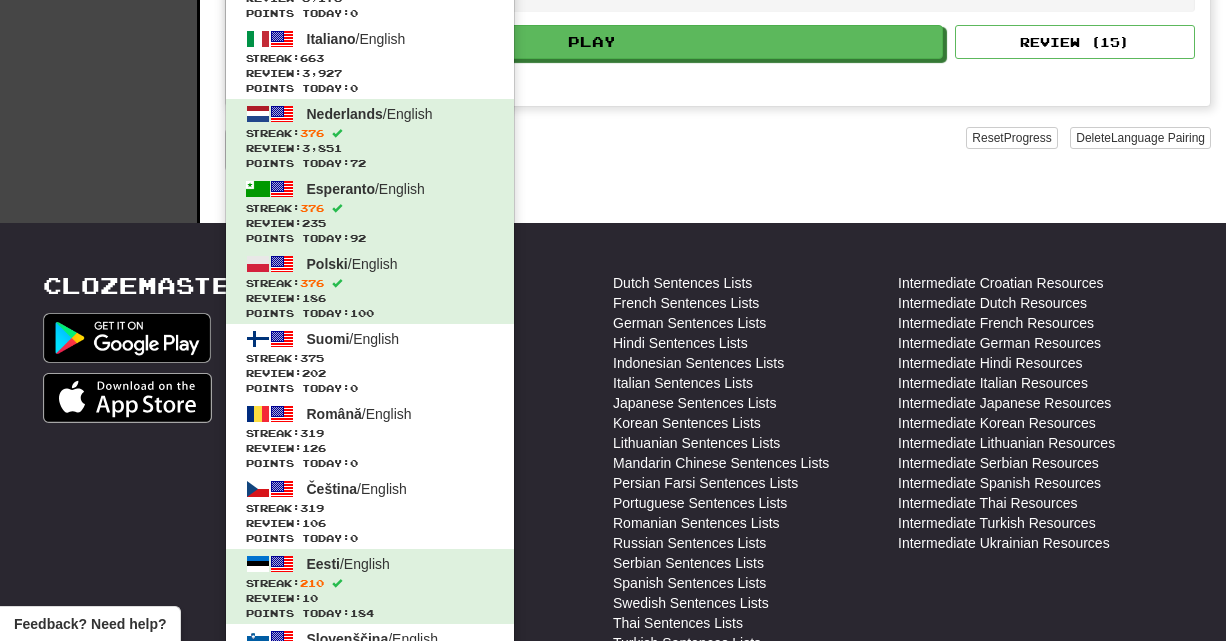 scroll, scrollTop: 814, scrollLeft: 0, axis: vertical 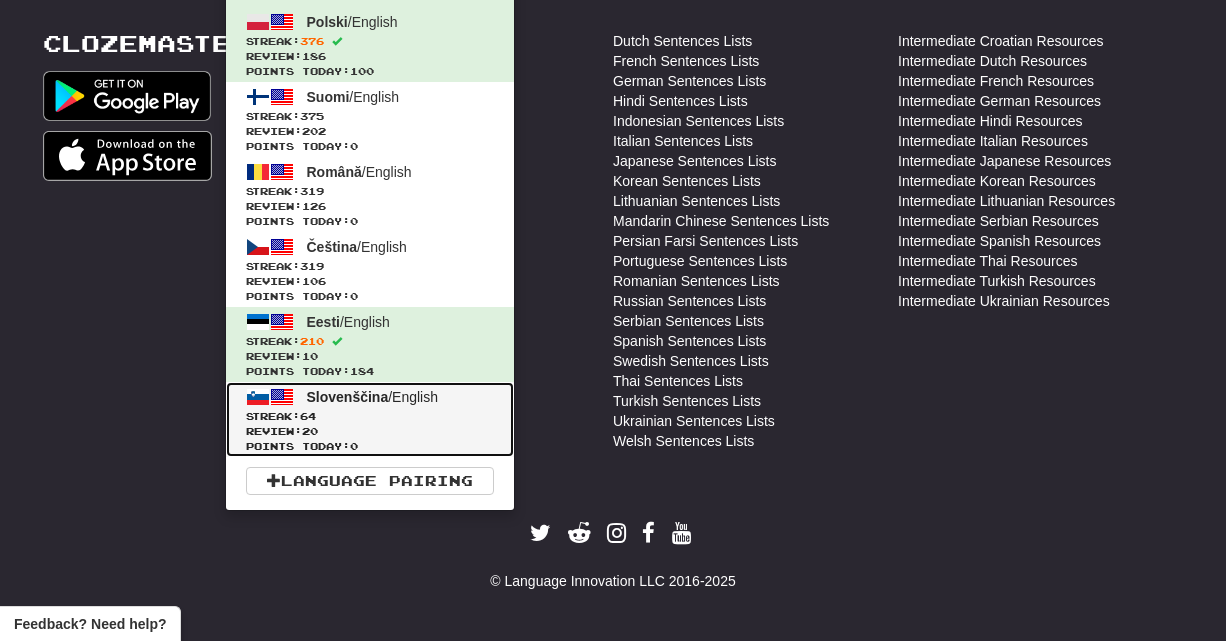 click on "Slovenščina  /  English Streak:  64   Review:  20 Points today:  0" at bounding box center (370, 419) 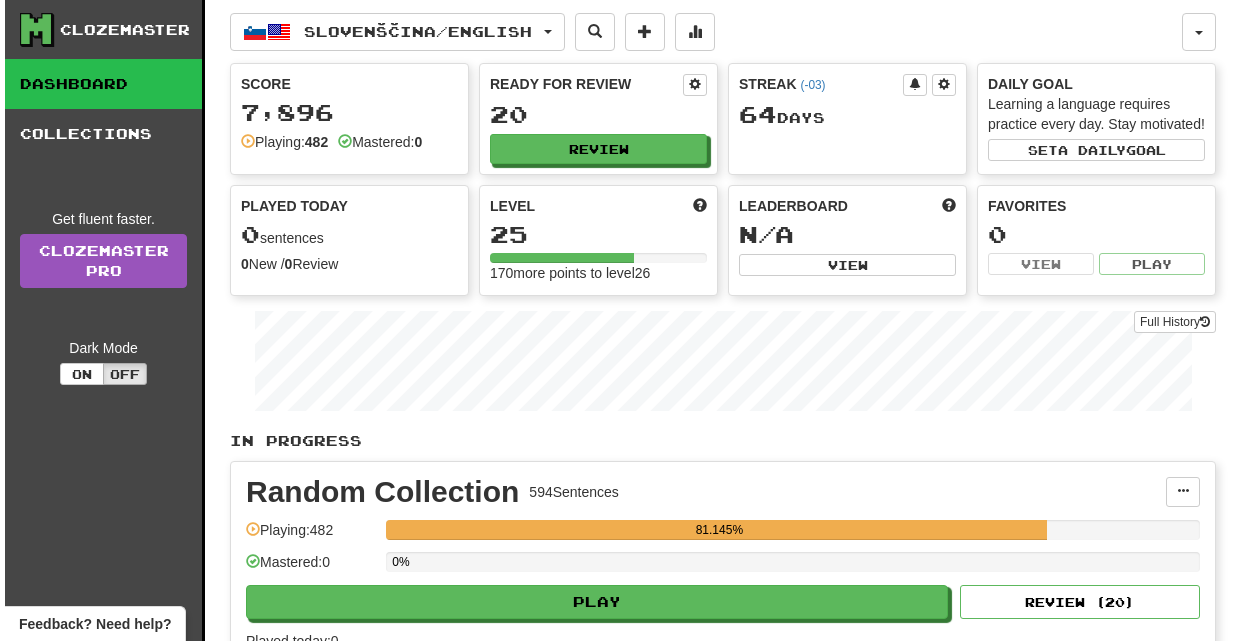 scroll, scrollTop: 0, scrollLeft: 0, axis: both 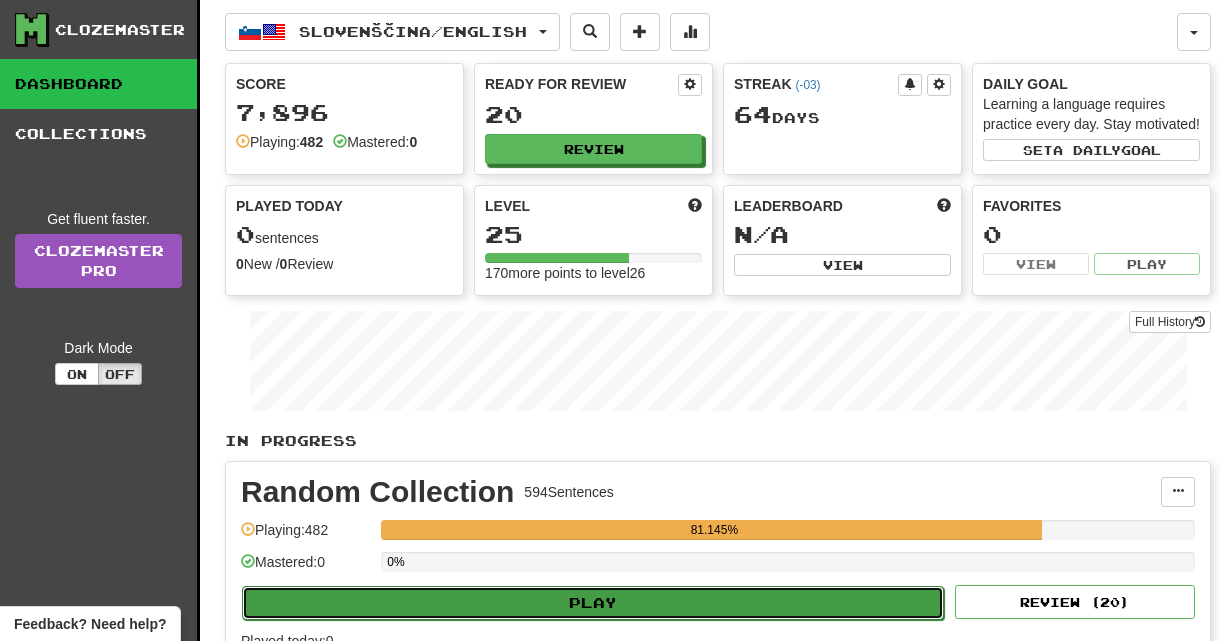 click on "Play" at bounding box center (593, 603) 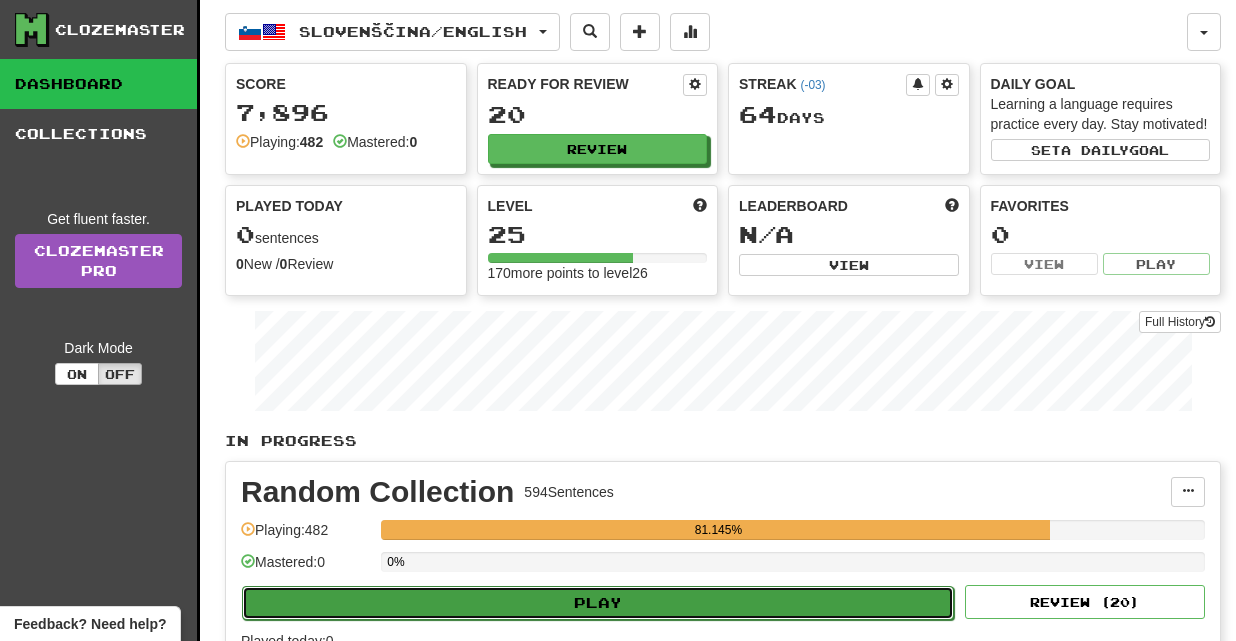 select on "**" 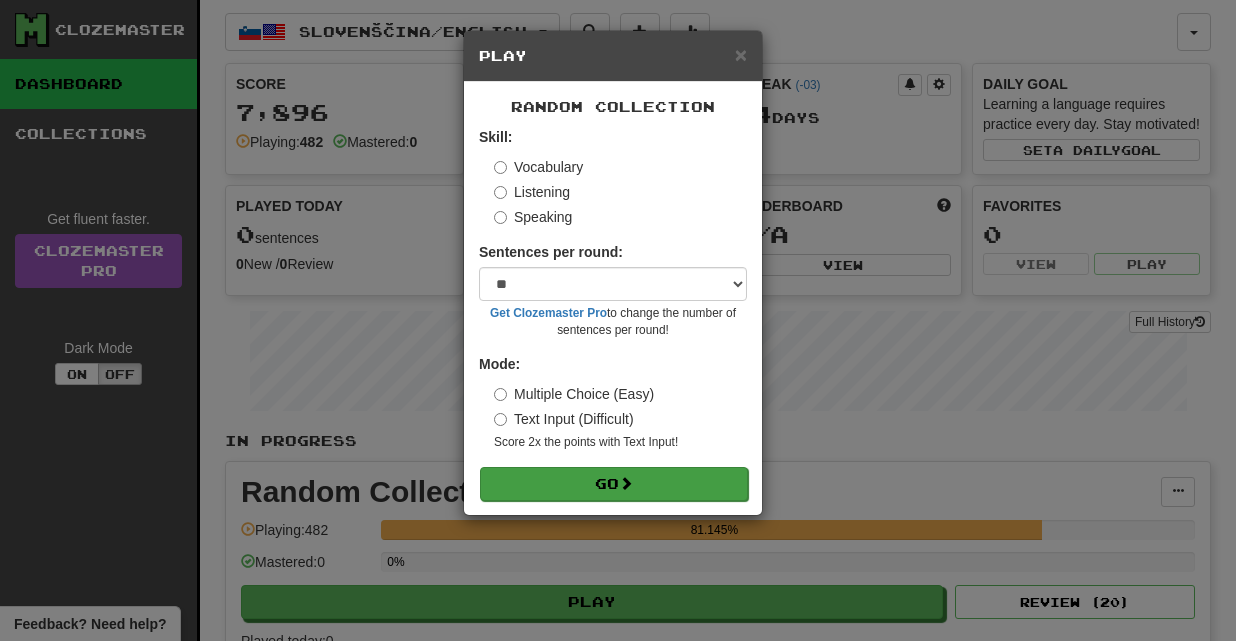 click on "Skill: Vocabulary Listening Speaking Sentences per round: * ** ** ** ** ** *** ******** Get Clozemaster Pro  to change the number of sentences per round! Mode: Multiple Choice (Easy) Text Input (Difficult) Score 2x the points with Text Input ! Go" at bounding box center [613, 313] 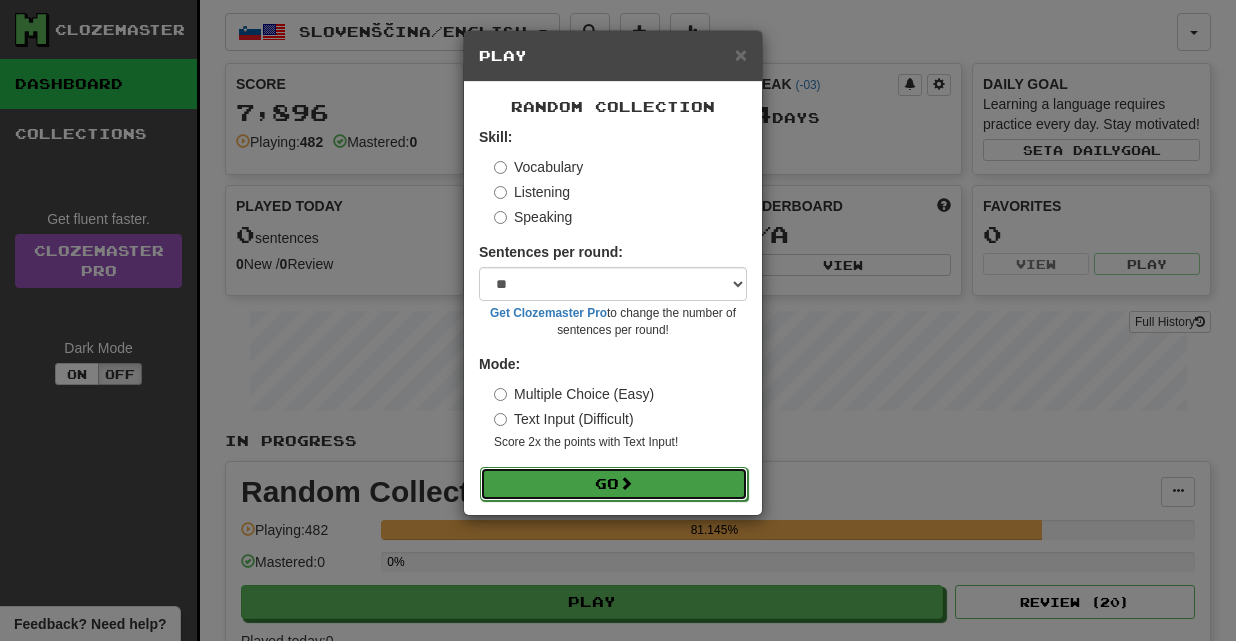 click on "Go" at bounding box center (614, 484) 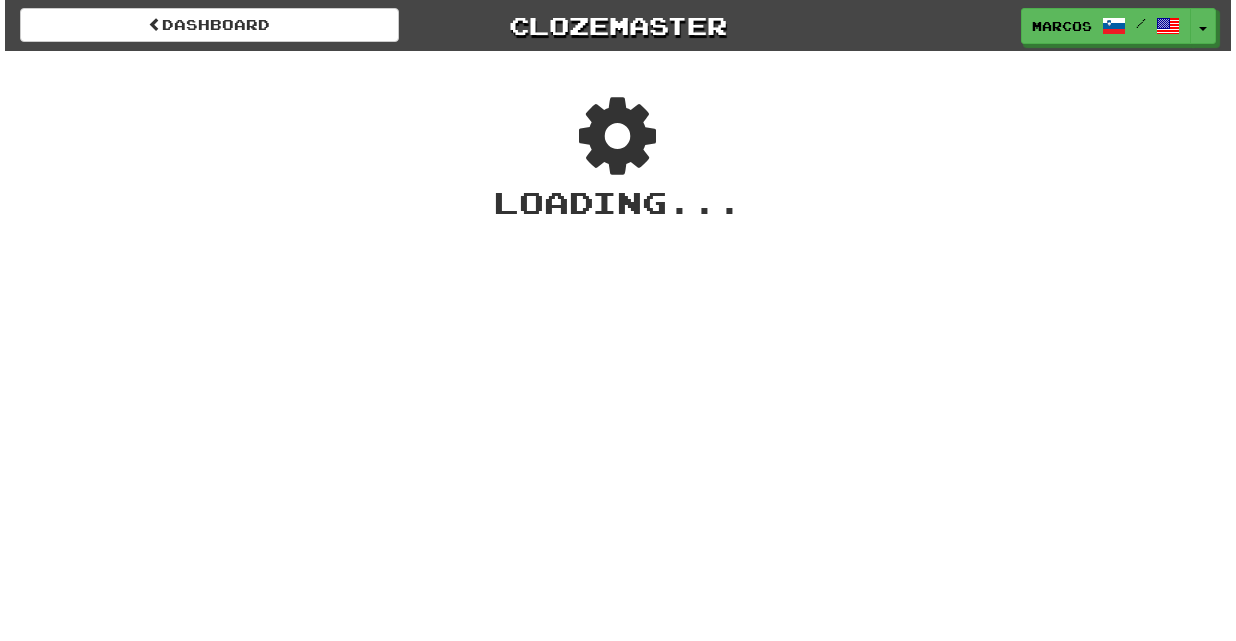 scroll, scrollTop: 0, scrollLeft: 0, axis: both 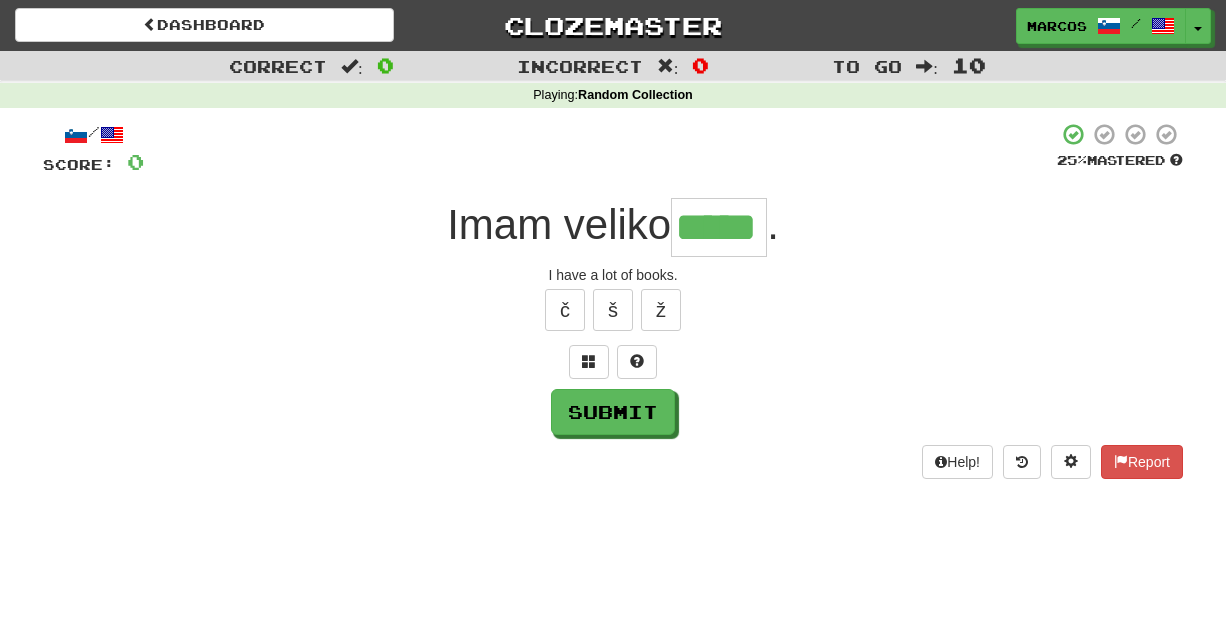 type on "*****" 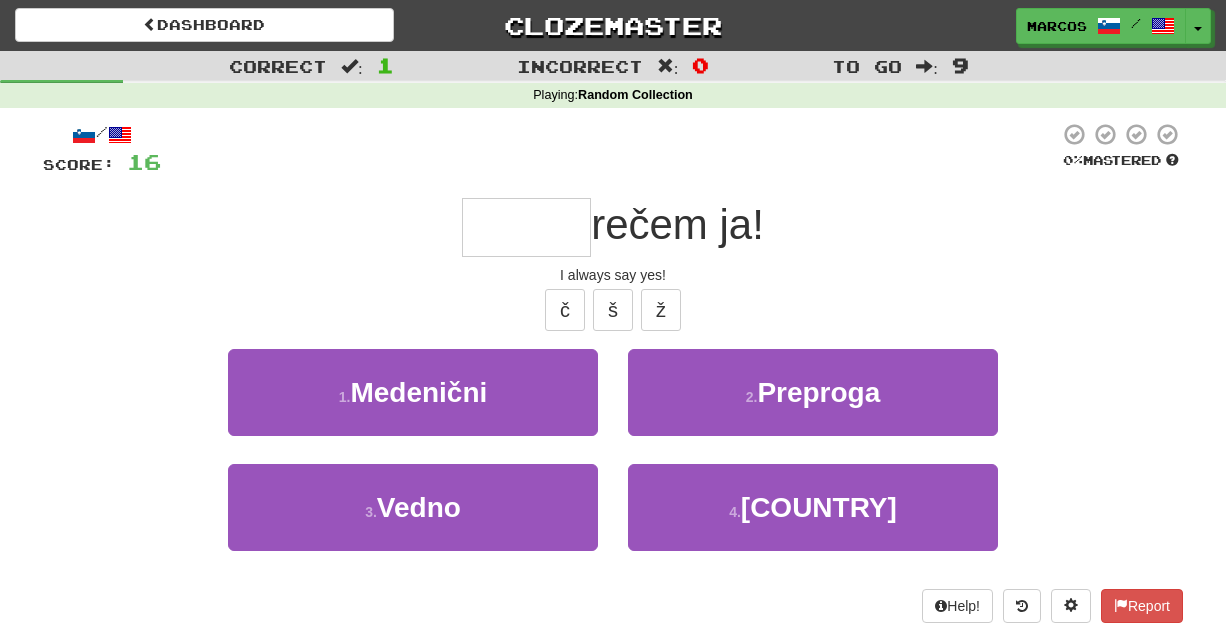 click at bounding box center [526, 227] 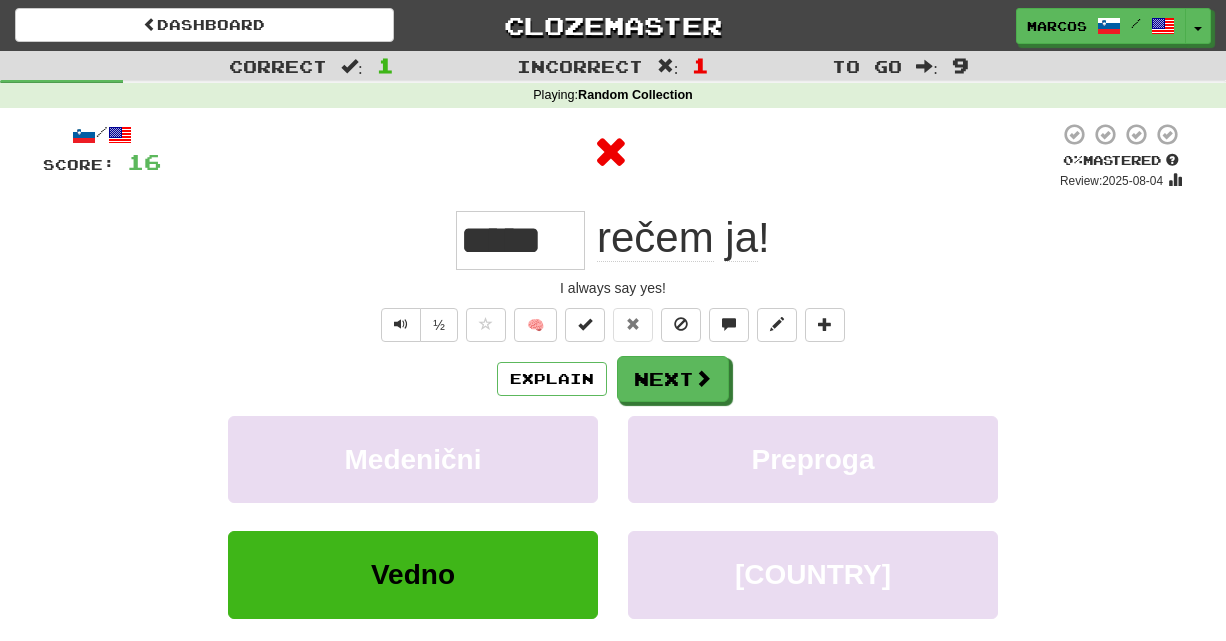 type on "****" 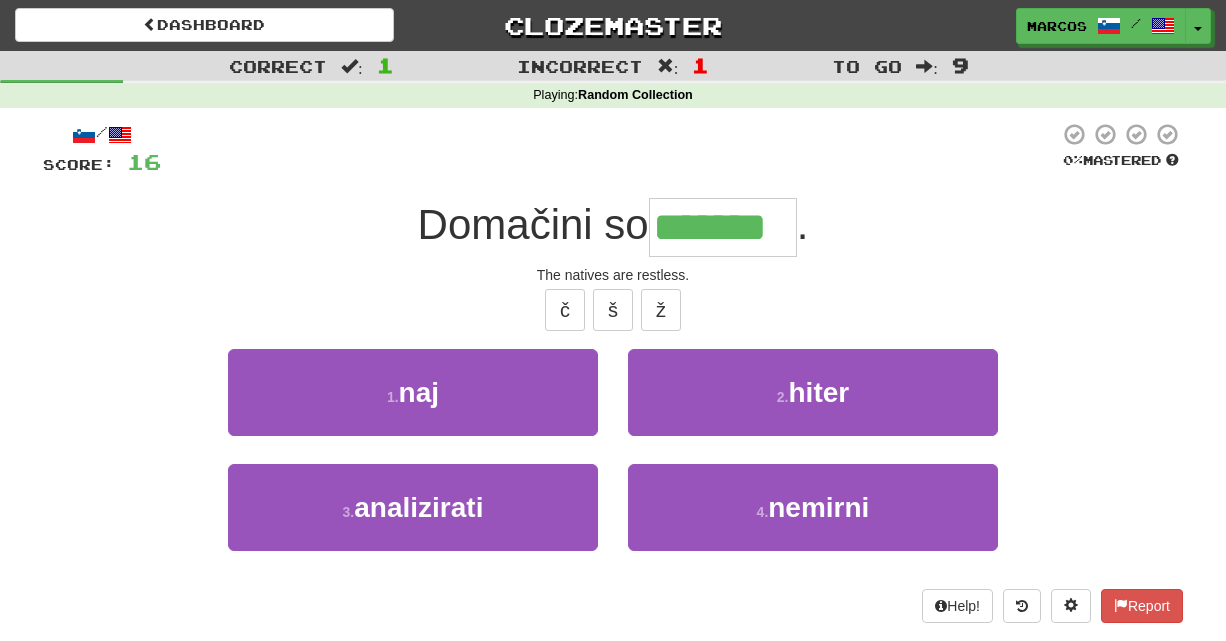 type on "*******" 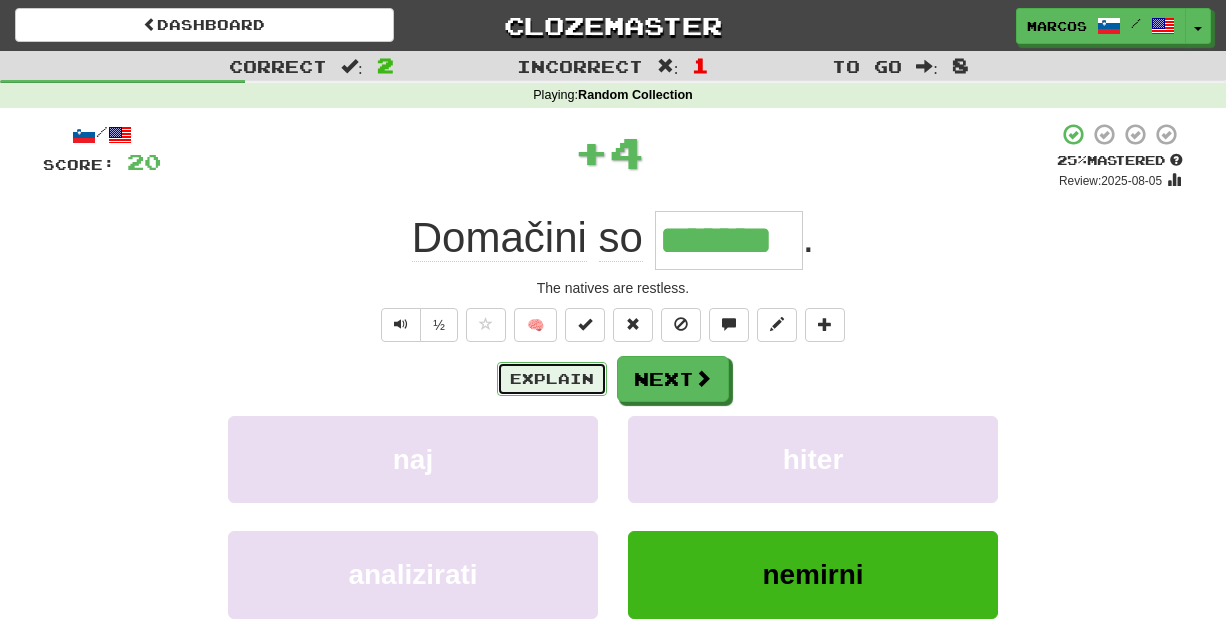 click on "Explain" at bounding box center [552, 379] 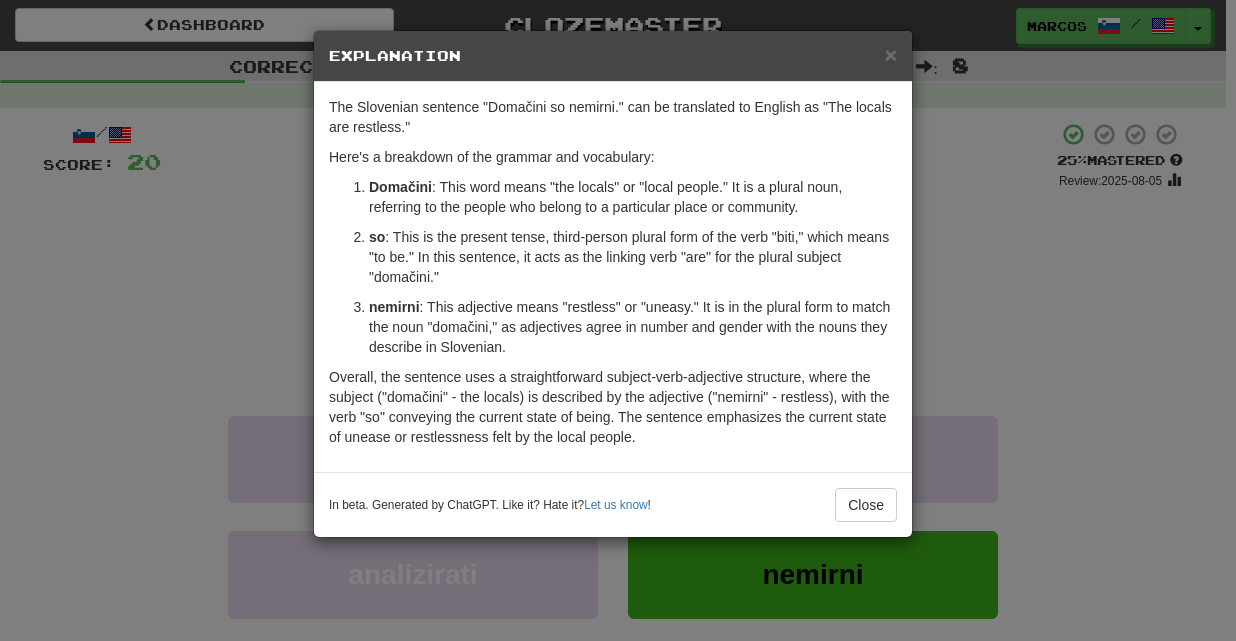 click on "× Explanation The Slovenian sentence "Domačini so nemirni." can be translated to English as "The locals are restless."
Here's a breakdown of the grammar and vocabulary:
Domačini : This word means "the locals" or "local people." It is a plural noun, referring to the people who belong to a particular place or community.
so : This is the present tense, third-person plural form of the verb "biti," which means "to be." In this sentence, it acts as the linking verb "are" for the plural subject "domačini."
nemirni : This adjective means "restless" or "uneasy." It is in the plural form to match the noun "domačini," as adjectives agree in number and gender with the nouns they describe in Slovenian.
In beta. Generated by ChatGPT. Like it? Hate it?  Let us know ! Close" at bounding box center [618, 320] 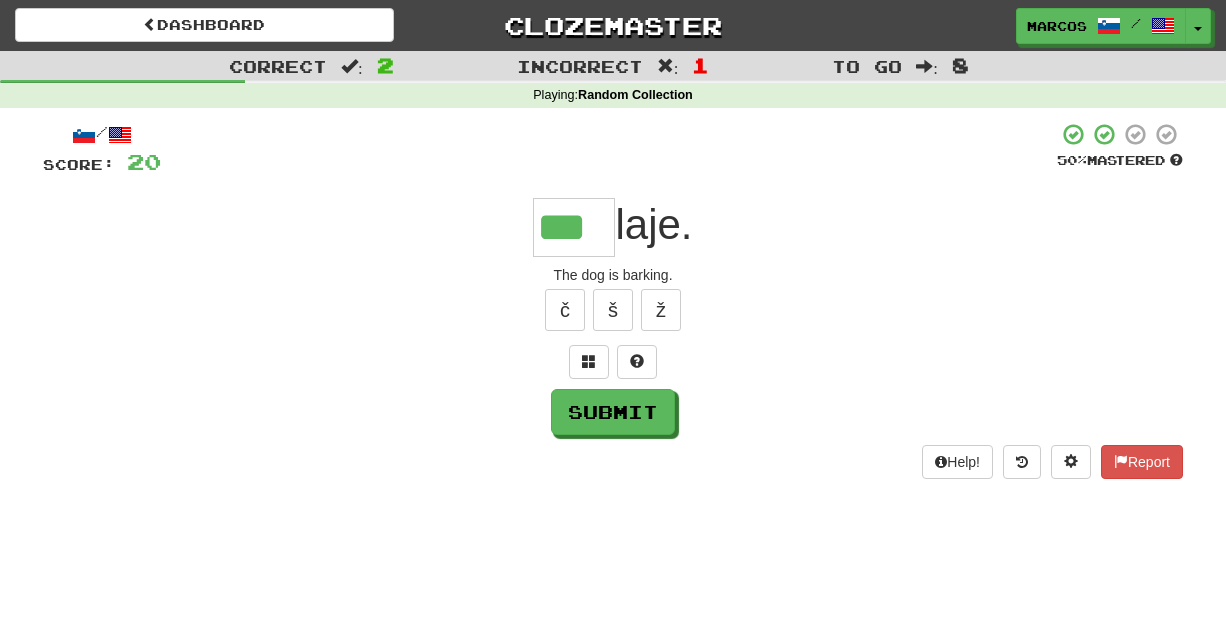 type on "***" 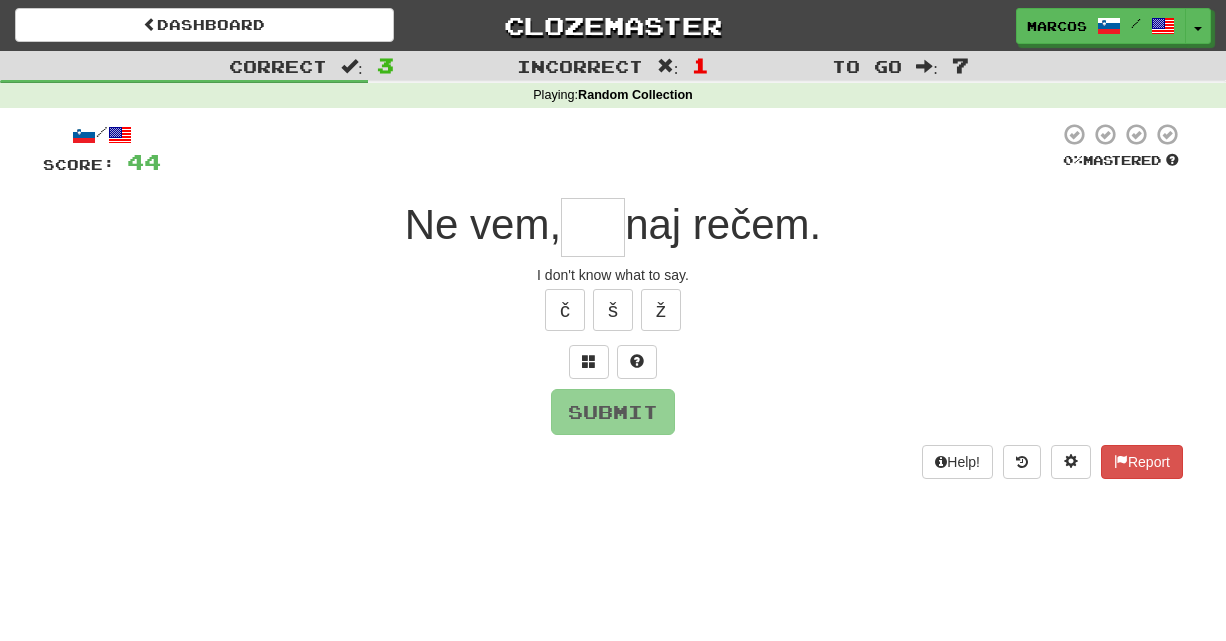 type on "*" 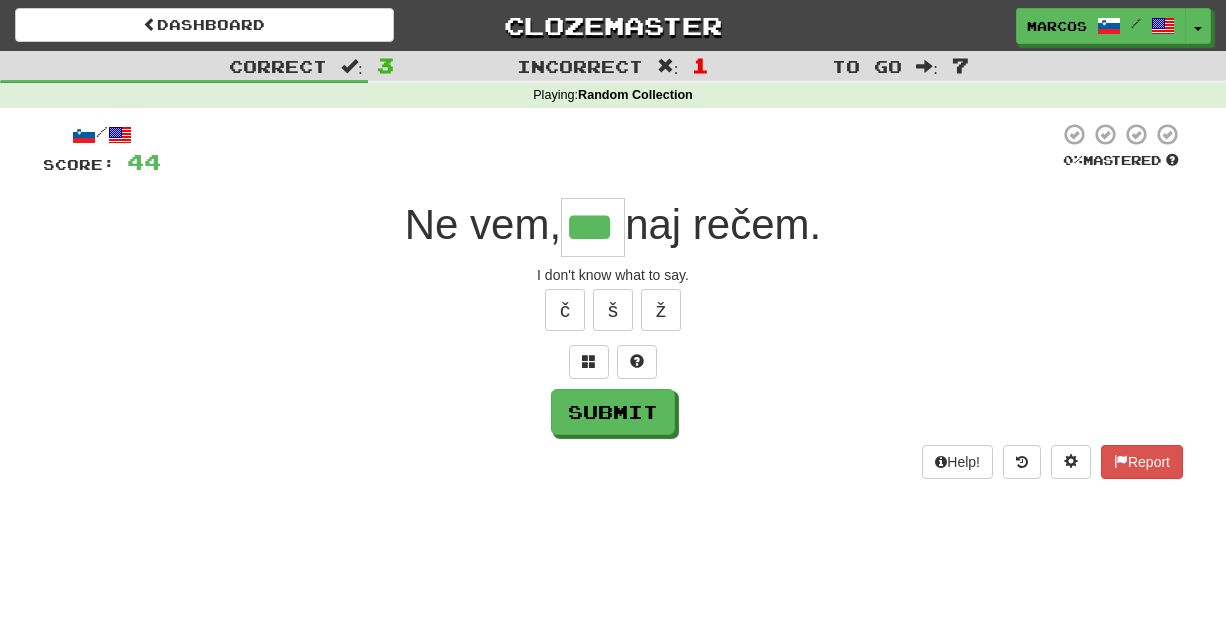 type on "***" 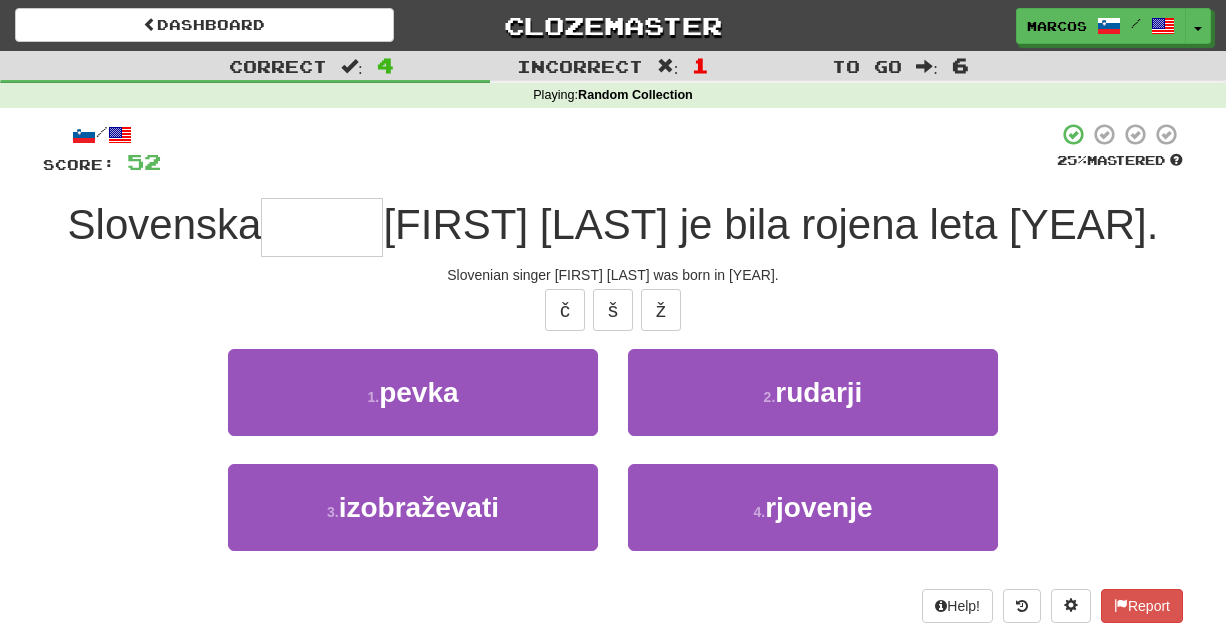 type on "*" 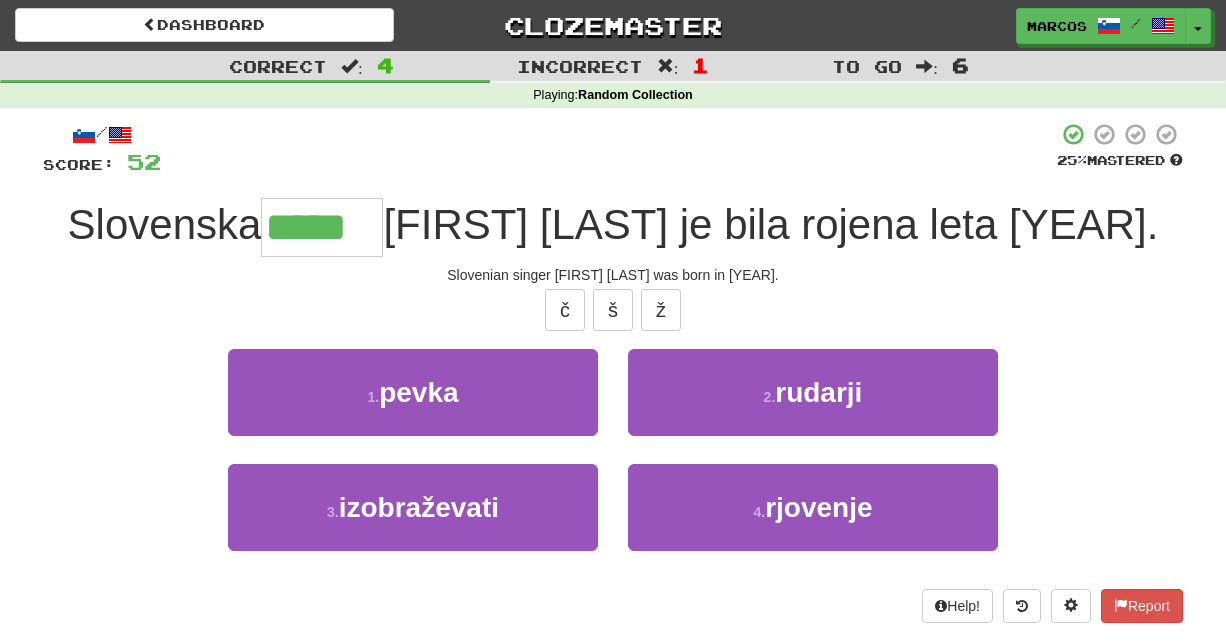 type on "*****" 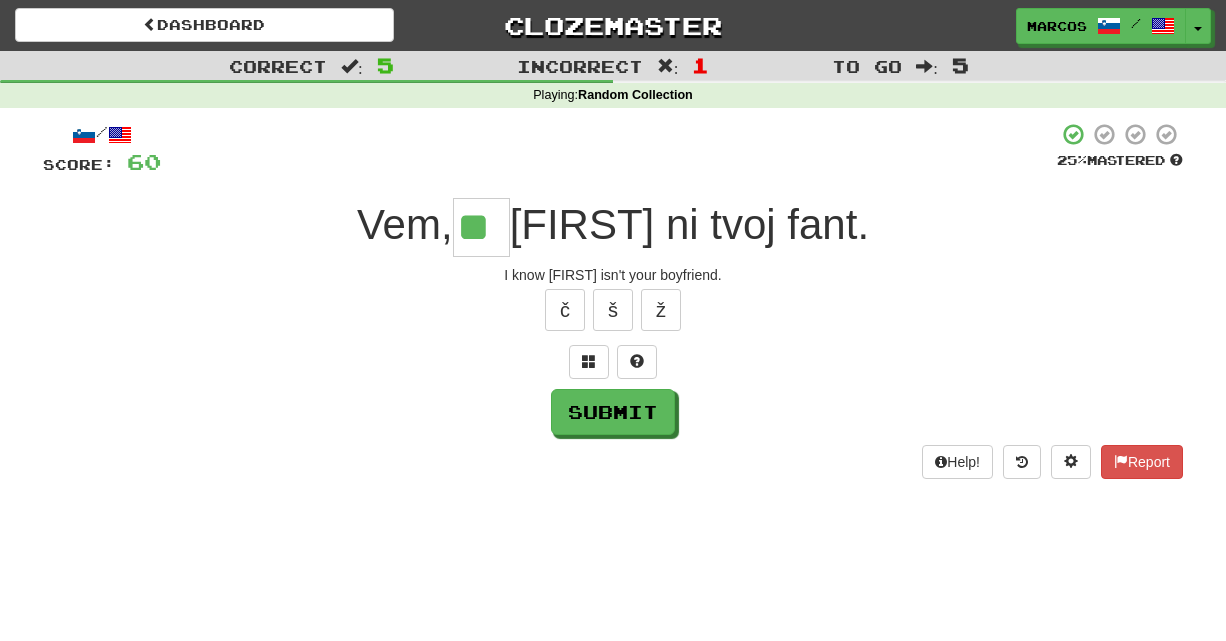 type on "**" 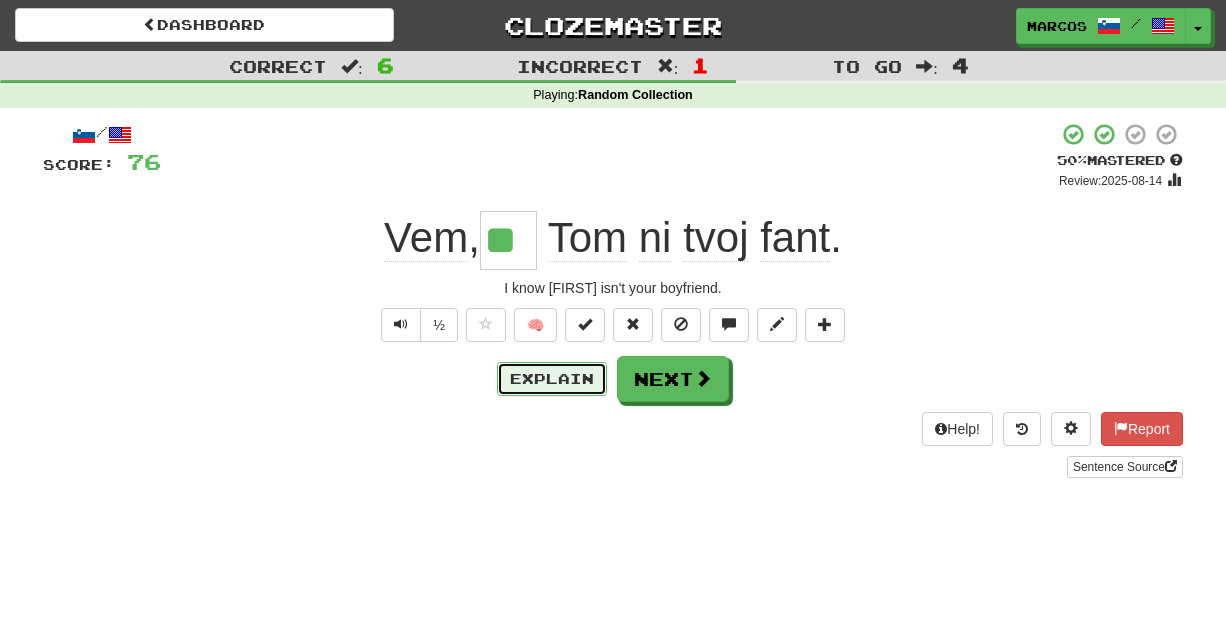 click on "Explain" at bounding box center (552, 379) 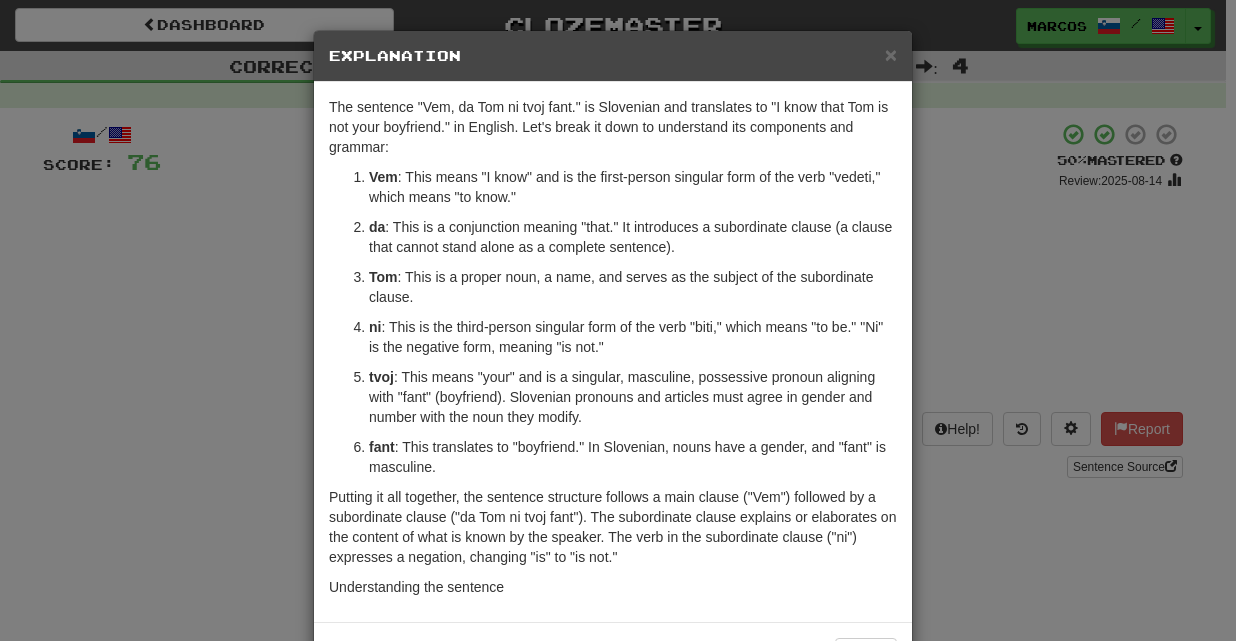 click on "× Explanation The sentence "Vem, da Tom ni tvoj fant." is Slovenian and translates to "I know that Tom is not your boyfriend." in English. Let's break it down to understand its components and grammar:
Vem : This means "I know" and is the first-person singular form of the verb "vedeti," which means "to know."
da : This is a conjunction meaning "that." It introduces a subordinate clause (a clause that cannot stand alone as a complete sentence).
Tom : This is a proper noun, a name, and serves as the subject of the subordinate clause.
ni : This is the third-person singular form of the verb "biti," which means "to be." "Ni" is the negative form, meaning "is not."
tvoj : This means "your" and is a singular, masculine, possessive pronoun aligning with "fant" (boyfriend). Slovenian pronouns and articles must agree in gender and number with the noun they modify.
fant : This translates to "boyfriend." In Slovenian, nouns have a gender, and "fant" is masculine.
Let us know !" at bounding box center [618, 320] 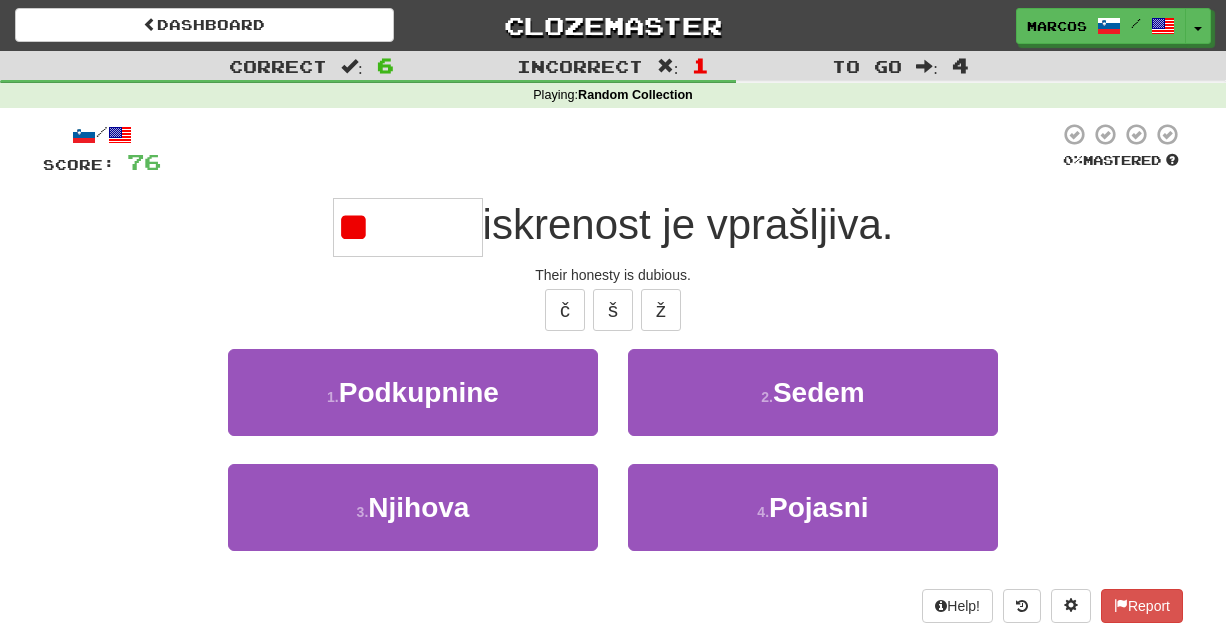 type on "*" 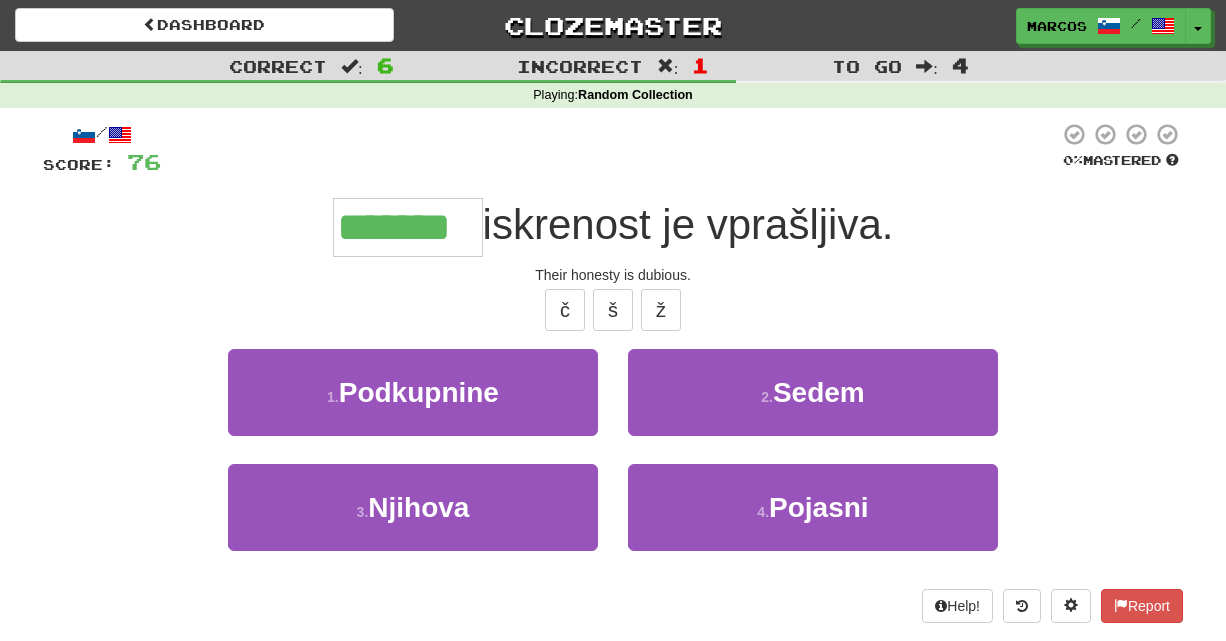 type on "*******" 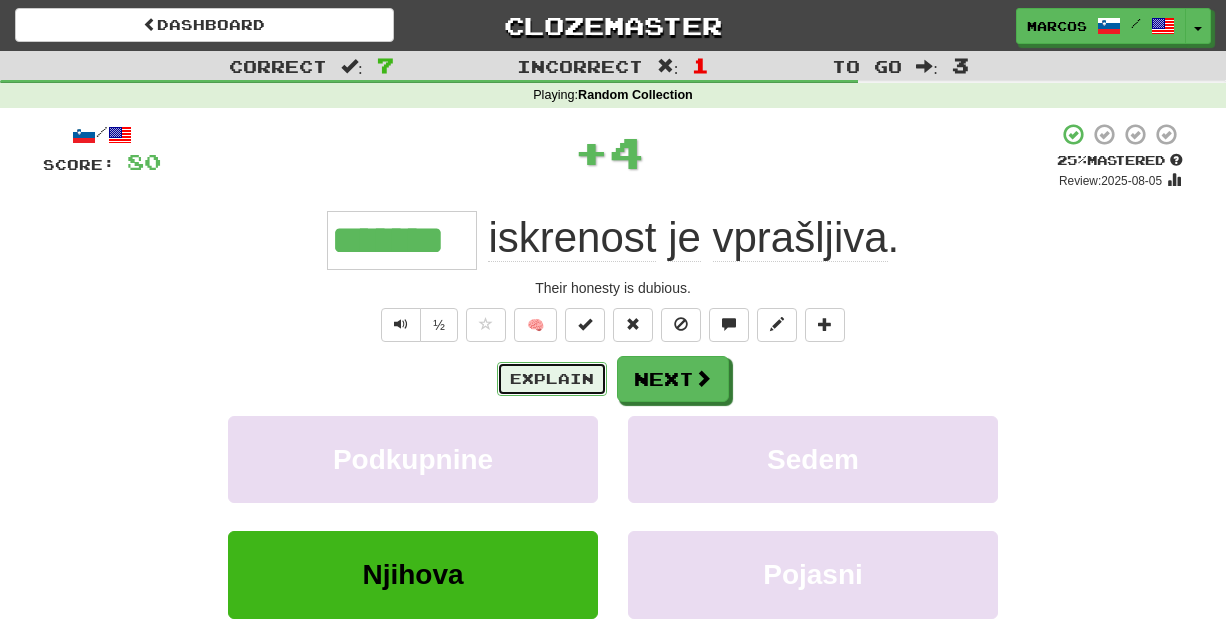 click on "Explain" at bounding box center [552, 379] 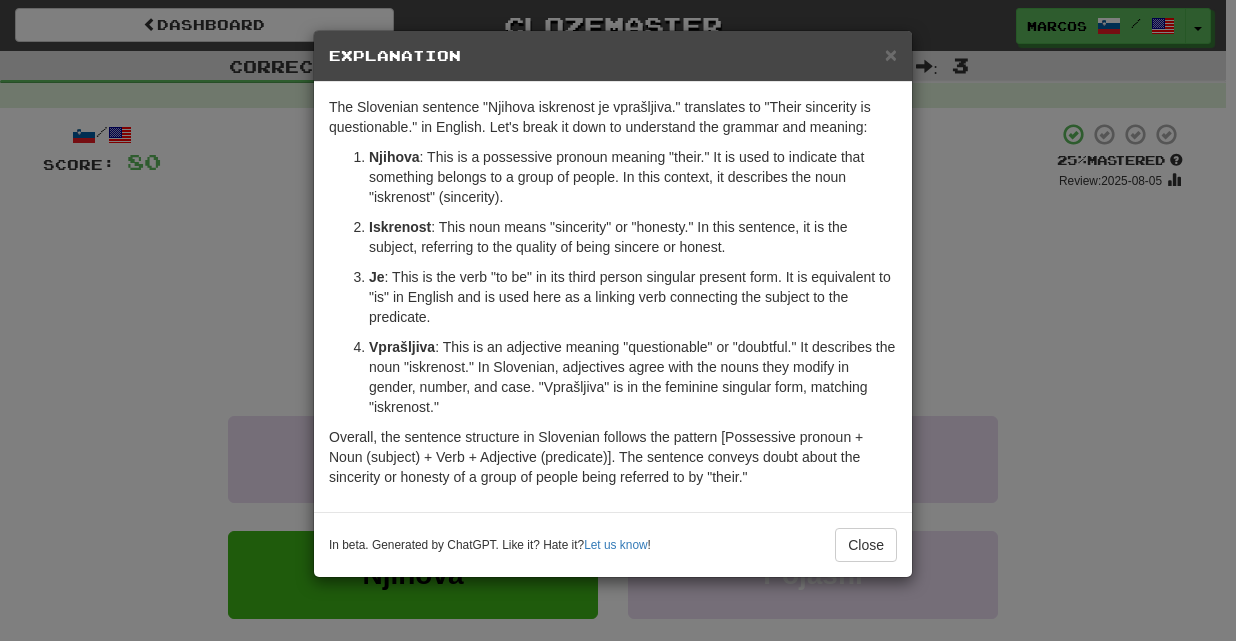 click on "× Explanation The Slovenian sentence "Njihova iskrenost je vprašljiva." translates to "Their sincerity is questionable." in English. Let's break it down to understand the grammar and meaning:
Njihova : This is a possessive pronoun meaning "their." It is used to indicate that something belongs to a group of people. In this context, it describes the noun "iskrenost" (sincerity).
Iskrenost : This noun means "sincerity" or "honesty." In this sentence, it is the subject, referring to the quality of being sincere or honest.
Je : This is the verb "to be" in its third person singular present form. It is equivalent to "is" in English and is used here as a linking verb connecting the subject to the predicate.
Vprašljiva : This is an adjective meaning "questionable" or "doubtful." It describes the noun "iskrenost." In Slovenian, adjectives agree with the nouns they modify in gender, number, and case. "Vprašljiva" is in the feminine singular form, matching "iskrenost."
Let us know !" at bounding box center [618, 320] 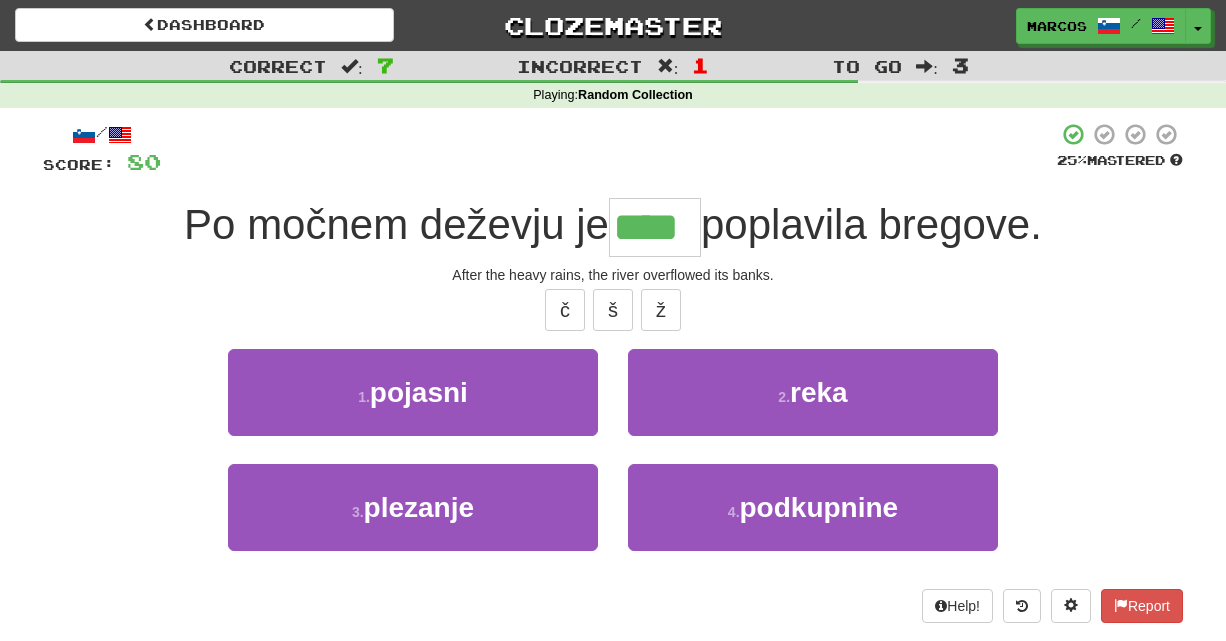type on "****" 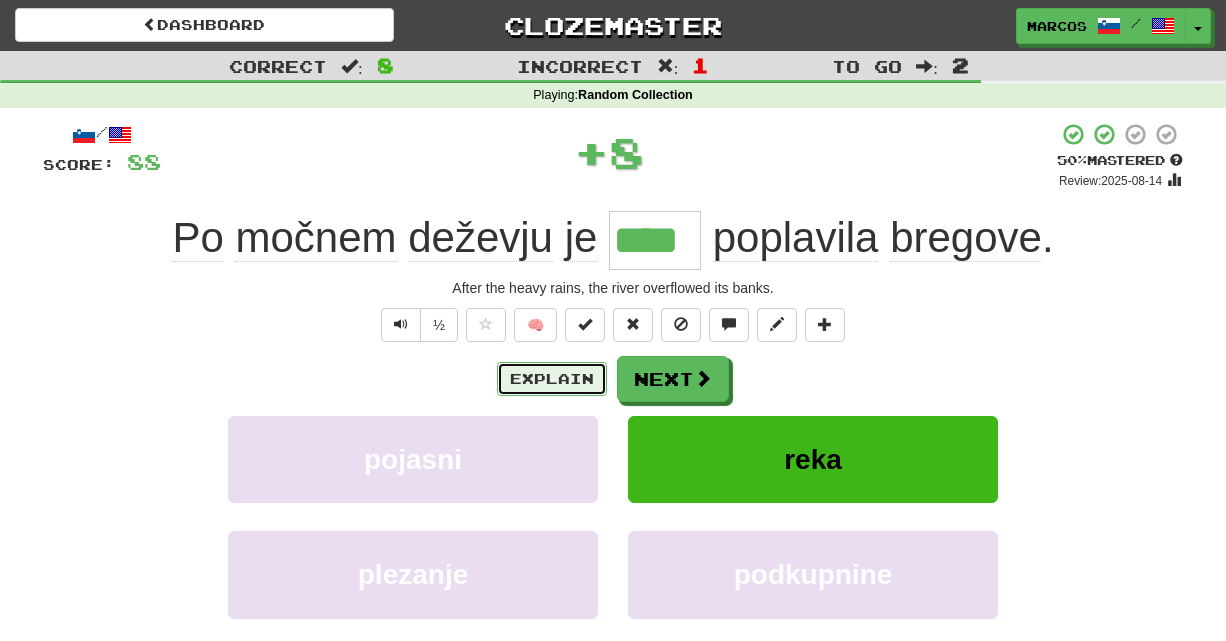 click on "Explain" at bounding box center (552, 379) 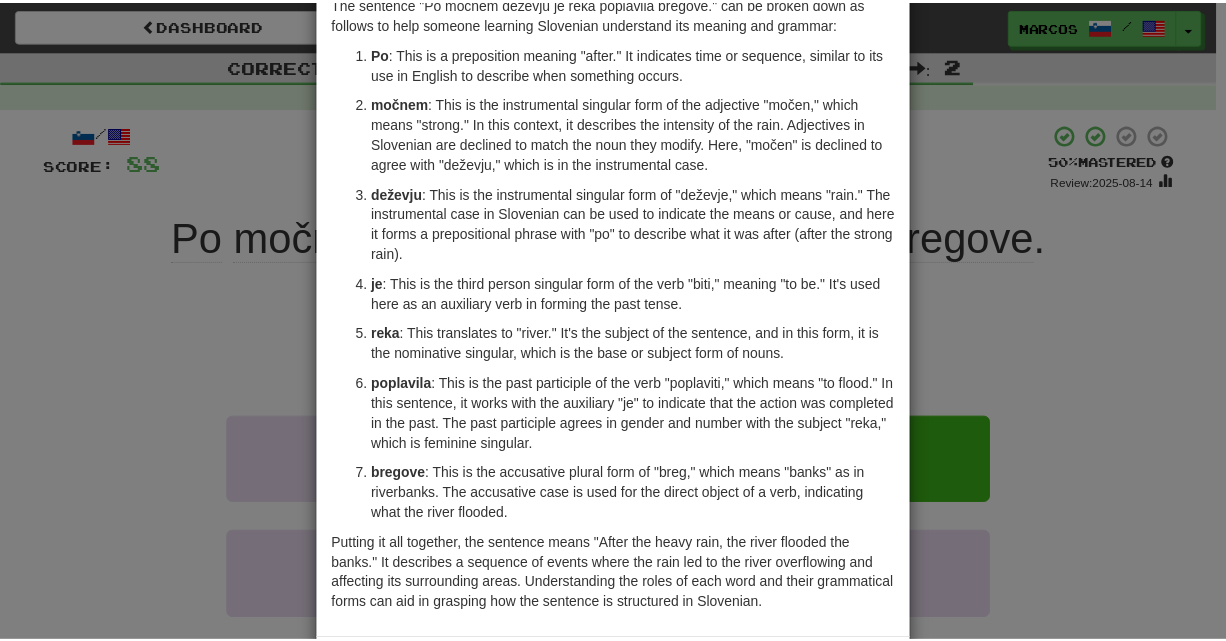 scroll, scrollTop: 106, scrollLeft: 0, axis: vertical 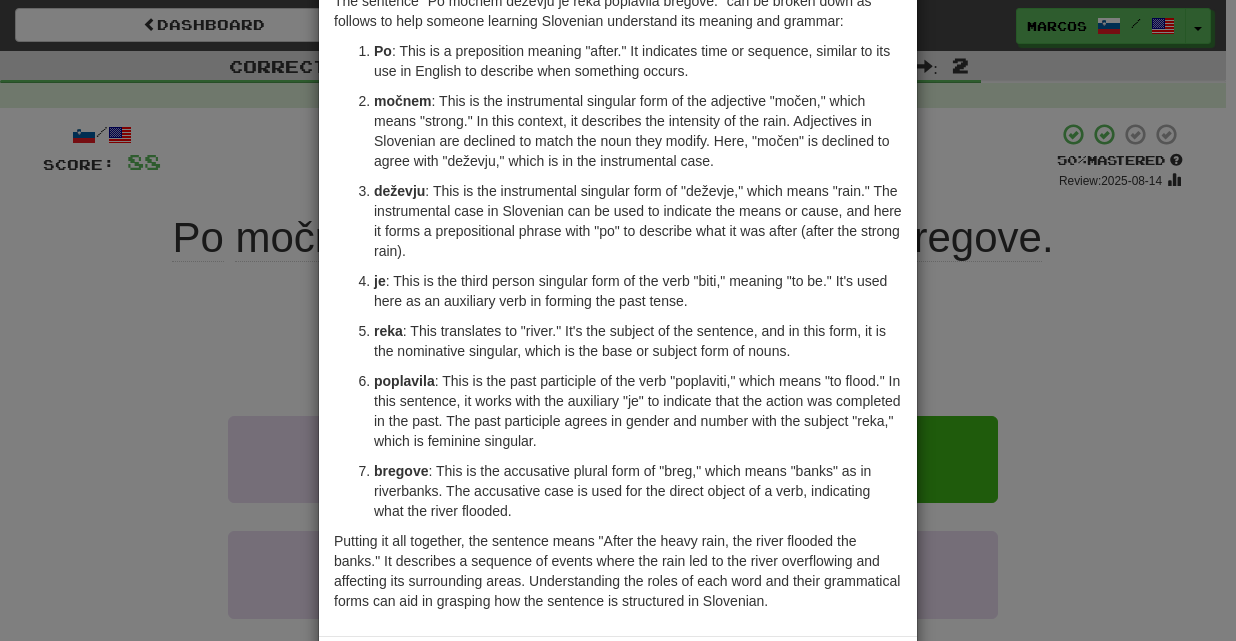 click on "× Explanation The sentence "Po močnem deževju je reka poplavila bregove." can be broken down as follows to help someone learning Slovenian understand its meaning and grammar:
Po : This is a preposition meaning "after." It indicates time or sequence, similar to its use in English to describe when something occurs.
močnem : This is the instrumental singular form of the adjective "močen," which means "strong." In this context, it describes the intensity of the rain. Adjectives in Slovenian are declined to match the noun they modify. Here, "močen" is declined to agree with "deževju," which is in the instrumental case.
deževju : This is the instrumental singular form of "deževje," which means "rain." The instrumental case in Slovenian can be used to indicate the means or cause, and here it forms a prepositional phrase with "po" to describe what it was after (after the strong rain).
je
reka
poplavila
bregove
In beta. Generated by ChatGPT. Like it? Hate it?  !" at bounding box center [618, 320] 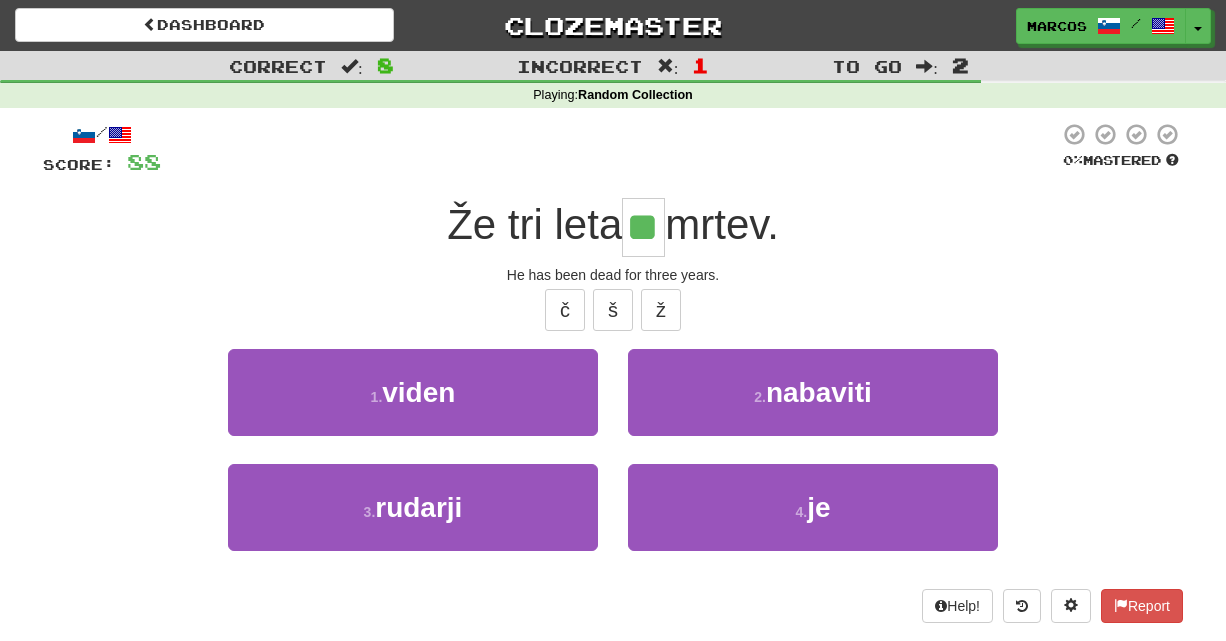 type on "**" 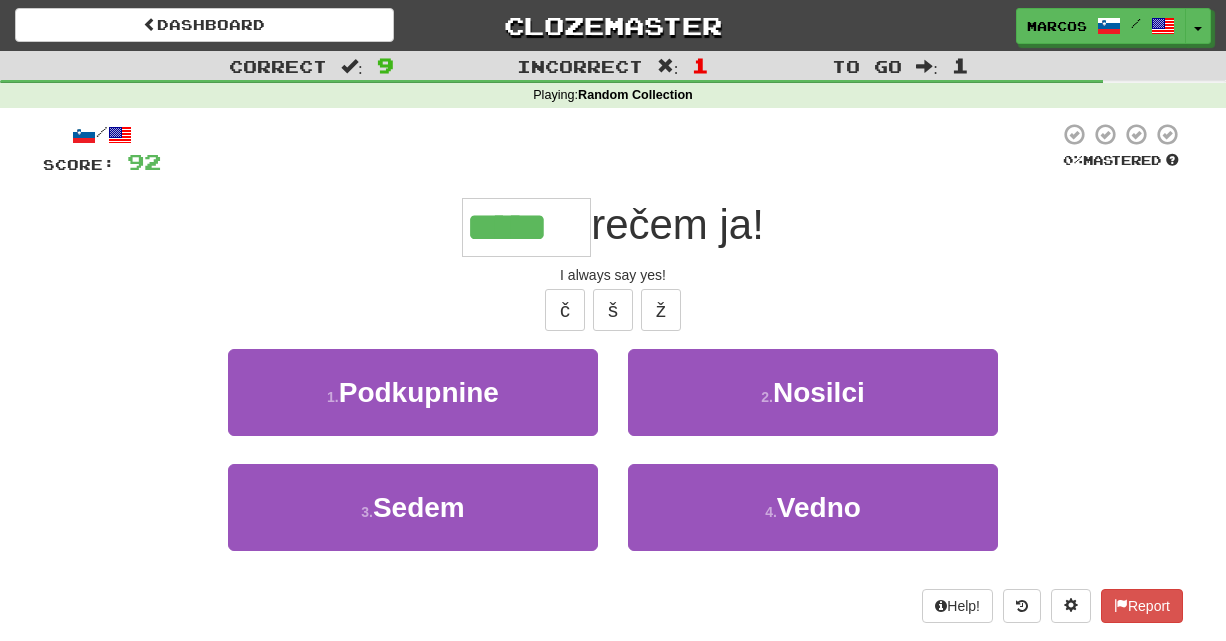 type on "*****" 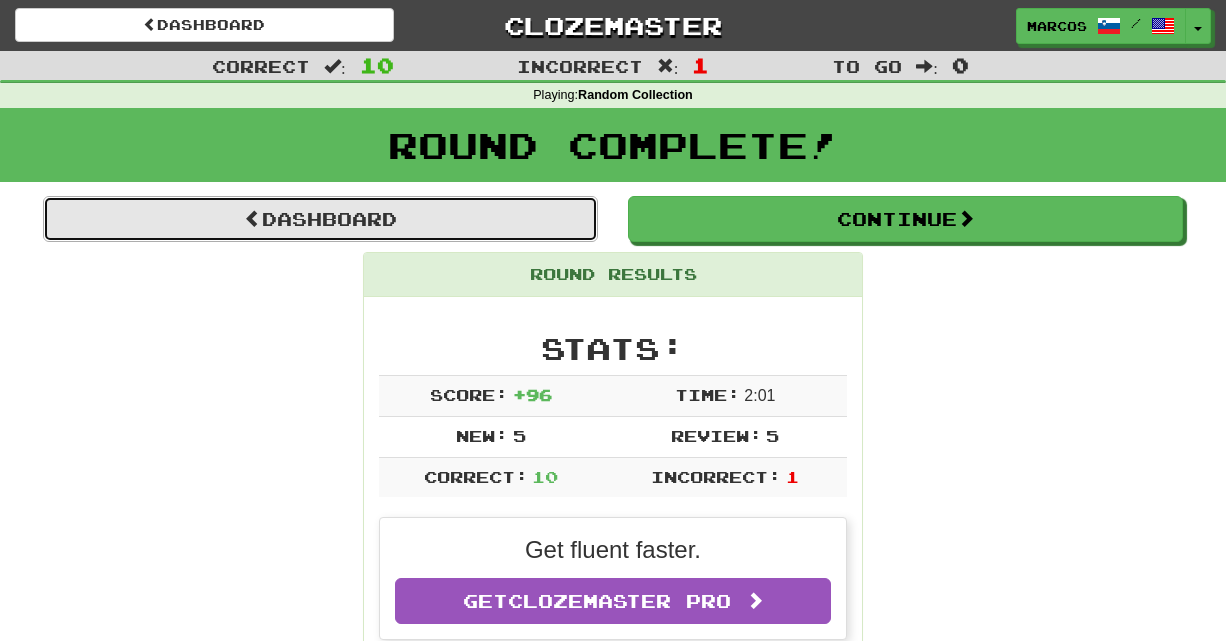 click on "Dashboard" at bounding box center [320, 219] 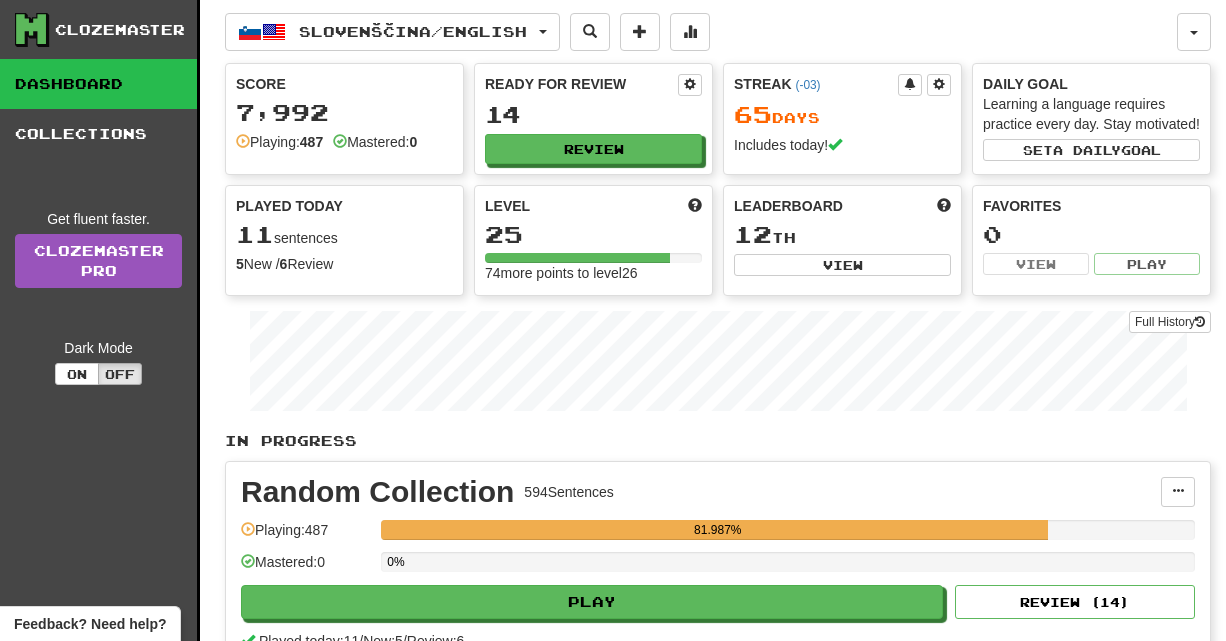 scroll, scrollTop: 0, scrollLeft: 0, axis: both 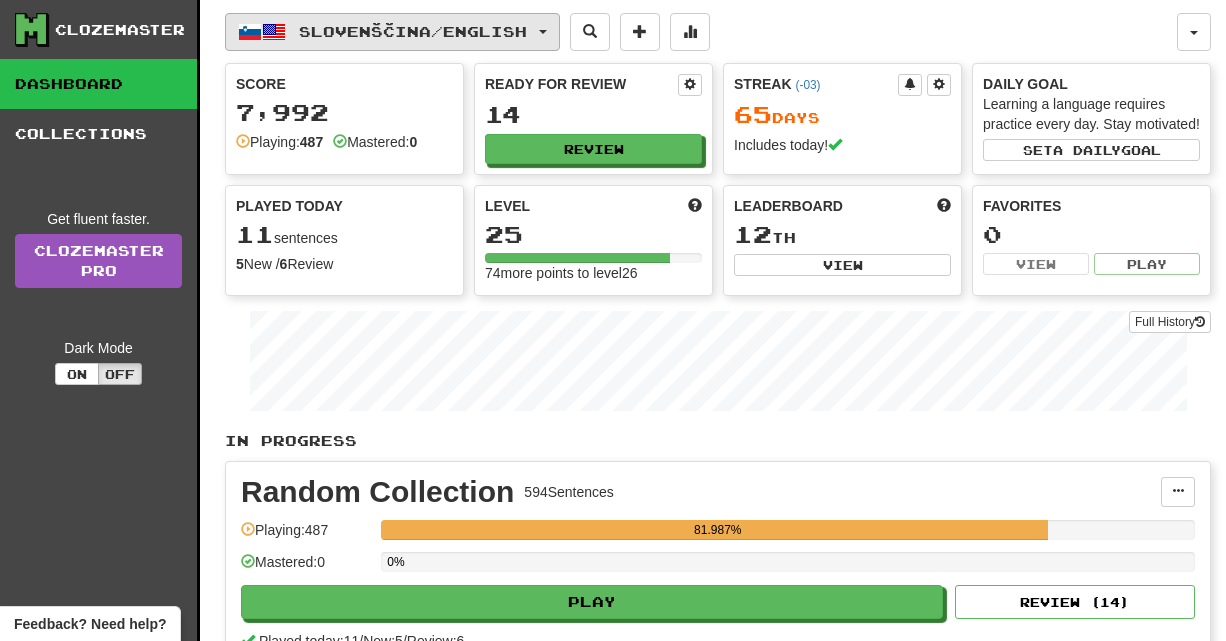 click on "Slovenščina  /  English" at bounding box center [413, 31] 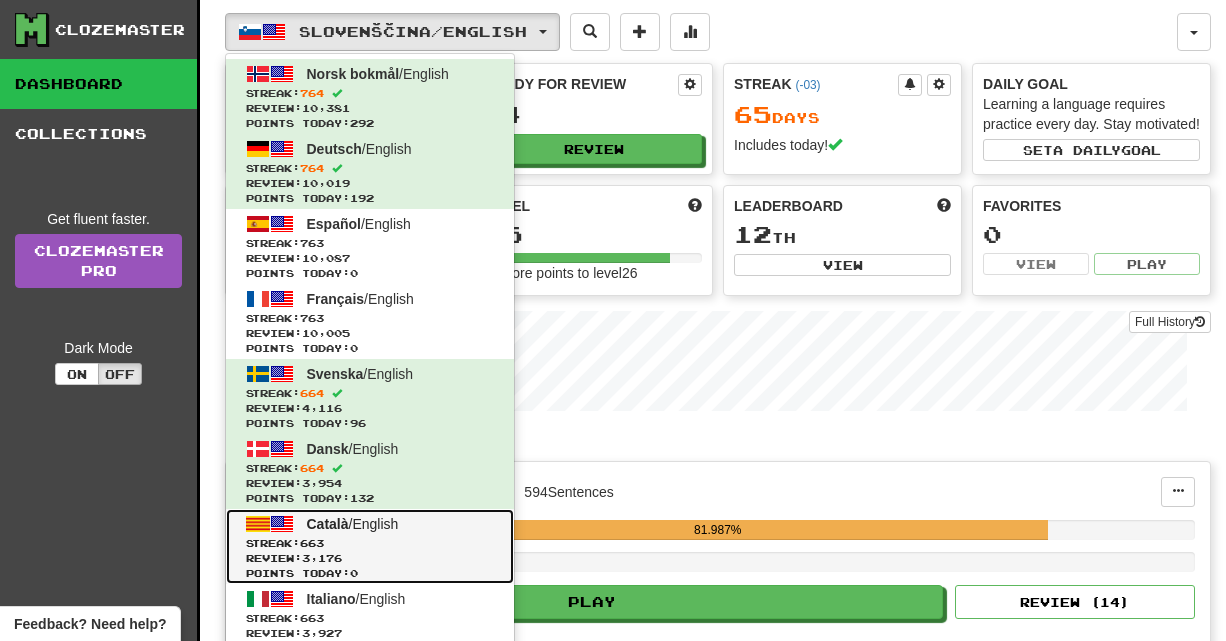 click on "Review:  3,176" at bounding box center (370, 558) 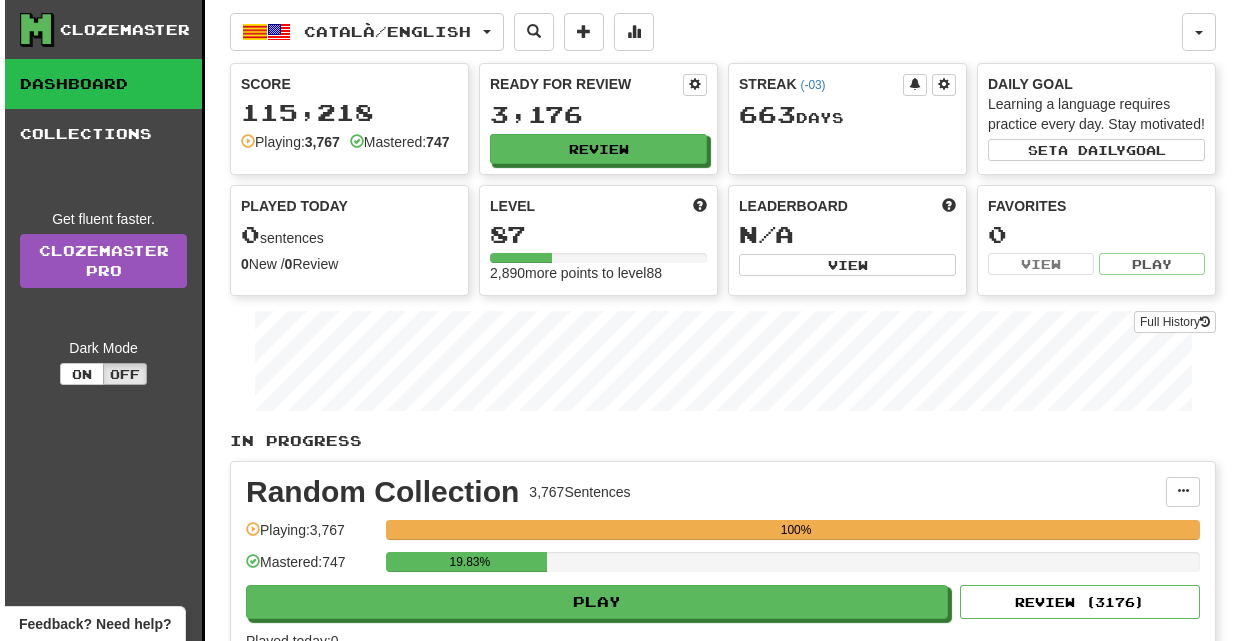 scroll, scrollTop: 0, scrollLeft: 0, axis: both 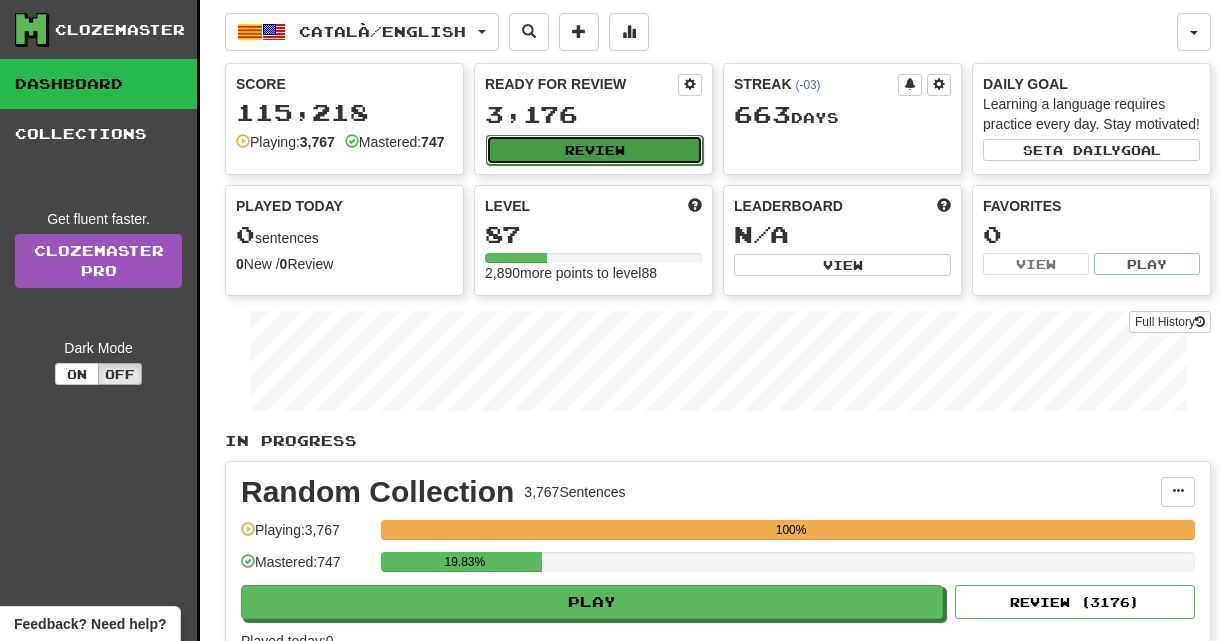 click on "Review" at bounding box center [594, 150] 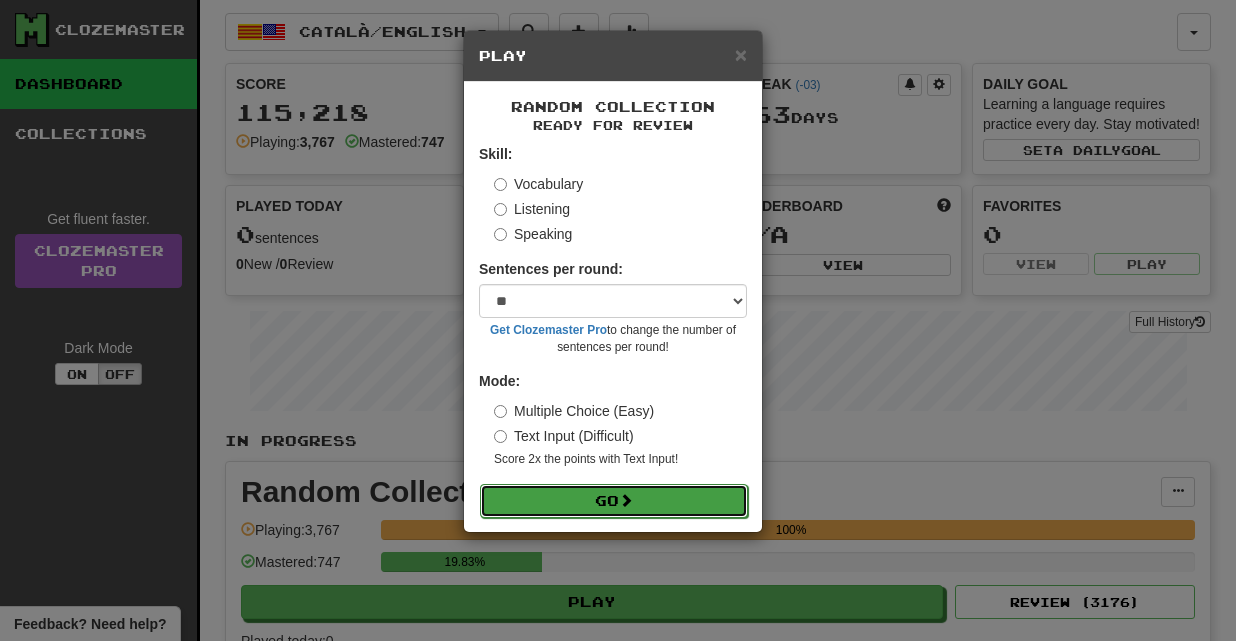 click on "Go" at bounding box center (614, 501) 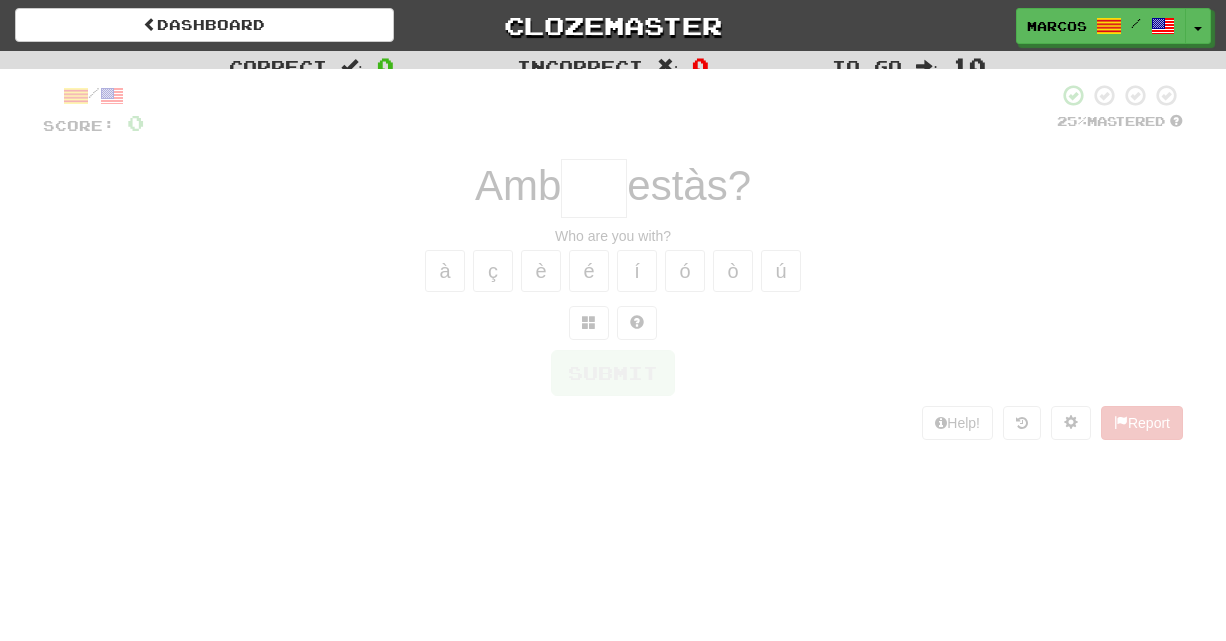 scroll, scrollTop: 0, scrollLeft: 0, axis: both 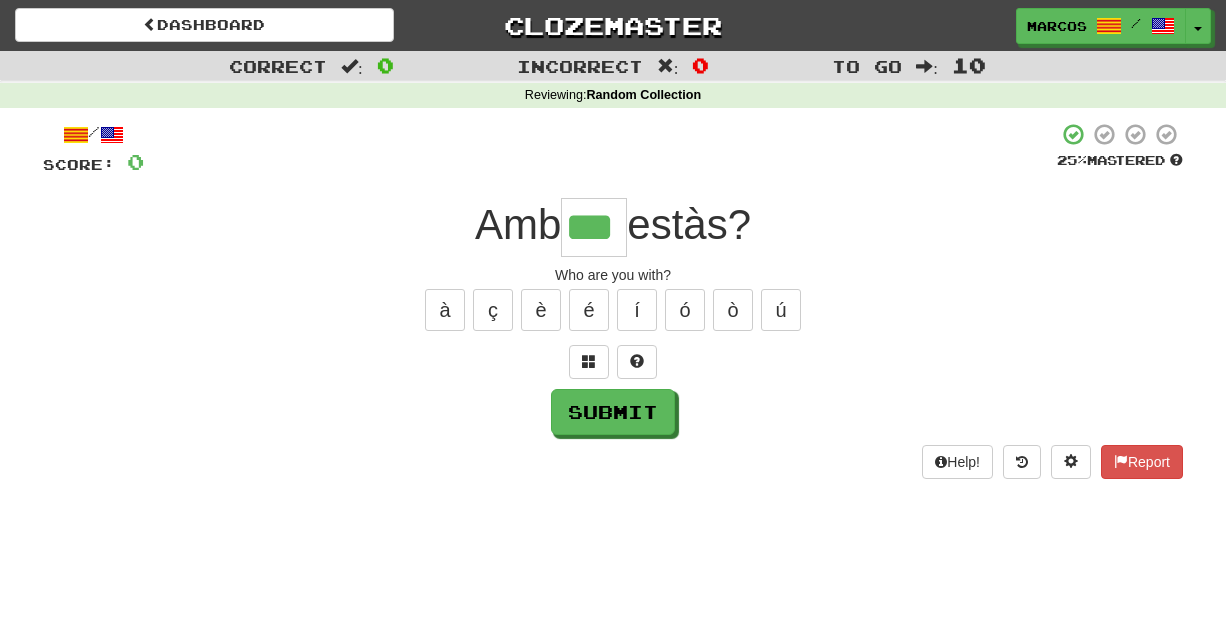 type on "***" 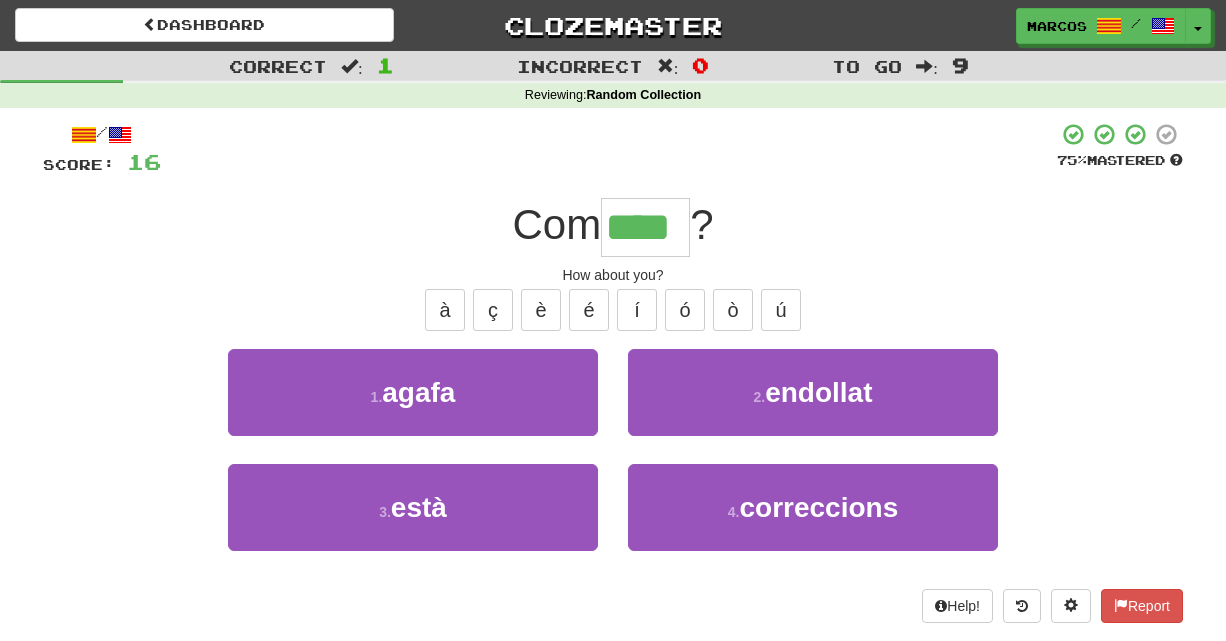 type on "****" 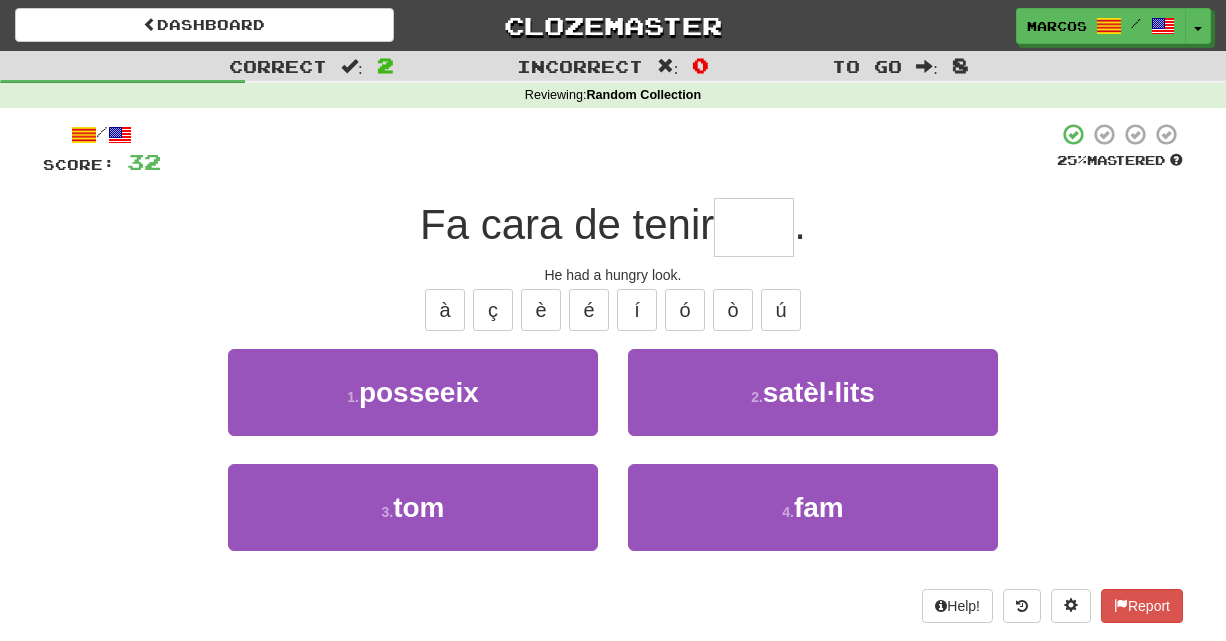 type on "*" 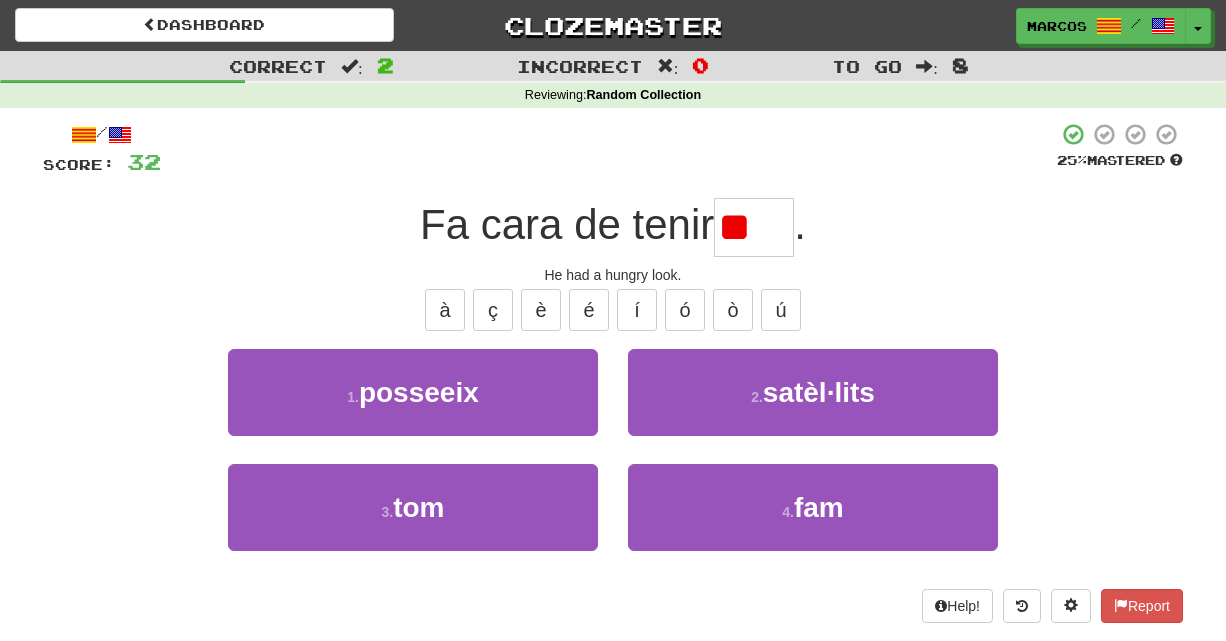 type on "*" 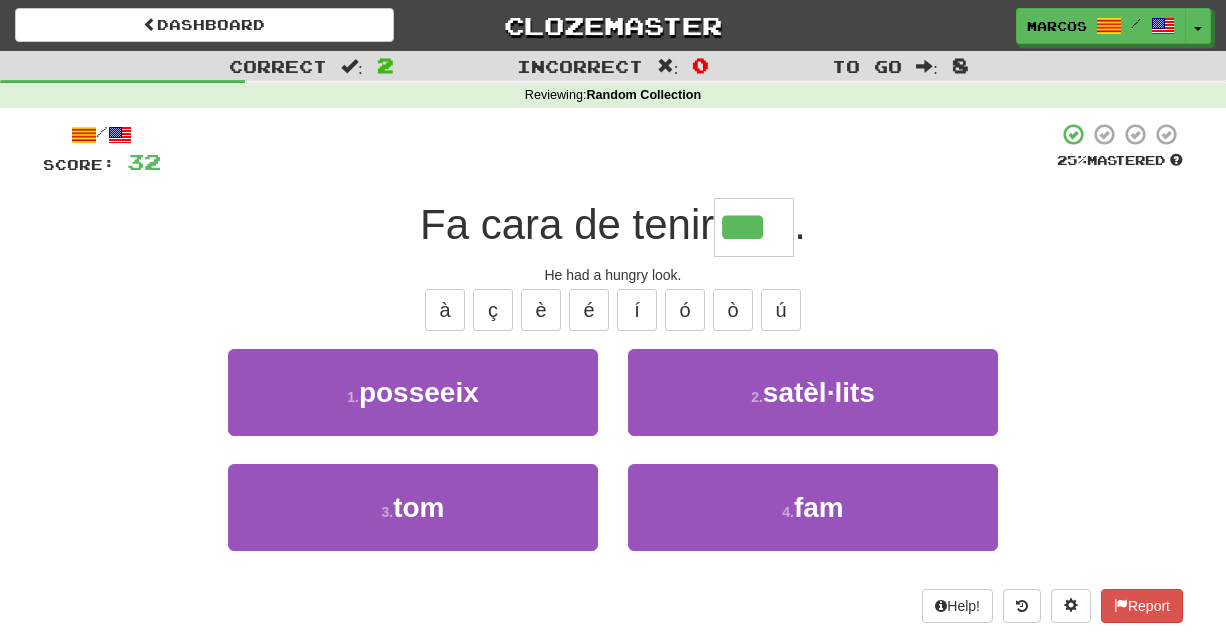 type on "***" 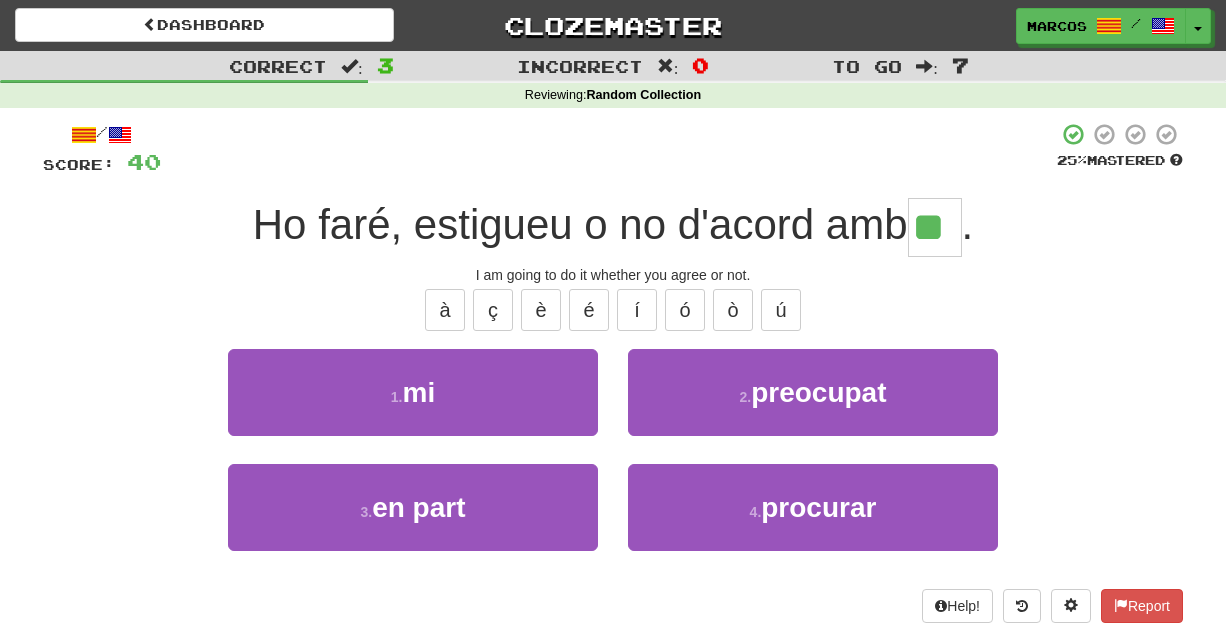 type on "**" 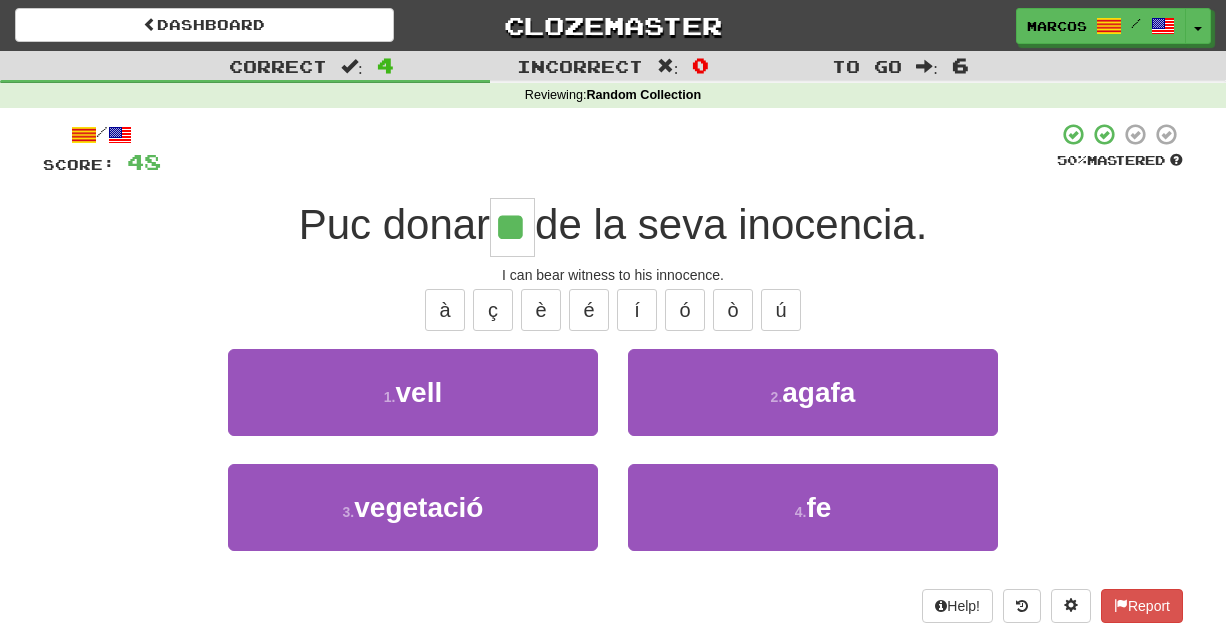 type on "**" 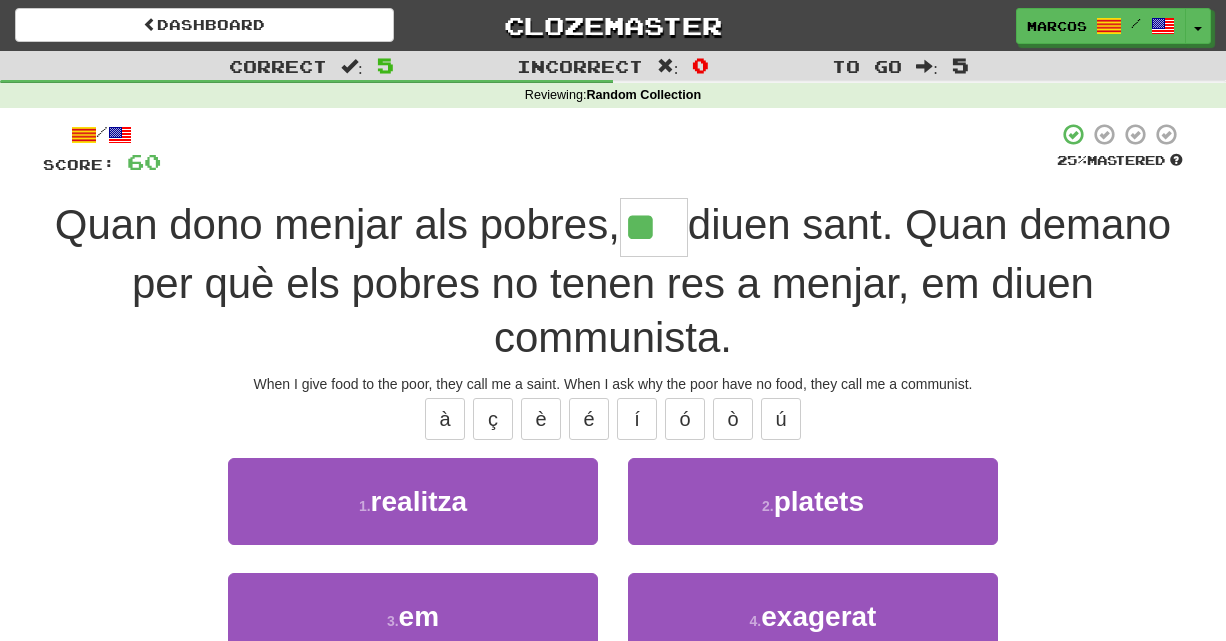 type on "**" 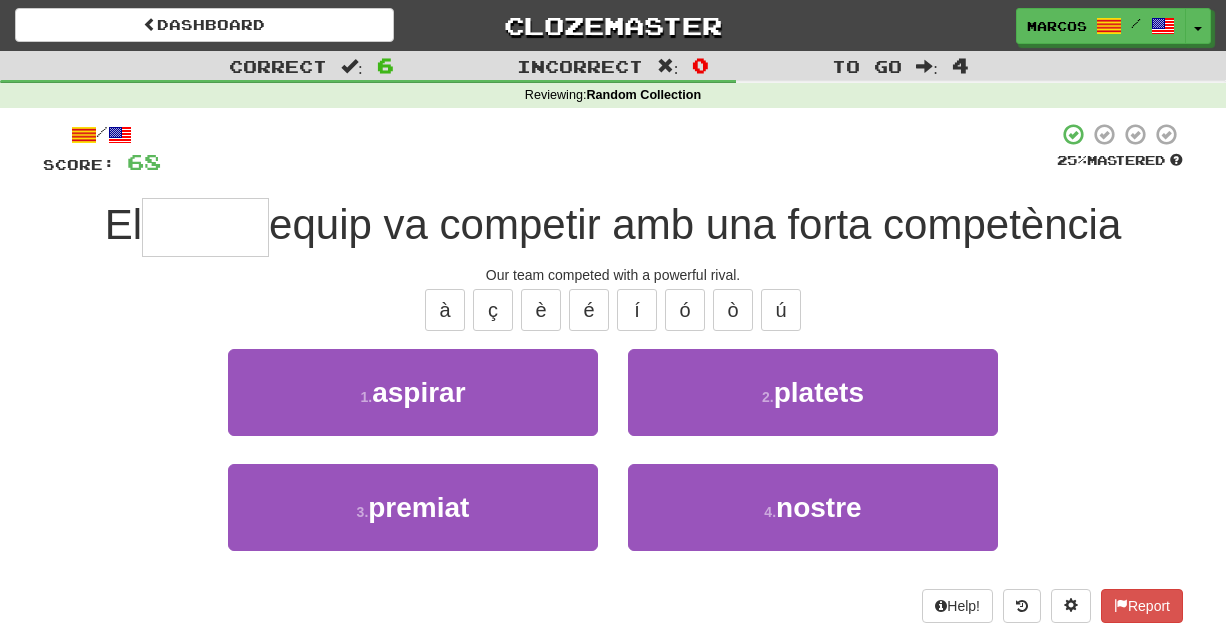 type on "*" 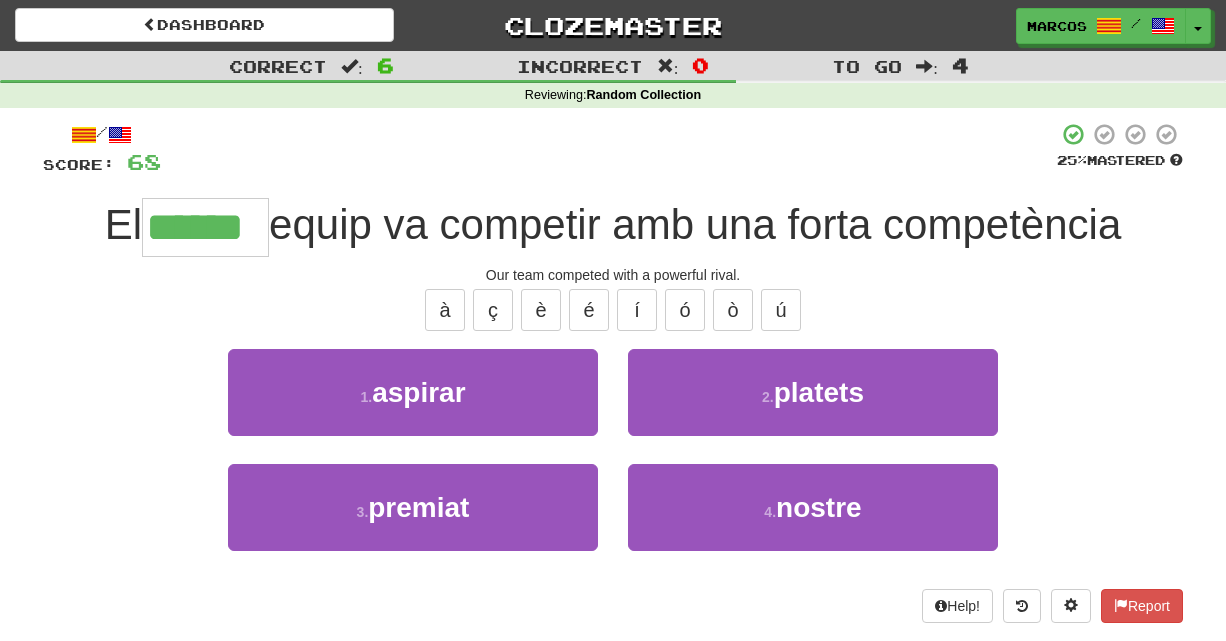 type on "******" 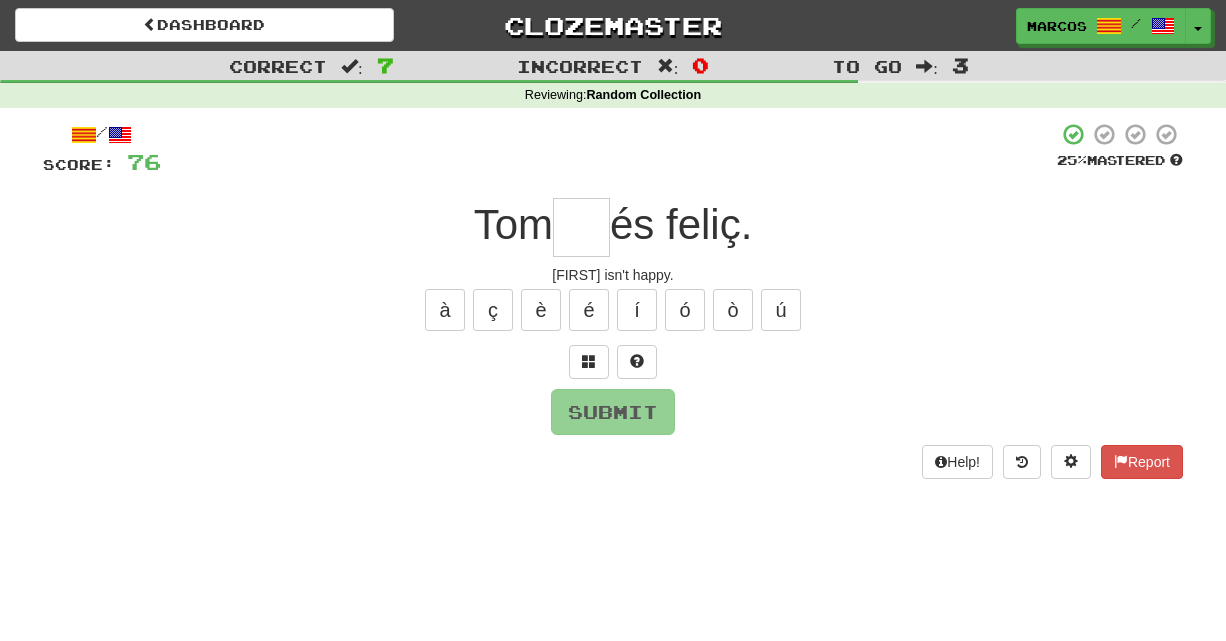 type on "*" 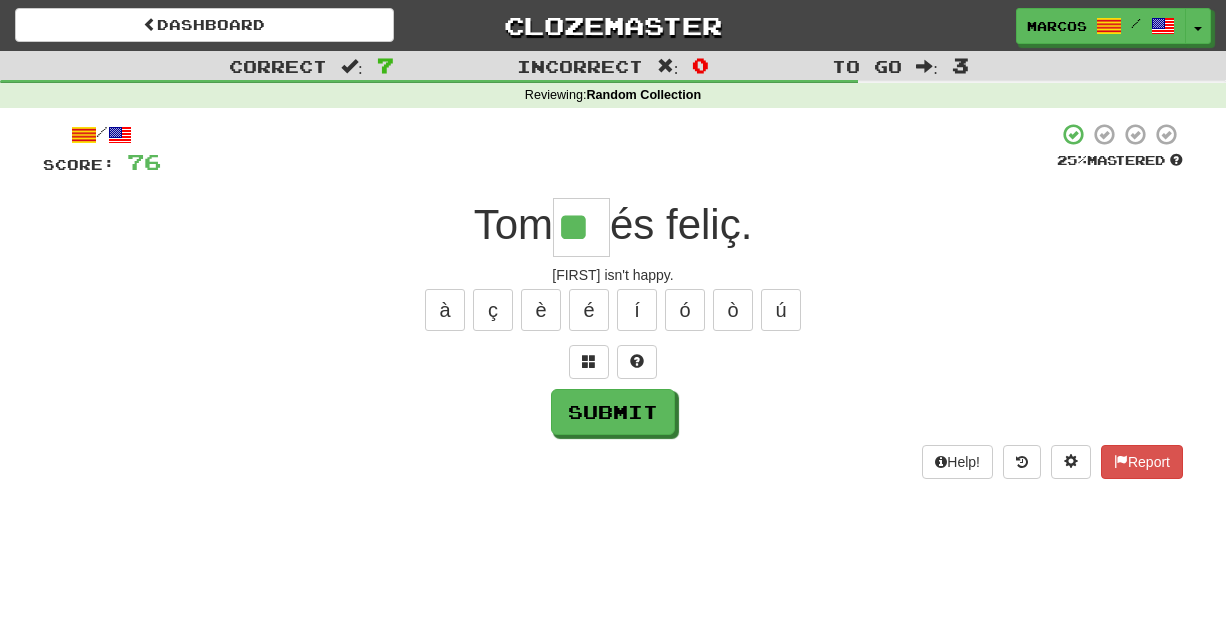 type on "**" 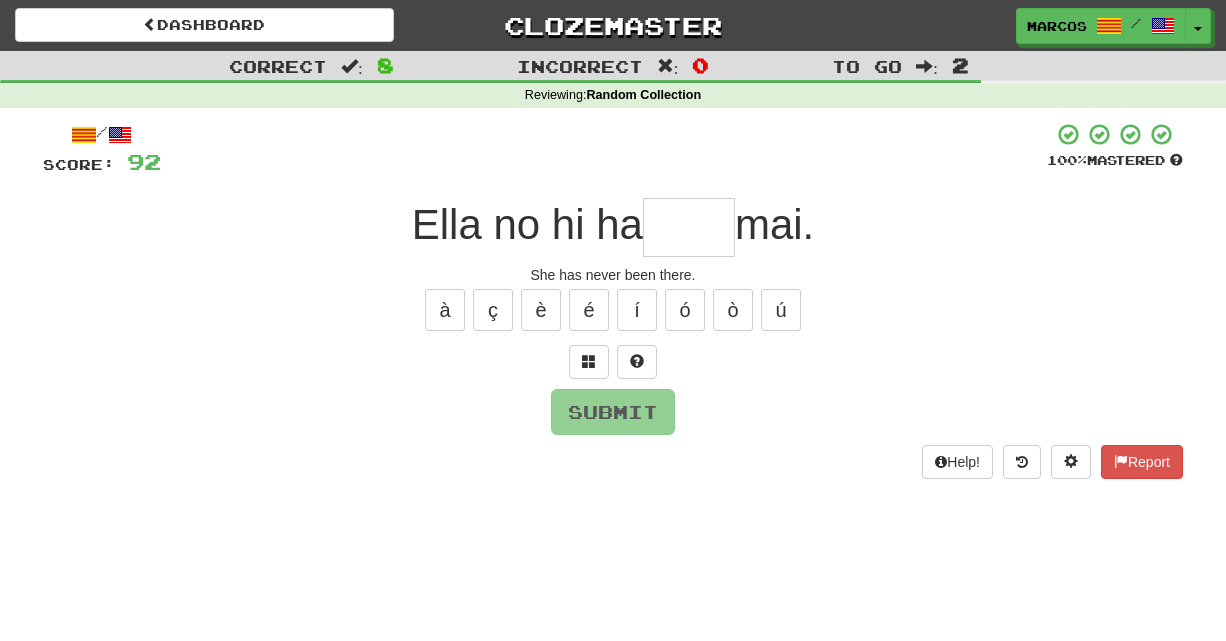 type on "*" 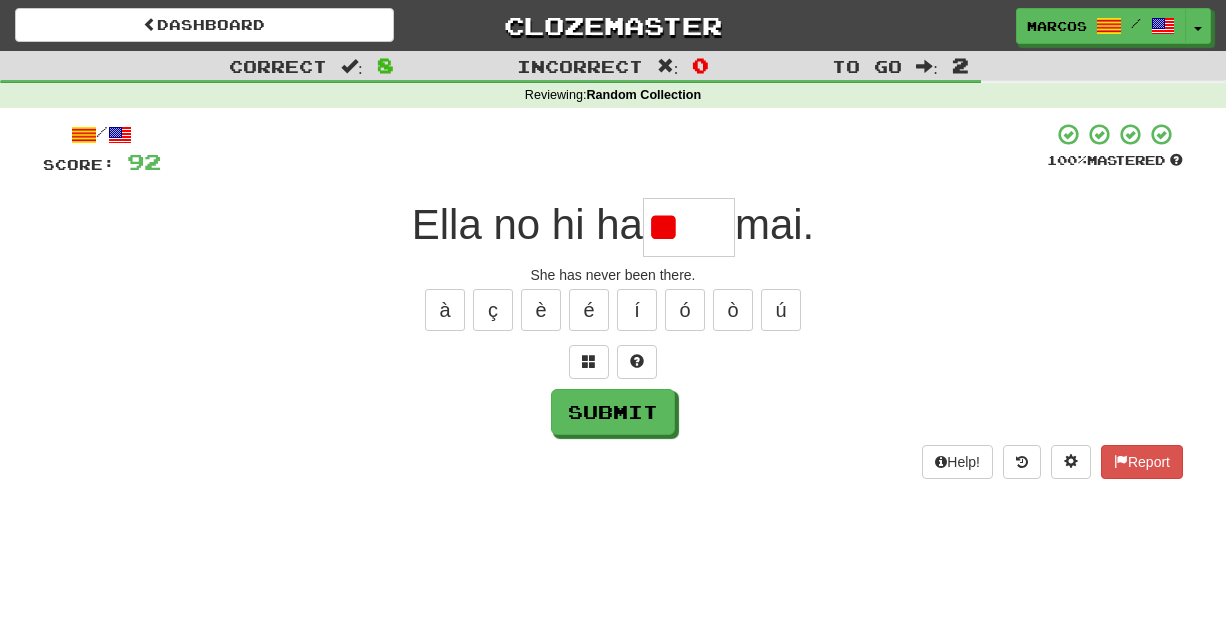 type on "*" 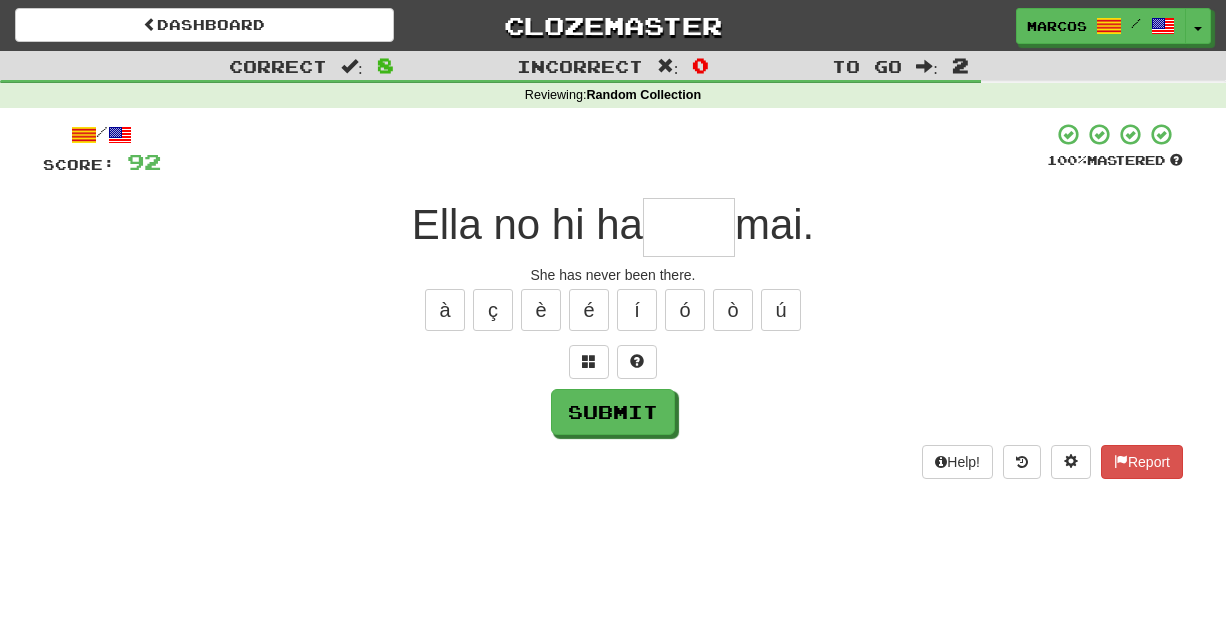 type on "*" 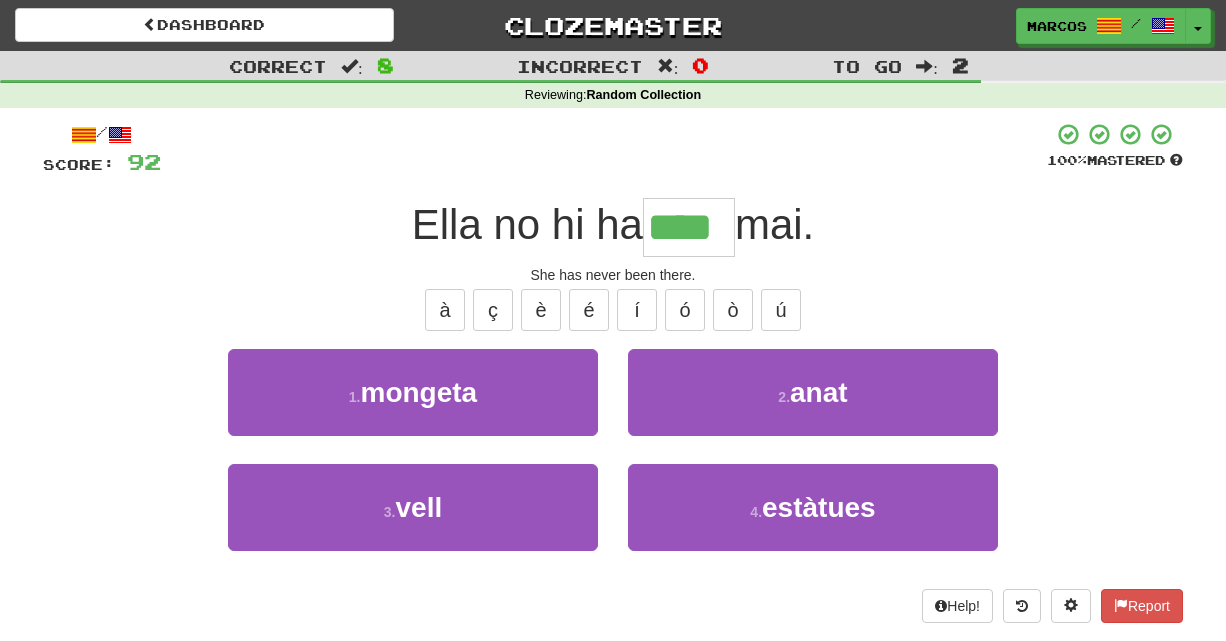 type on "****" 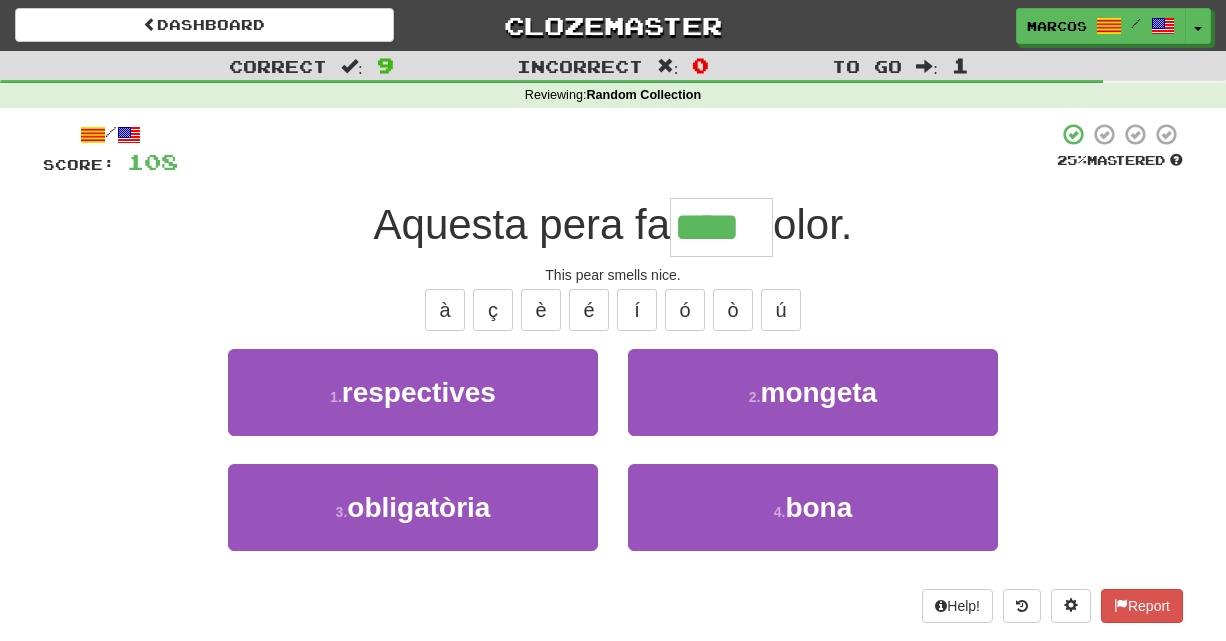type on "****" 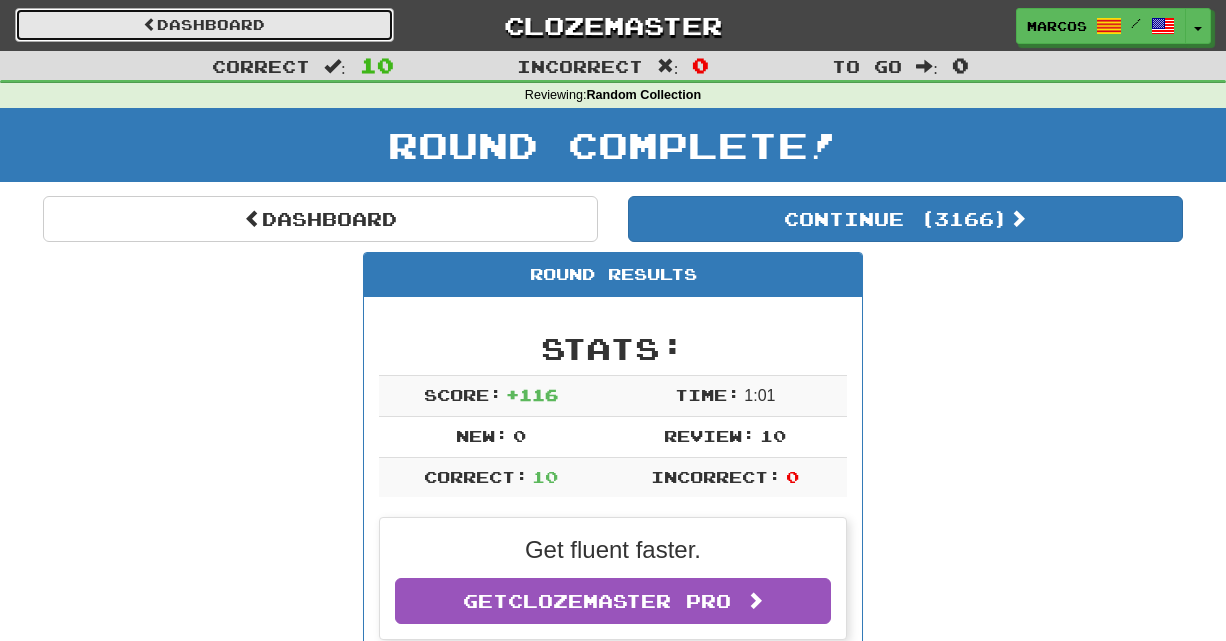 click on "Dashboard" at bounding box center (204, 25) 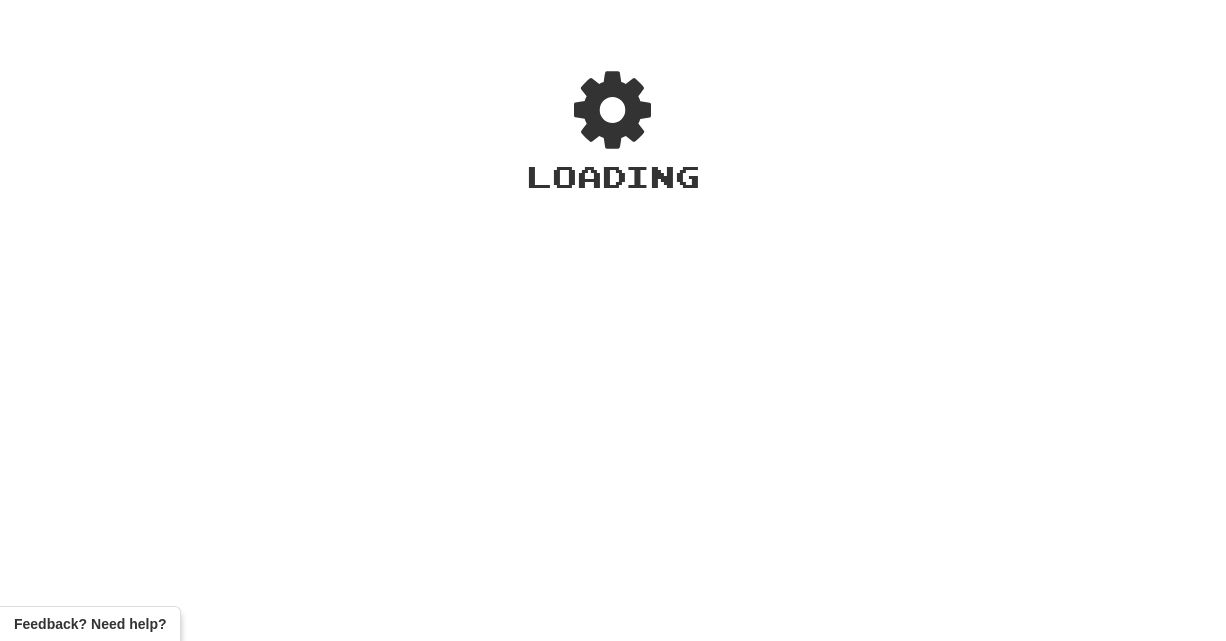 scroll, scrollTop: 0, scrollLeft: 0, axis: both 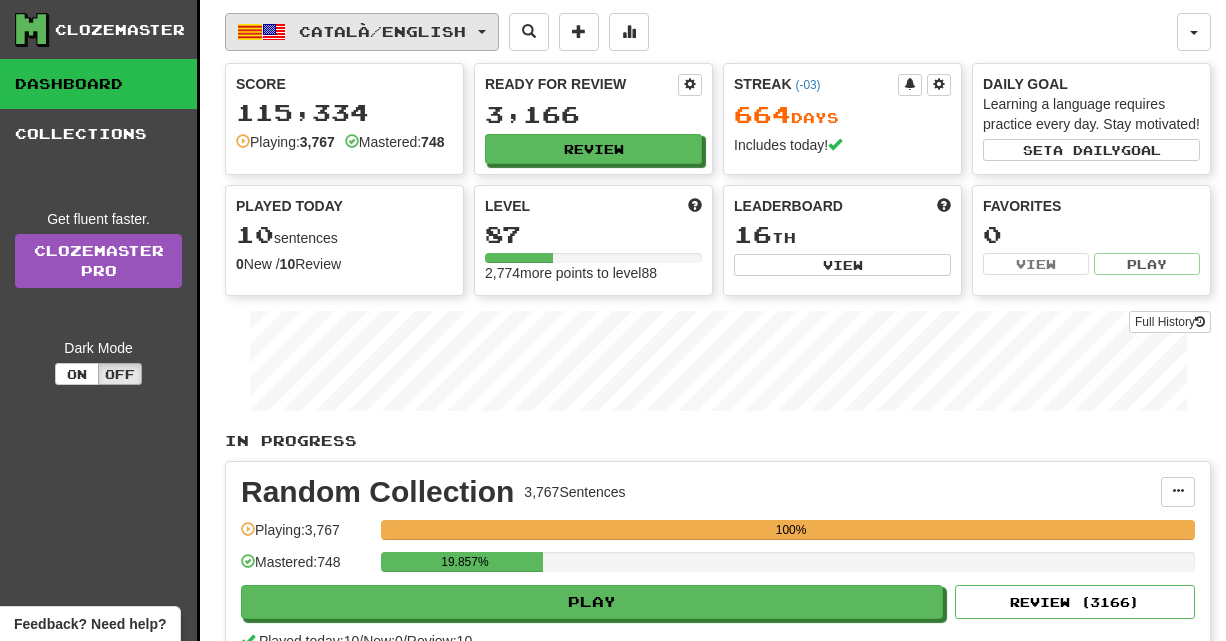 click on "Català  /  English" at bounding box center [382, 31] 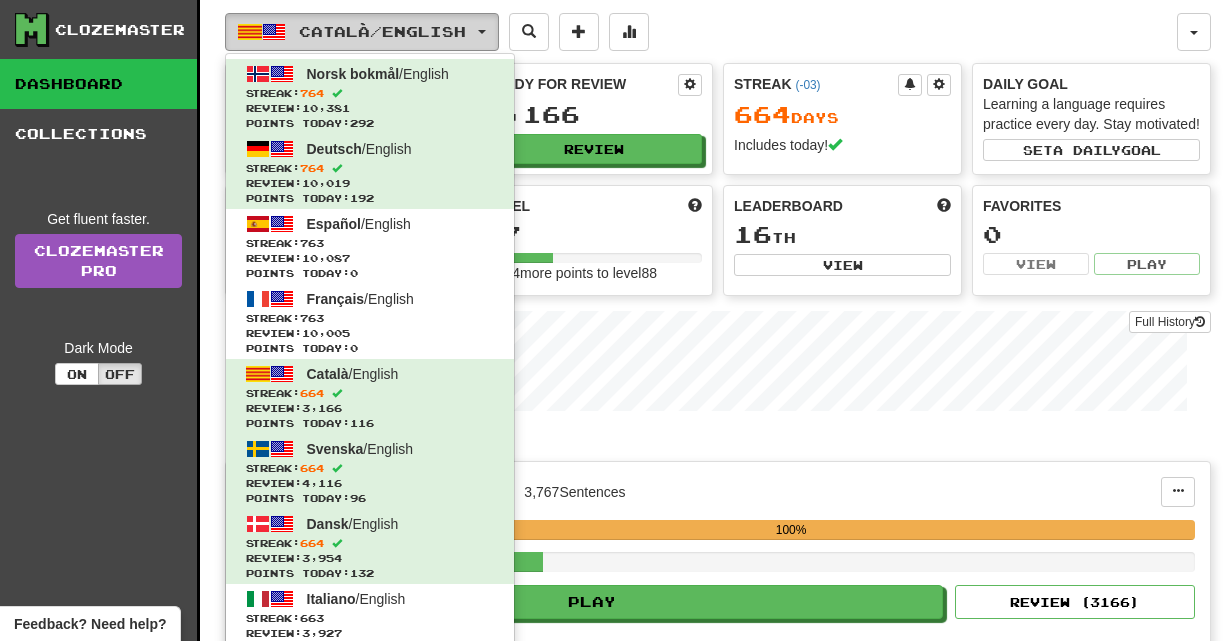 type 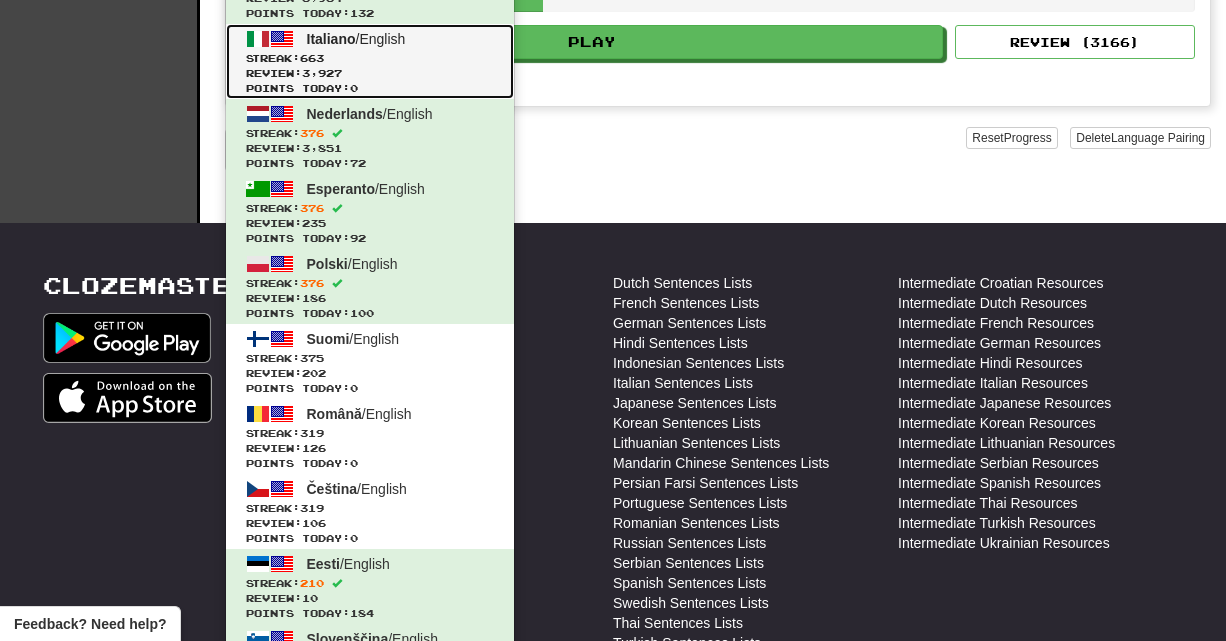 click on "Review:  3,927" at bounding box center (370, 73) 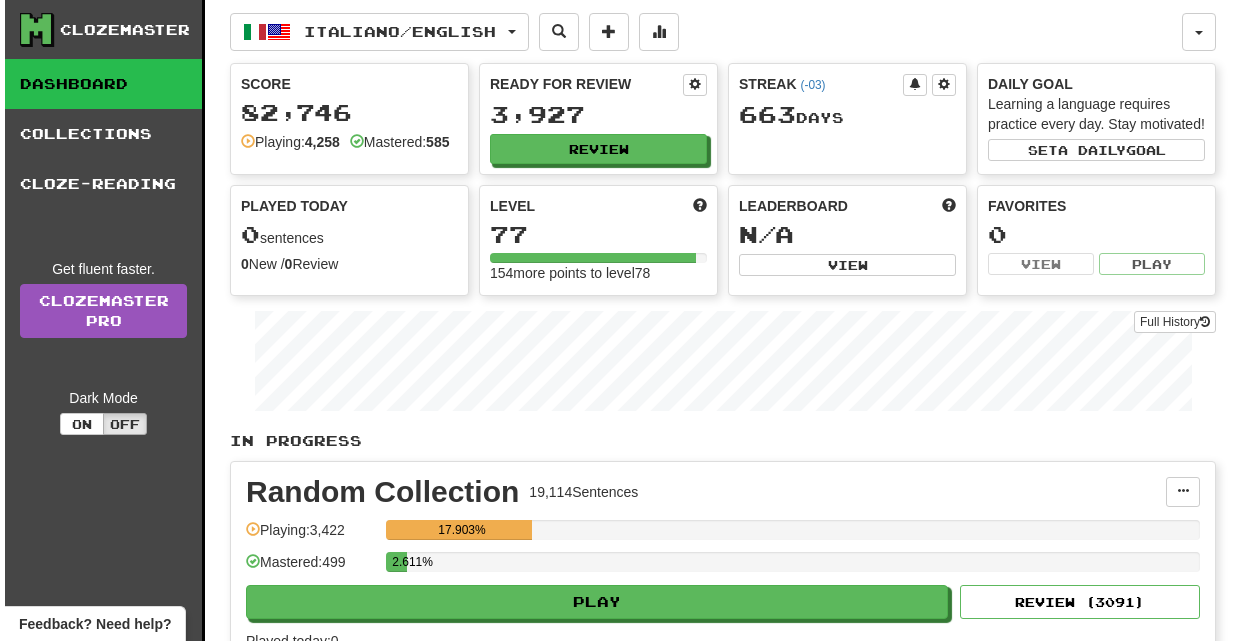 scroll, scrollTop: 0, scrollLeft: 0, axis: both 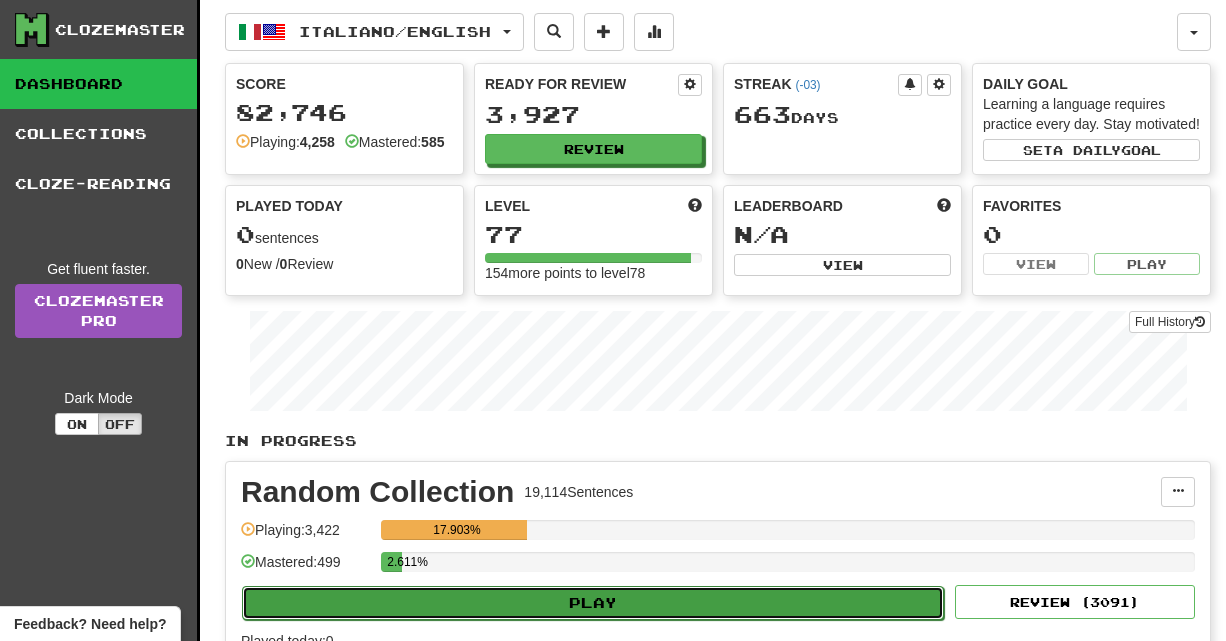 click on "Play" at bounding box center [593, 603] 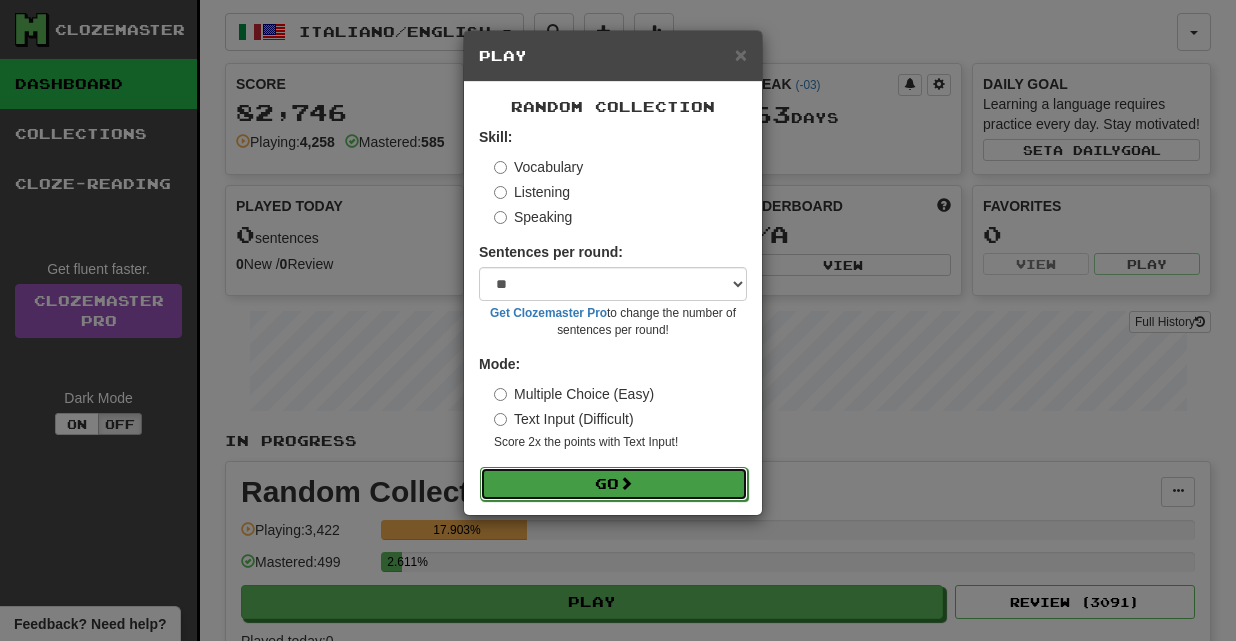 click on "Go" at bounding box center (614, 484) 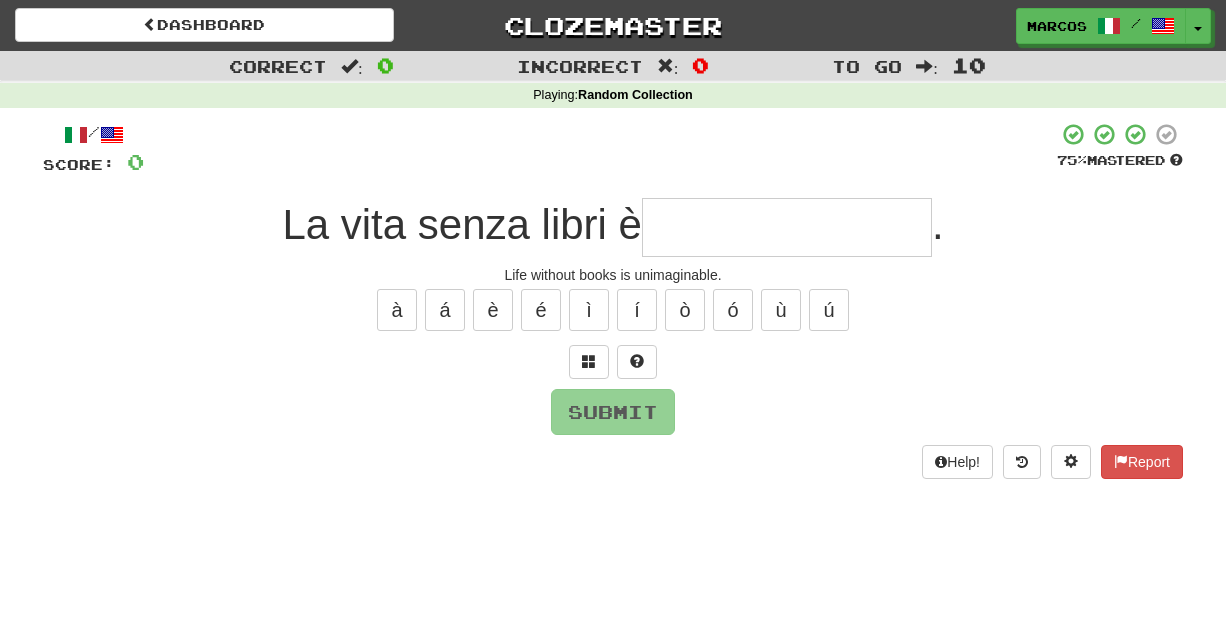 scroll, scrollTop: 0, scrollLeft: 0, axis: both 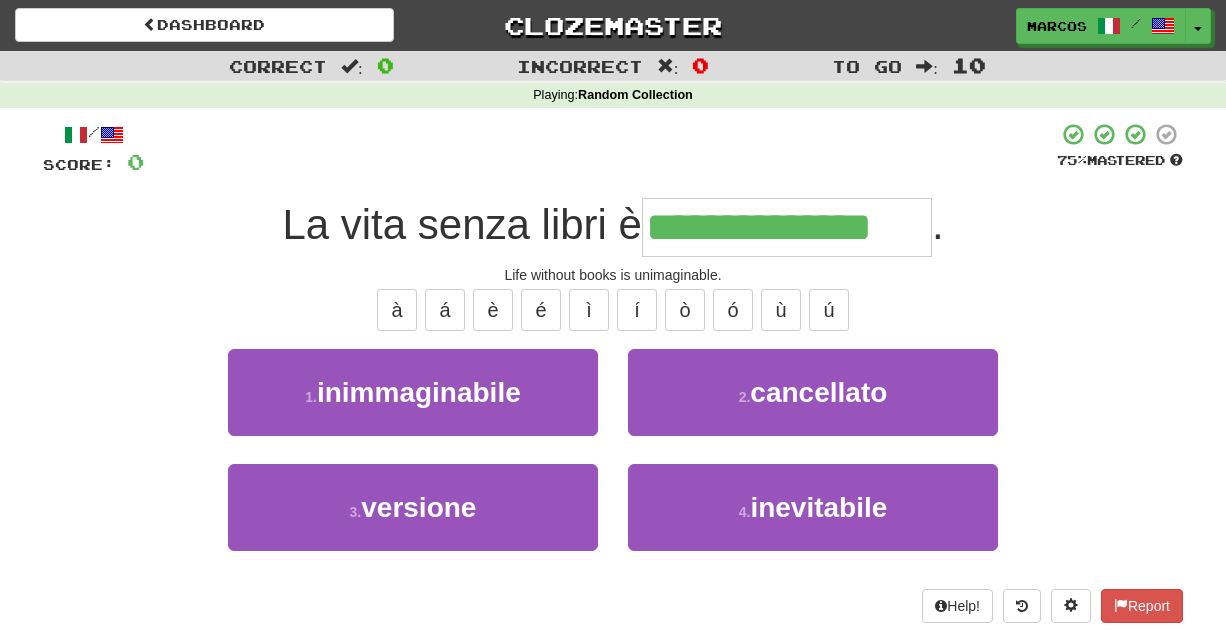 type on "**********" 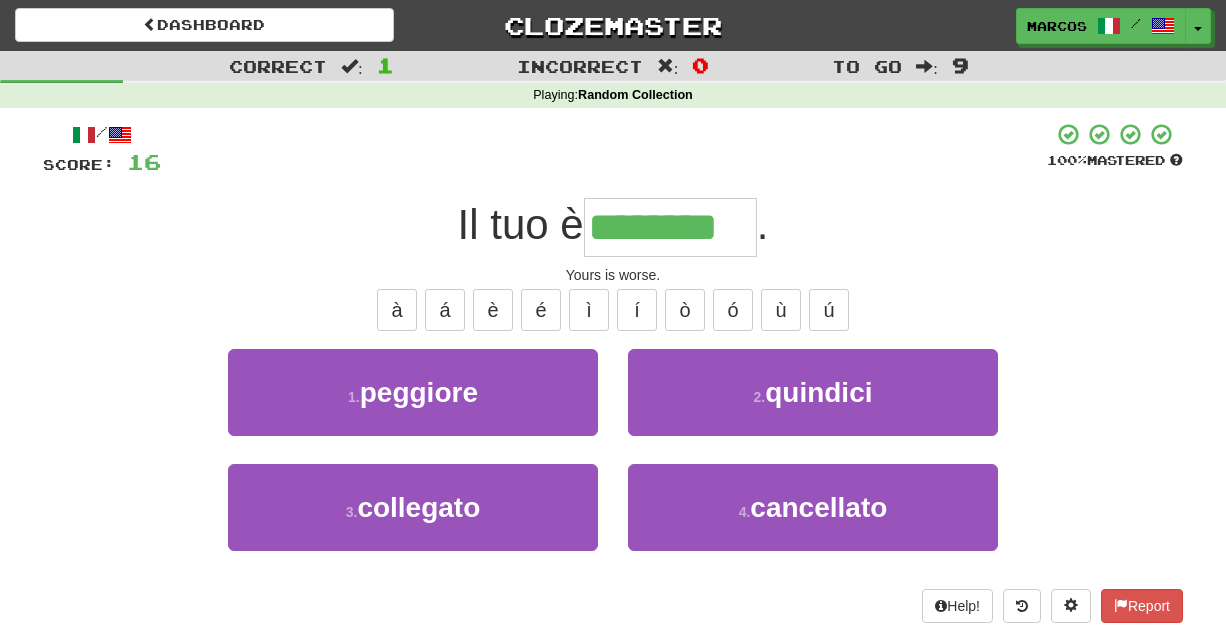 type on "********" 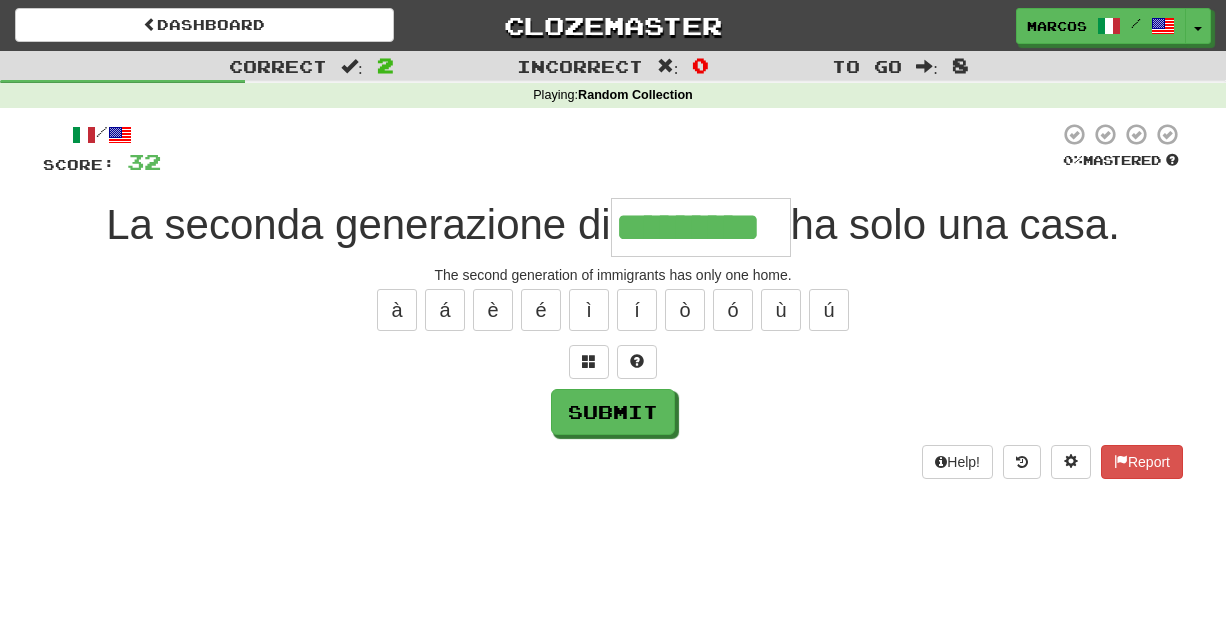 type on "*********" 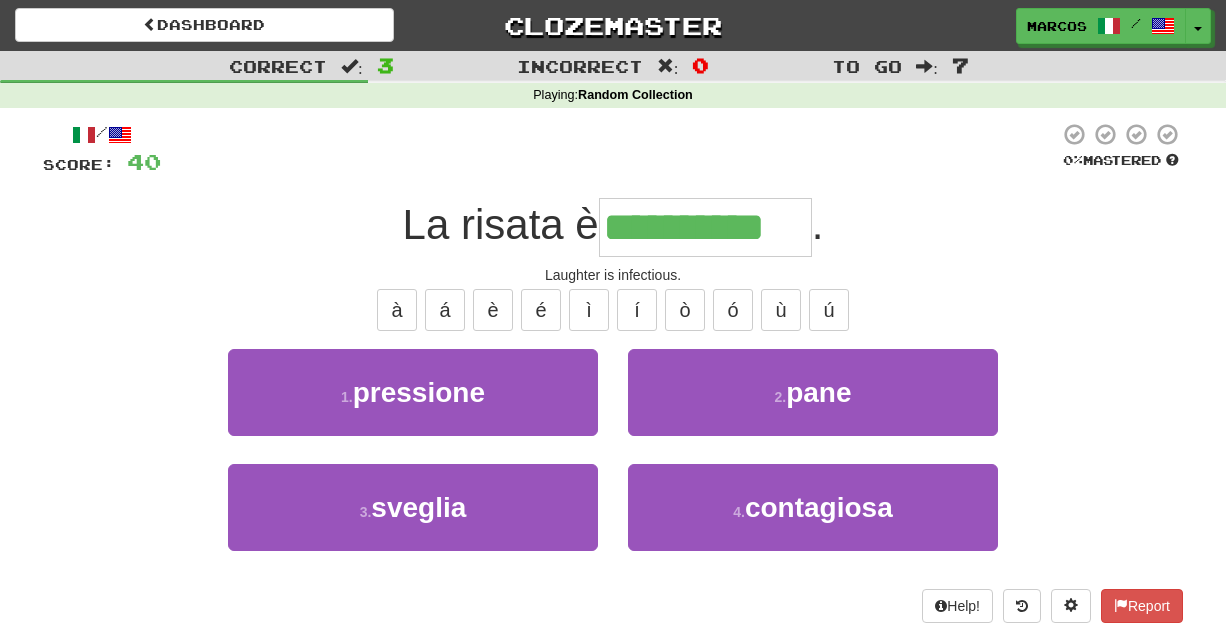 type on "**********" 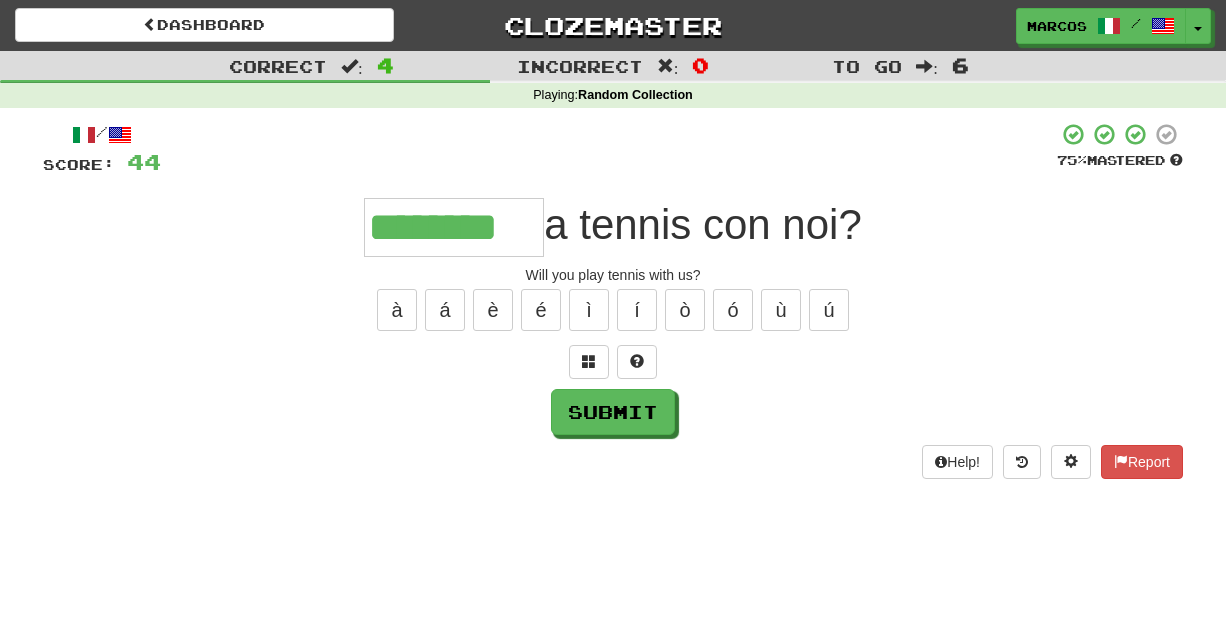 type on "********" 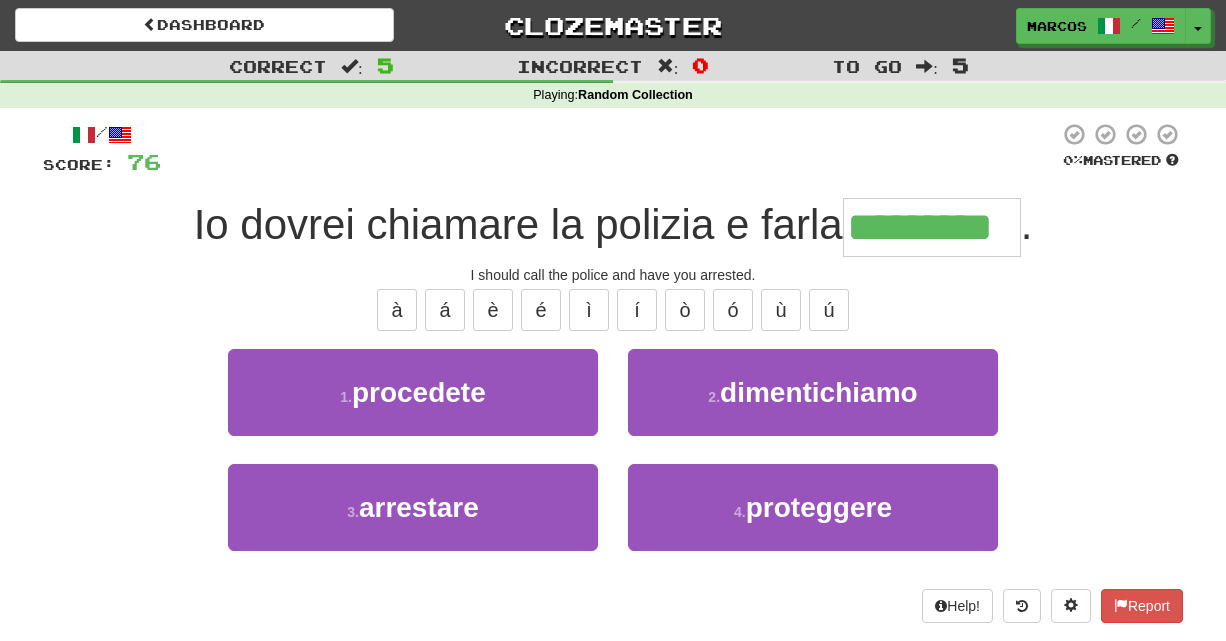 type on "*********" 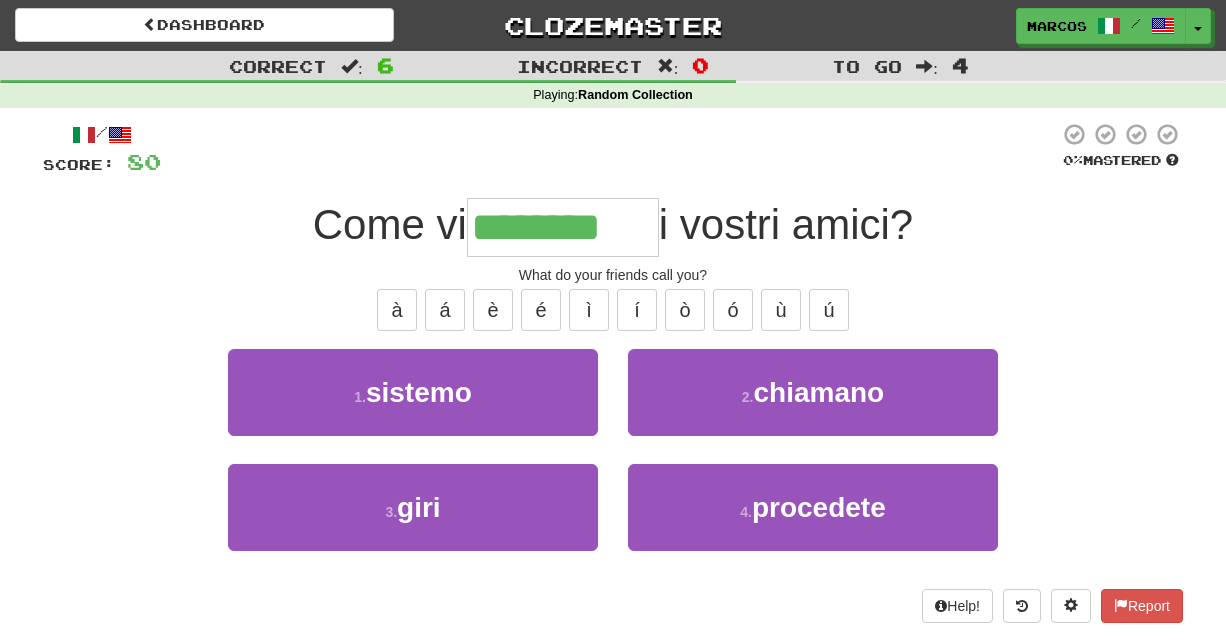 type on "********" 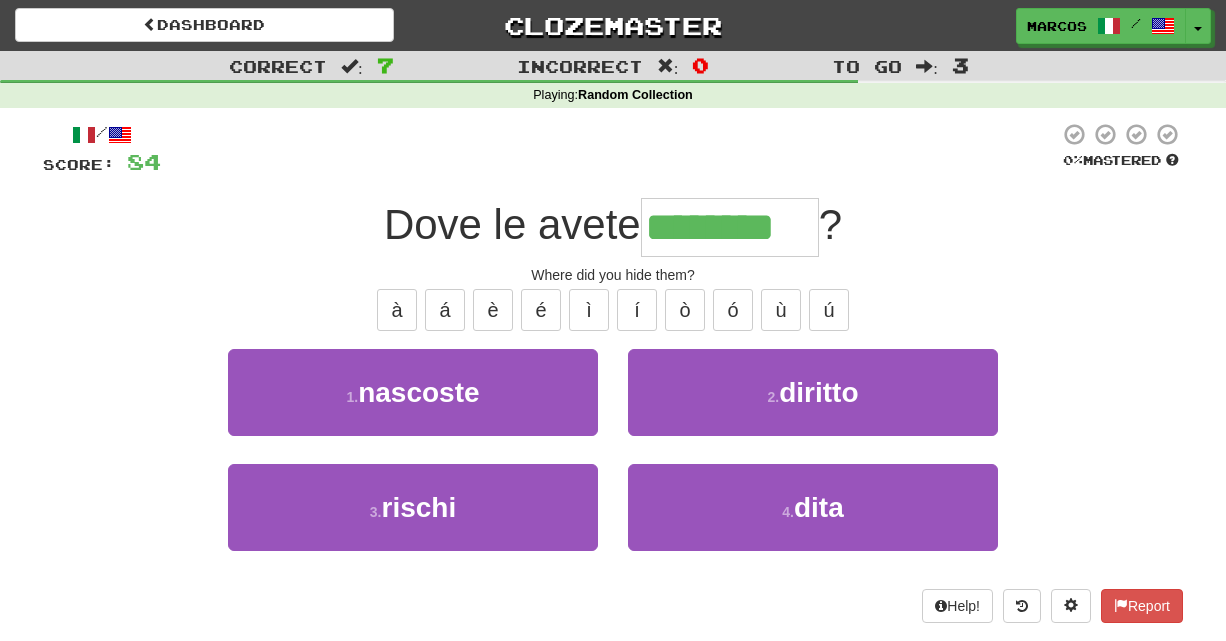type on "********" 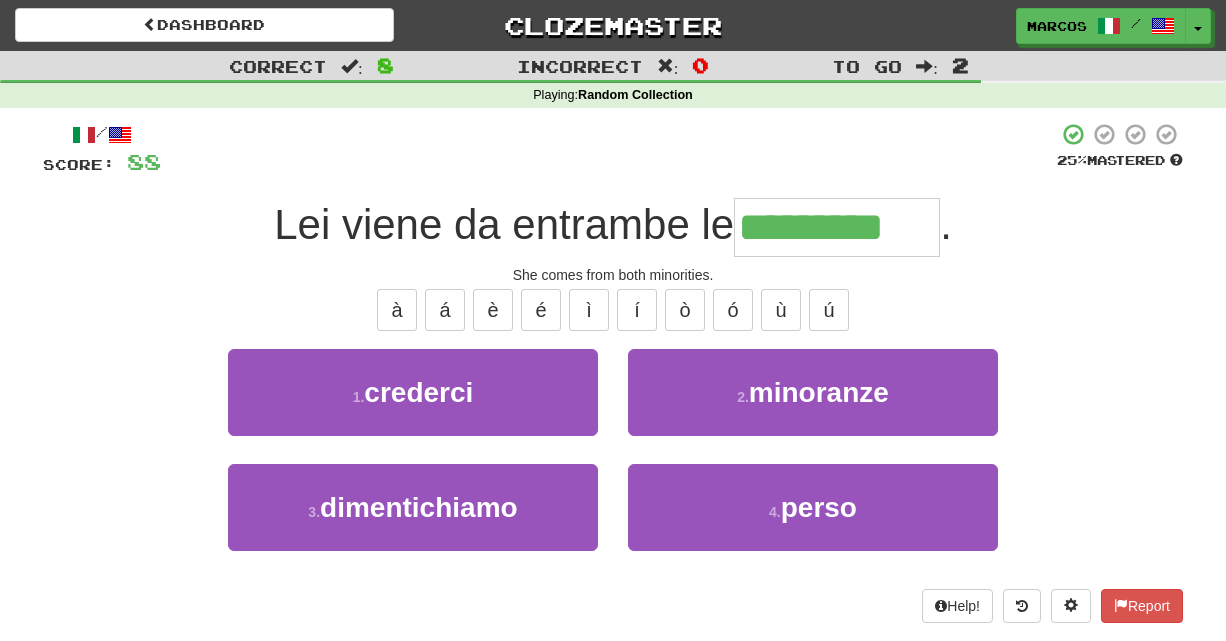 type on "*********" 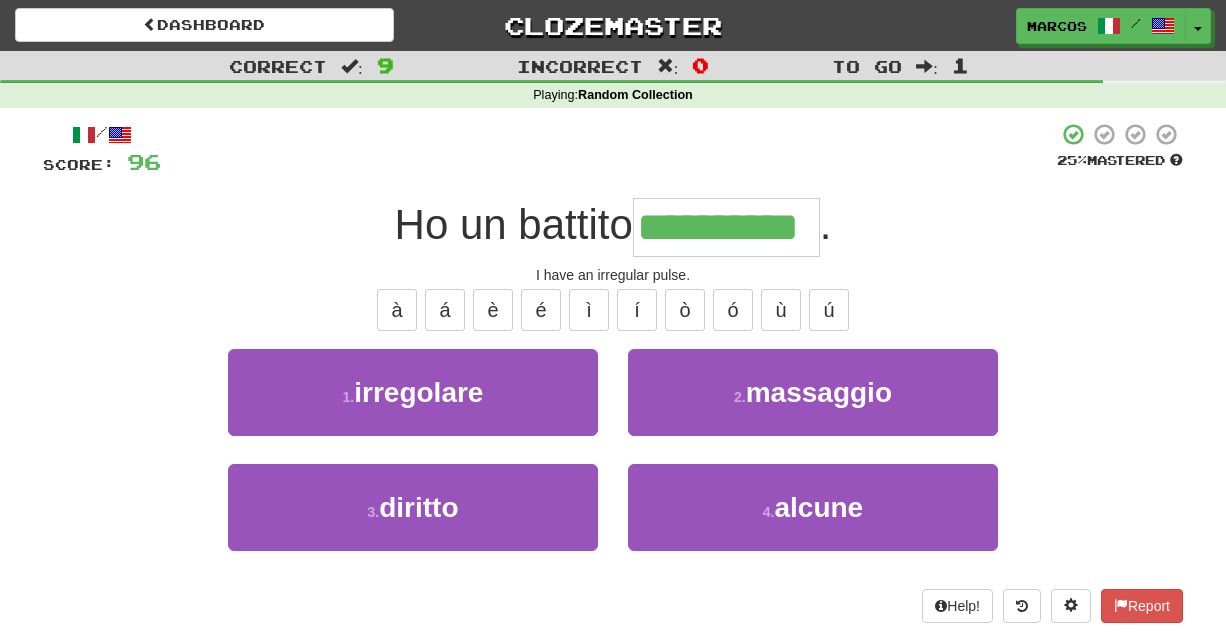 type on "**********" 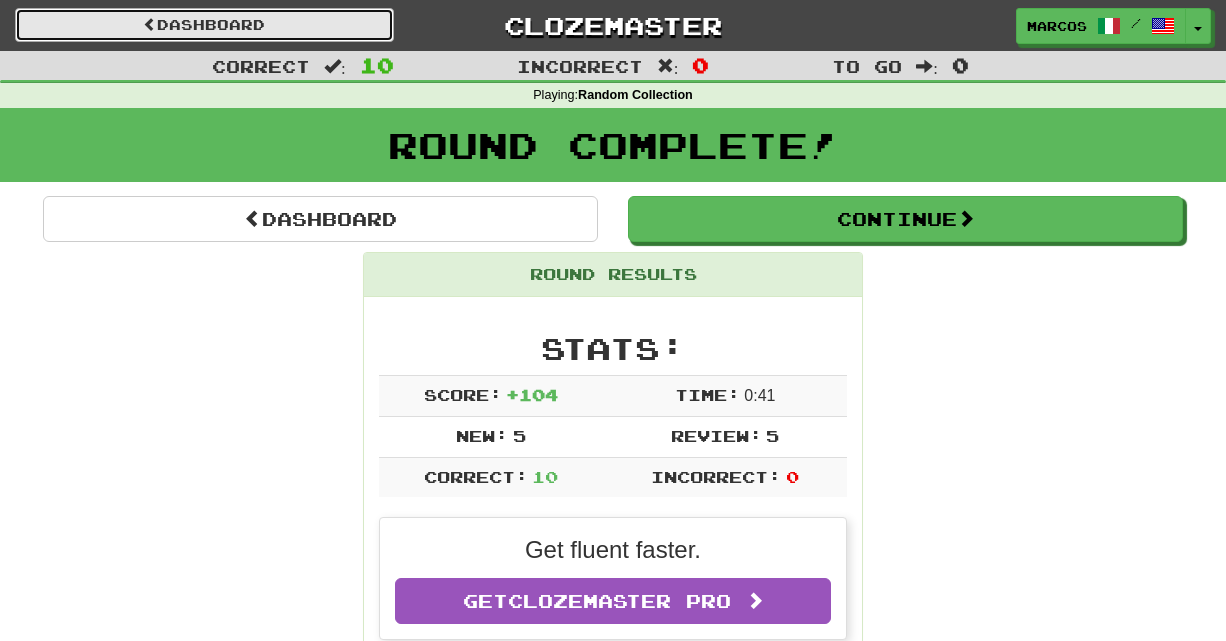 click on "Dashboard" at bounding box center [204, 25] 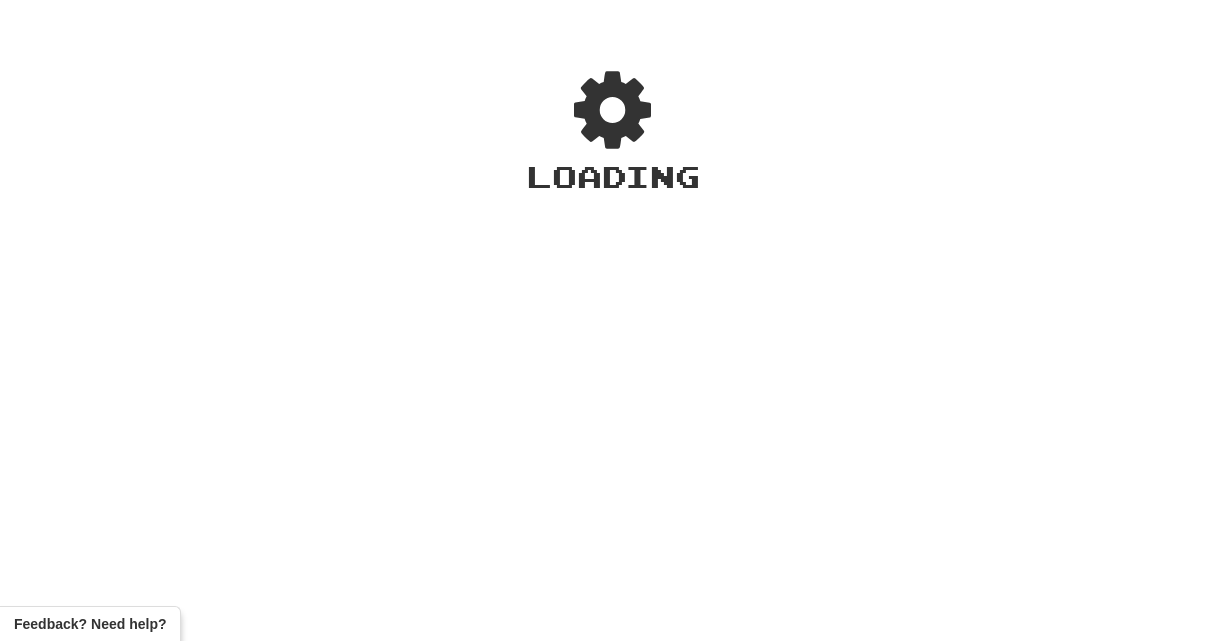 scroll, scrollTop: 0, scrollLeft: 0, axis: both 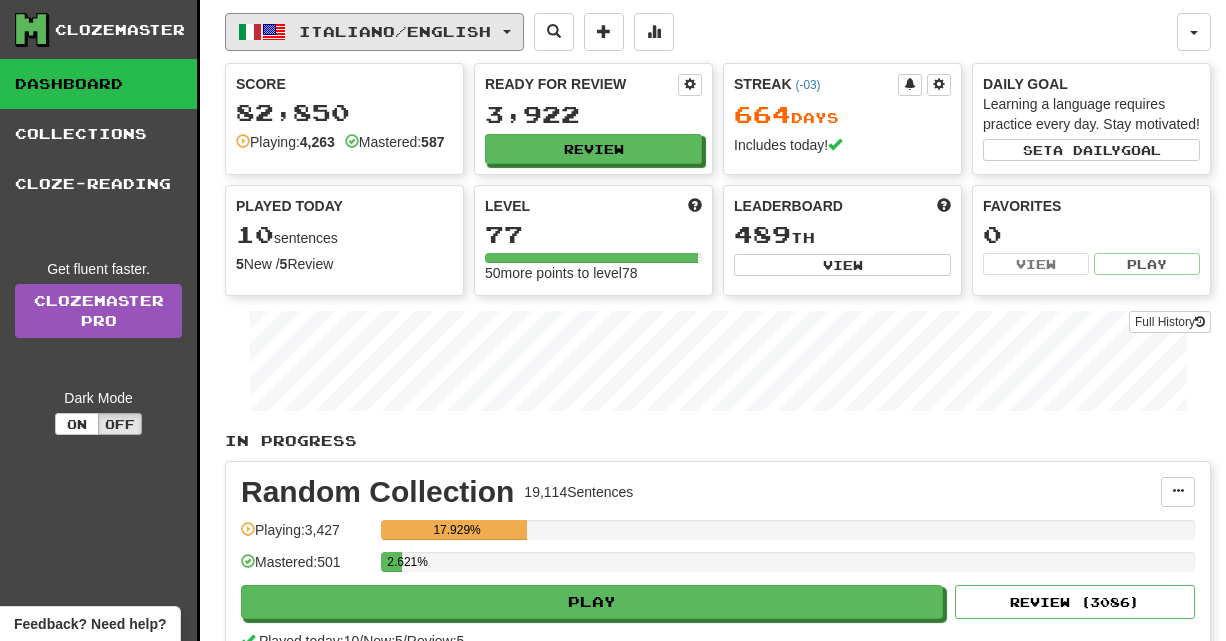 click on "Italiano  /  English" at bounding box center [395, 31] 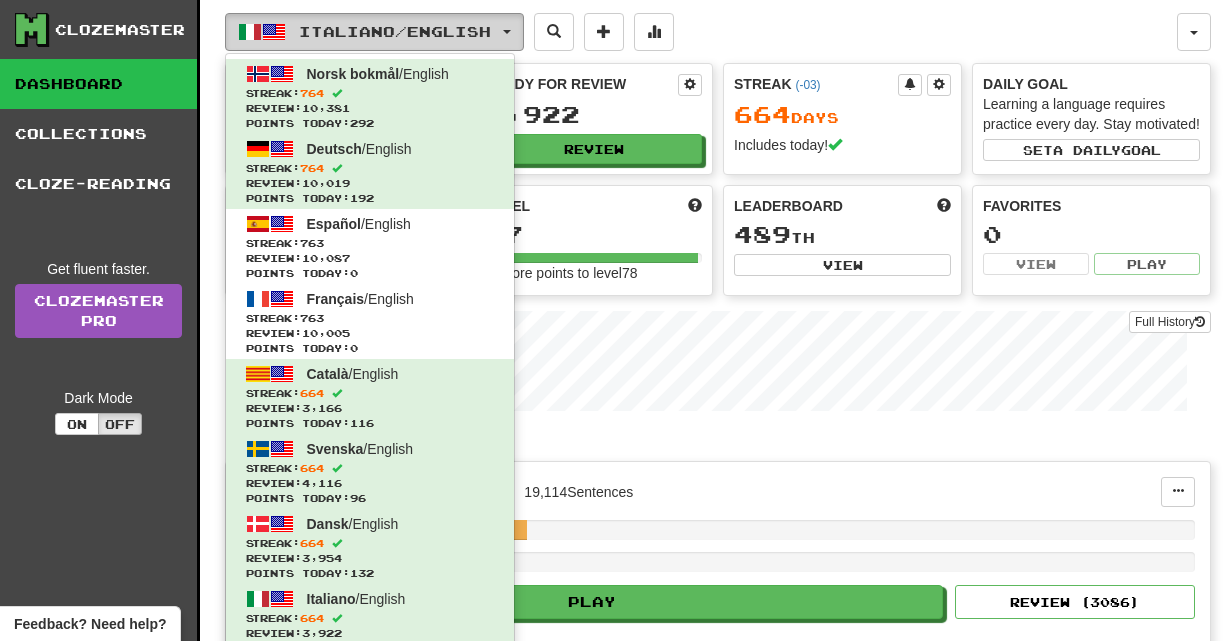 type 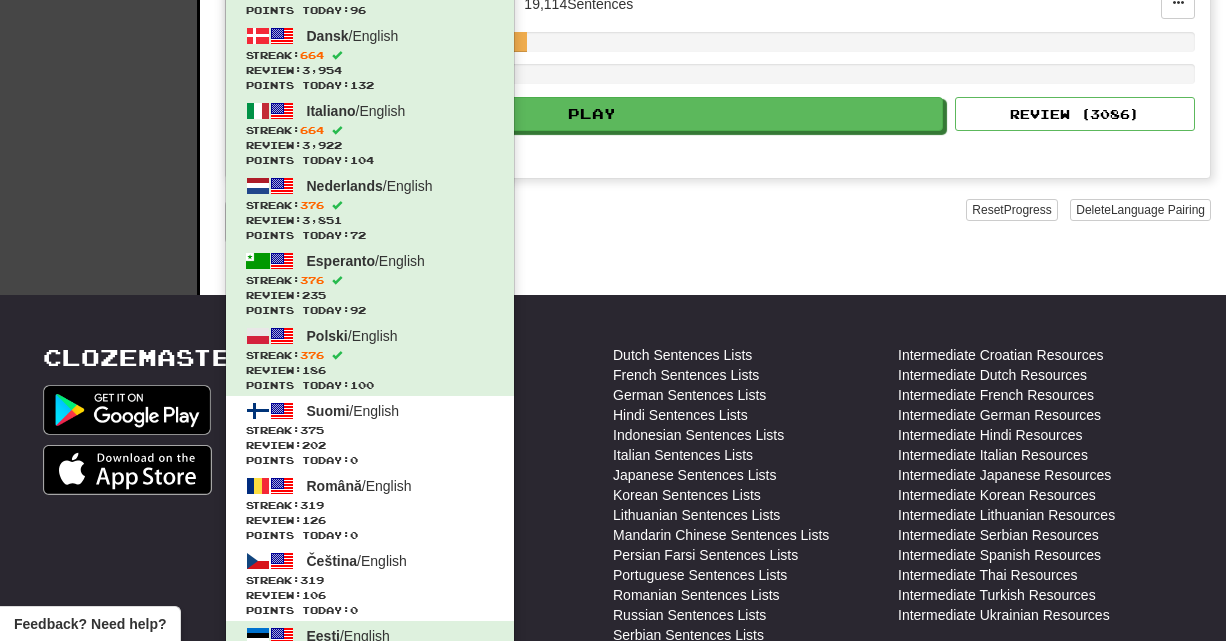 scroll, scrollTop: 560, scrollLeft: 0, axis: vertical 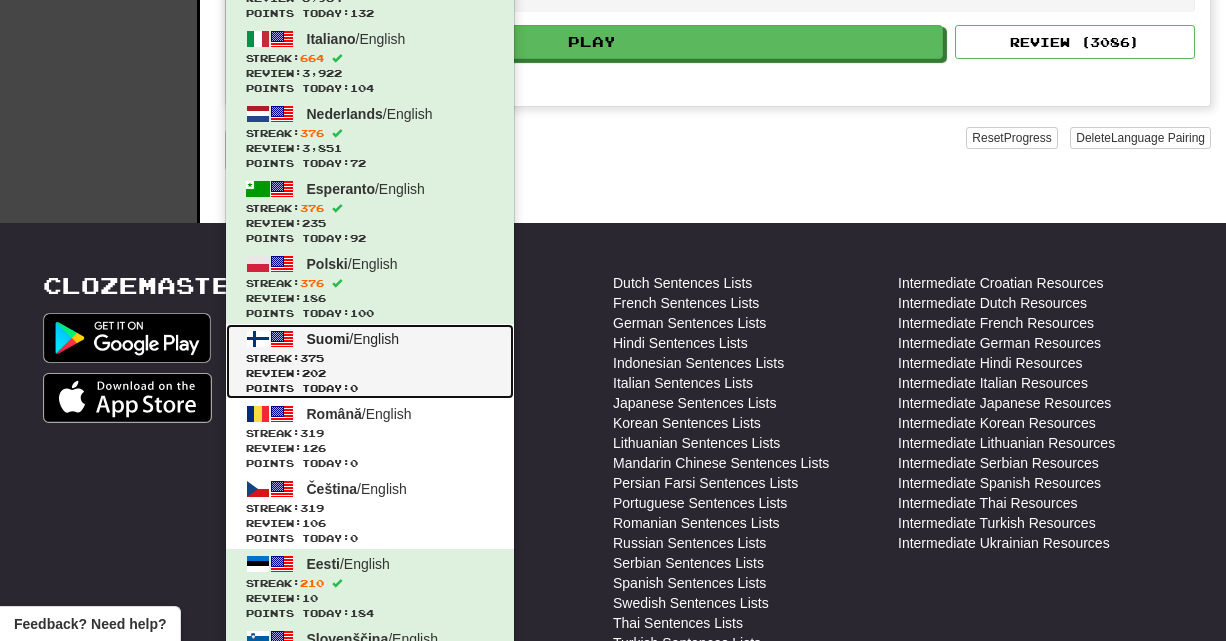 click on "Review:  202" at bounding box center (370, 373) 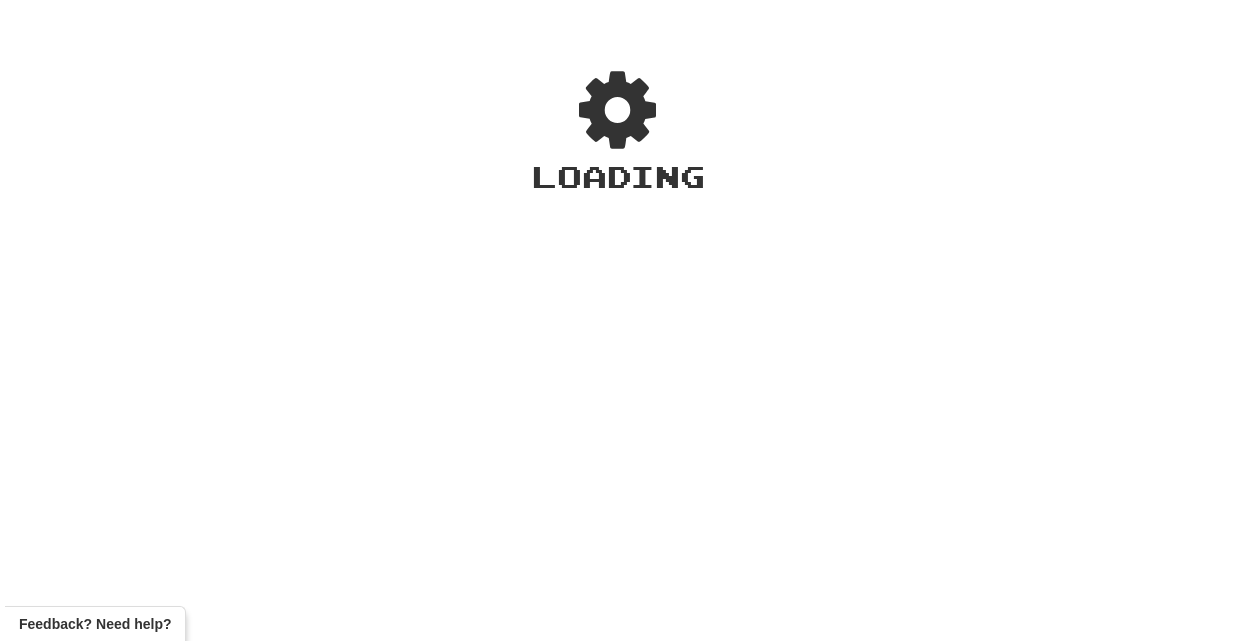 scroll, scrollTop: 0, scrollLeft: 0, axis: both 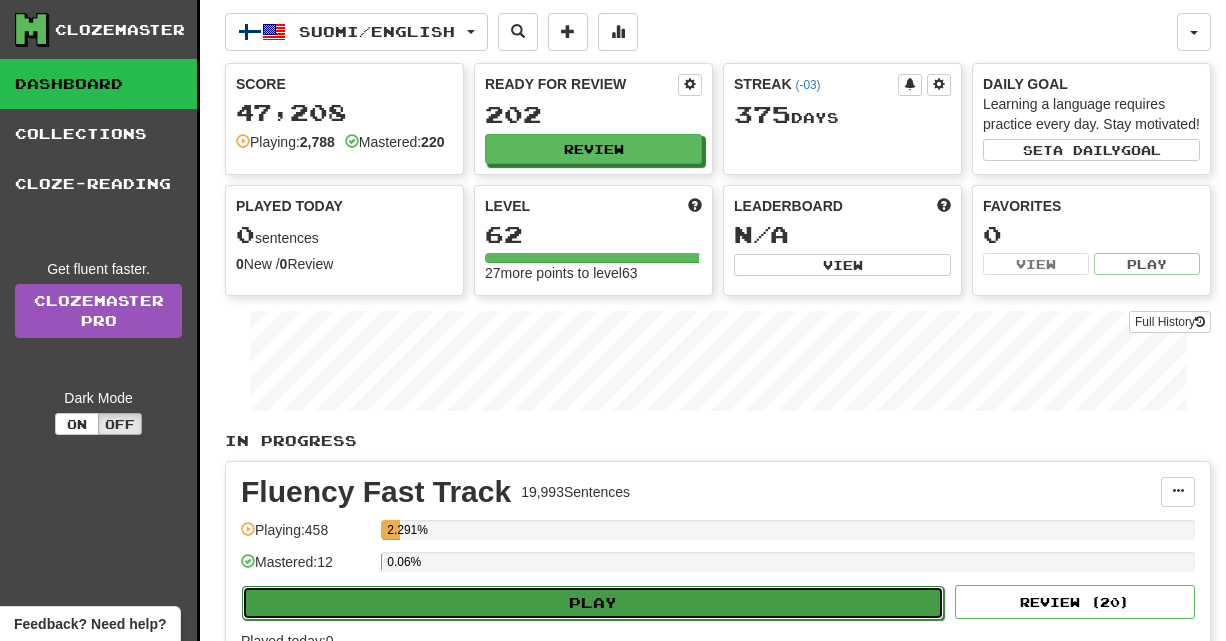 click on "Play" at bounding box center [593, 603] 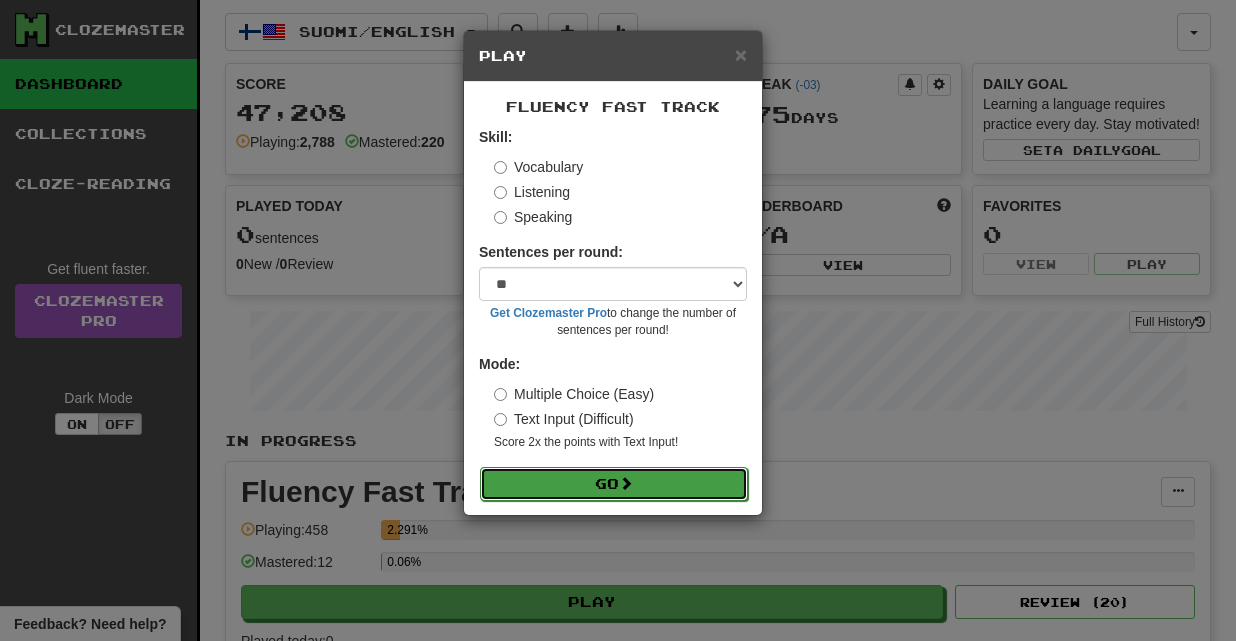 click on "Go" at bounding box center (614, 484) 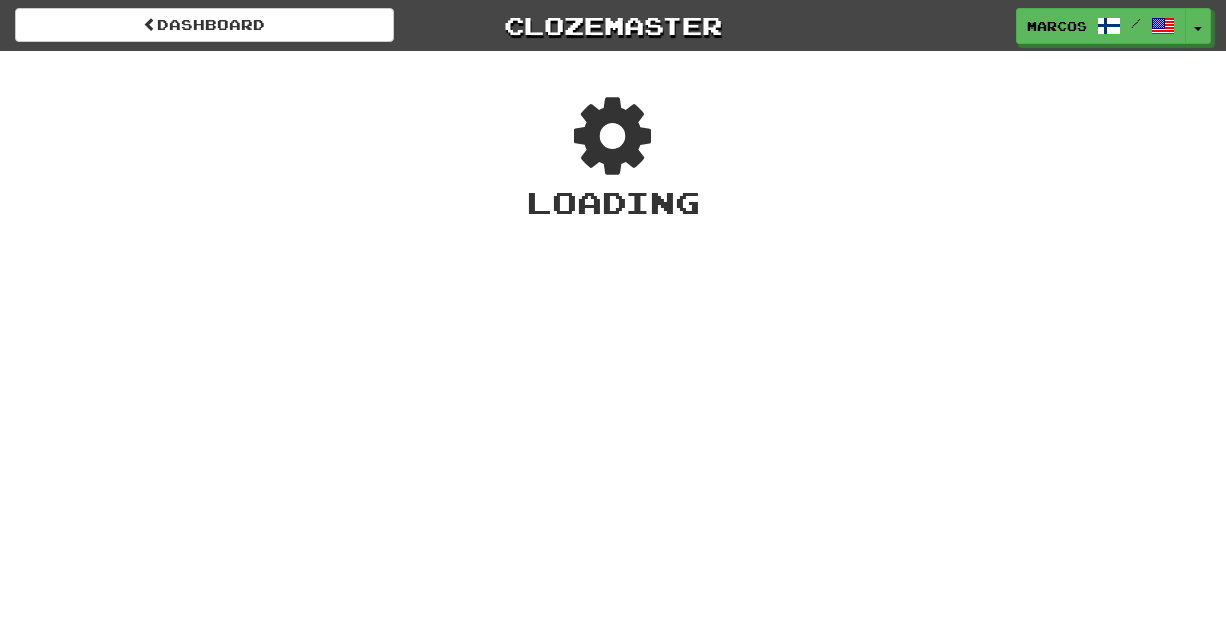 scroll, scrollTop: 0, scrollLeft: 0, axis: both 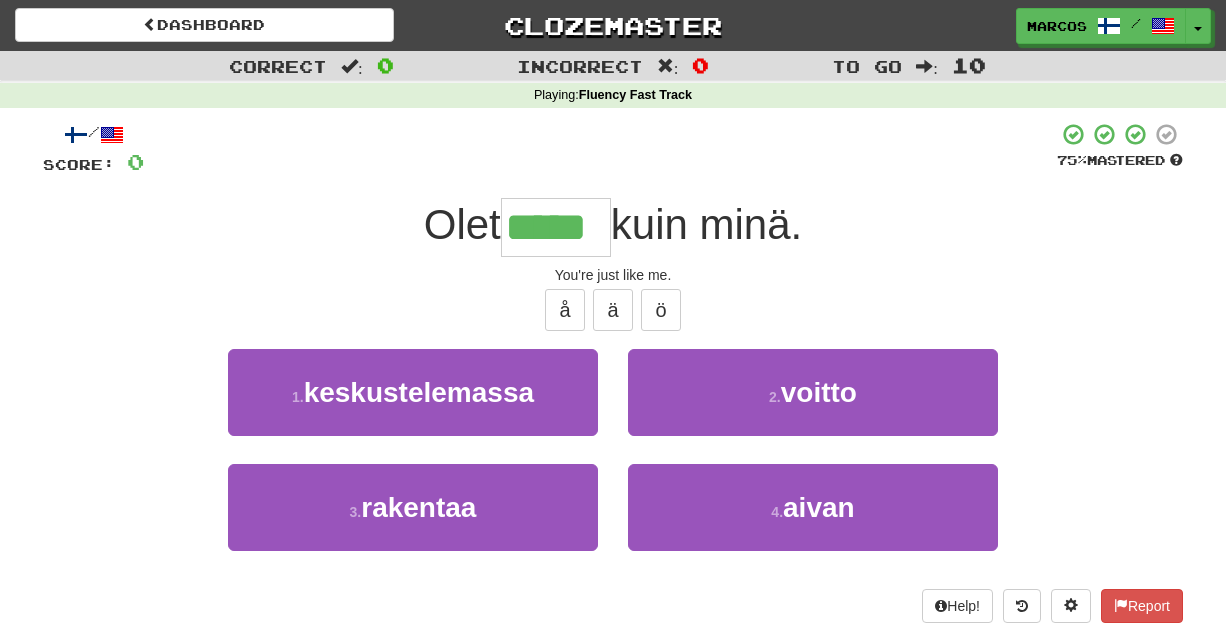 type on "*****" 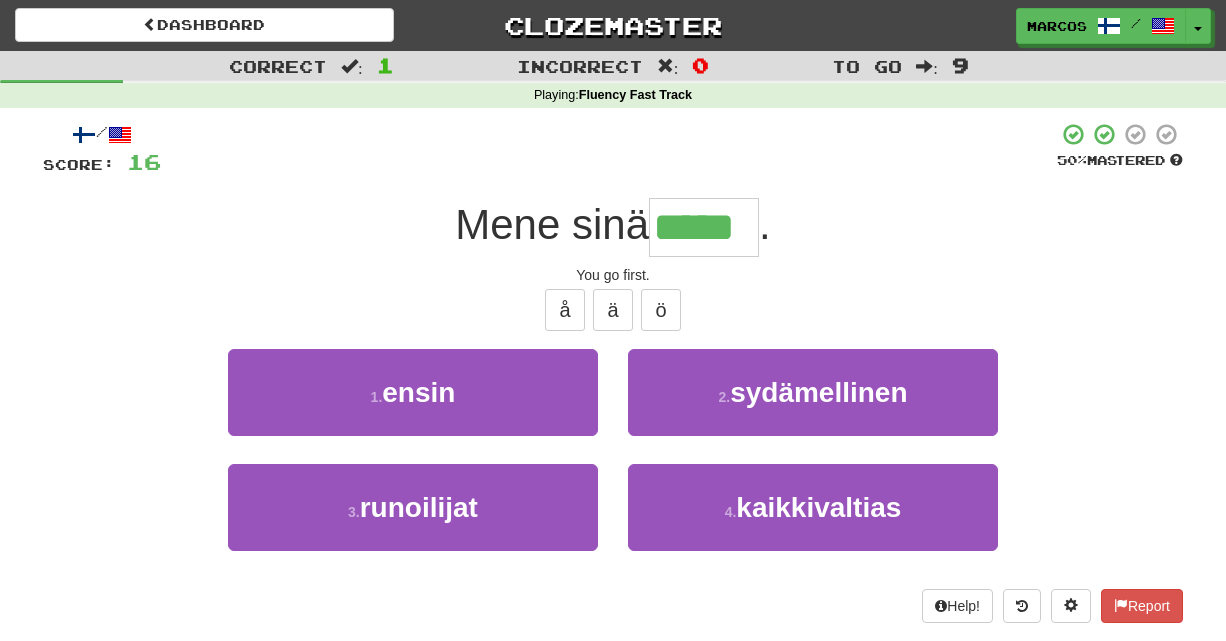 type on "*****" 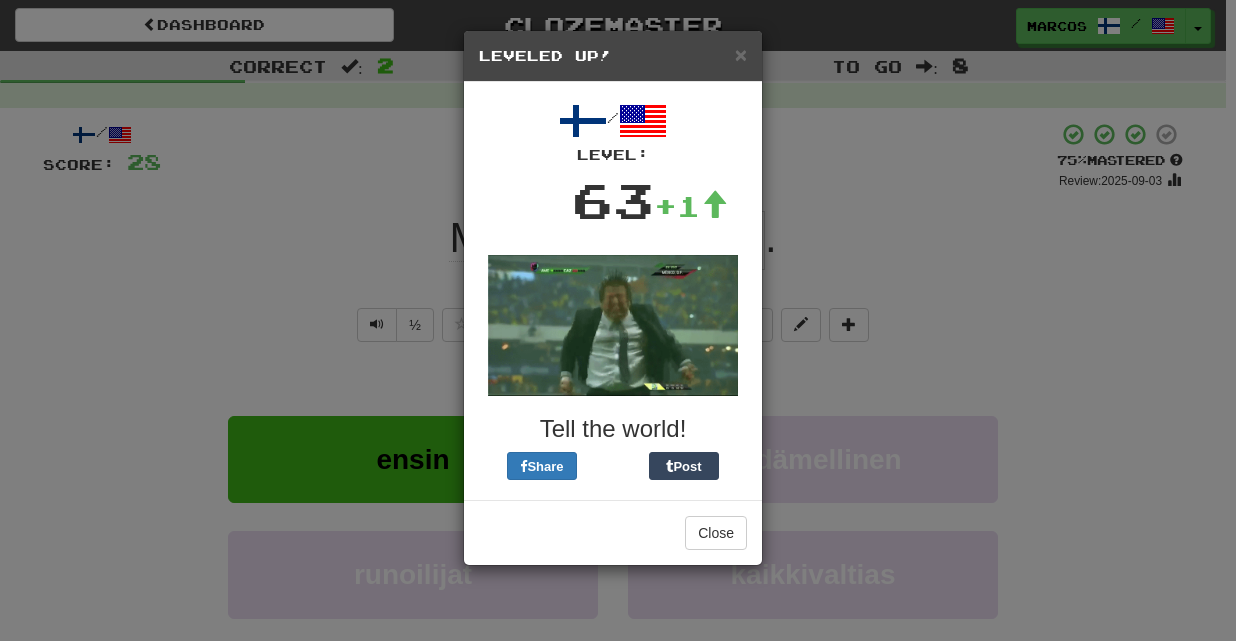 click on "× Leveled Up!  /  Level: 63 +1 Tell the world!  Share  Post Close" at bounding box center [618, 320] 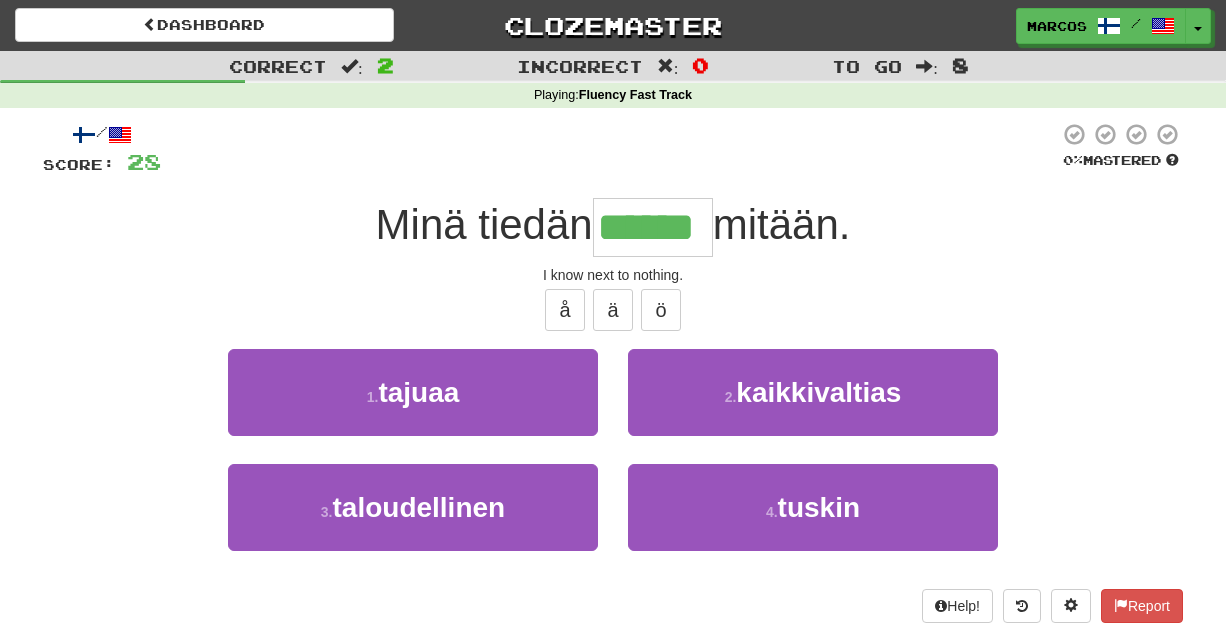 type on "******" 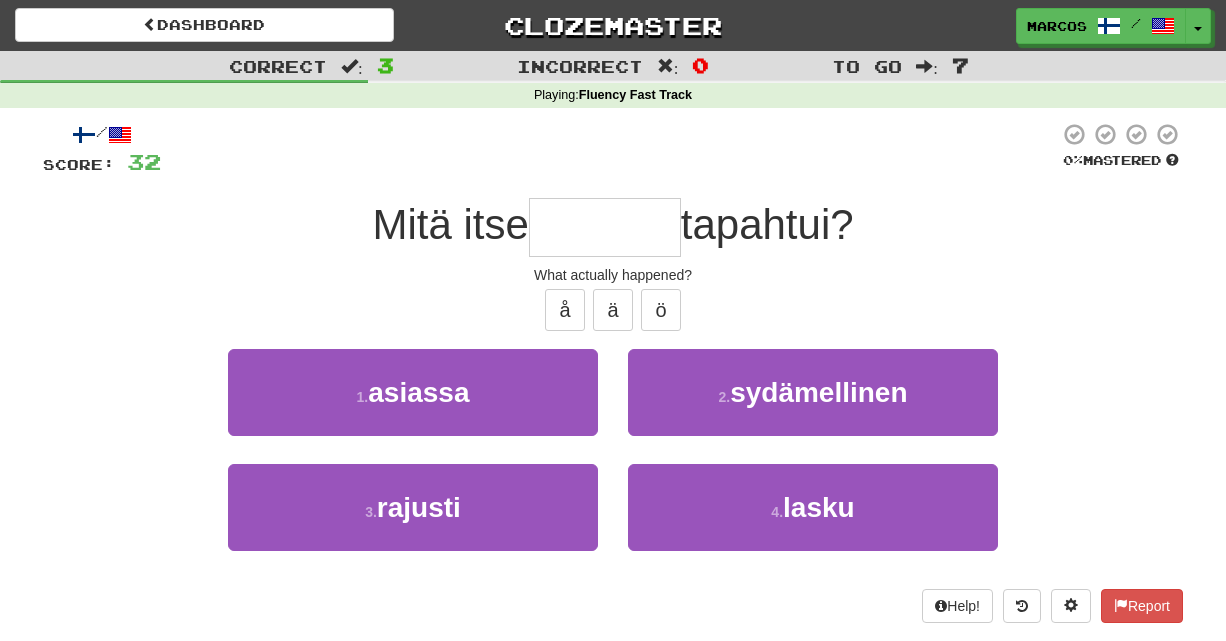 type on "*" 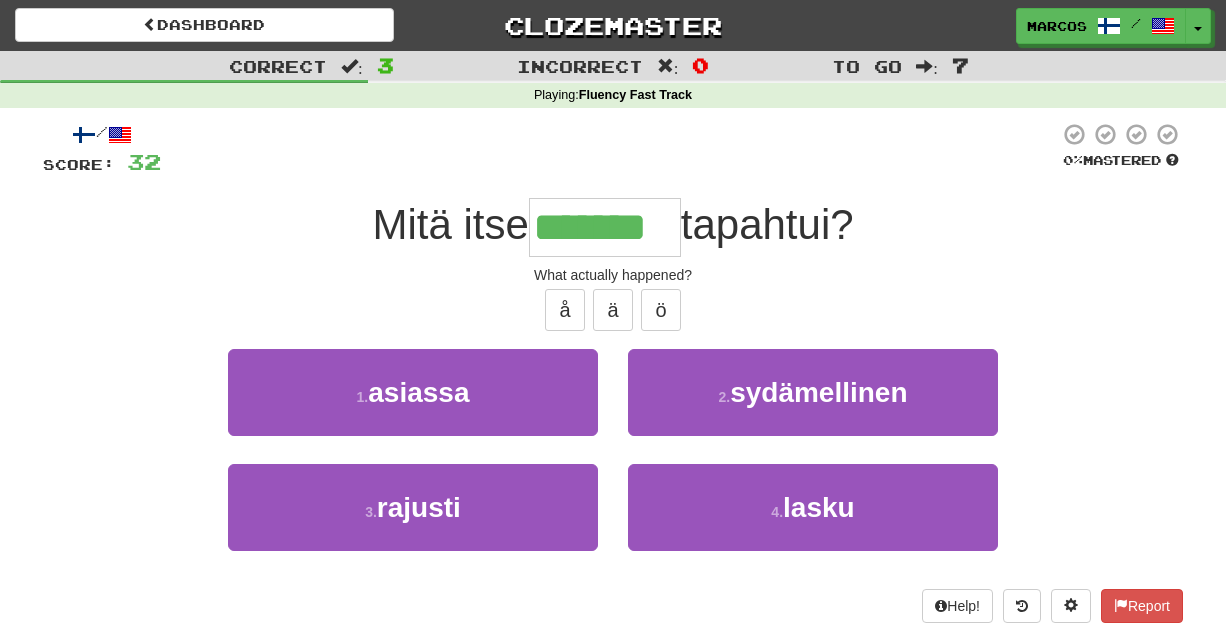 type on "*******" 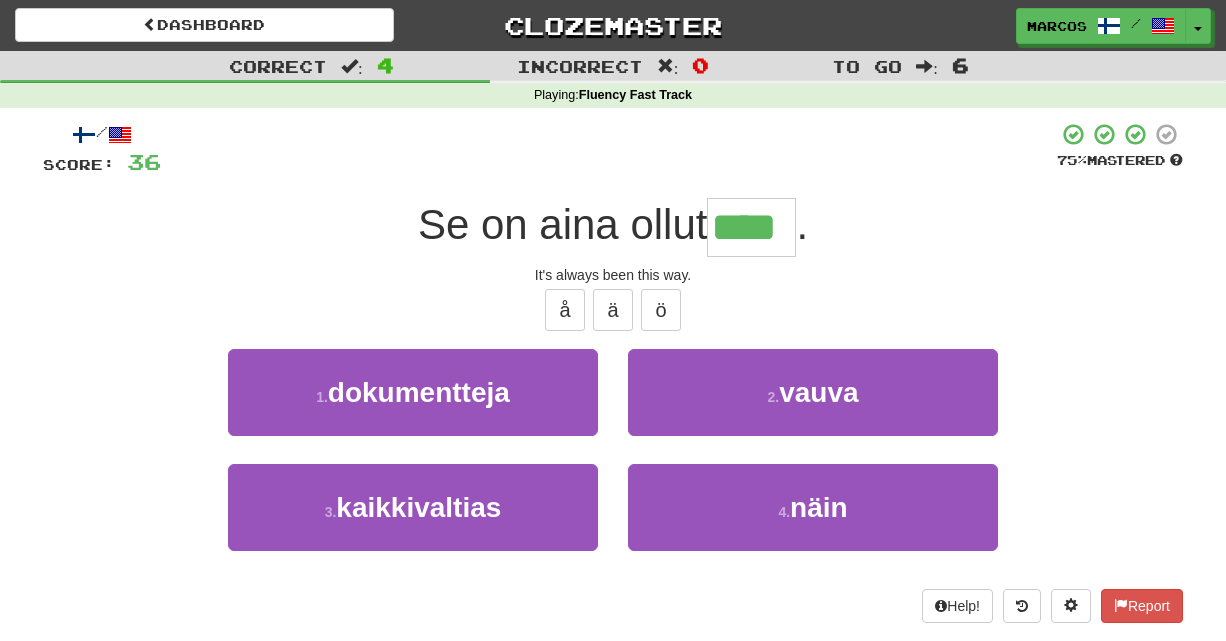 type on "****" 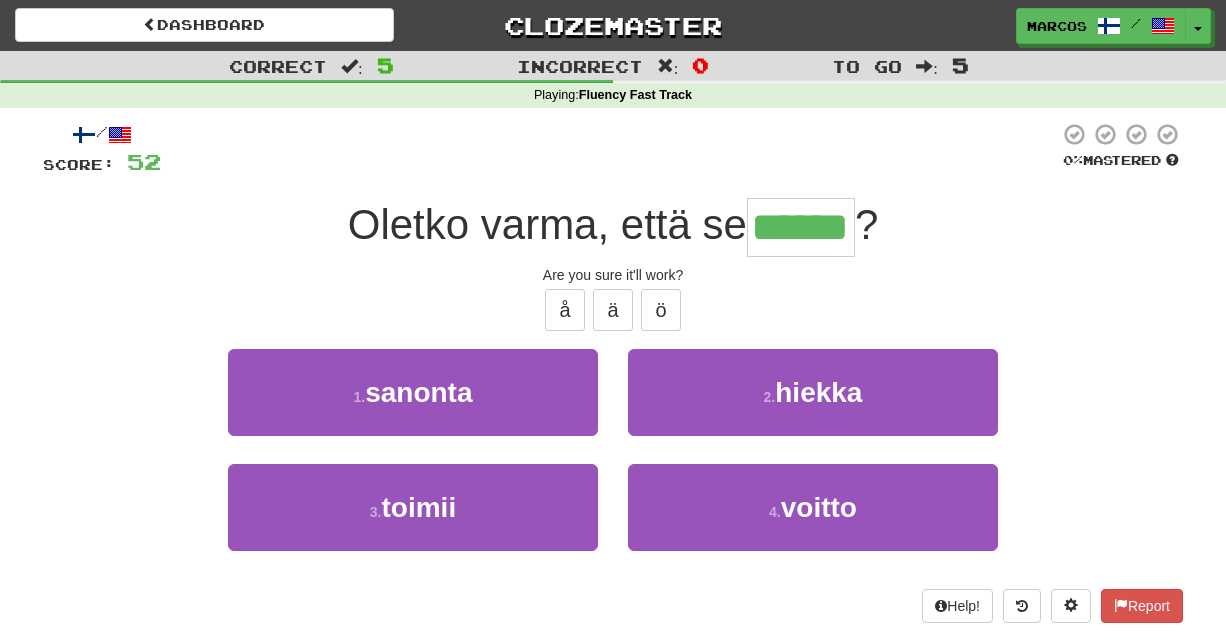 type on "******" 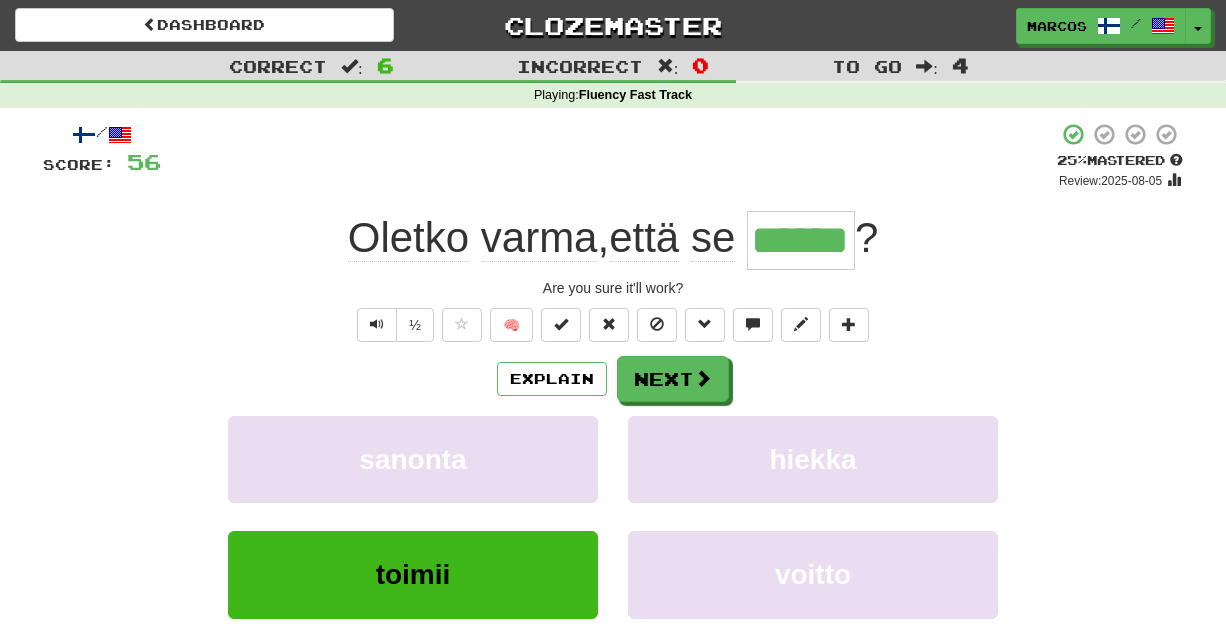 click on "+ 4" at bounding box center [609, 156] 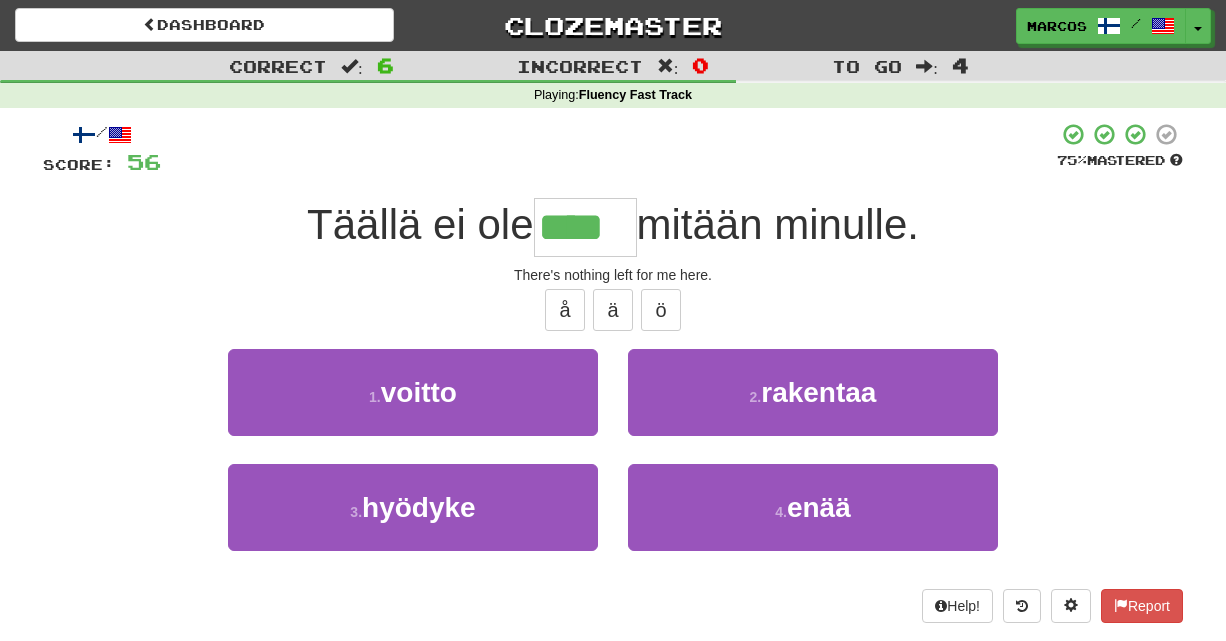 type on "****" 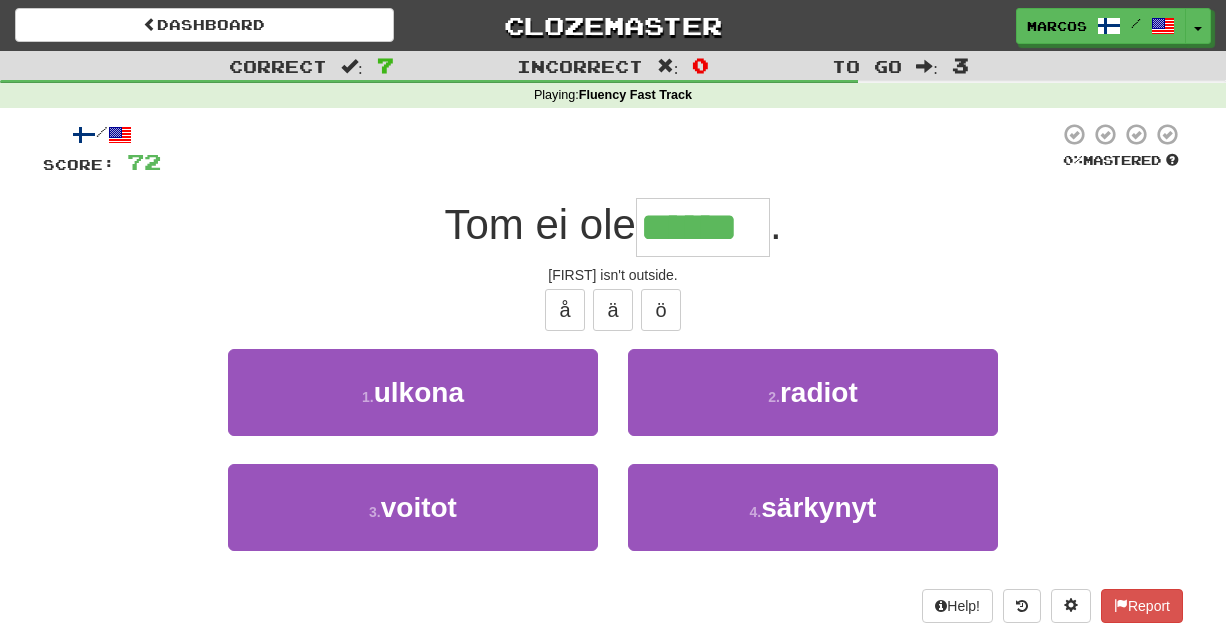 type on "******" 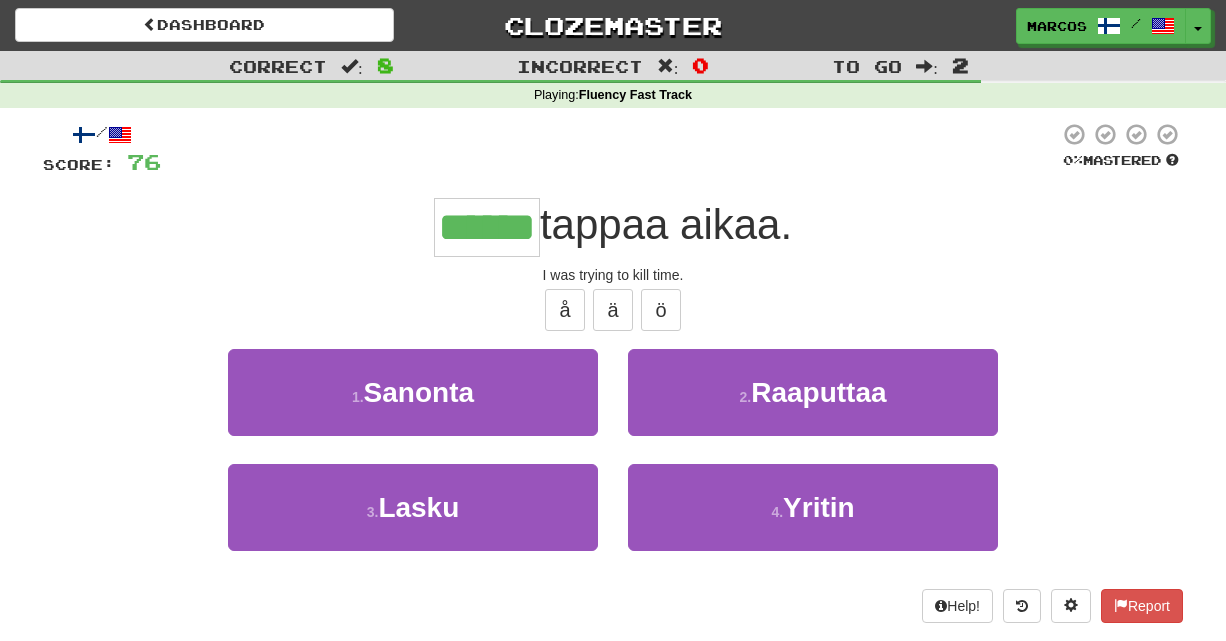 type on "******" 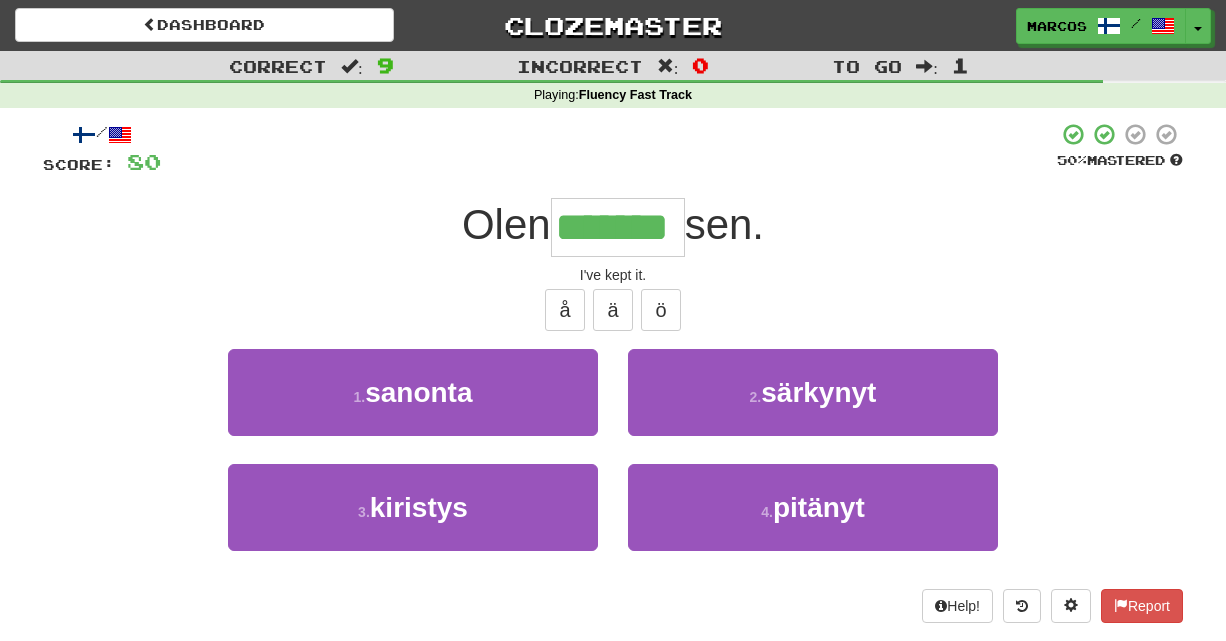 type on "*******" 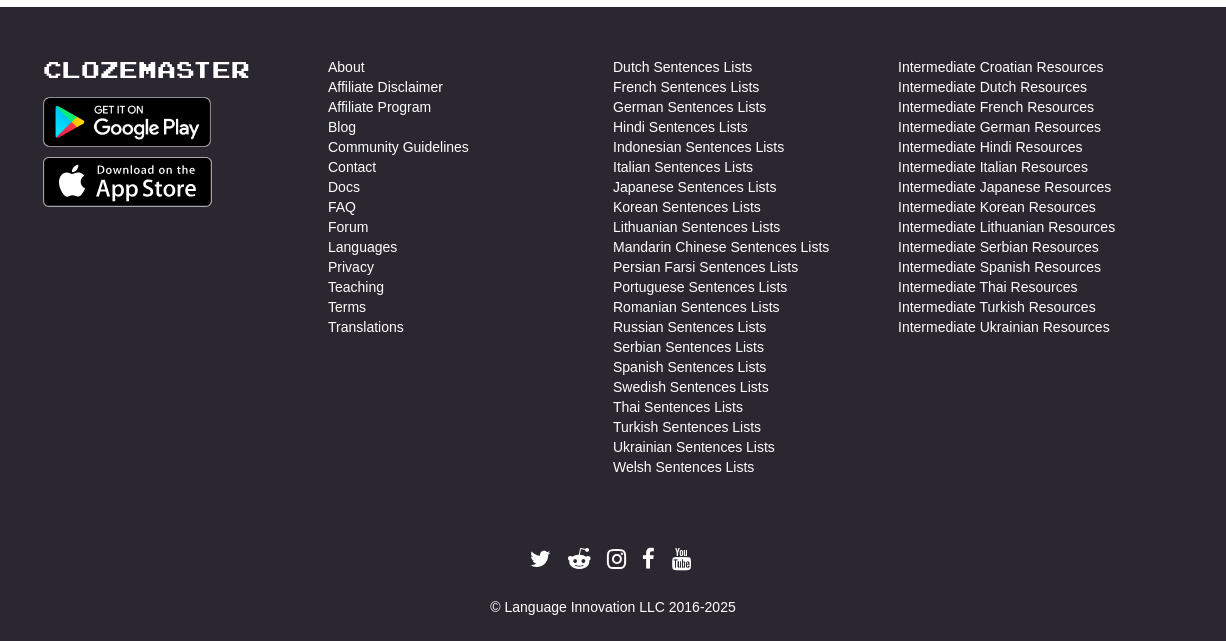 scroll, scrollTop: 1644, scrollLeft: 0, axis: vertical 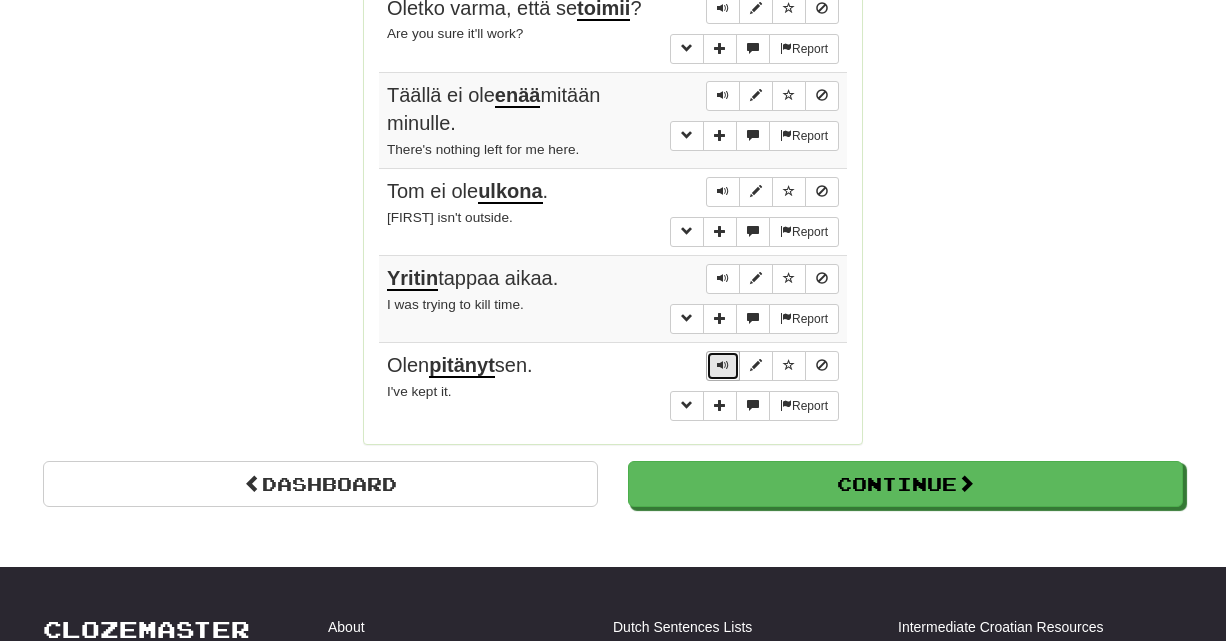 click at bounding box center [723, 365] 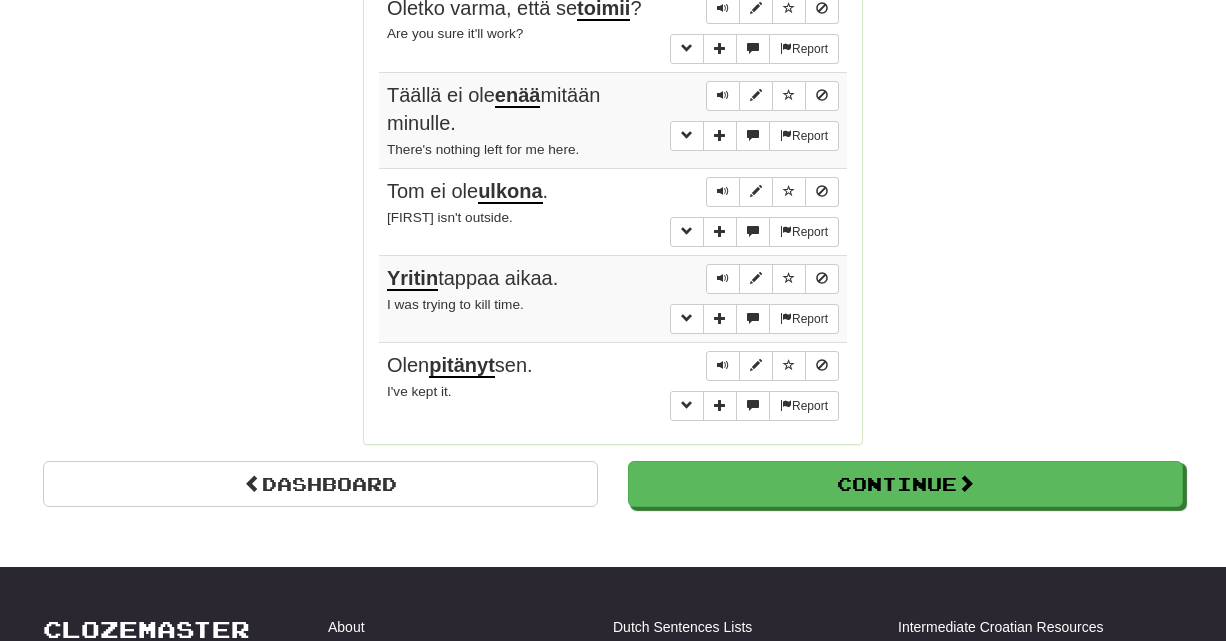 click on "Olen  pitänyt  sen." at bounding box center (460, 366) 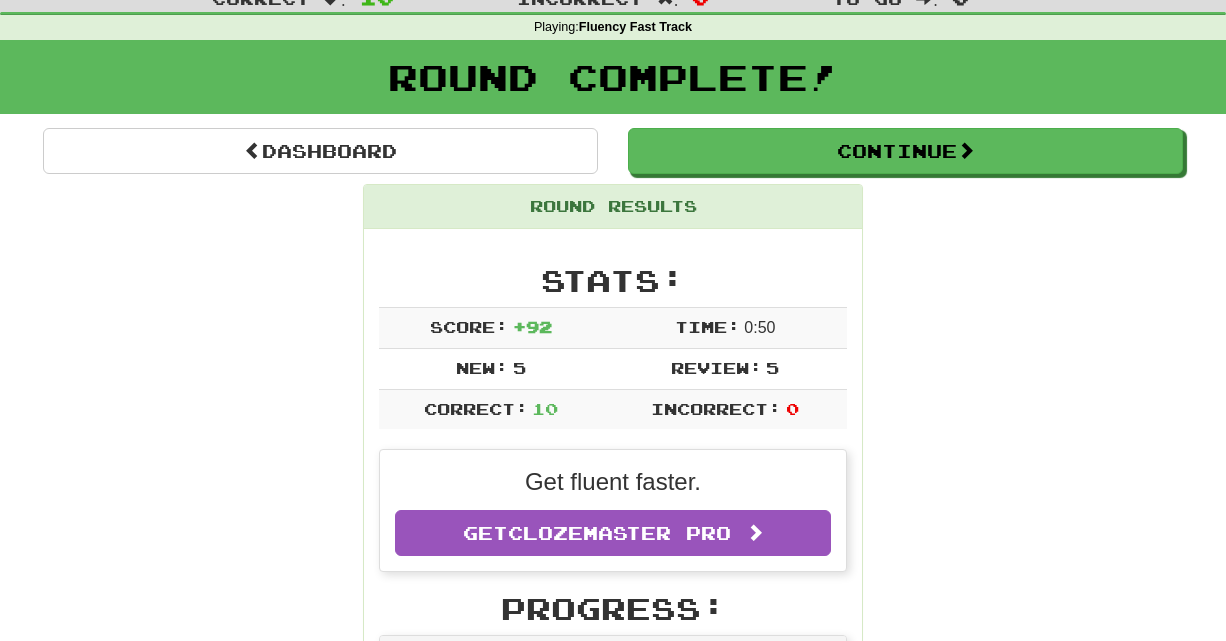 scroll, scrollTop: 0, scrollLeft: 0, axis: both 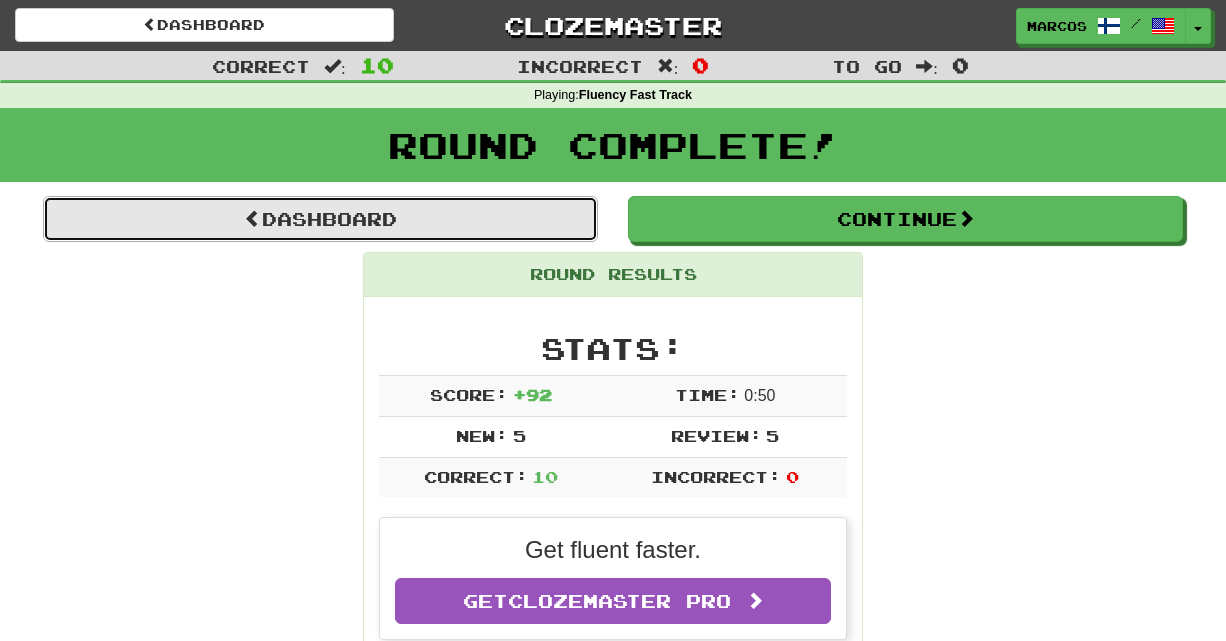 click on "Dashboard" at bounding box center [320, 219] 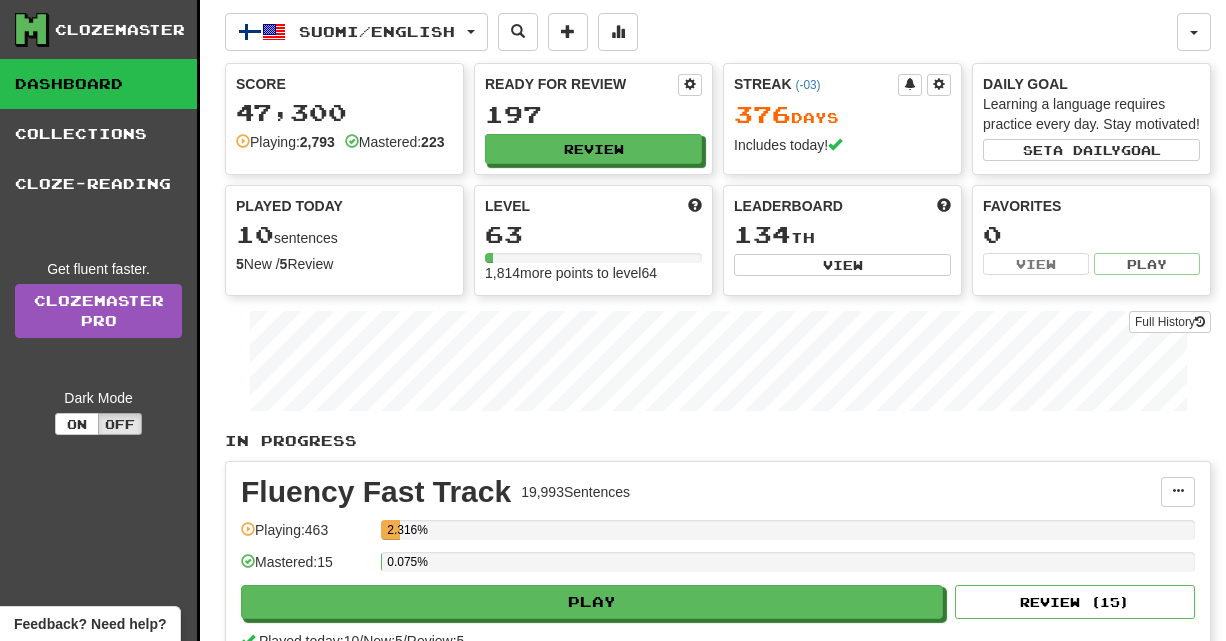 scroll, scrollTop: 0, scrollLeft: 0, axis: both 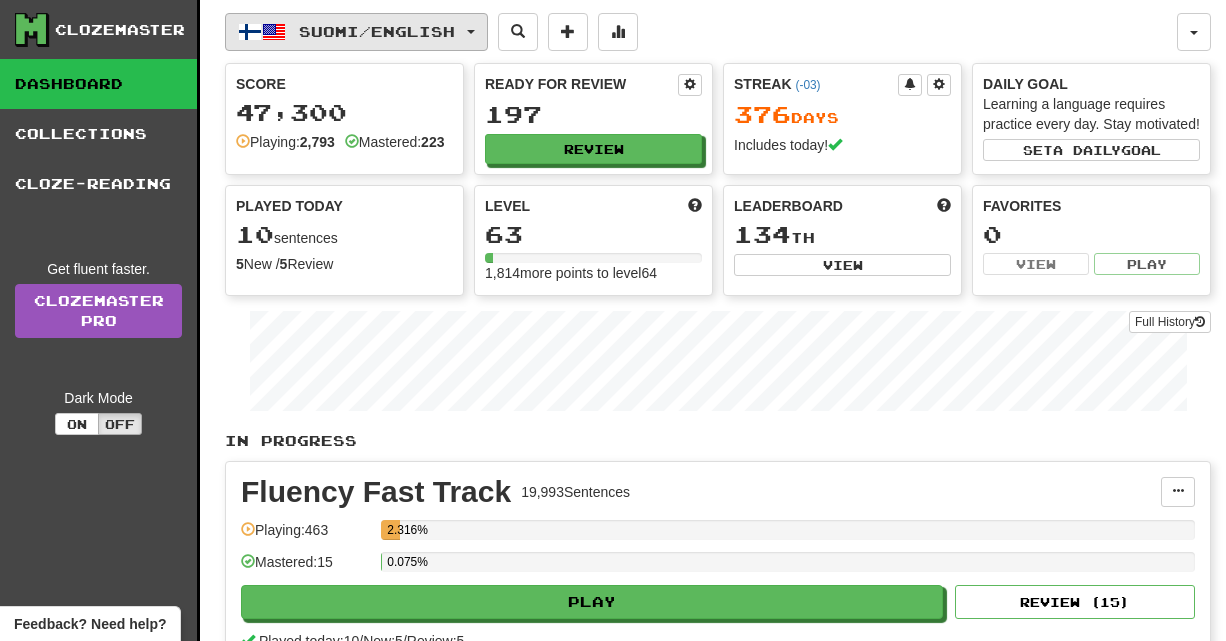 click on "Suomi  /  English" at bounding box center [356, 32] 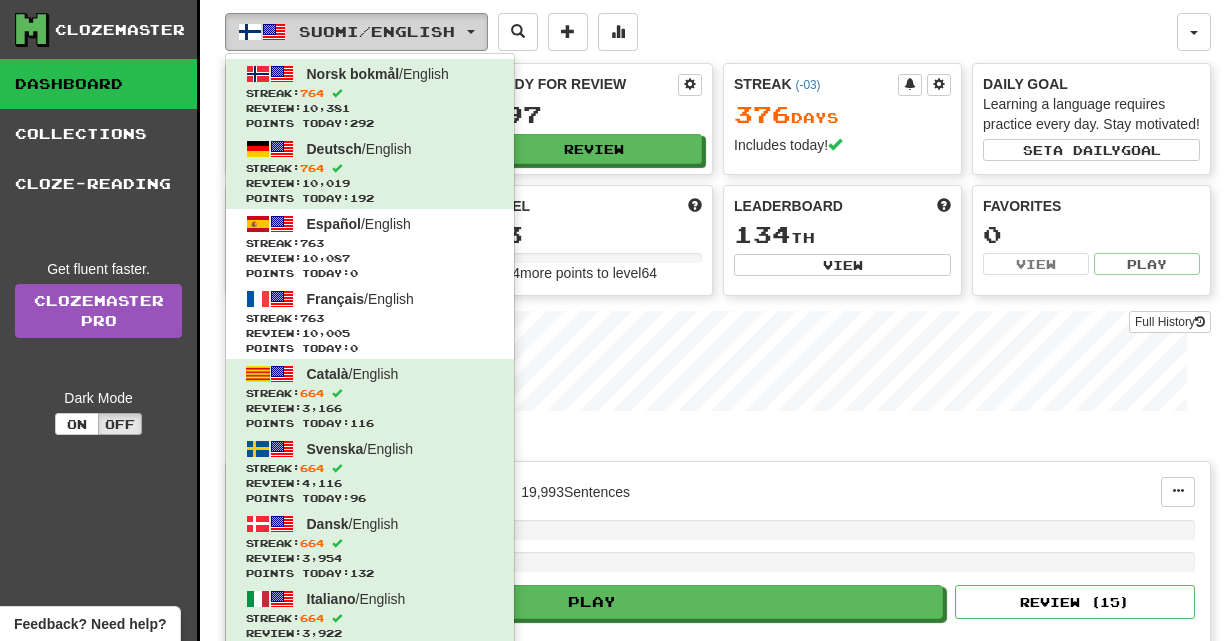 type 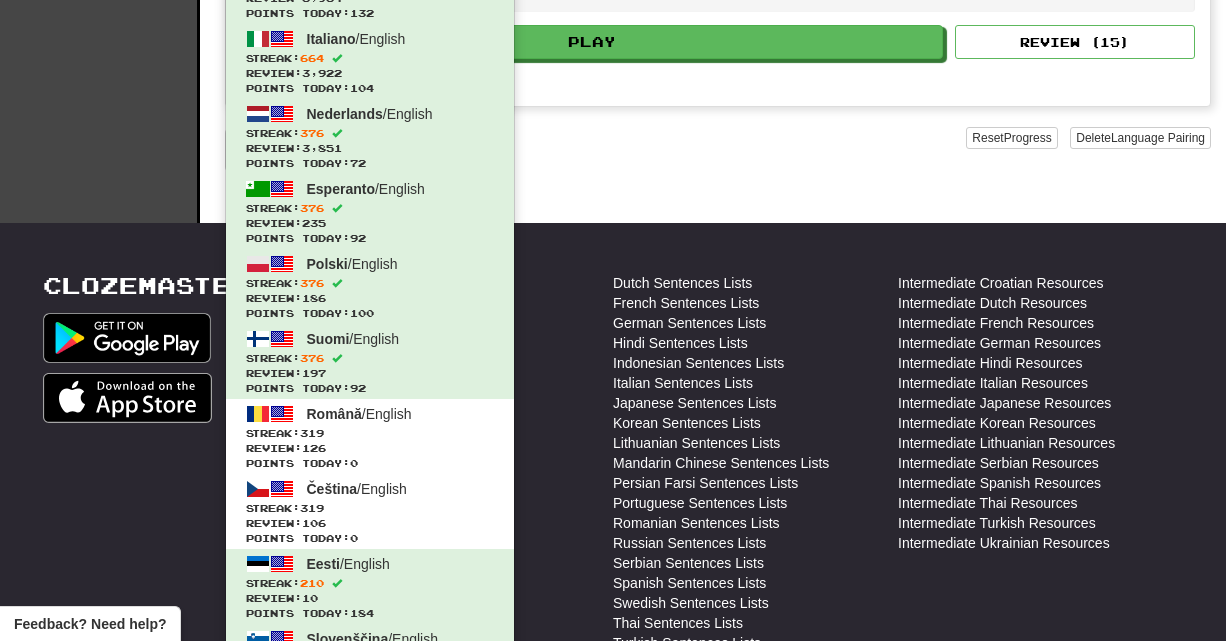 scroll, scrollTop: 814, scrollLeft: 0, axis: vertical 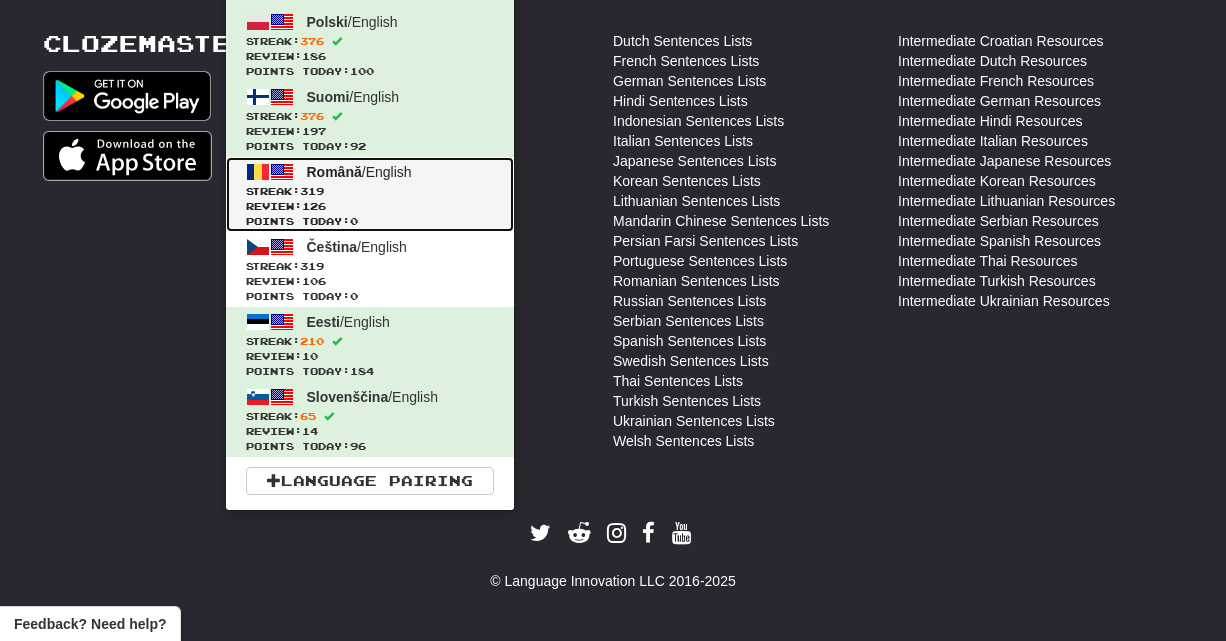 click on "Streak:  319" at bounding box center (370, 191) 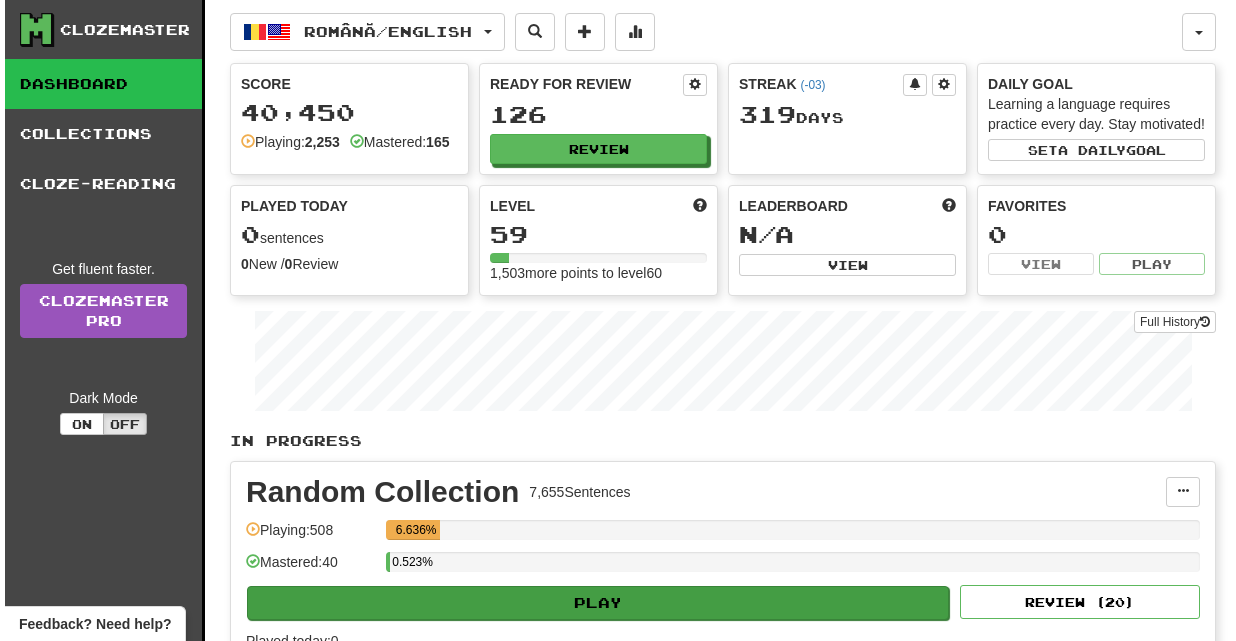 scroll, scrollTop: 0, scrollLeft: 0, axis: both 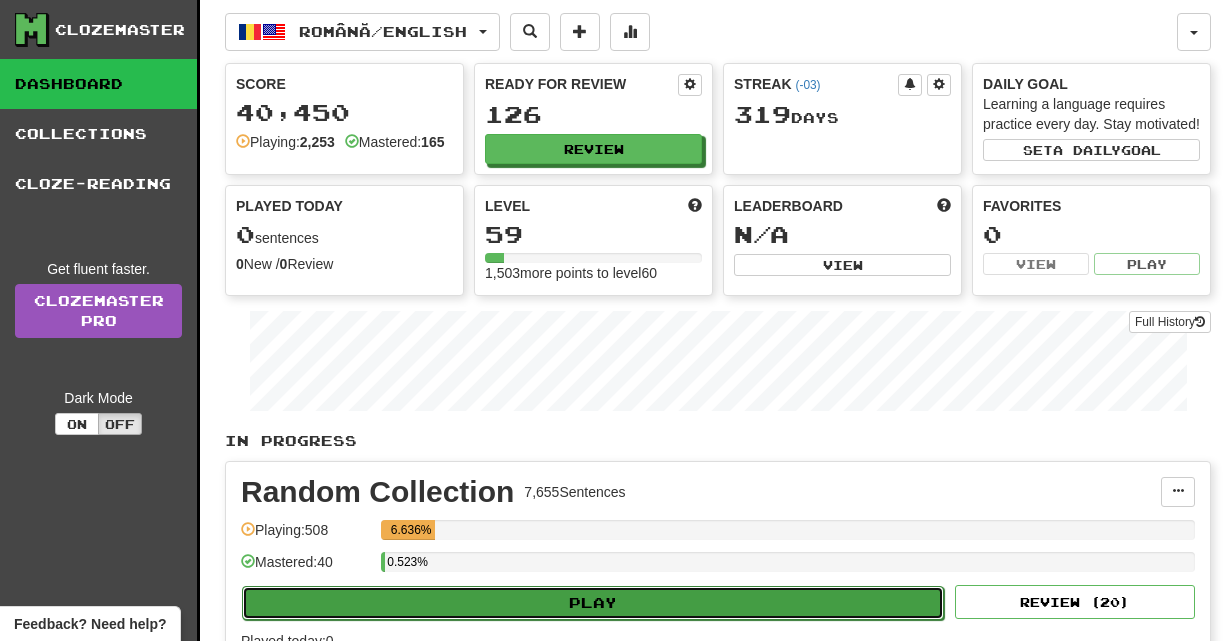 click on "Play" at bounding box center [593, 603] 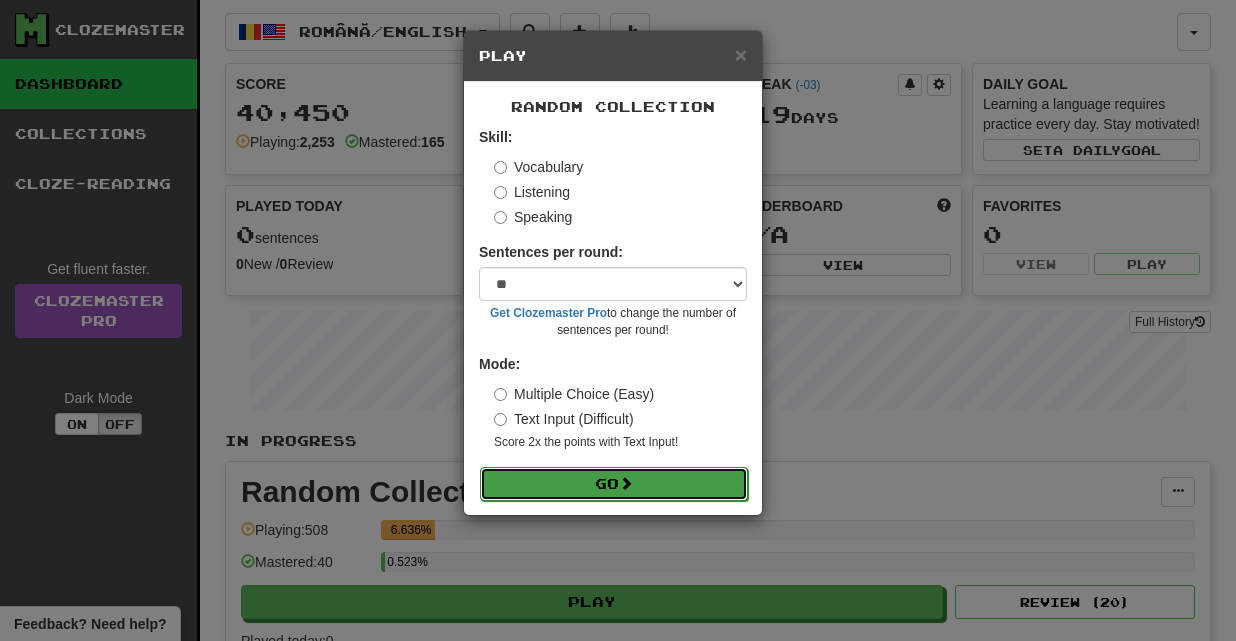 click on "Go" at bounding box center (614, 484) 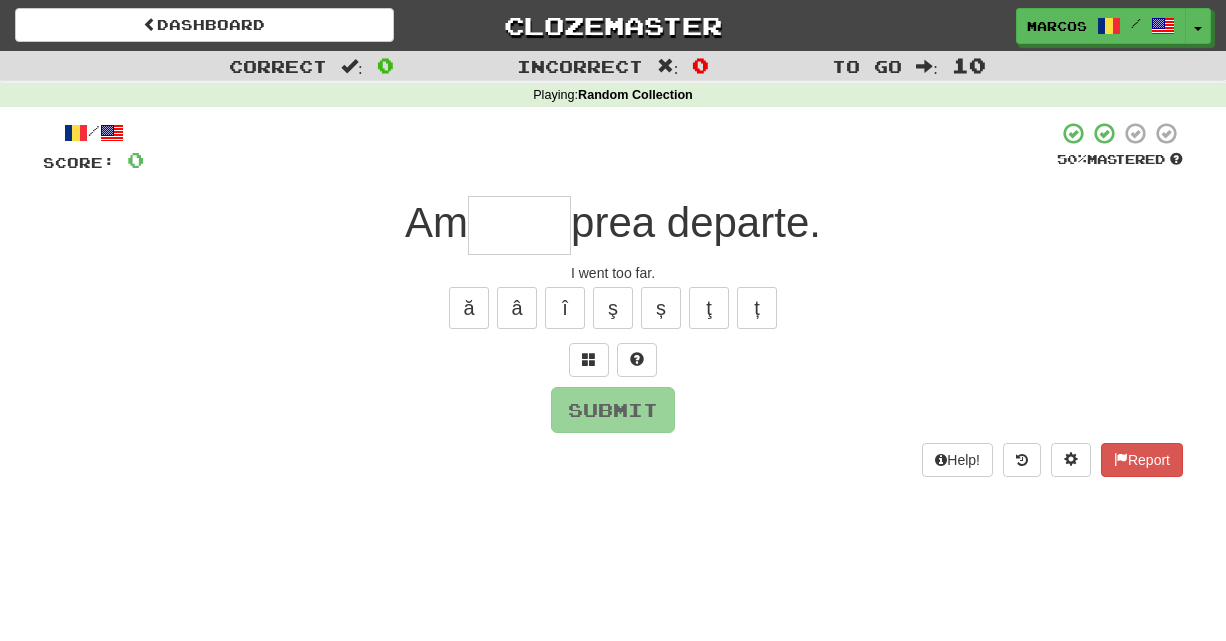 scroll, scrollTop: 0, scrollLeft: 0, axis: both 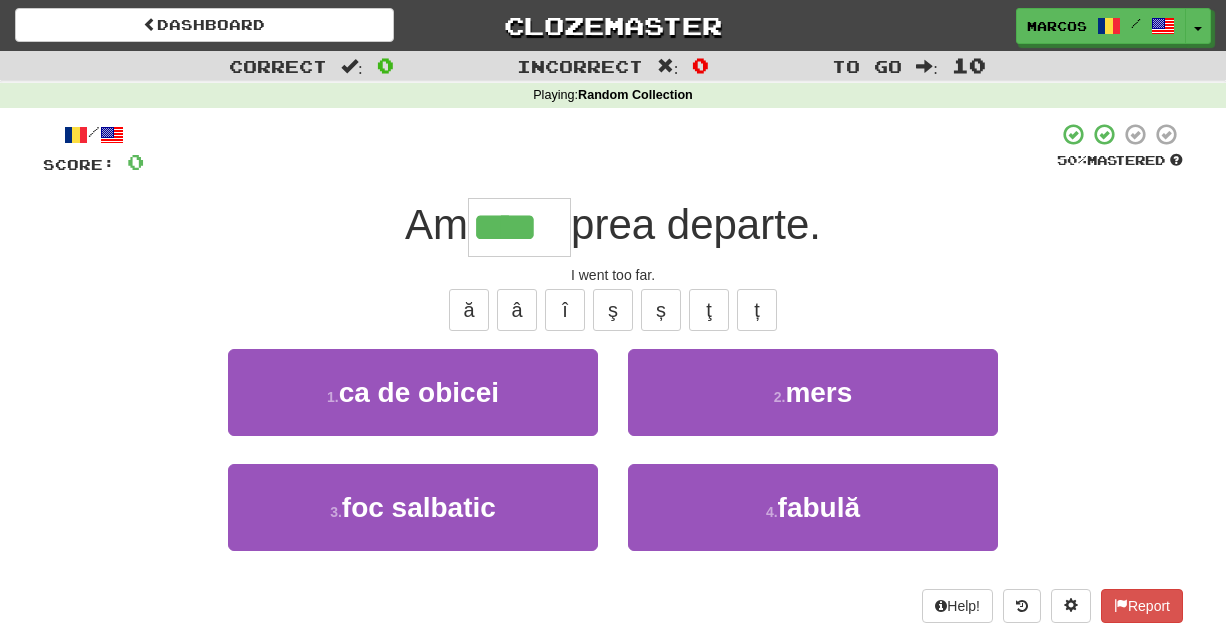 type on "****" 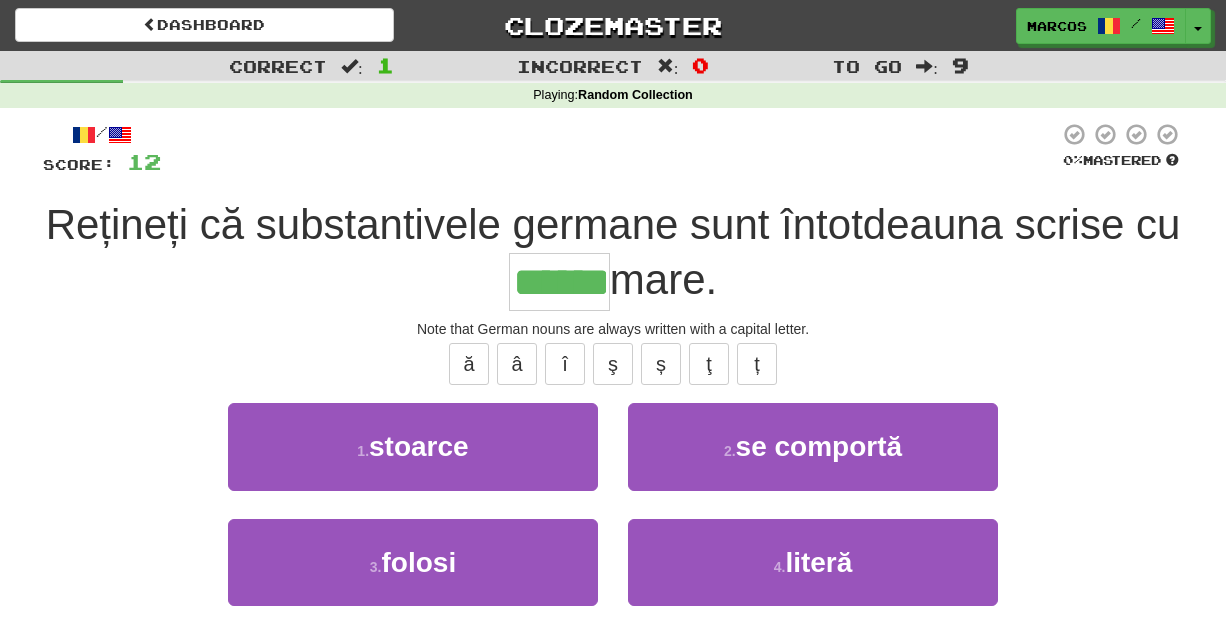 type on "******" 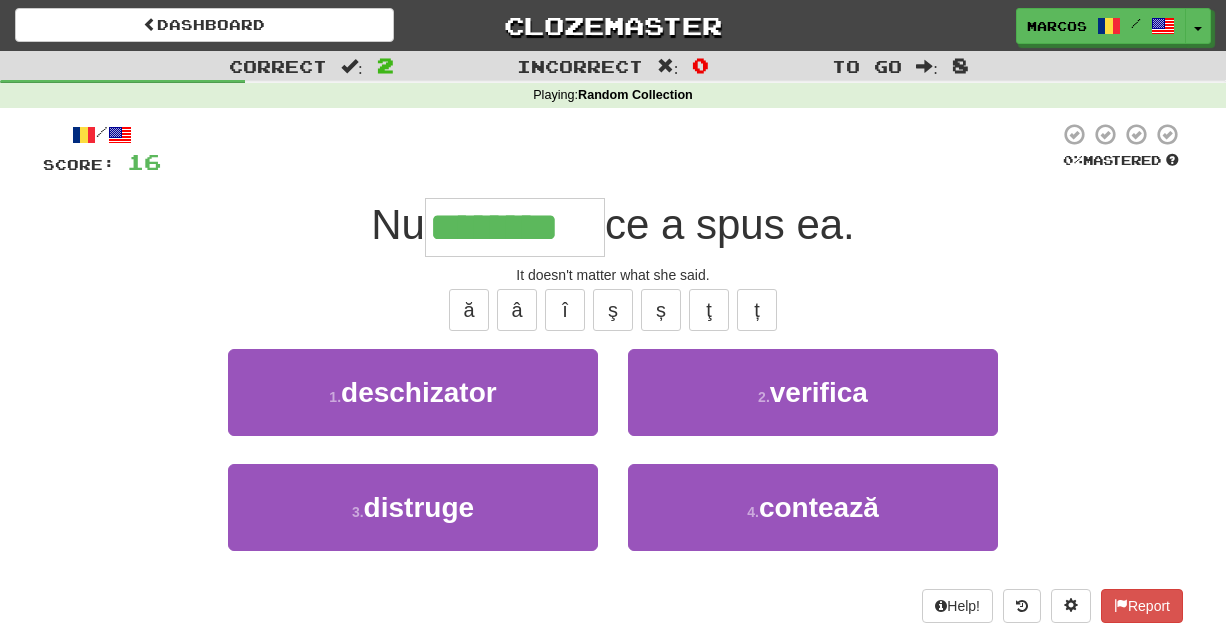 type on "********" 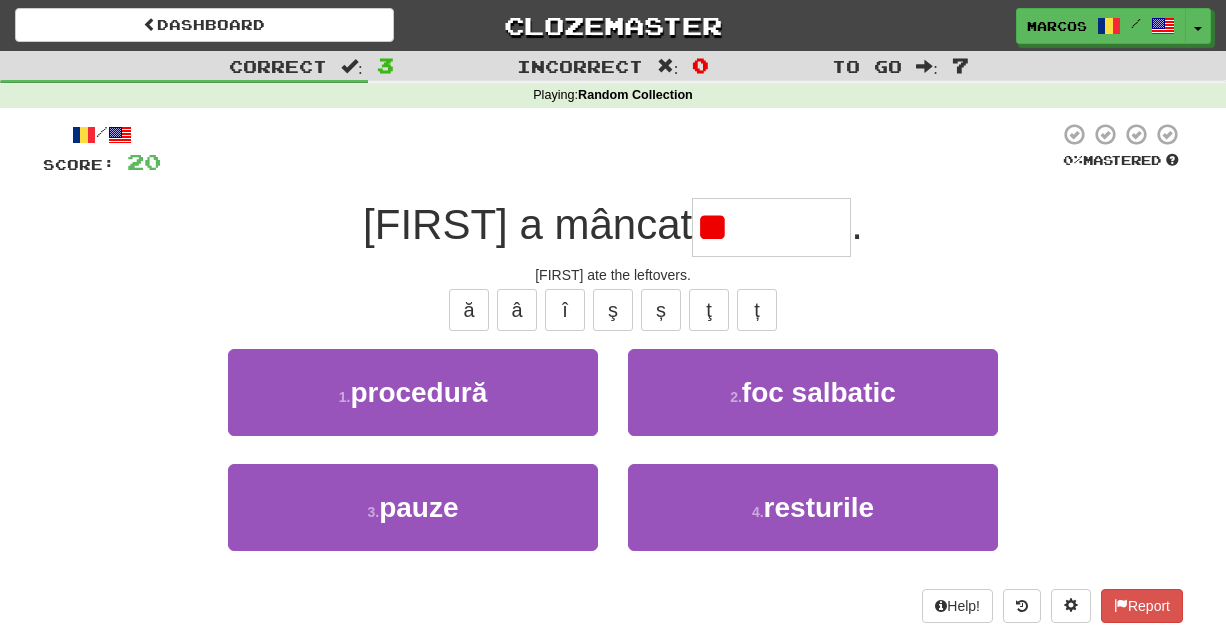 type on "*" 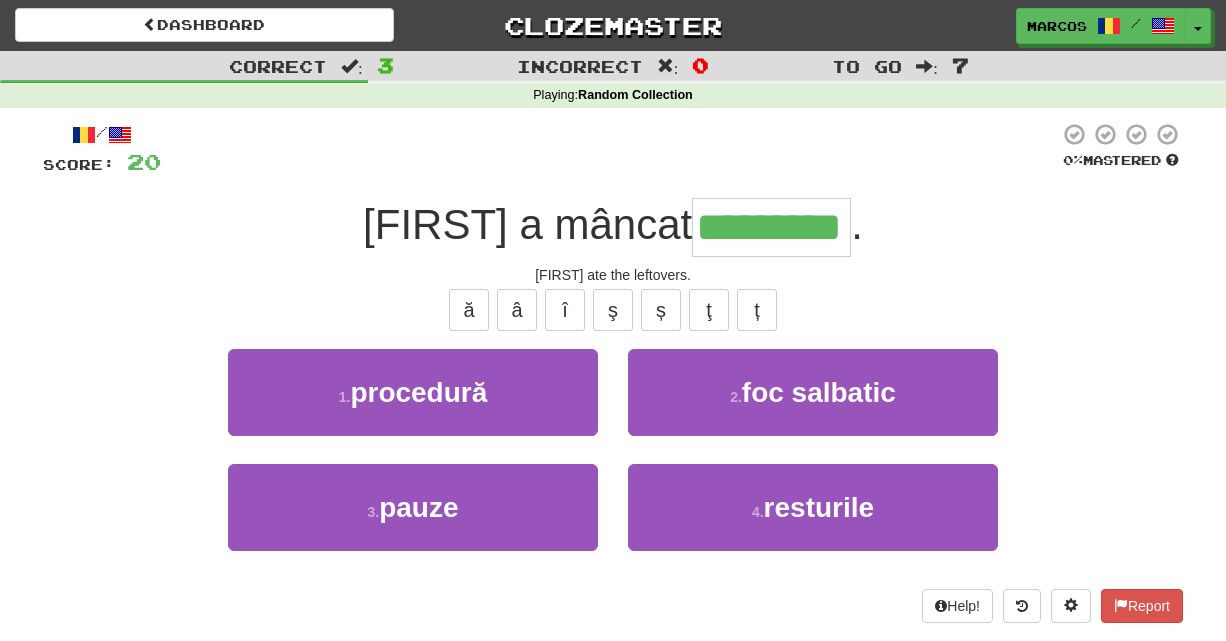 type on "*********" 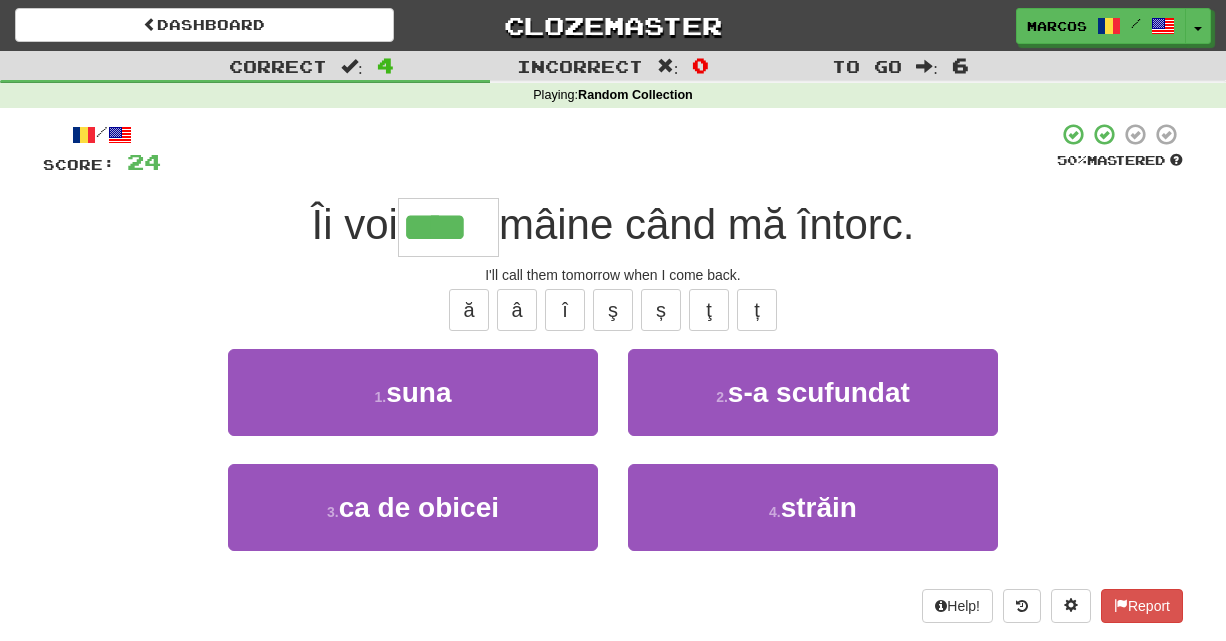 type on "****" 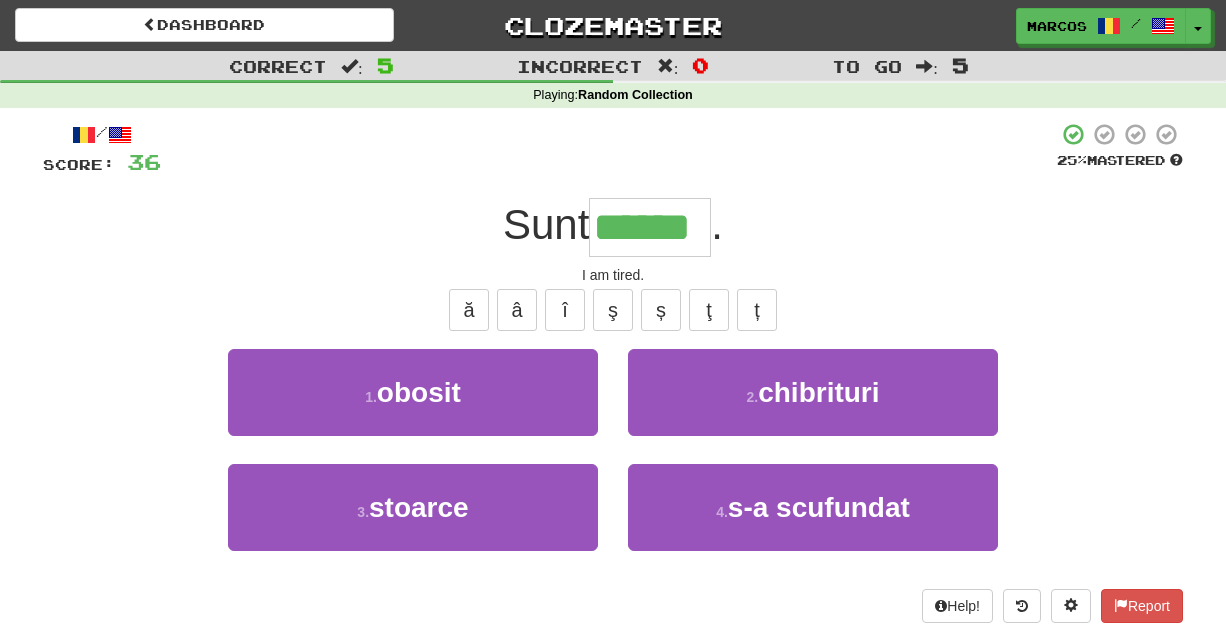 type on "******" 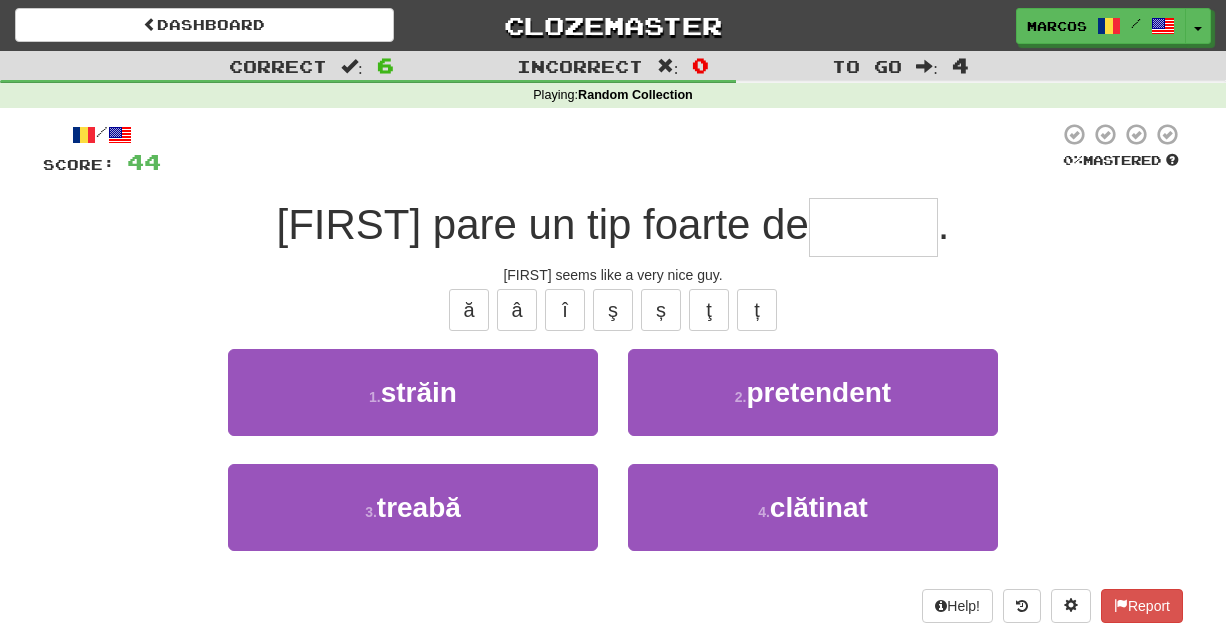 type on "*" 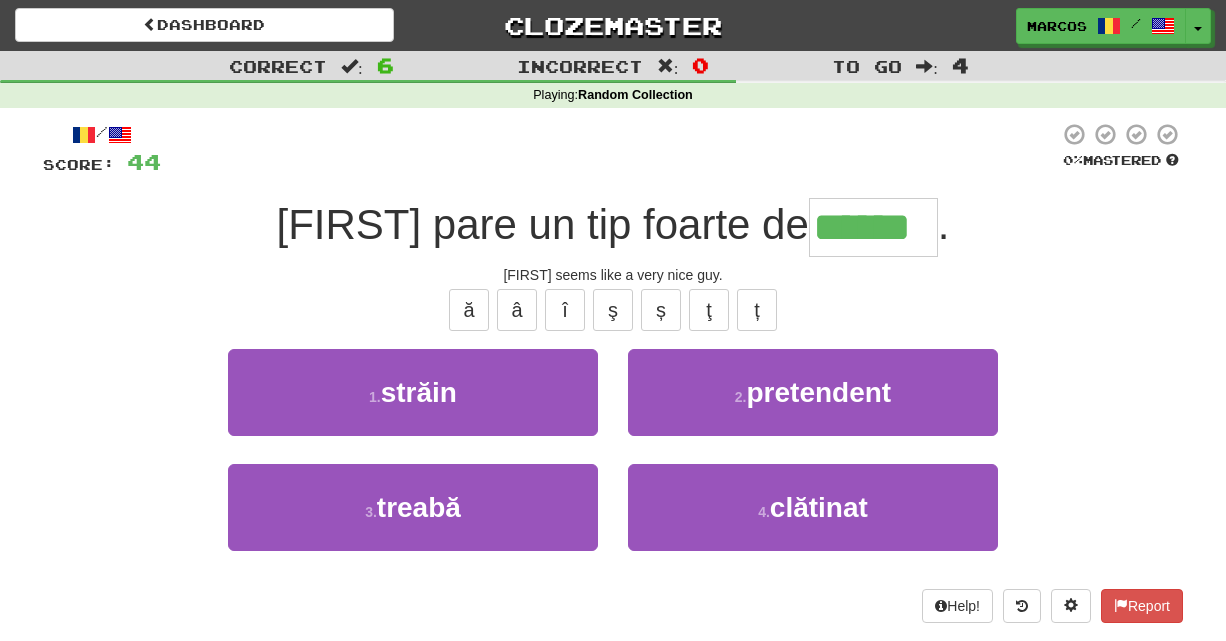 type on "******" 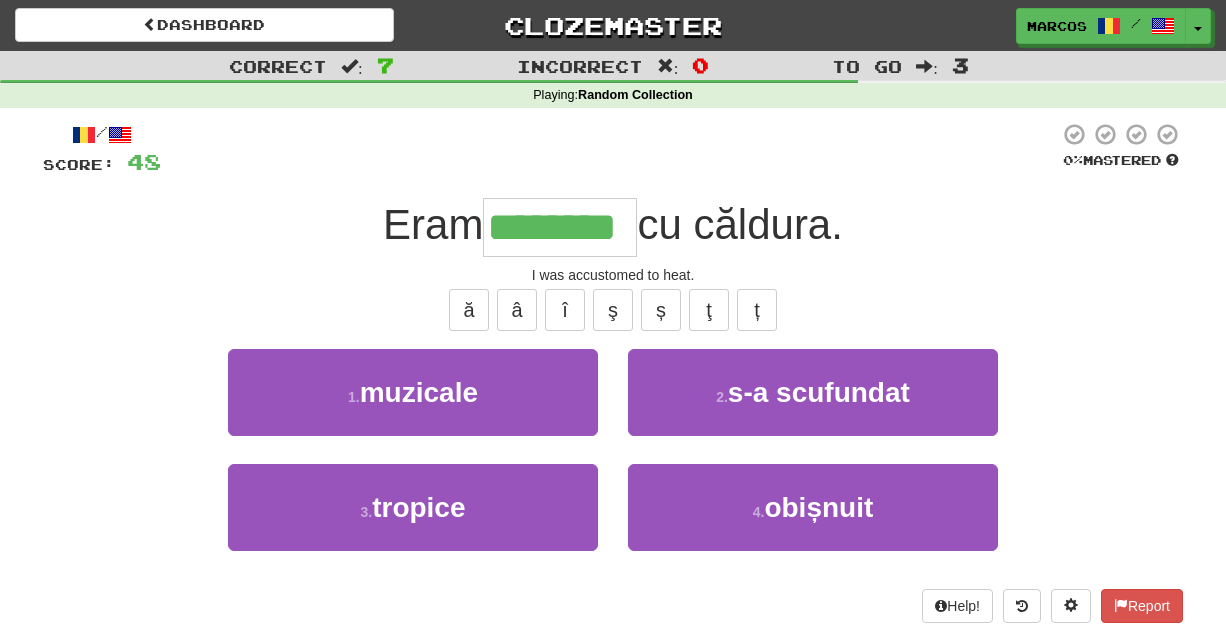type on "********" 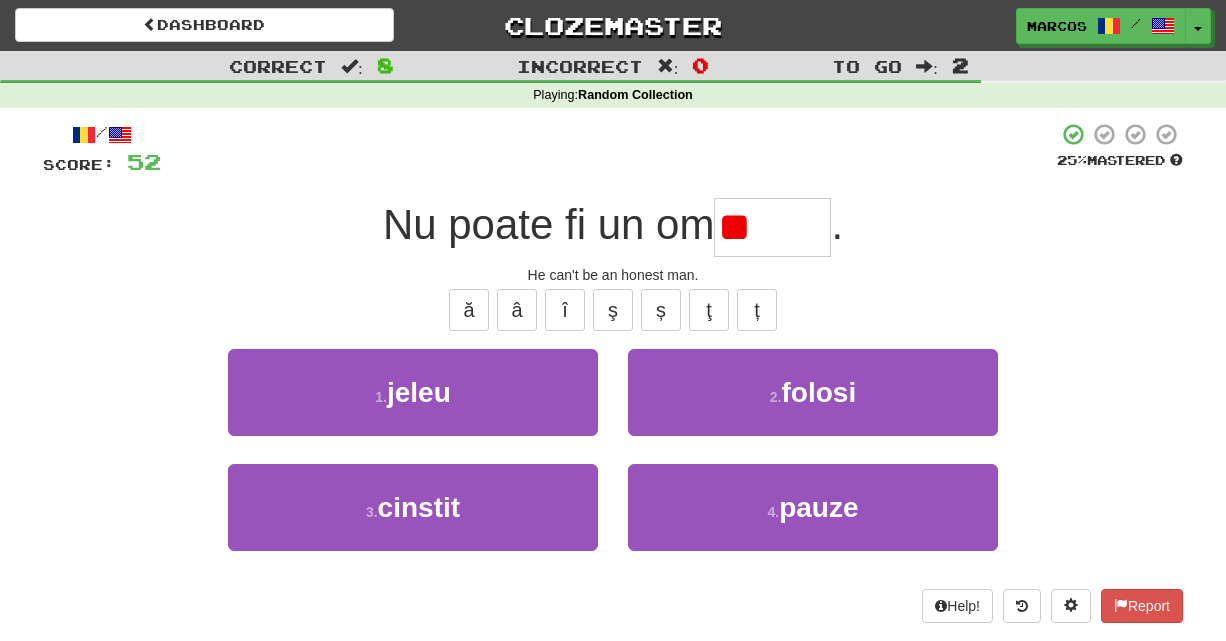 type on "*" 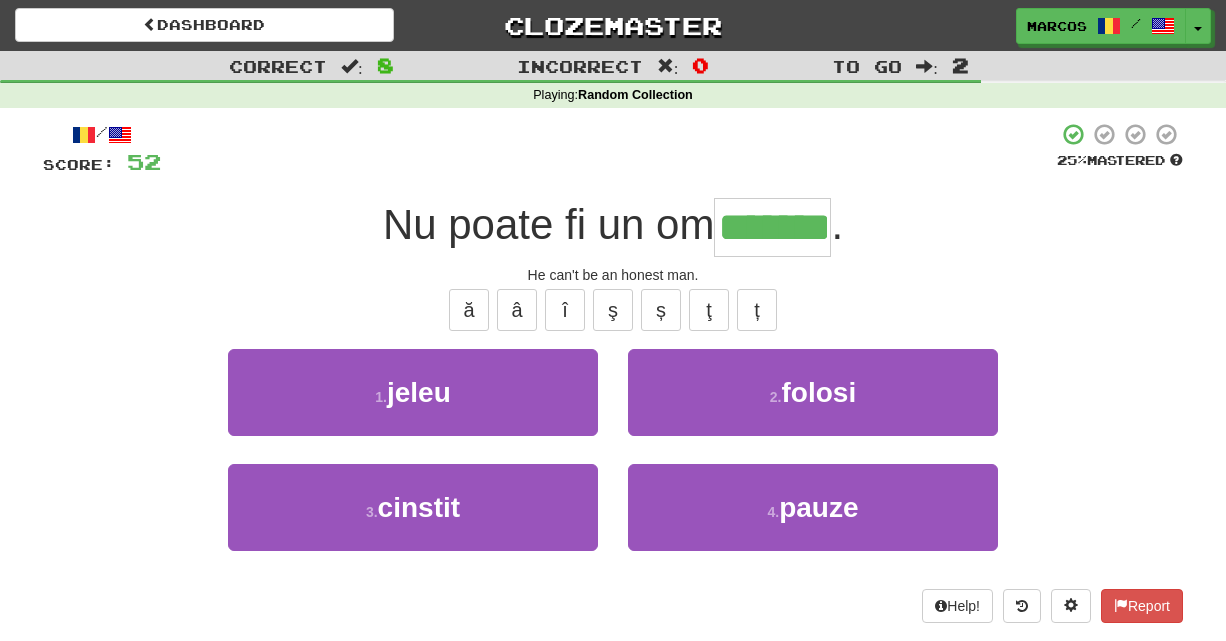 type on "*******" 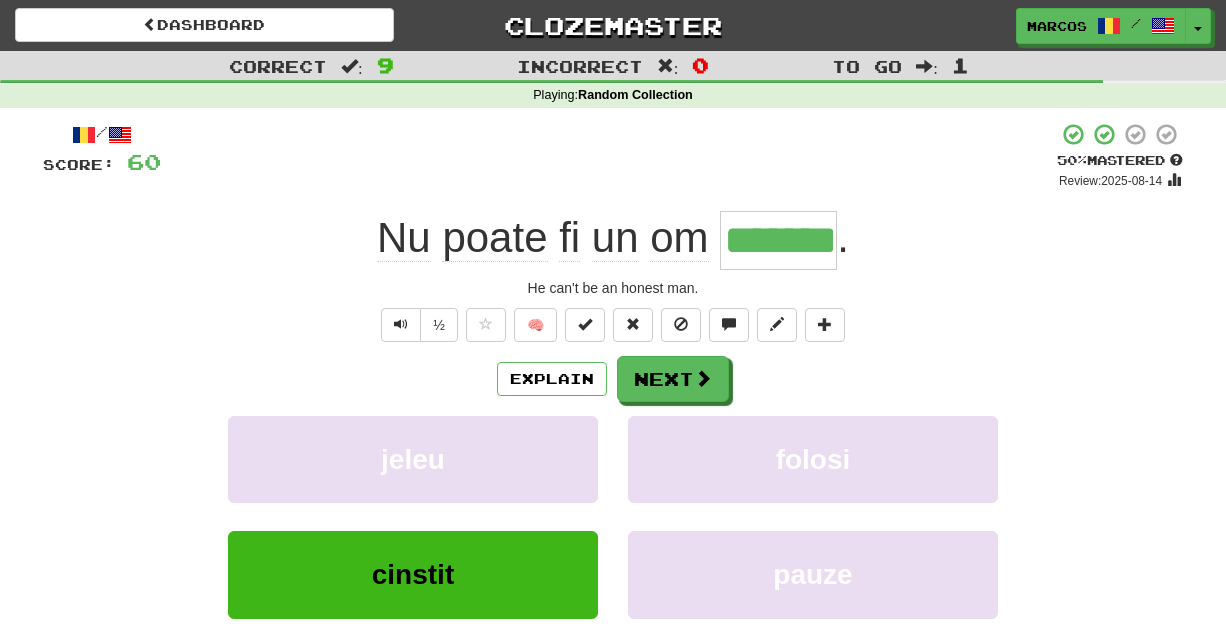 click on "+ 8" at bounding box center (609, 156) 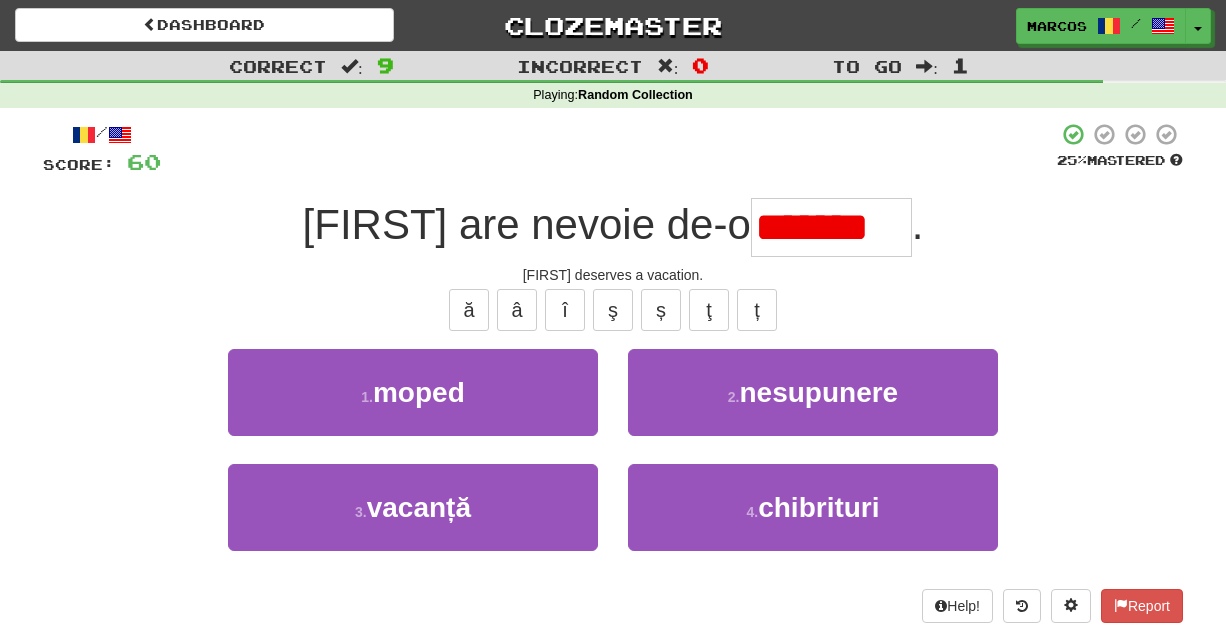 type on "*******" 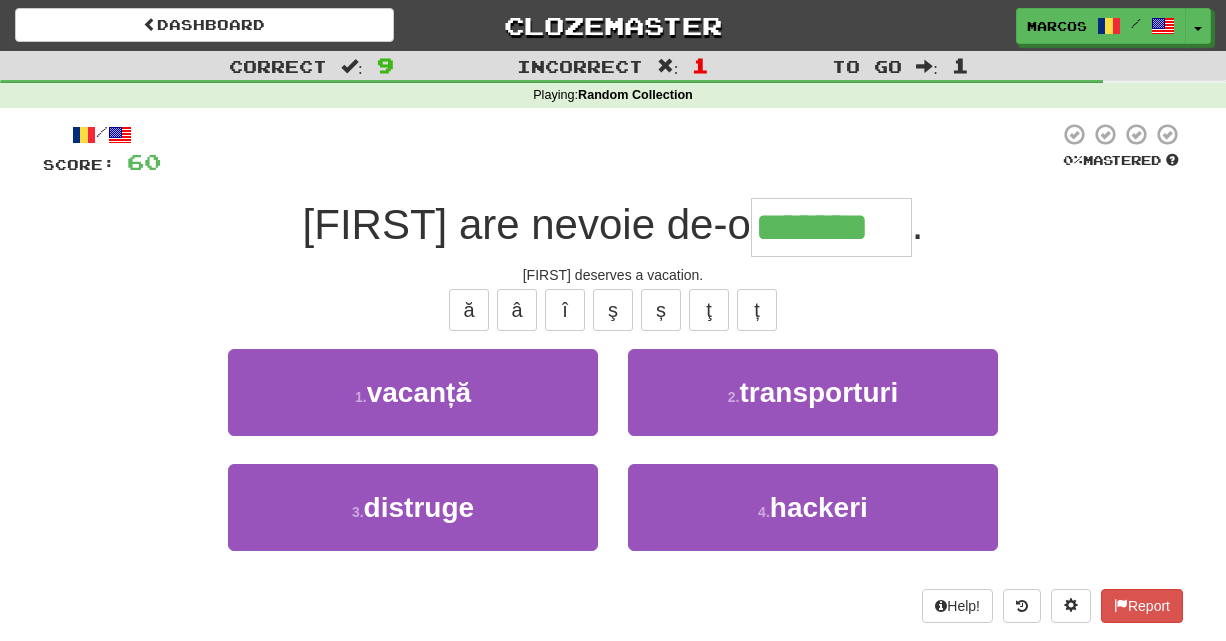 type on "*******" 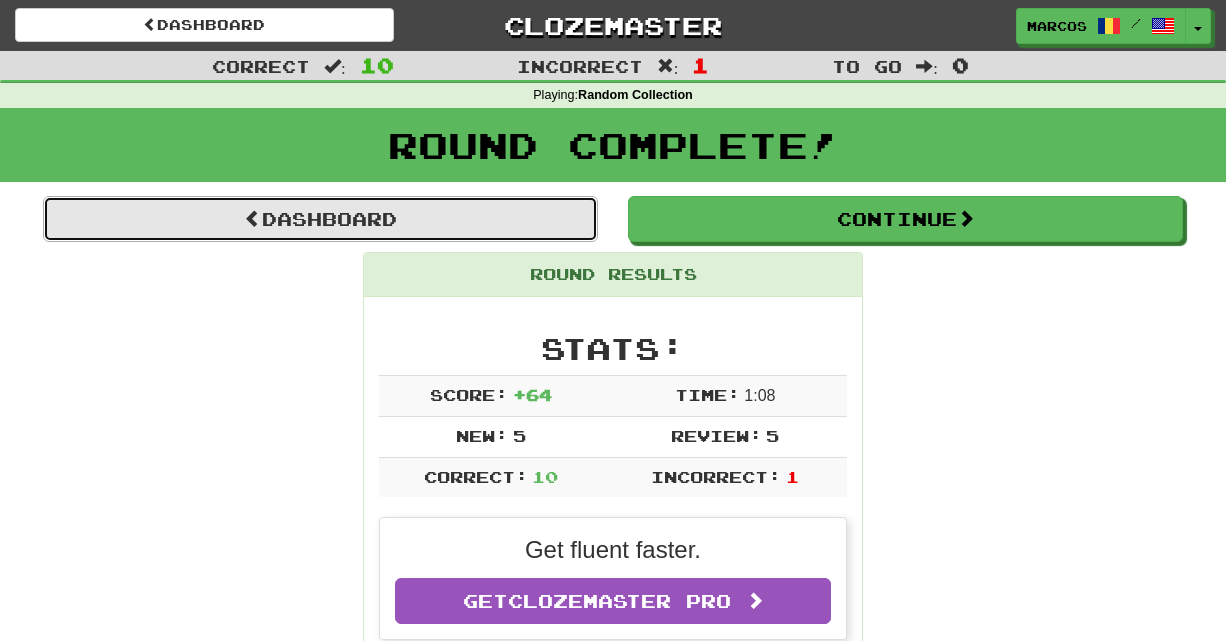 click on "Dashboard" at bounding box center (320, 219) 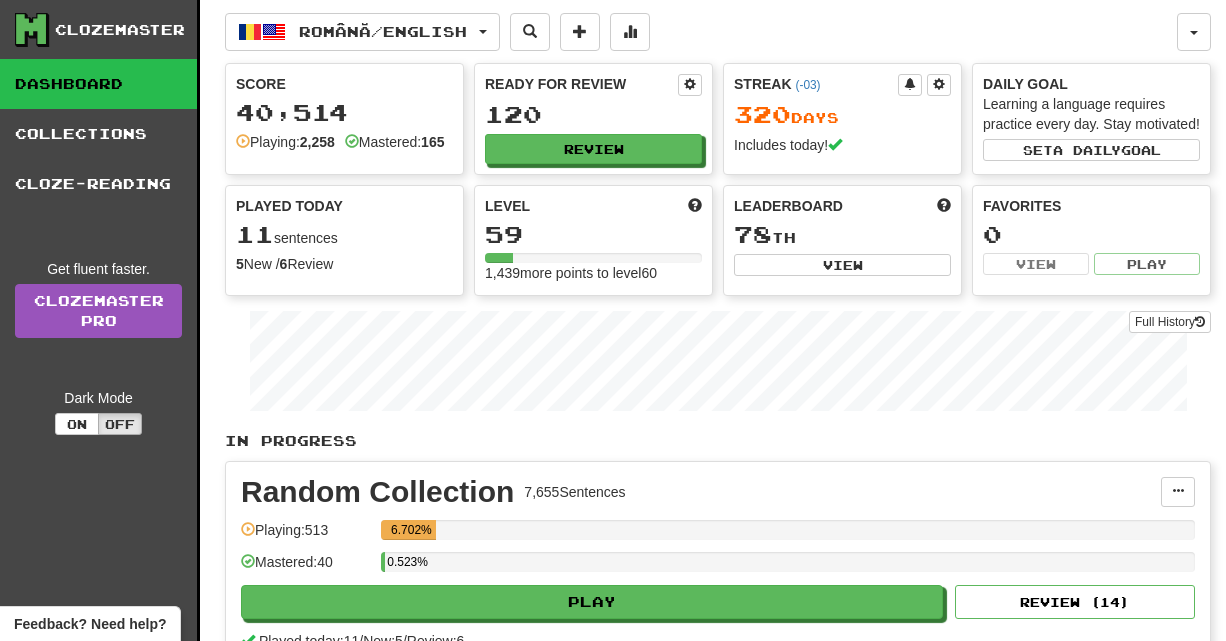 scroll, scrollTop: 0, scrollLeft: 0, axis: both 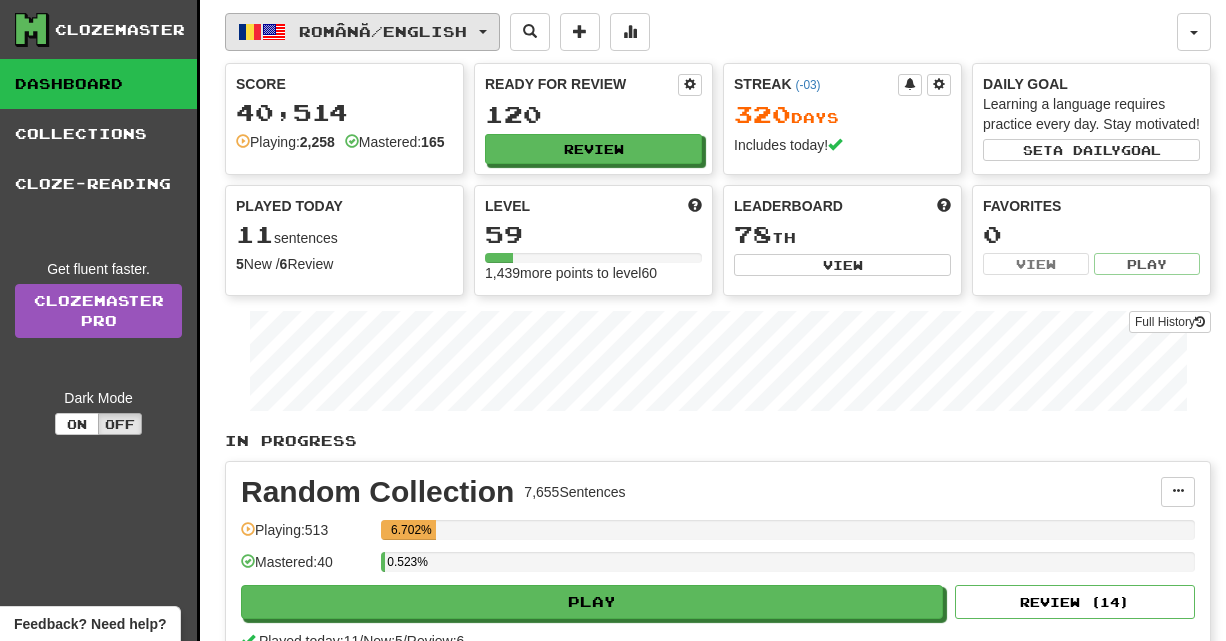 click on "Română  /  English" at bounding box center [362, 32] 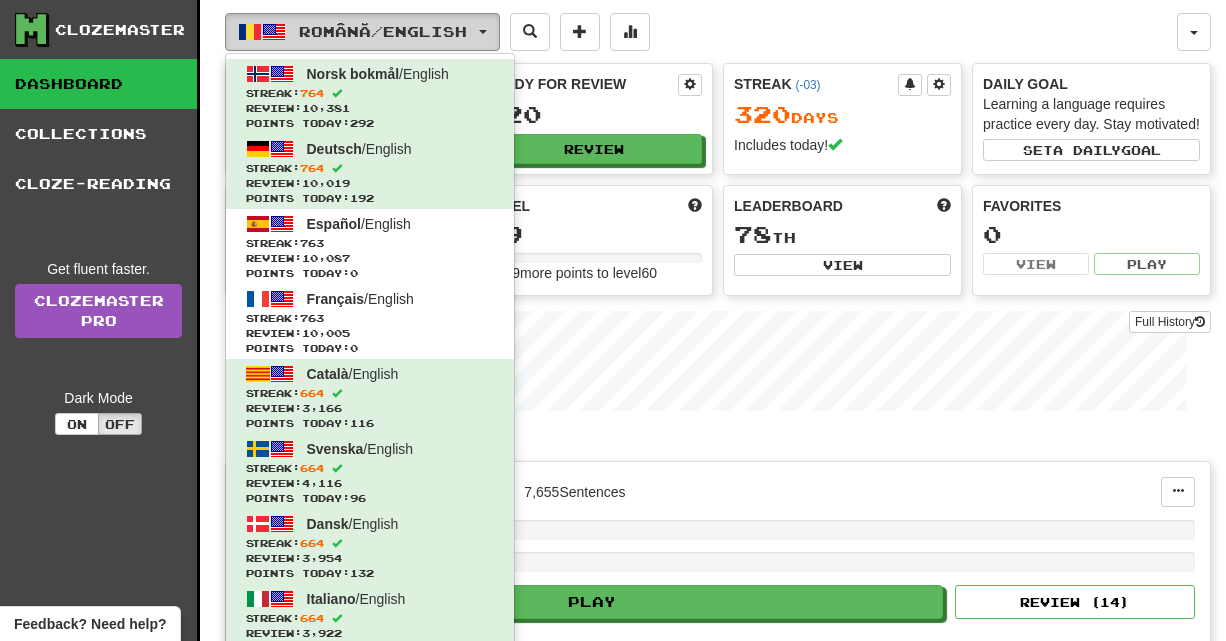 type 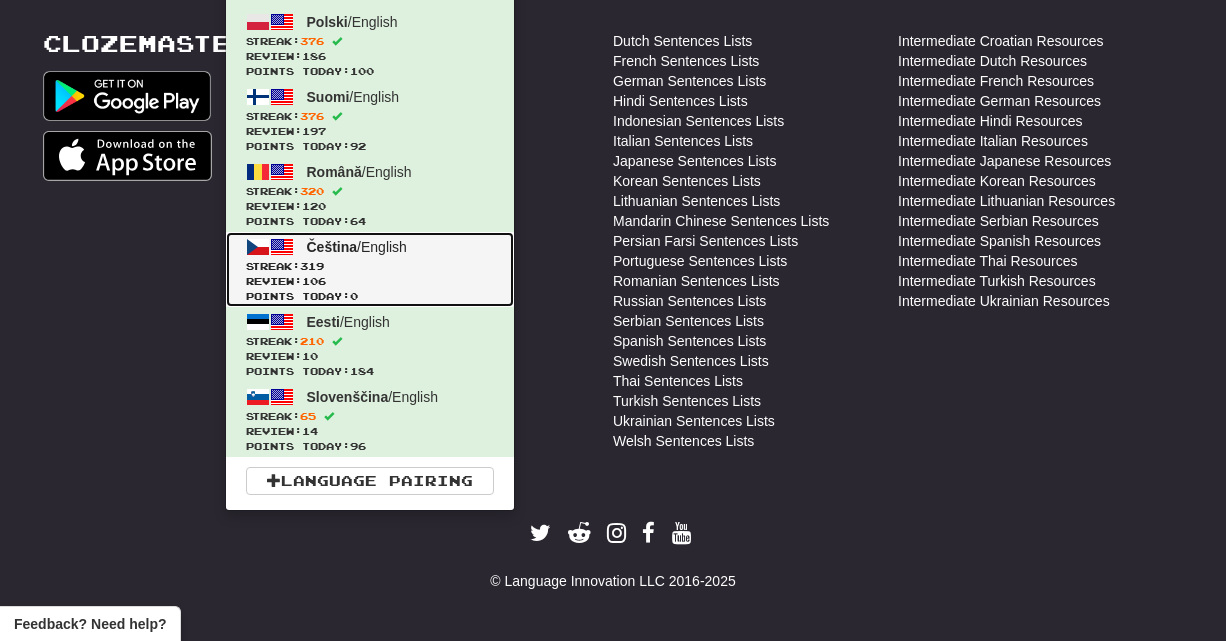 click on "Streak:  319" at bounding box center (370, 266) 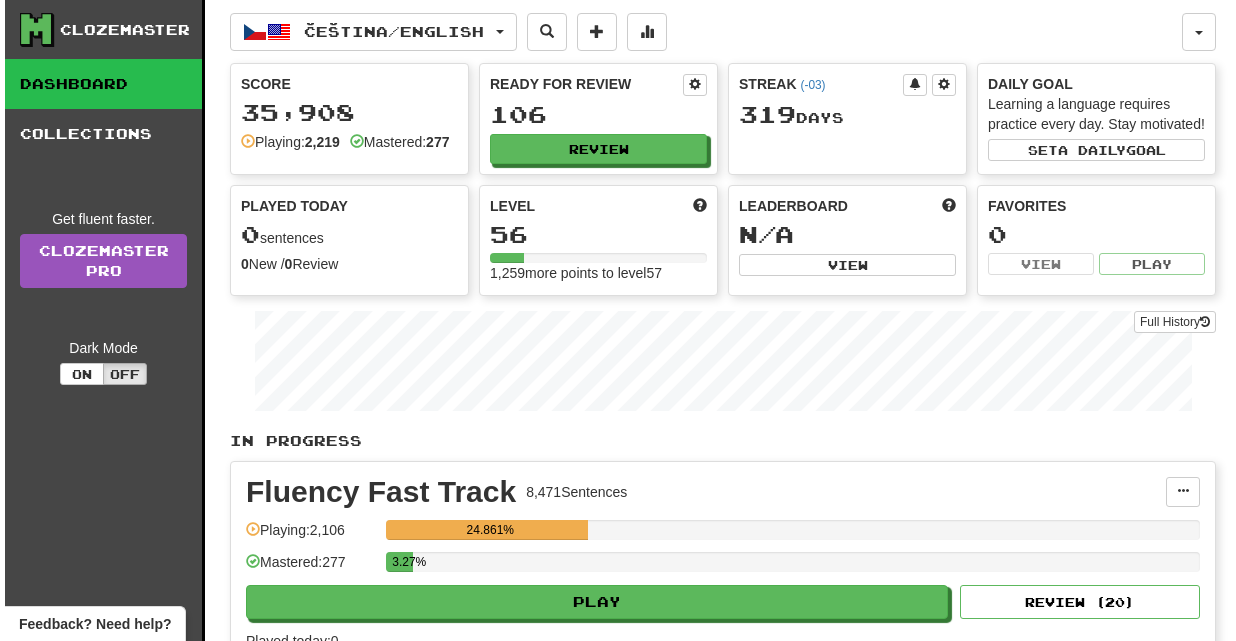 scroll, scrollTop: 0, scrollLeft: 0, axis: both 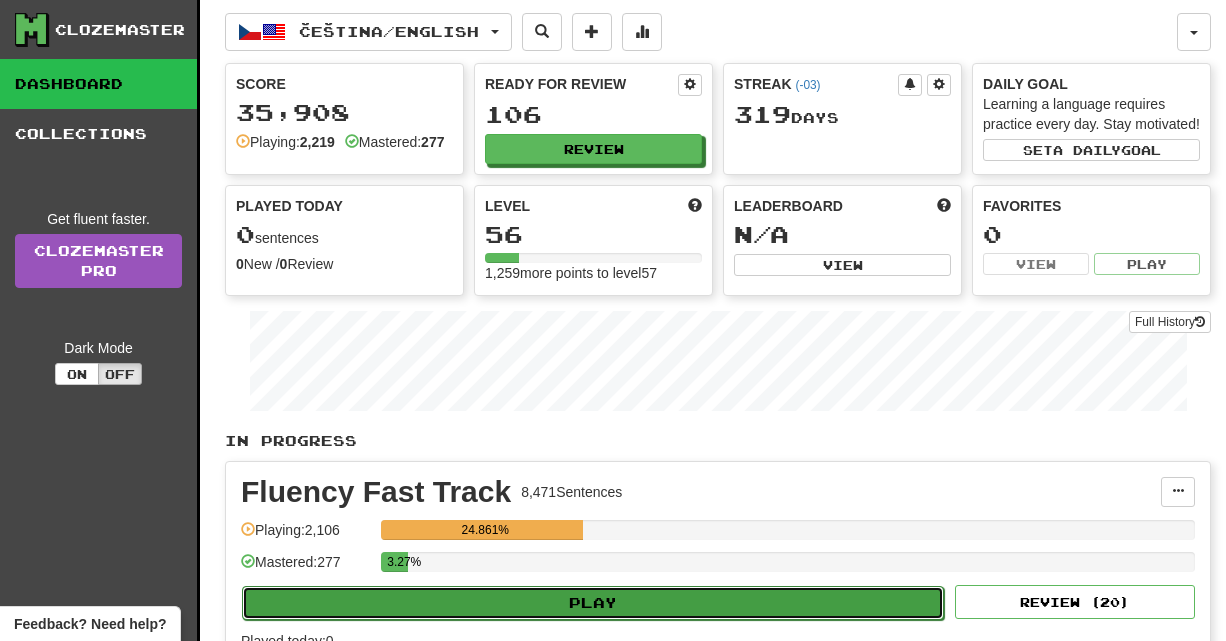 click on "Play" at bounding box center [593, 603] 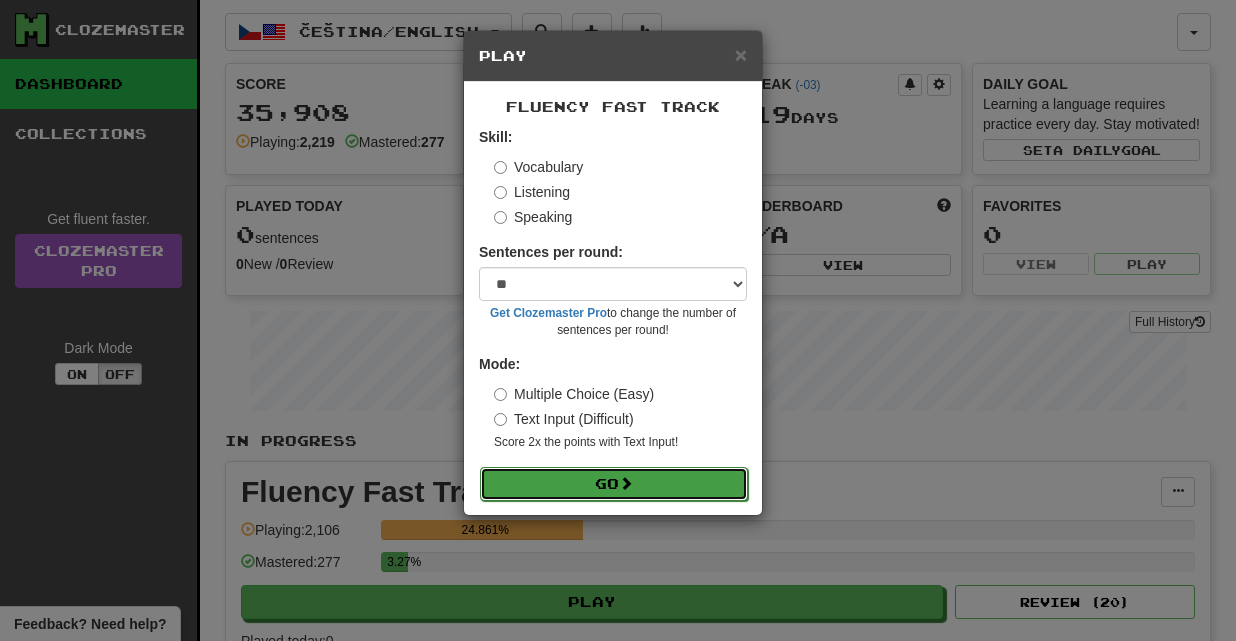 click on "Go" at bounding box center (614, 484) 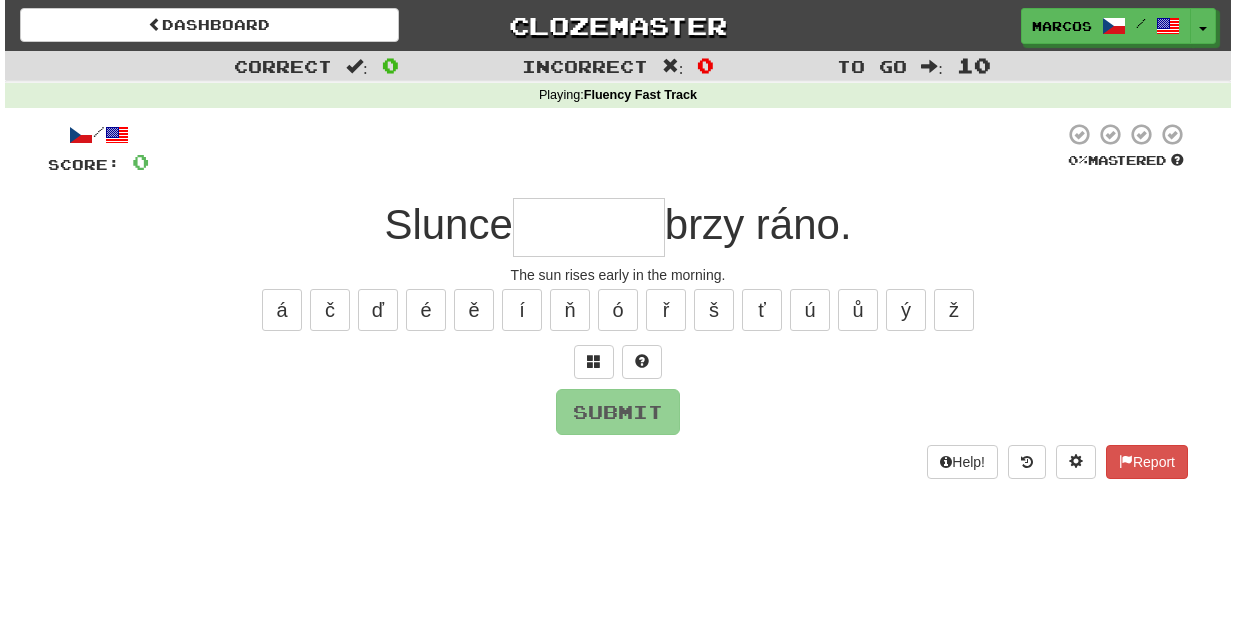 scroll, scrollTop: 0, scrollLeft: 0, axis: both 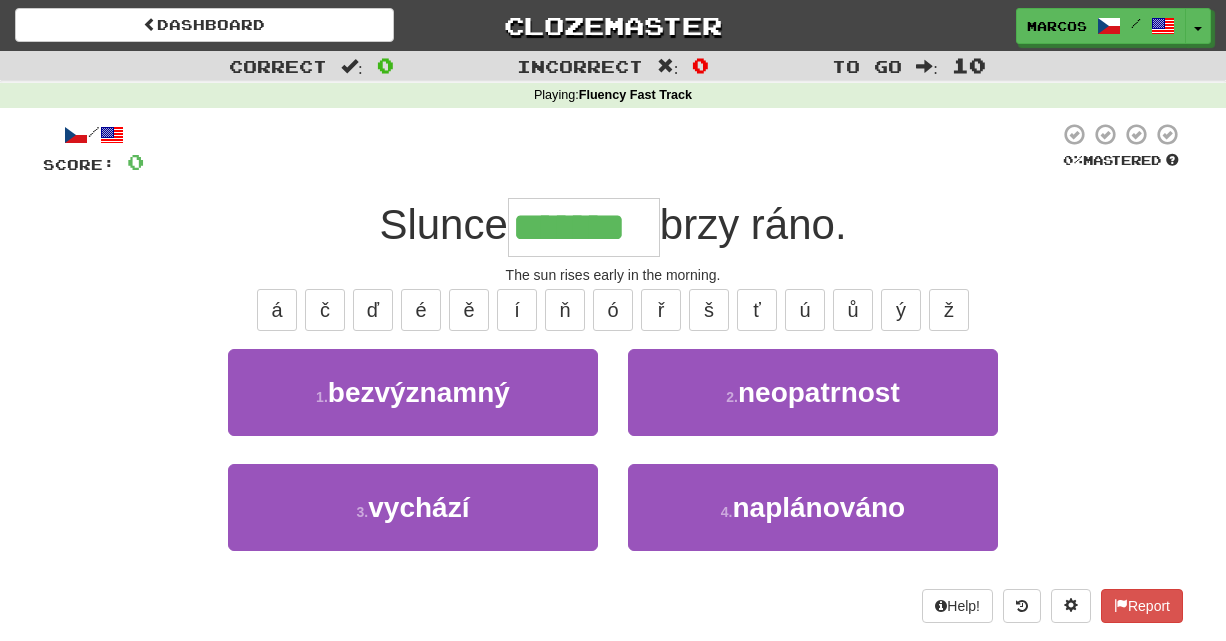 type on "*******" 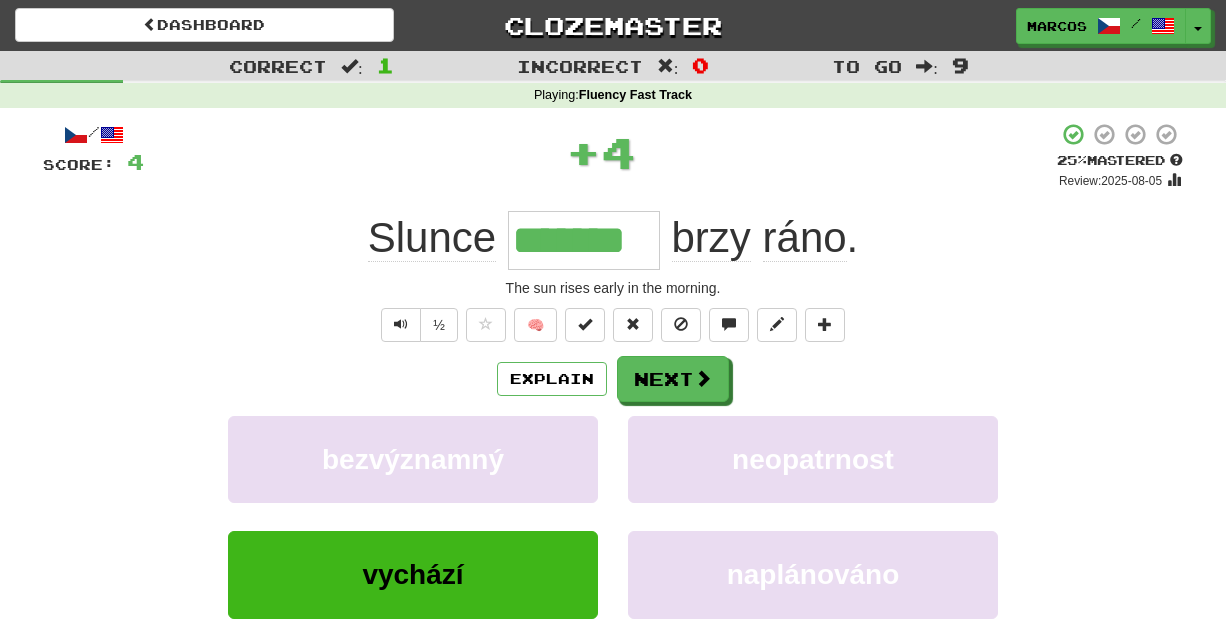 click on "+ 4" at bounding box center (600, 152) 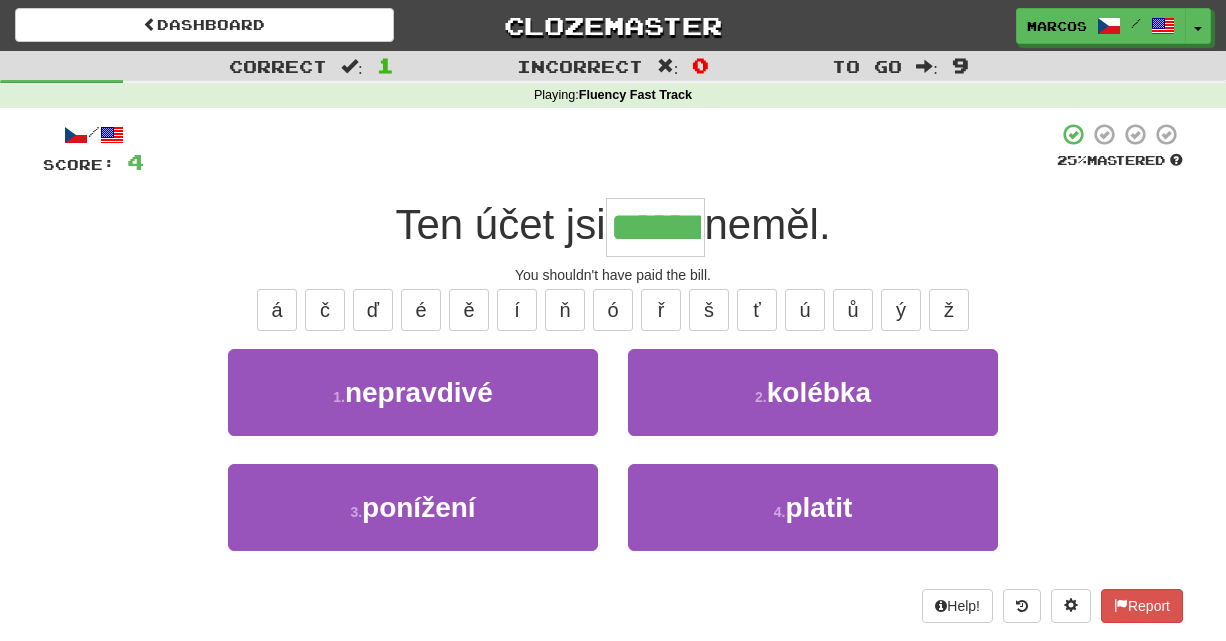 type on "******" 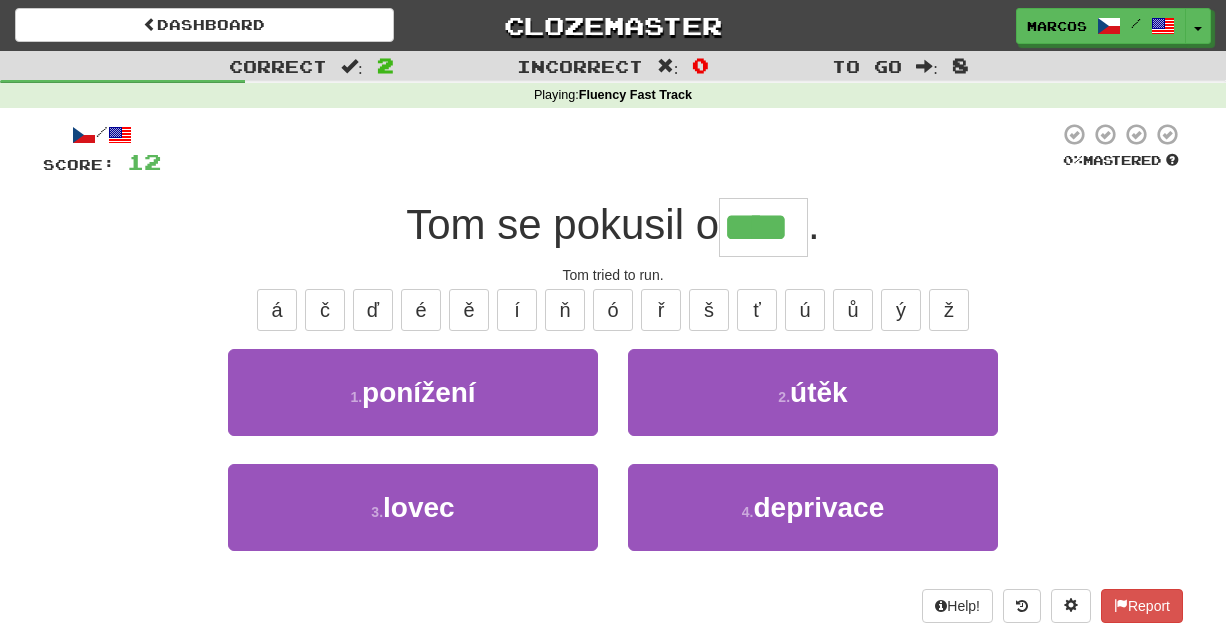 type on "****" 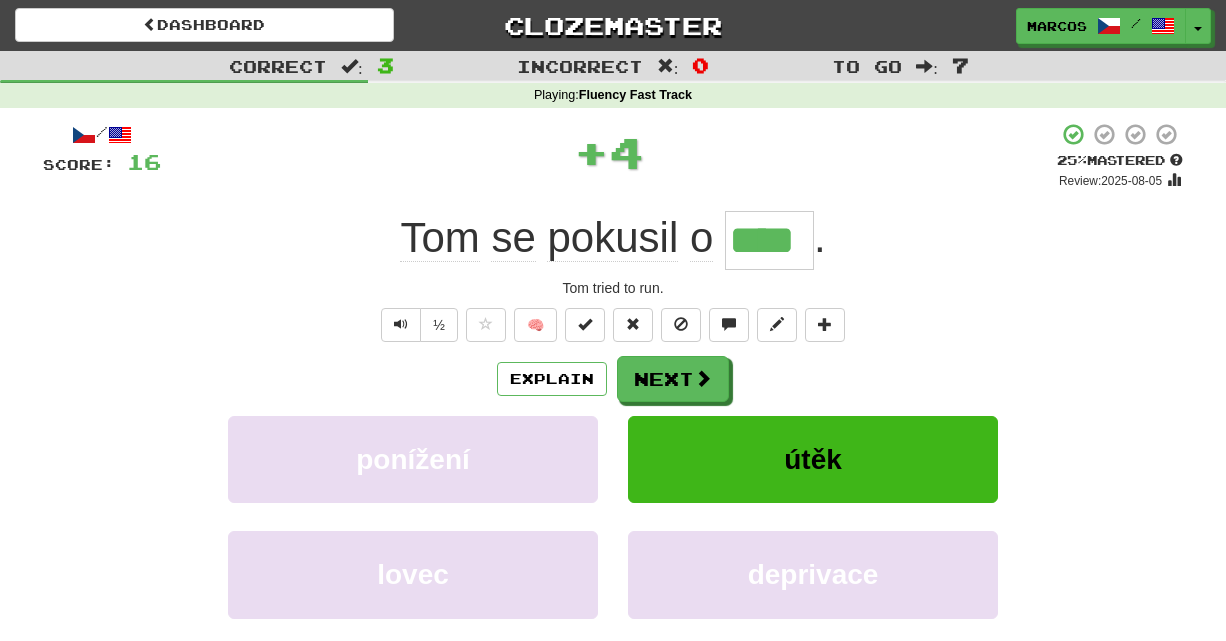 click on "Explain Next" at bounding box center [613, 379] 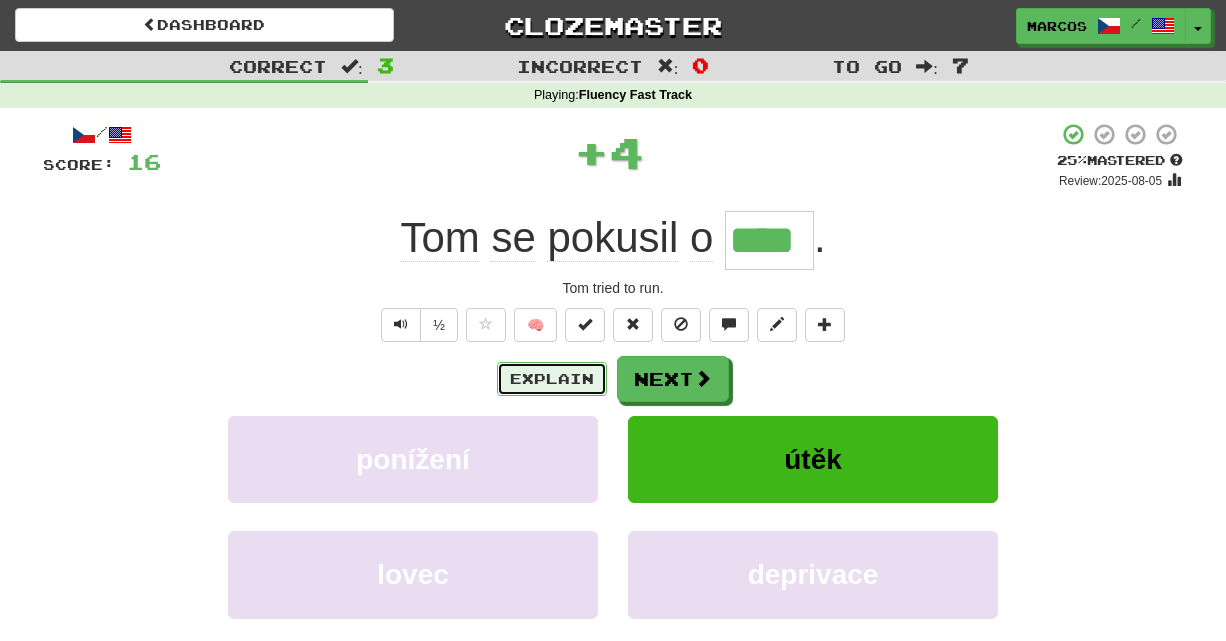 click on "Explain" at bounding box center (552, 379) 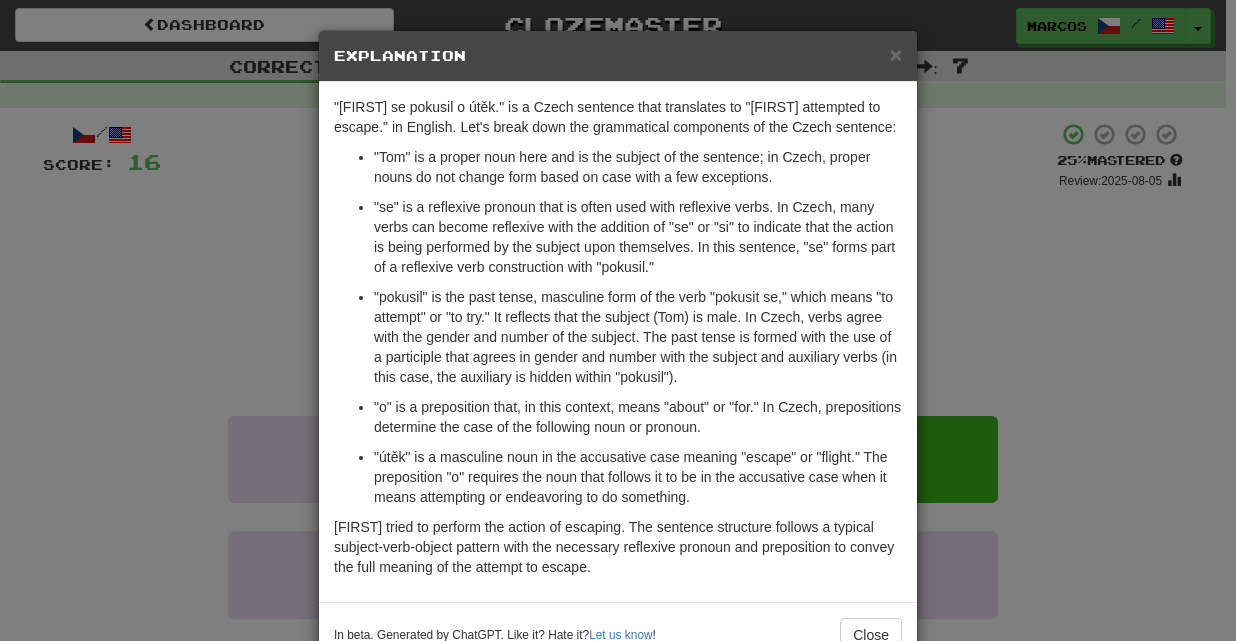click on "× Explanation "[FIRST] se pokusil o útěk." is a Czech sentence that translates to "[FIRST] attempted to escape." in English. Let's break down the grammatical components of the Czech sentence:
"[FIRST]" is a proper noun here and is the subject of the sentence; in Czech, proper nouns do not change form based on case with a few exceptions.
"se" is a reflexive pronoun that is often used with reflexive verbs. In Czech, many verbs can become reflexive with the addition of "se" or "si" to indicate that the action is being performed by the subject upon themselves. In this sentence, "se" forms part of a reflexive verb construction with "pokusil."
"o" is a preposition that, in this context, means "about" or "for." In Czech, prepositions determine the case of the following noun or pronoun.
In beta. Generated by ChatGPT. Like it? Hate it?  Let us know ! Close" at bounding box center (618, 320) 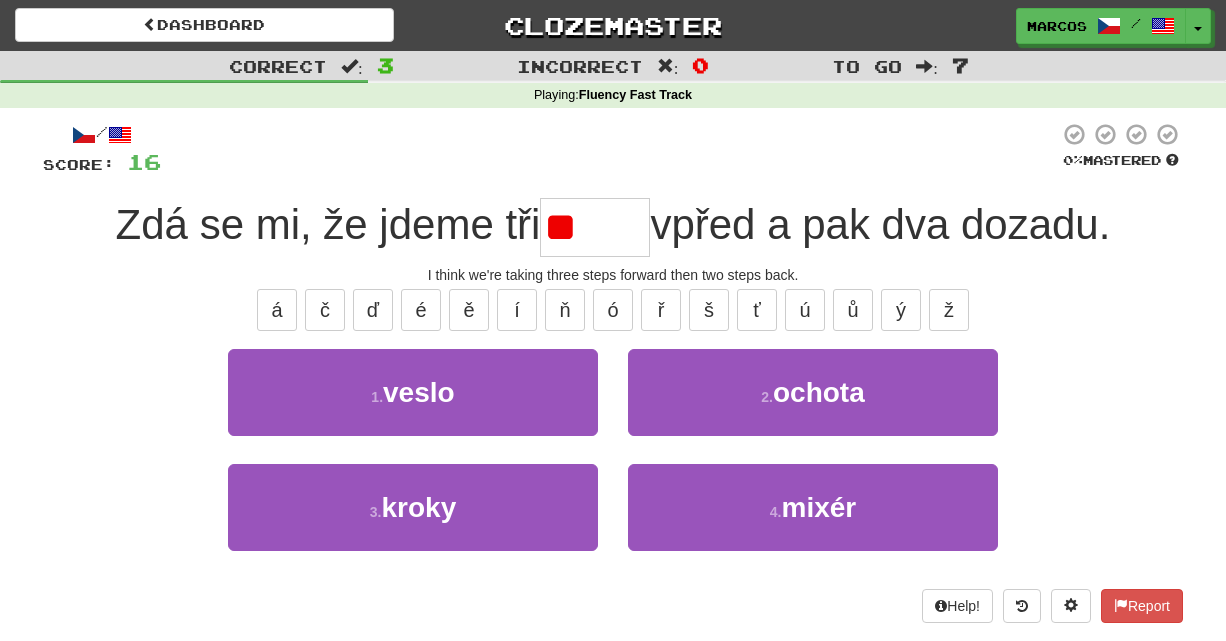 type on "*" 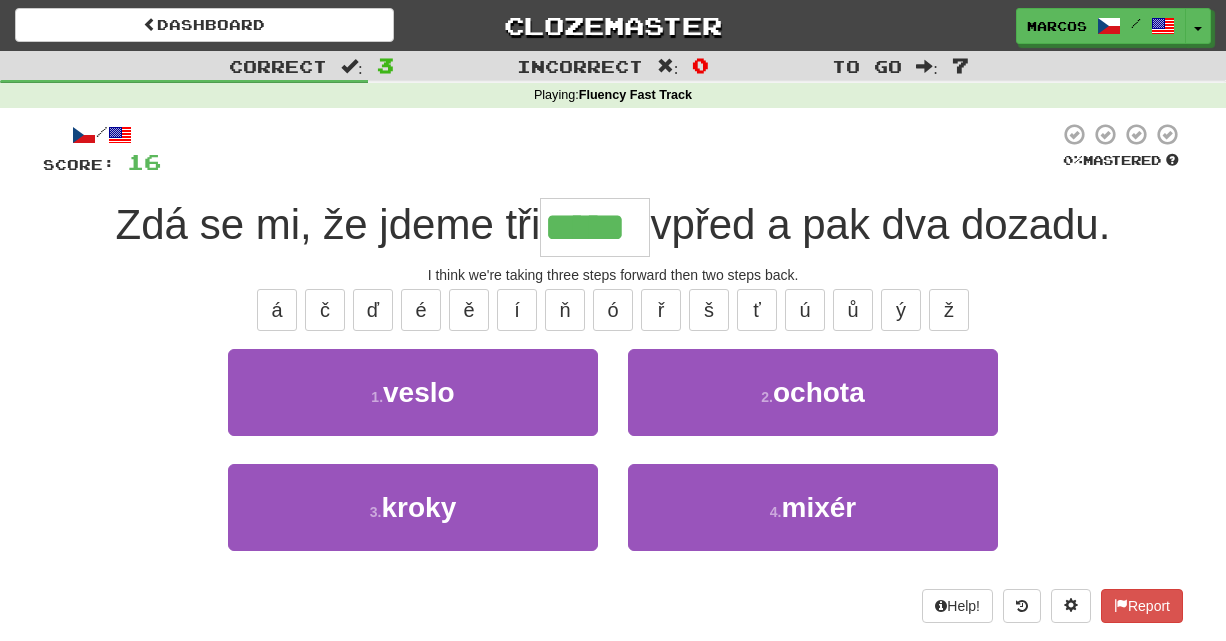type on "*****" 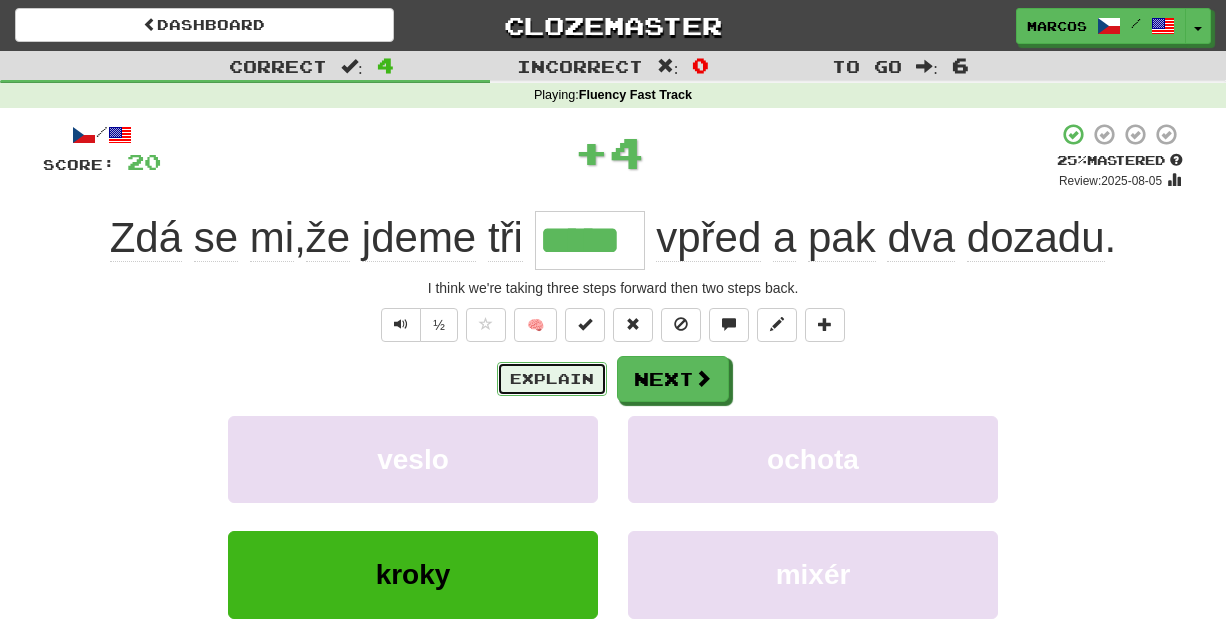click on "Explain" at bounding box center (552, 379) 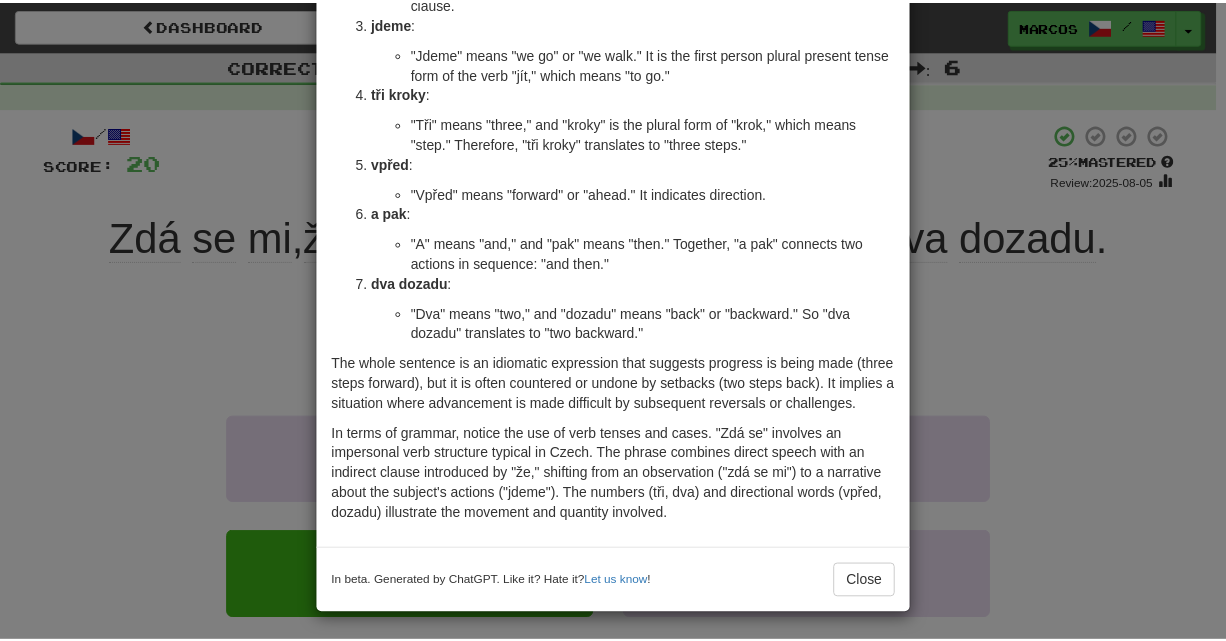scroll, scrollTop: 355, scrollLeft: 0, axis: vertical 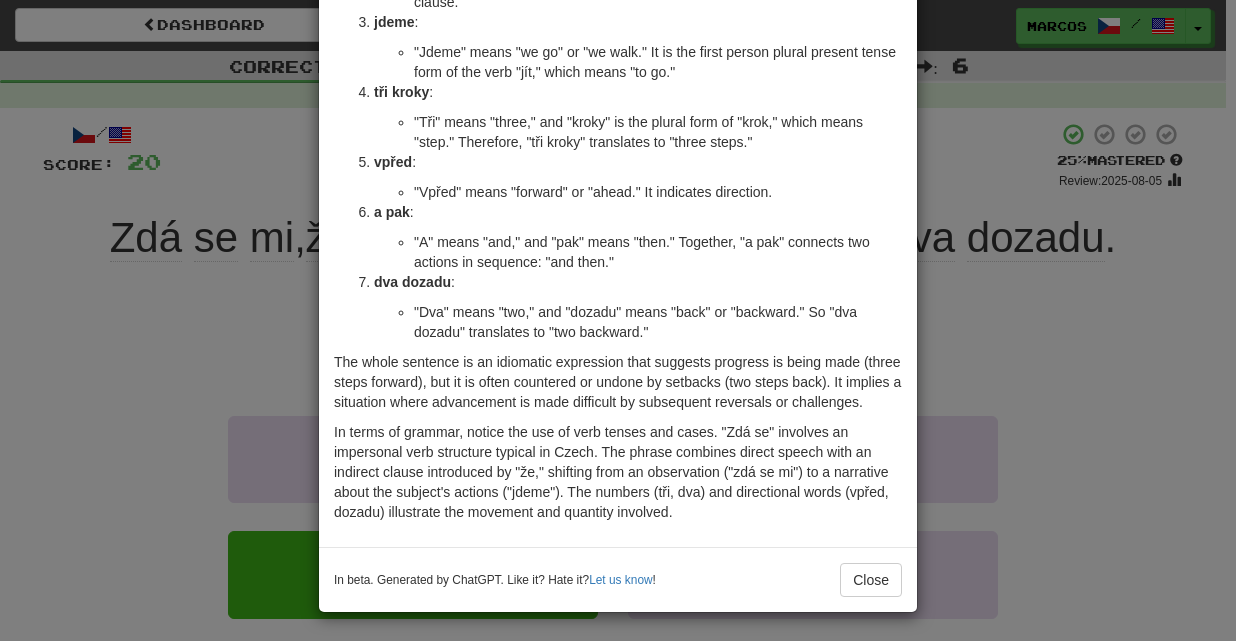 click on "× Explanation The Czech sentence "Zdá se mi, že jdeme tři kroky vpřed a pak dva dozadu." can be translated into English as "It seems to me that we take three steps forward and then two steps back." Let's break down the sentence to help with understanding both its meaning and grammar.
Zdá se mi :
"Zdá se" means "it seems." It's a third person singular form of the verb "zdát se," which means "to seem" or "appear."
"Mi" means "to me" and is the dative case of the pronoun "já" (I). The phrase "Zdá se mi" thus combines to mean "It seems to me."
že :
"Že" is a conjunction meaning "that." It is used here to introduce a dependent clause.
jdeme :
"Jdeme" means "we go" or "we walk." It is the first person plural present tense form of the verb "jít," which means "to go."
tři kroky :
"Tři" means "three," and "kroky" is the plural form of "krok," which means "step." Therefore, "tři kroky" translates to "three steps."
vpřed :
a pak :" at bounding box center (618, 320) 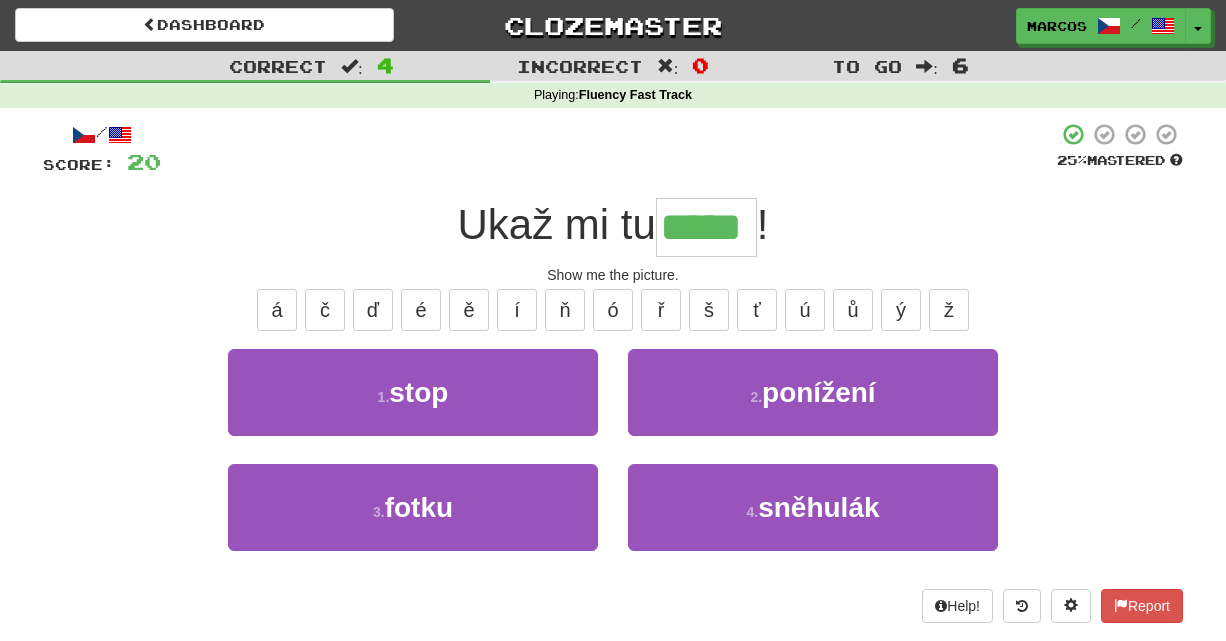 type on "*****" 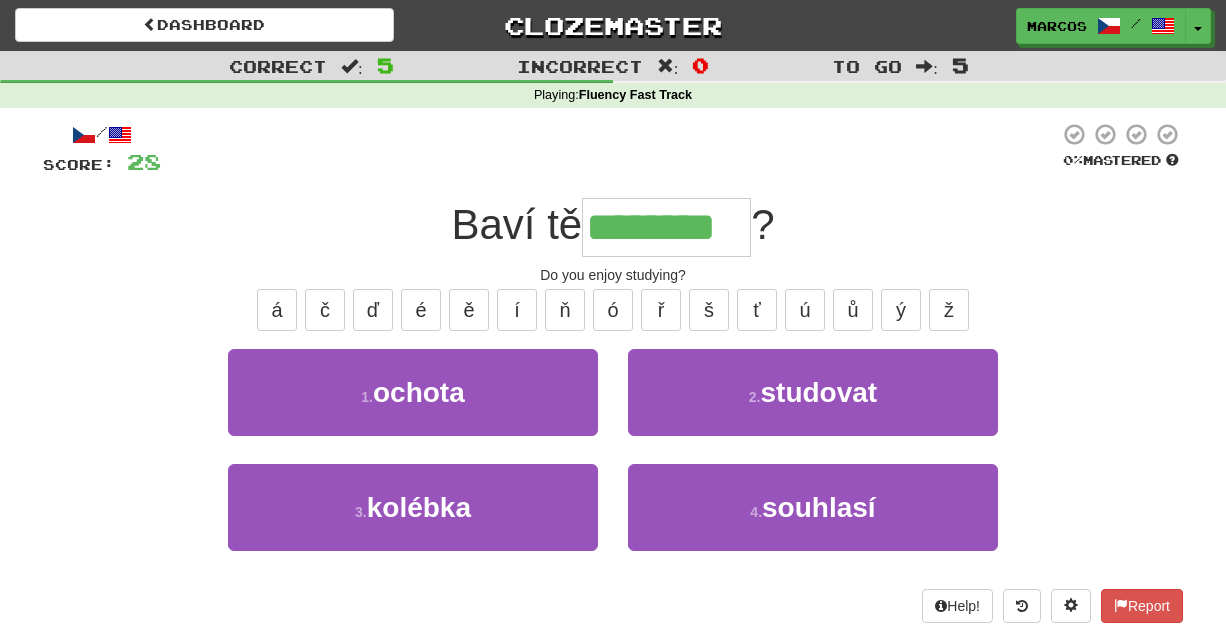 type on "********" 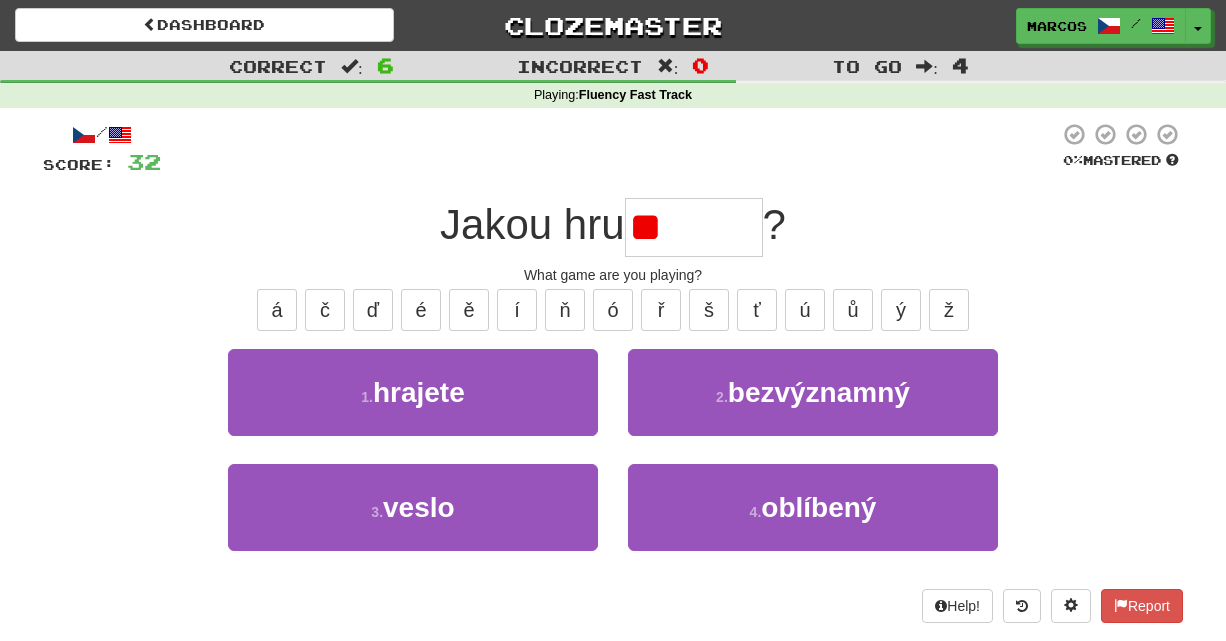 type on "*" 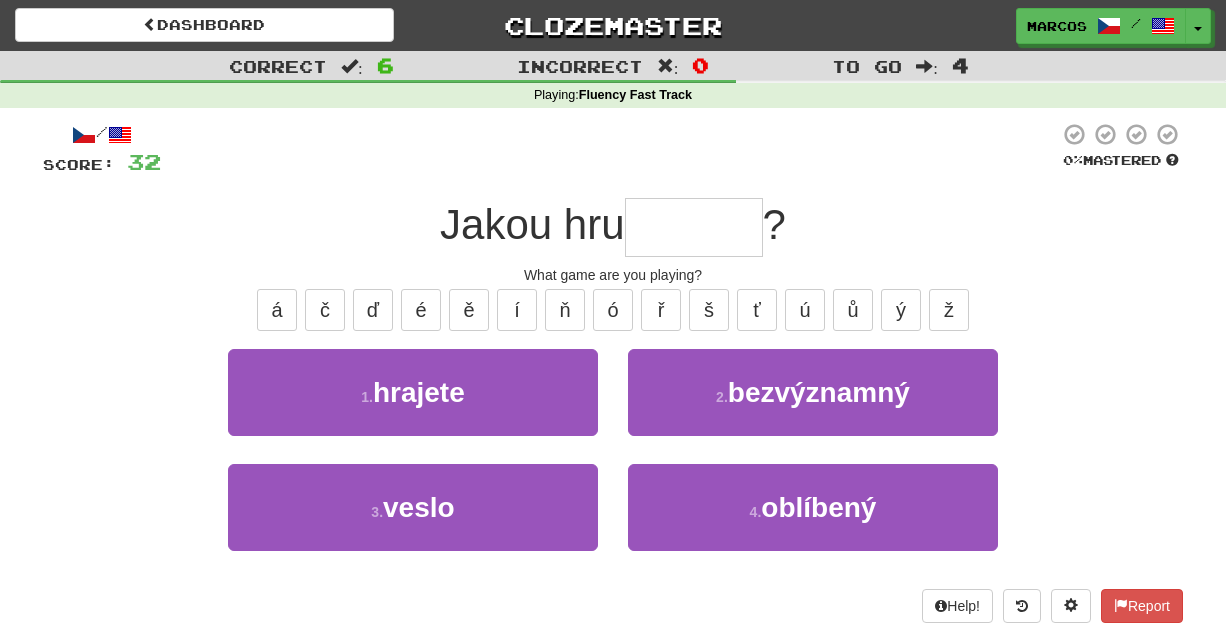 type on "*" 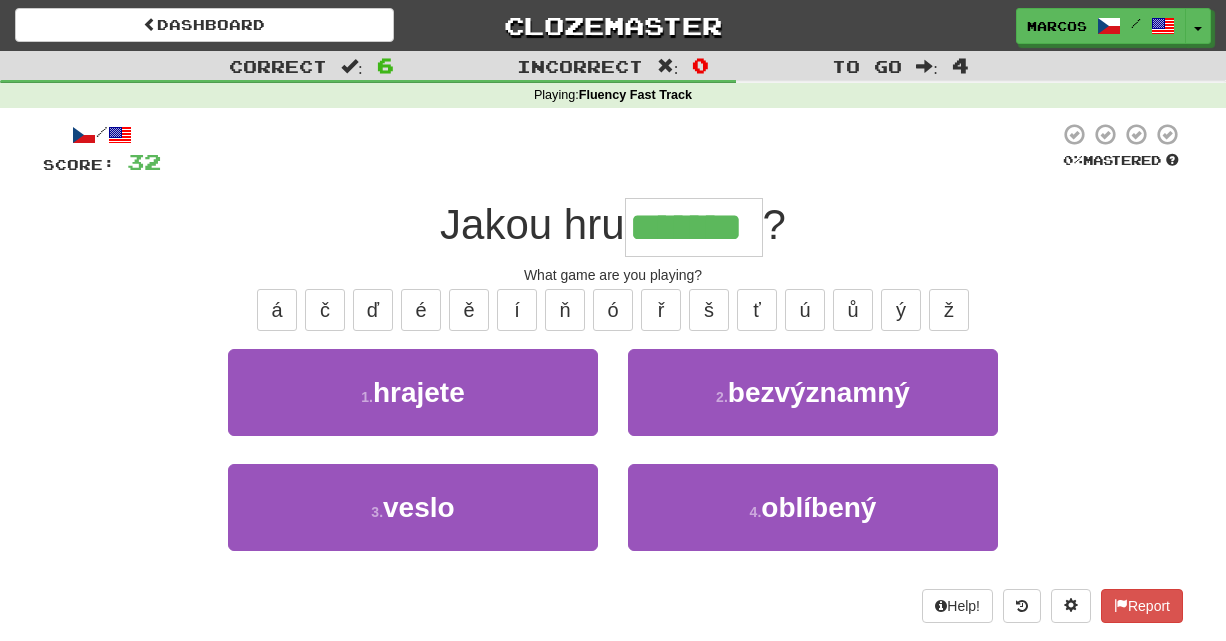 type on "*******" 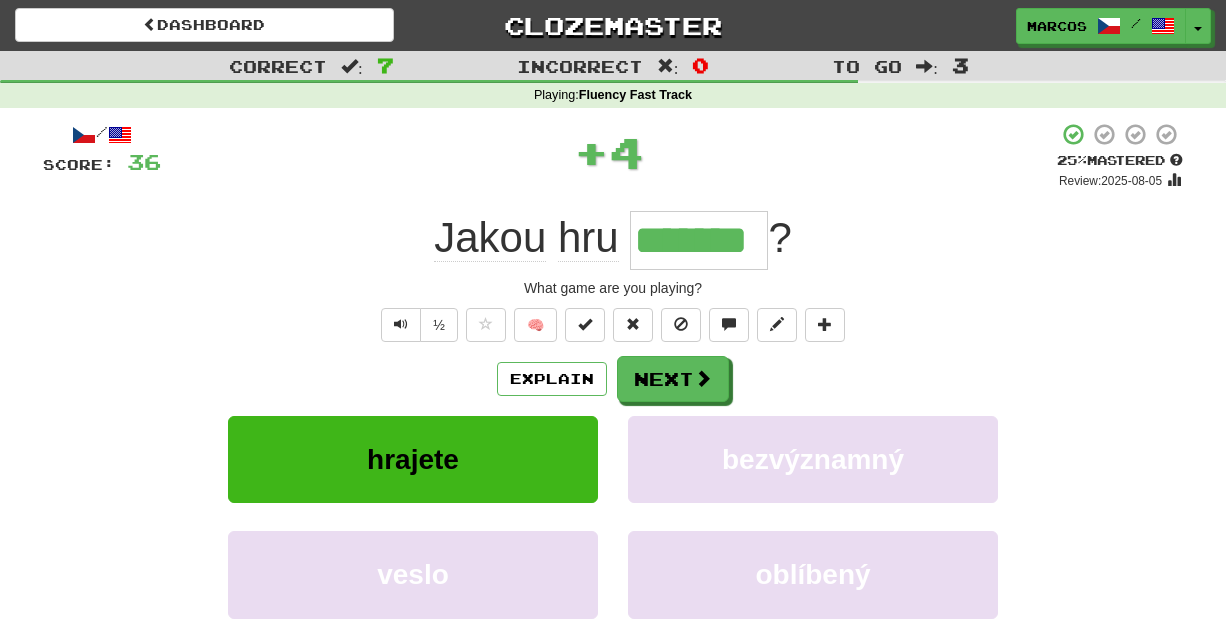 type 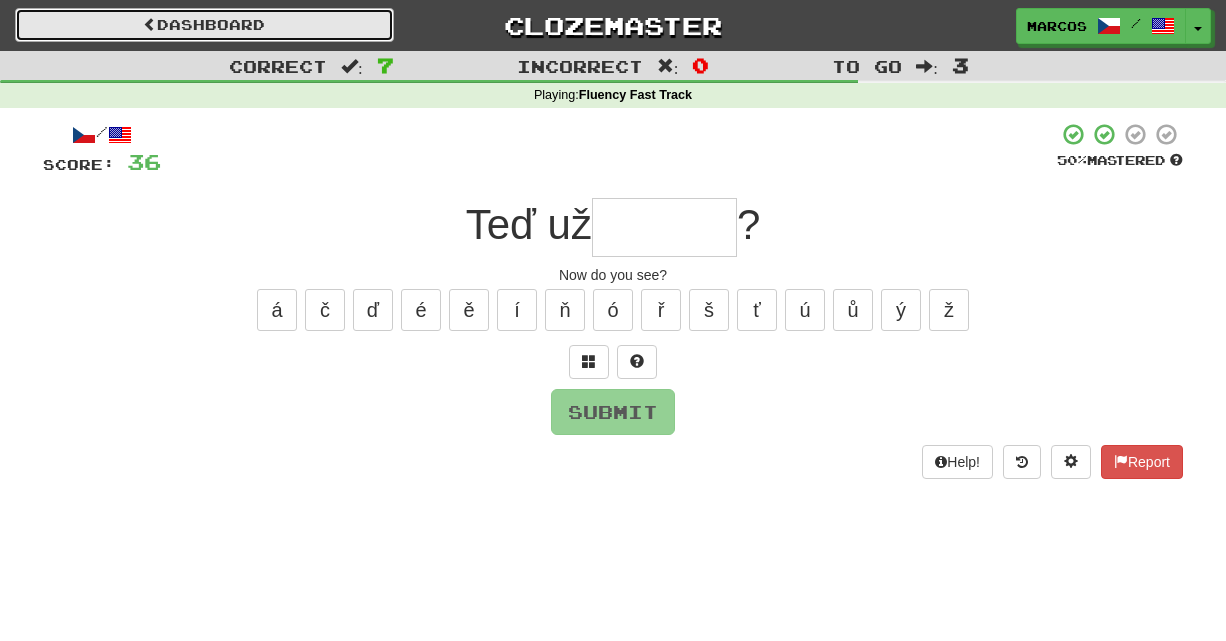 click on "Dashboard" at bounding box center (204, 25) 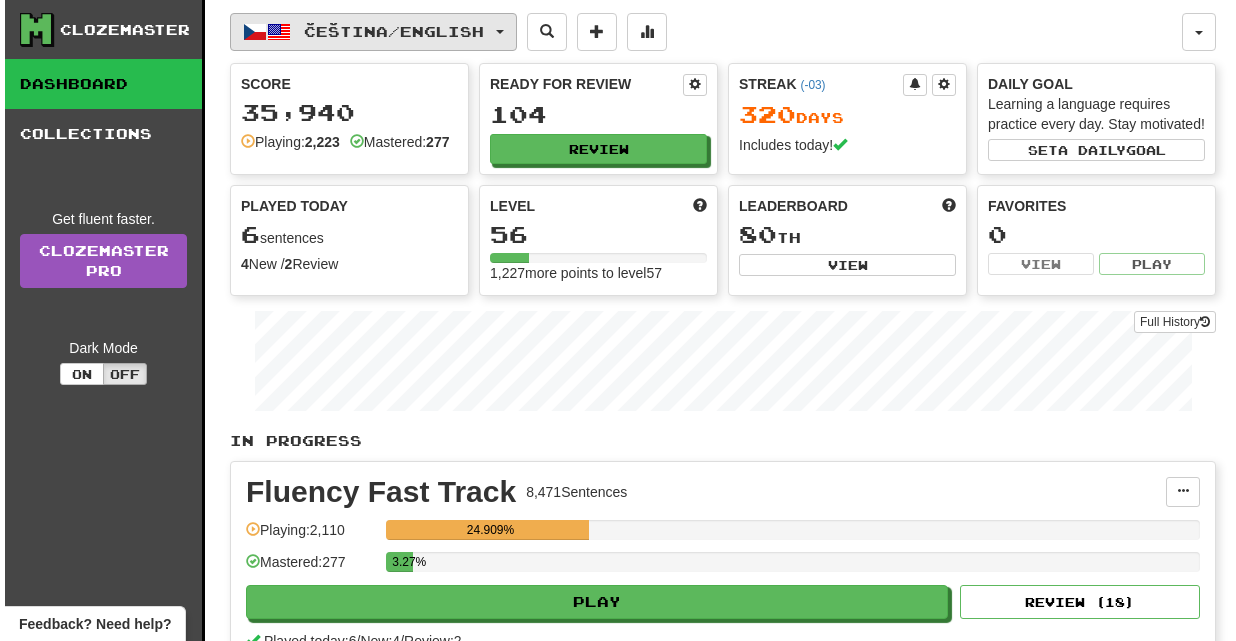 scroll, scrollTop: 0, scrollLeft: 0, axis: both 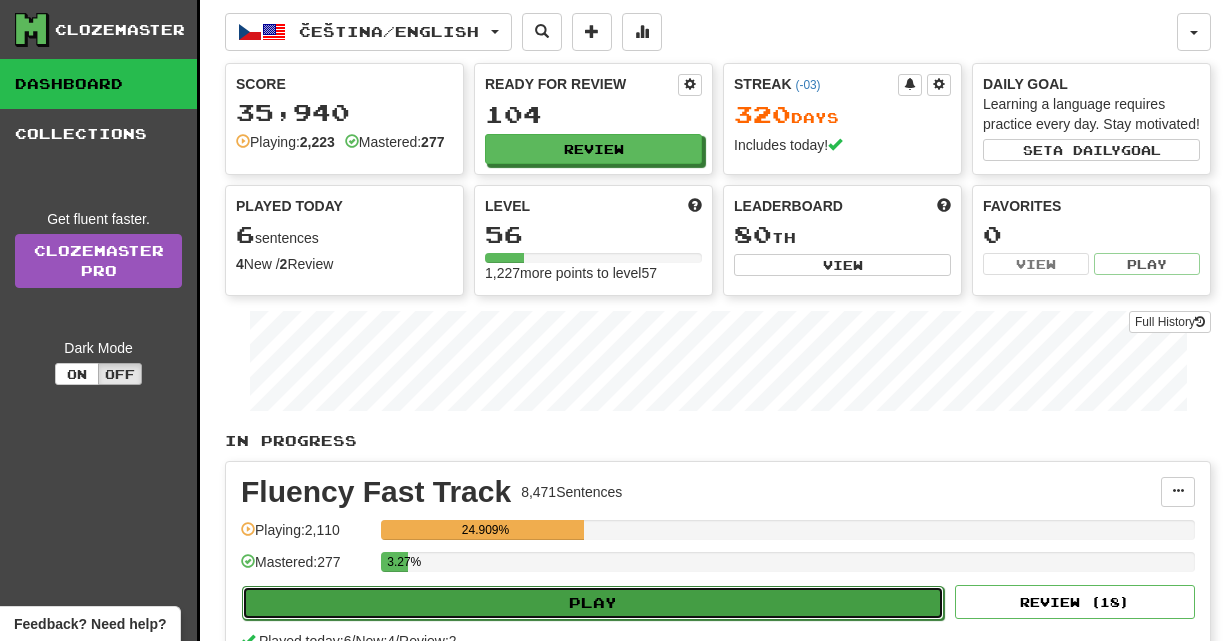 click on "Play" at bounding box center (593, 603) 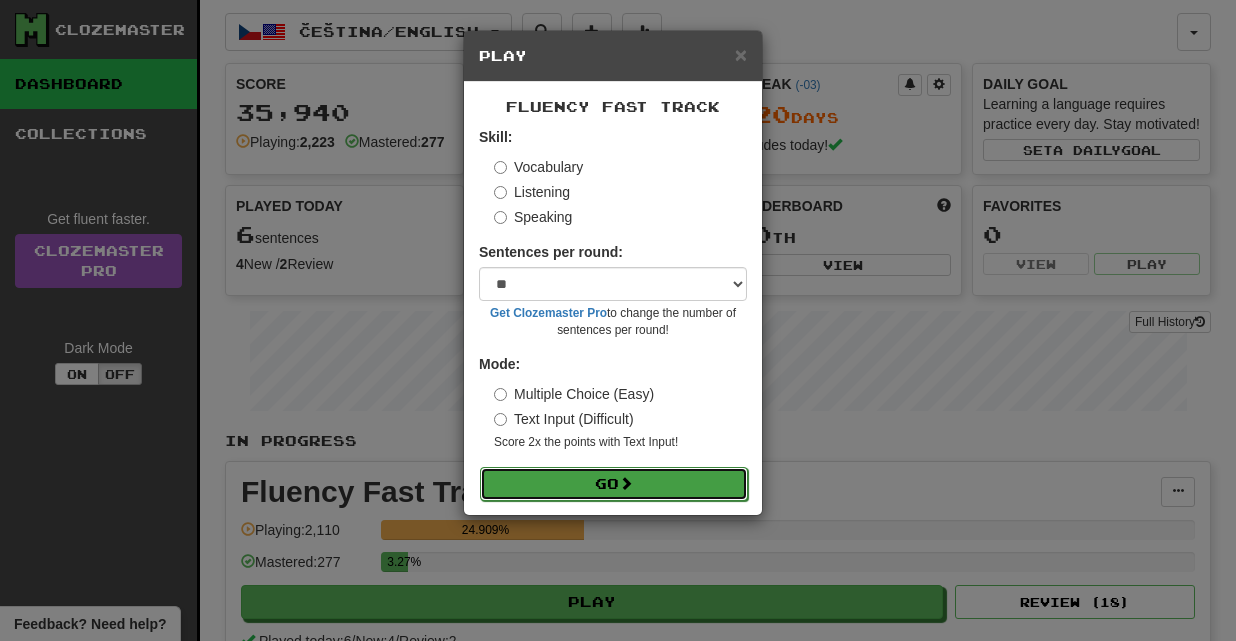 click on "Go" at bounding box center (614, 484) 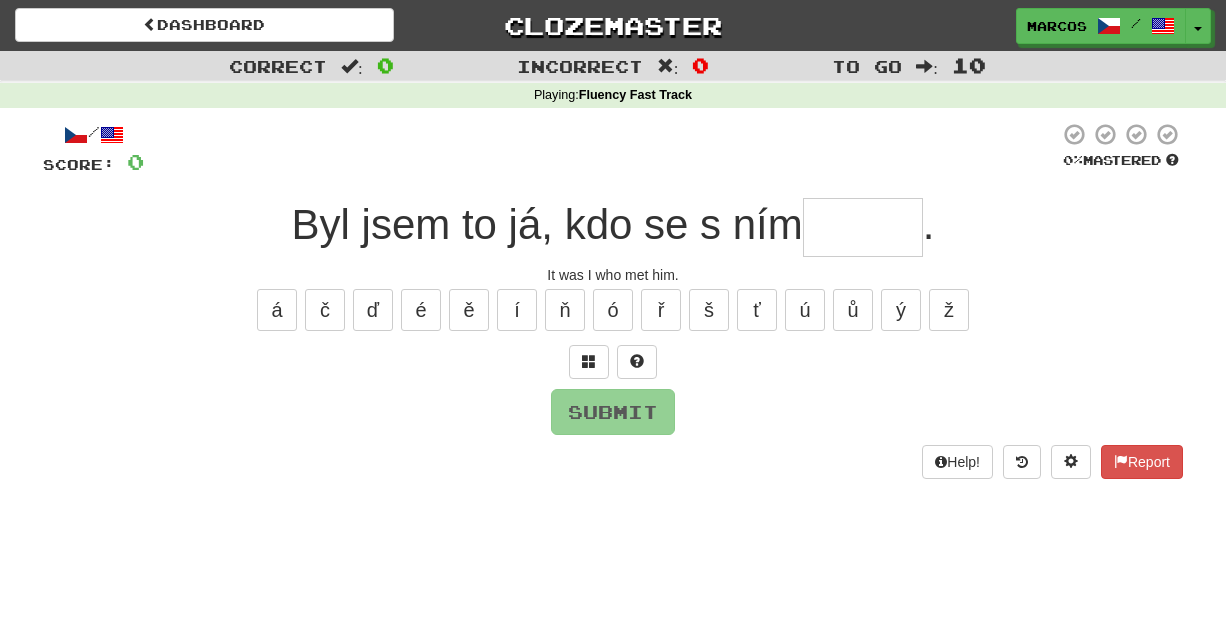 scroll, scrollTop: 0, scrollLeft: 0, axis: both 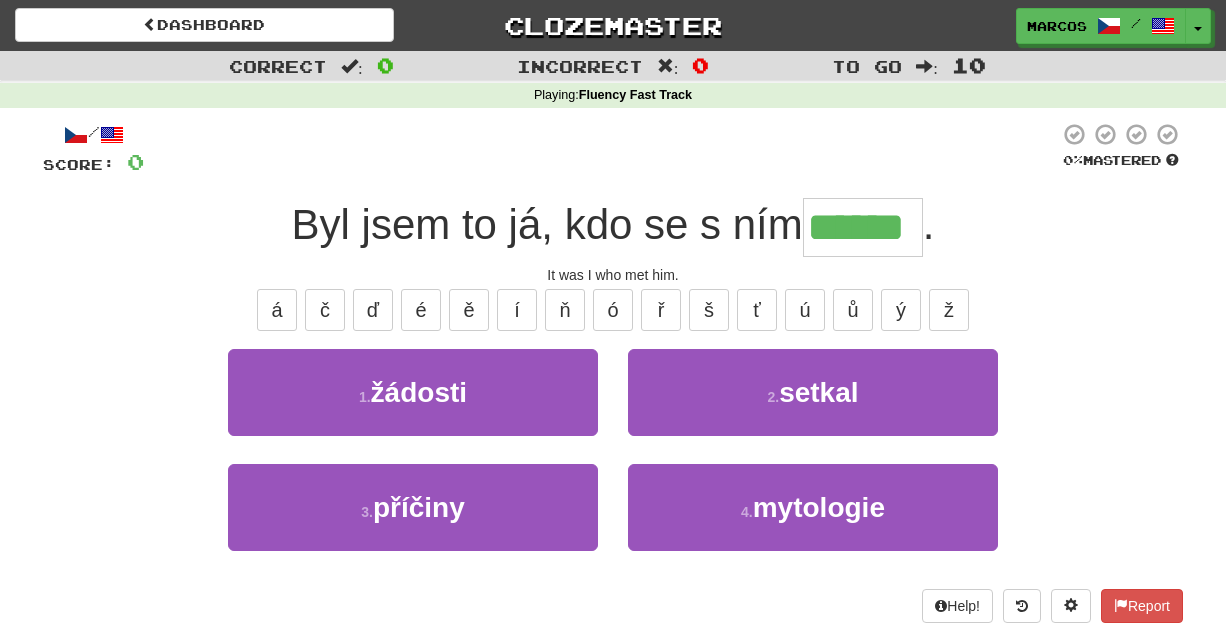 type on "******" 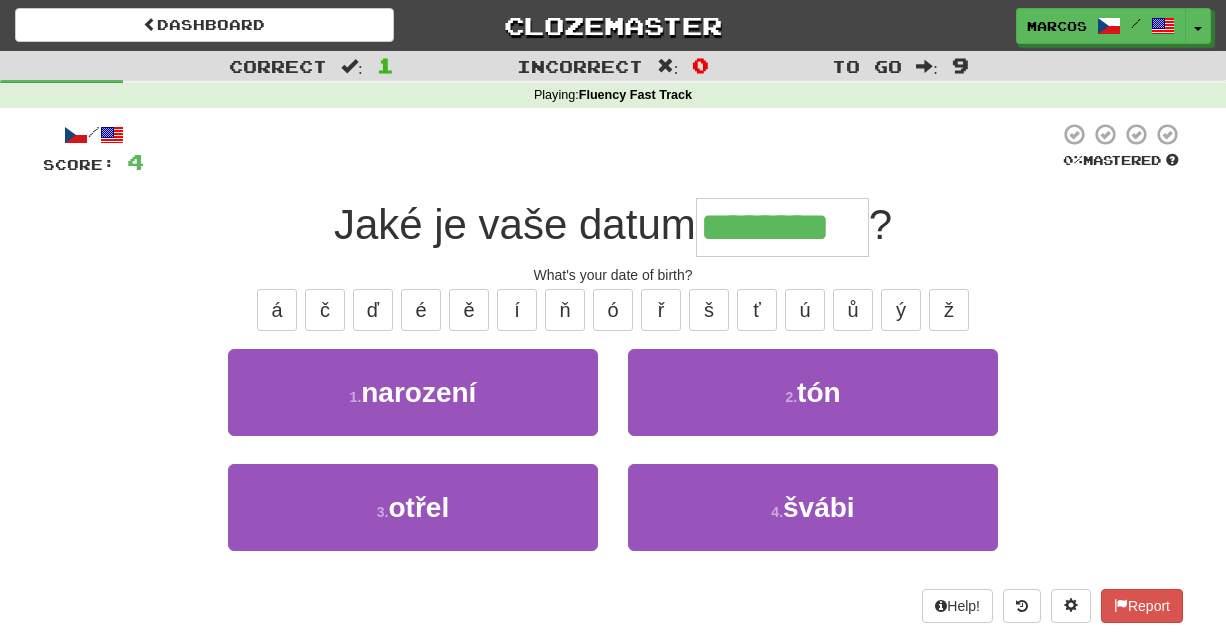type on "********" 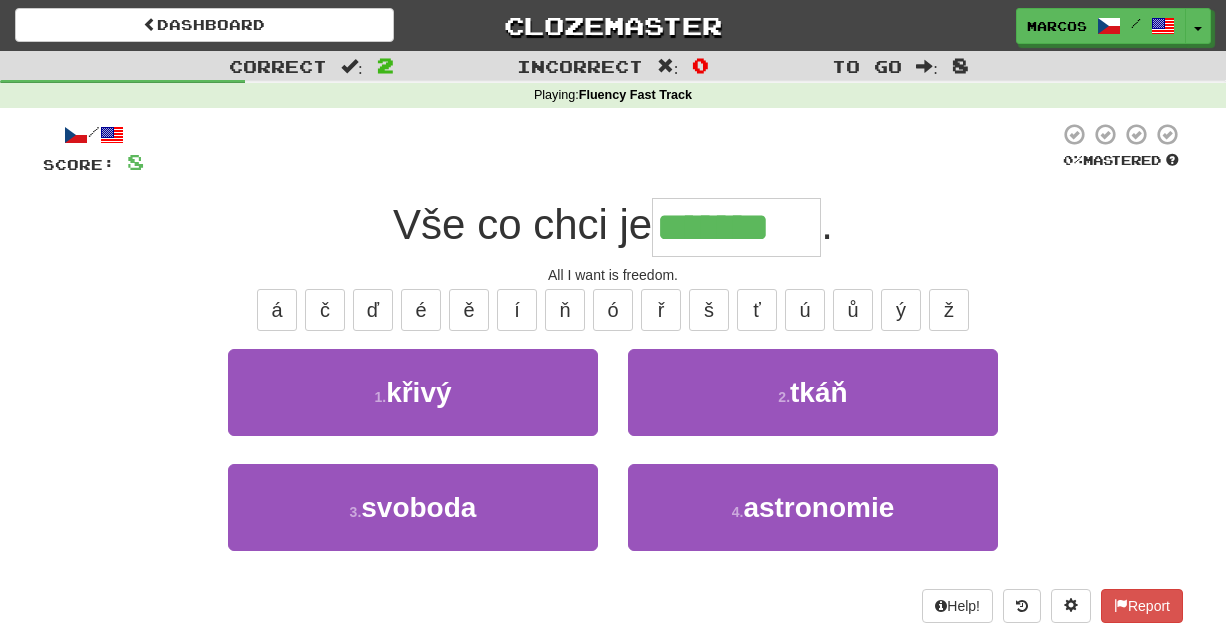type on "*******" 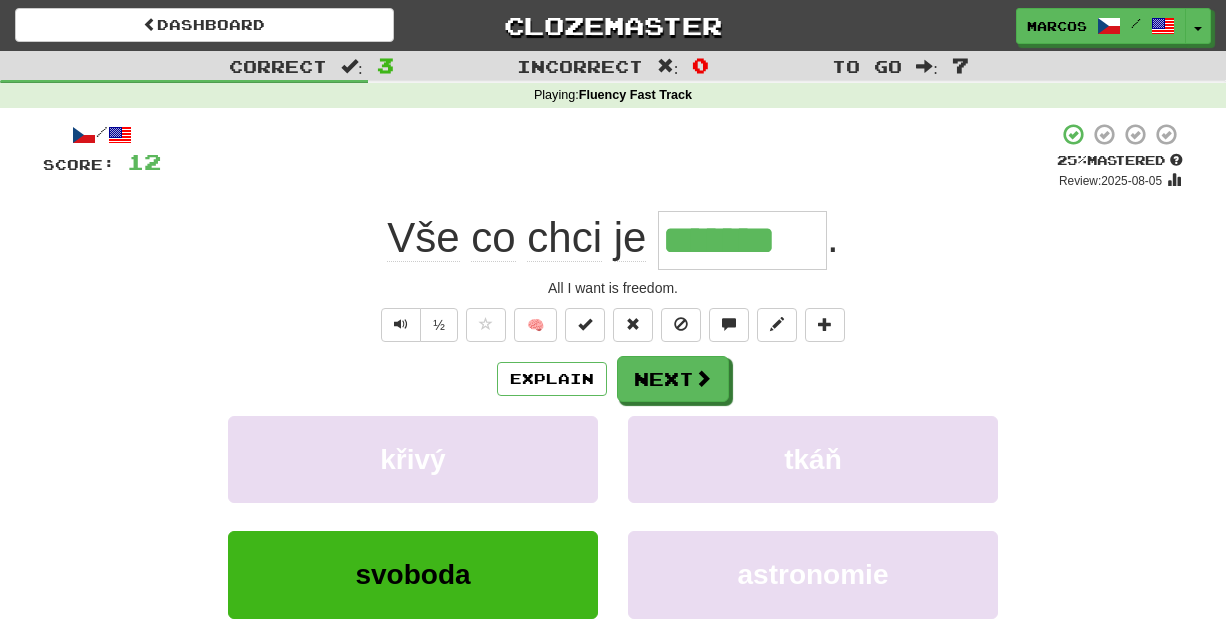 click on "+ 4" at bounding box center [609, 156] 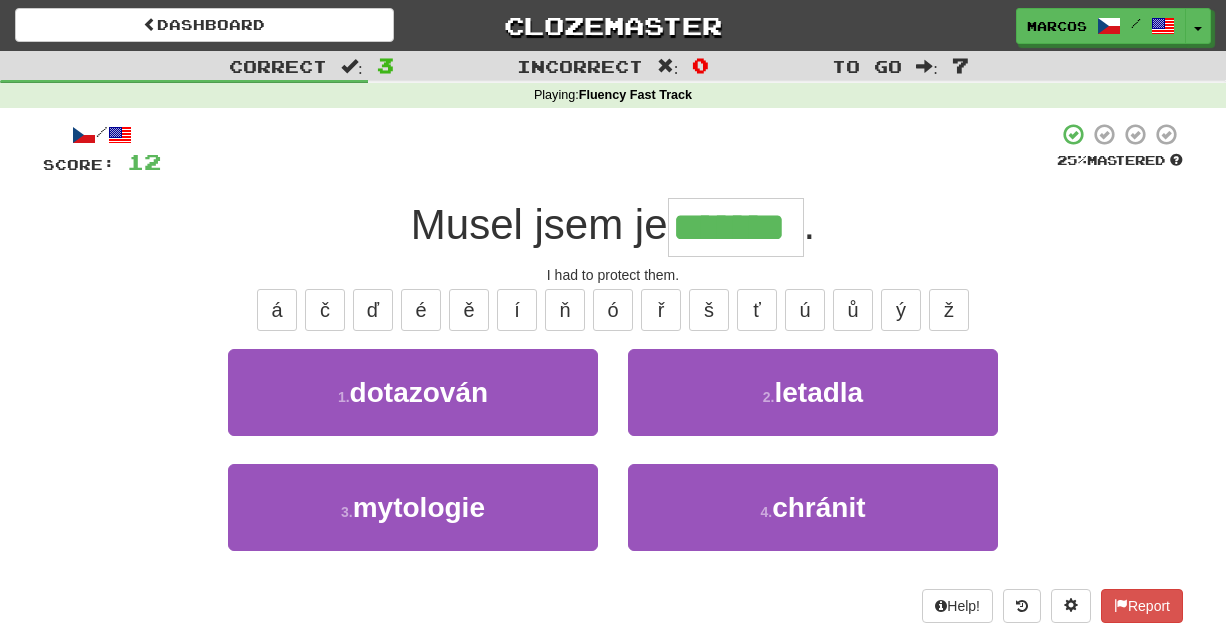 type on "*******" 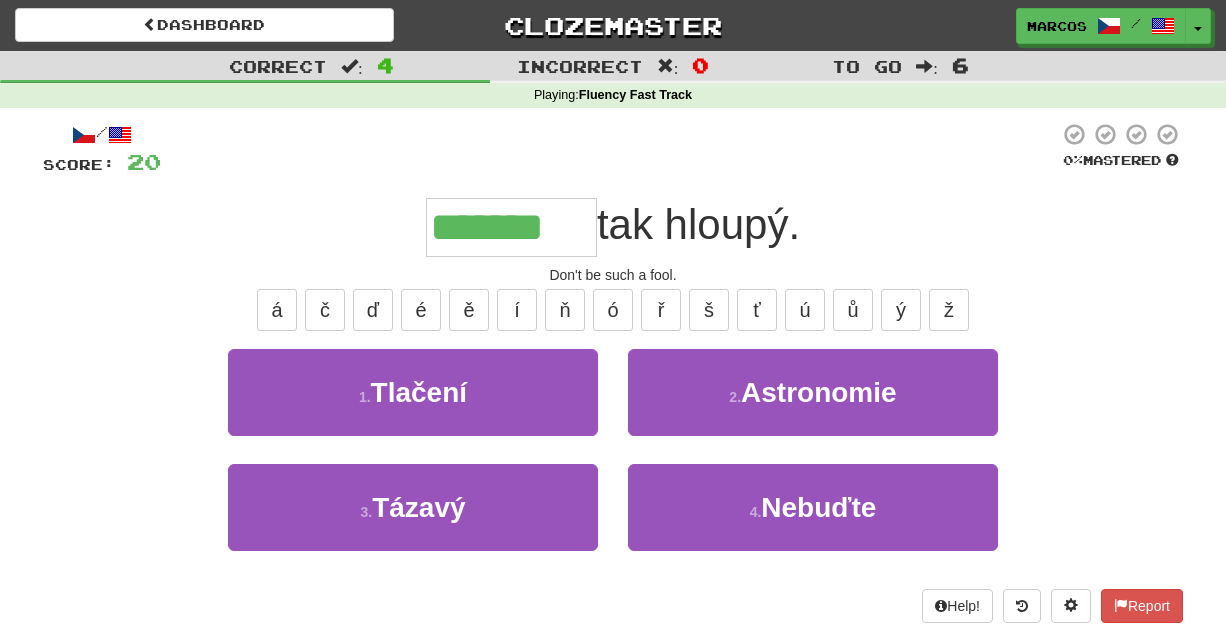 type on "*******" 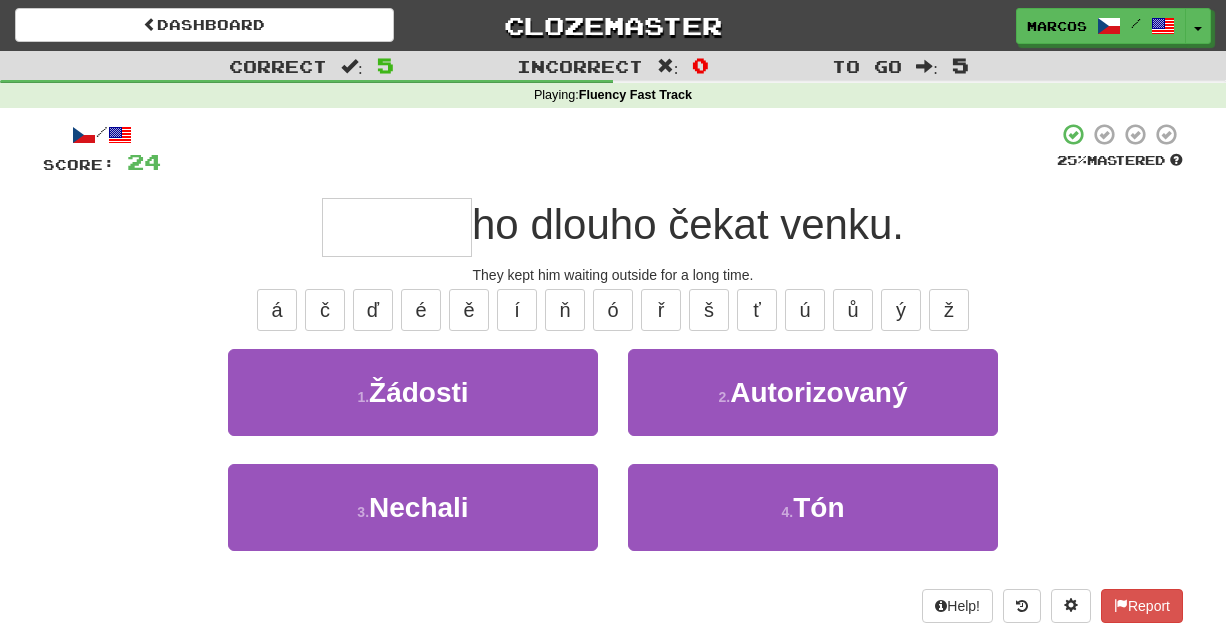 type on "*" 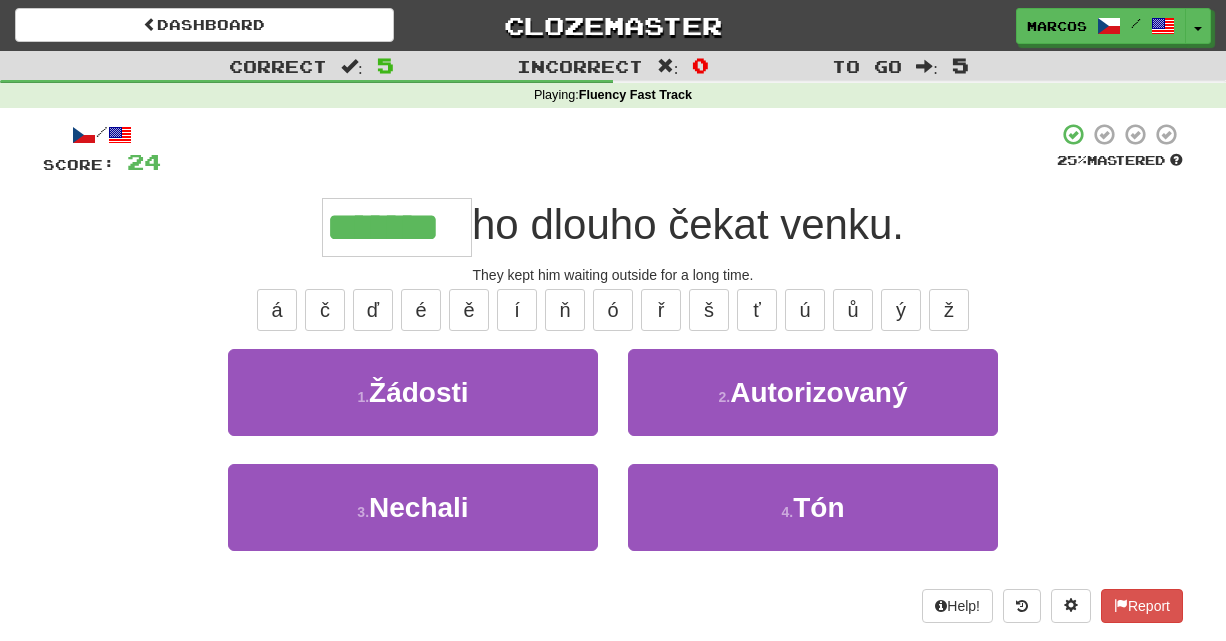 type on "*******" 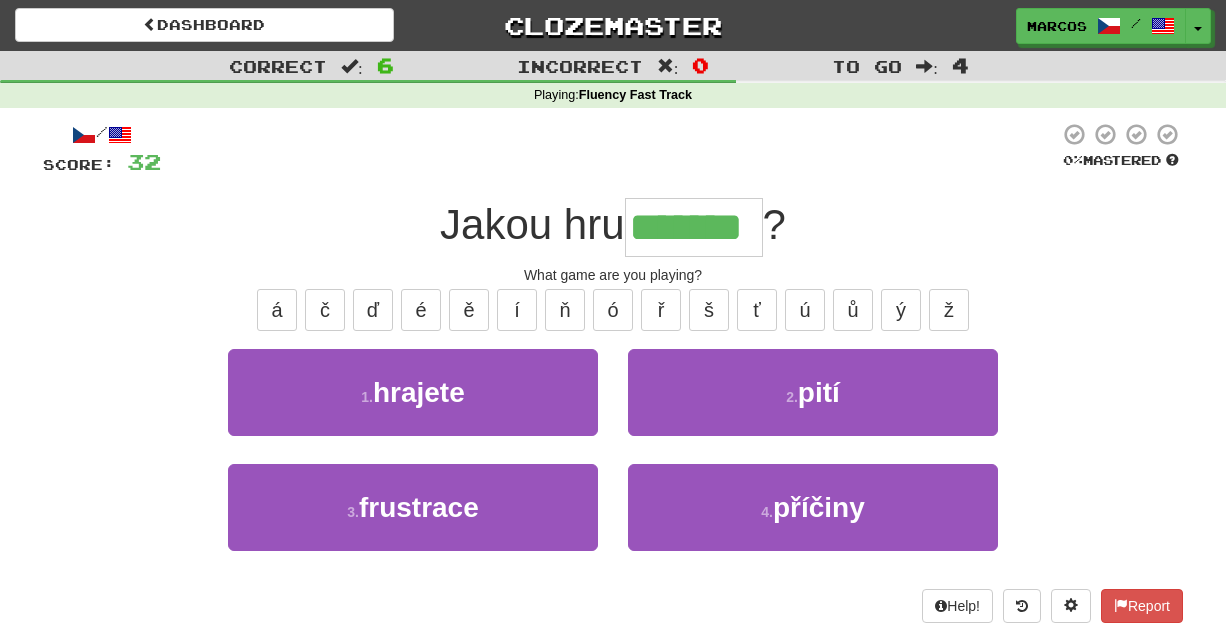 type on "*******" 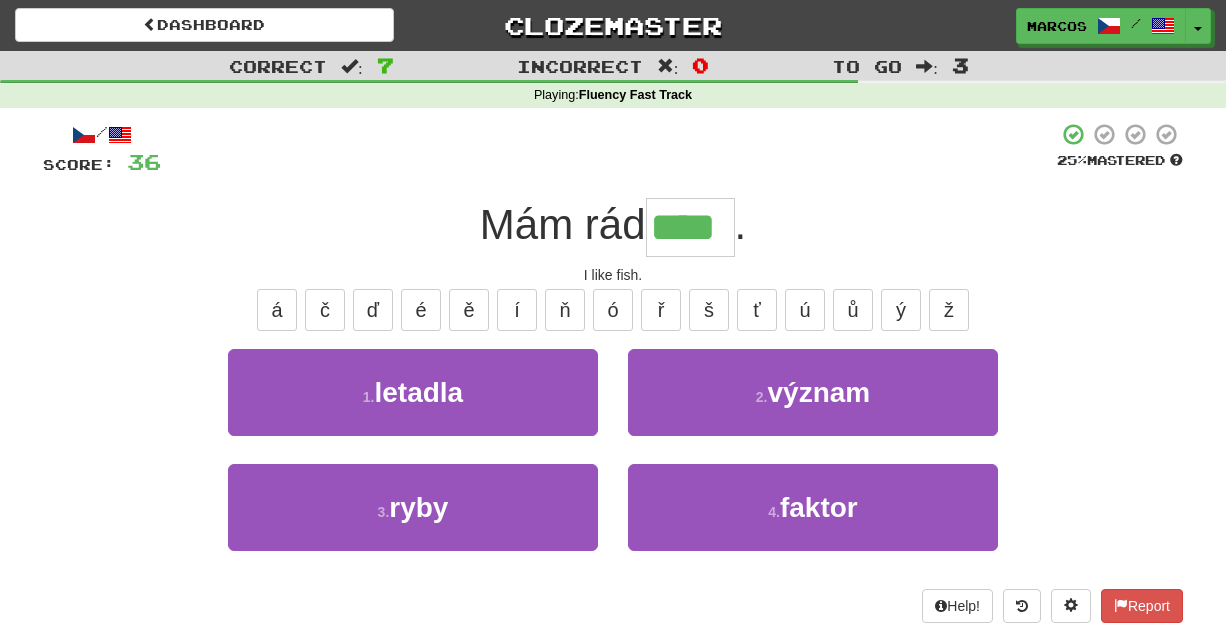 type on "****" 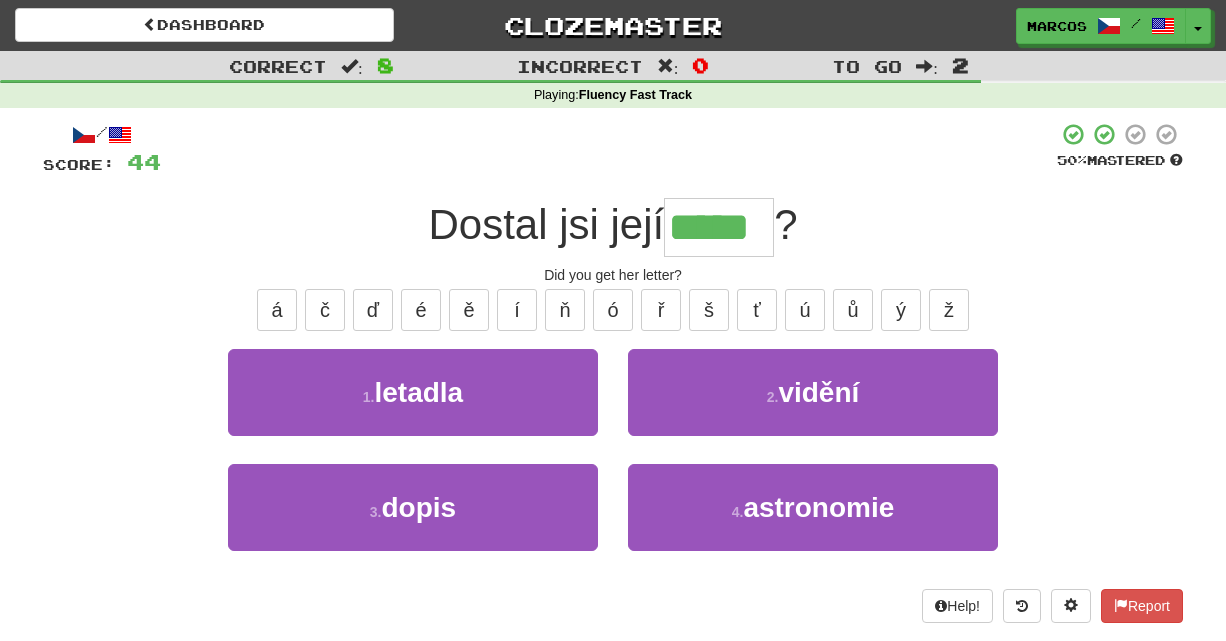 type on "*****" 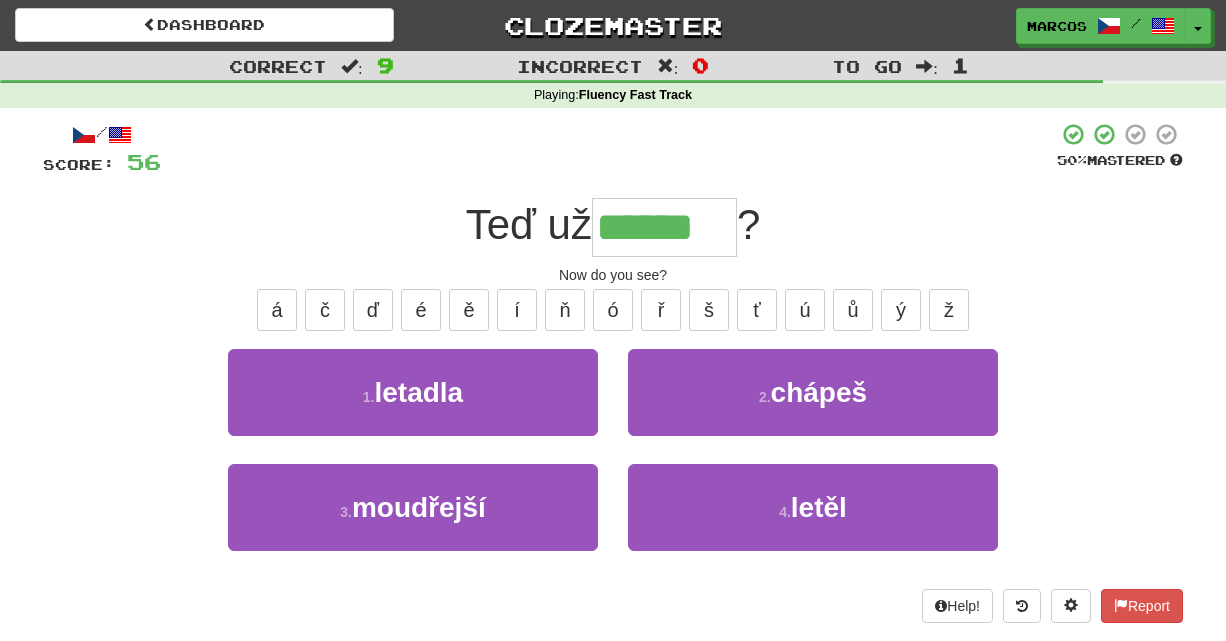 type on "******" 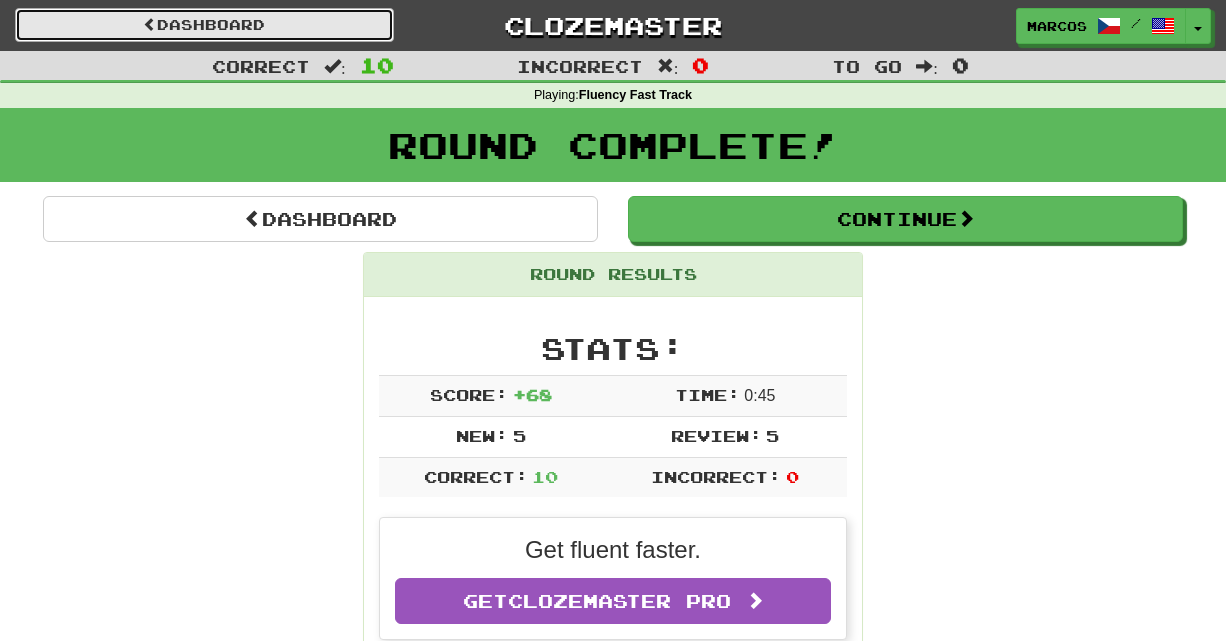 click on "Dashboard" at bounding box center [204, 25] 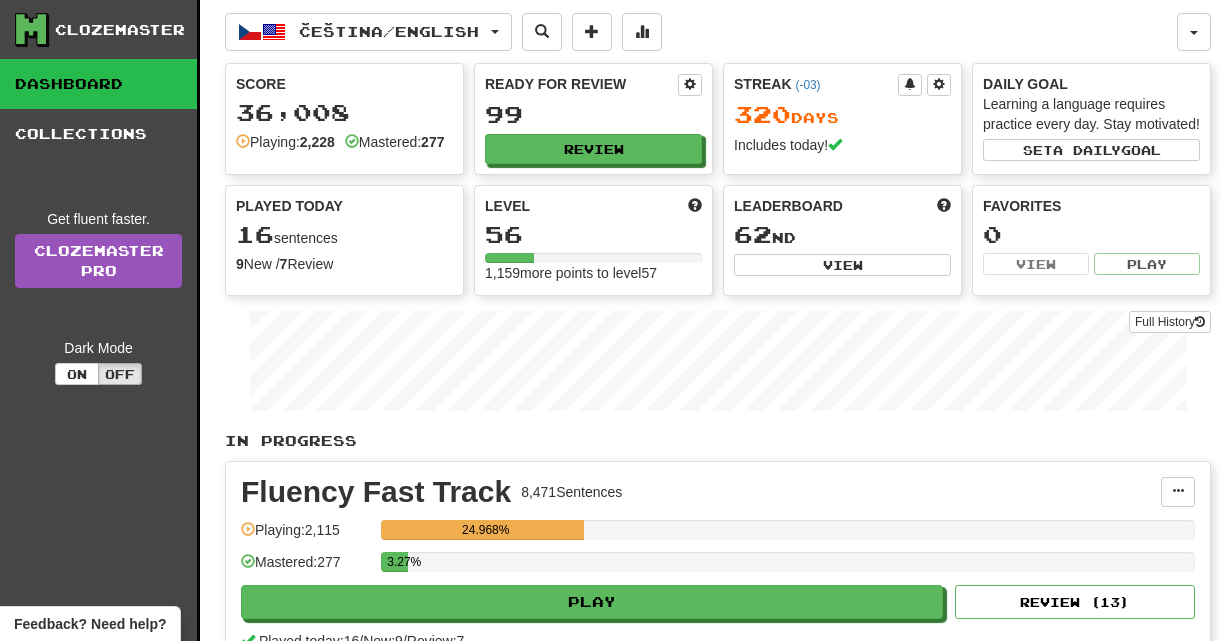 scroll, scrollTop: 0, scrollLeft: 0, axis: both 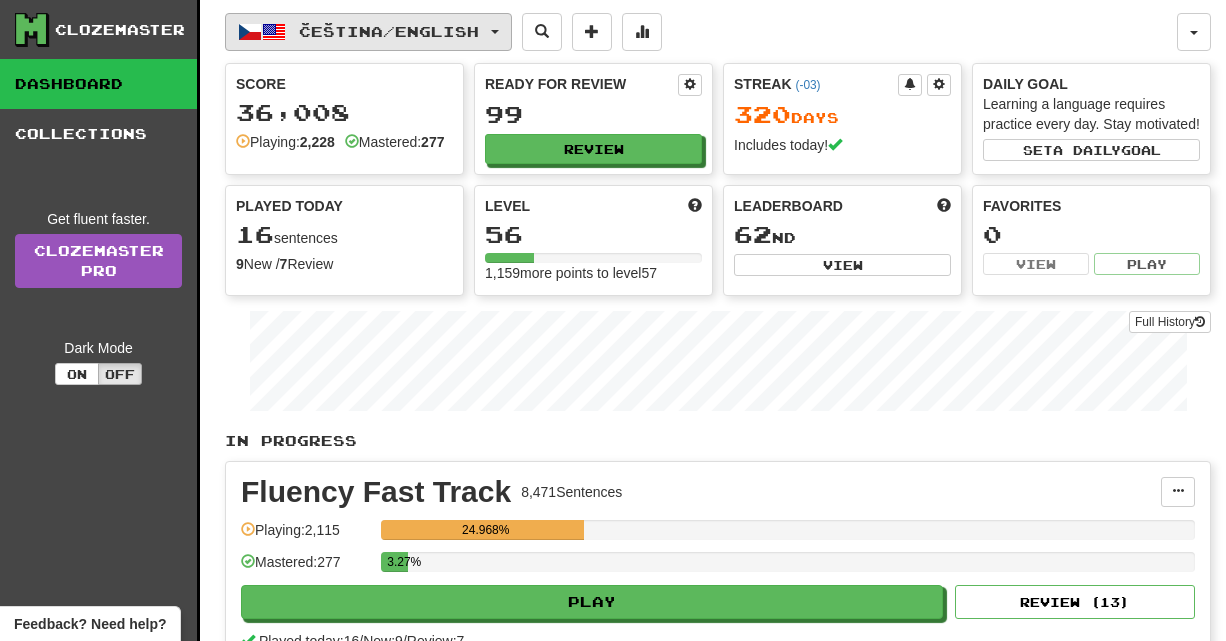 click on "Čeština  /  English" at bounding box center [389, 31] 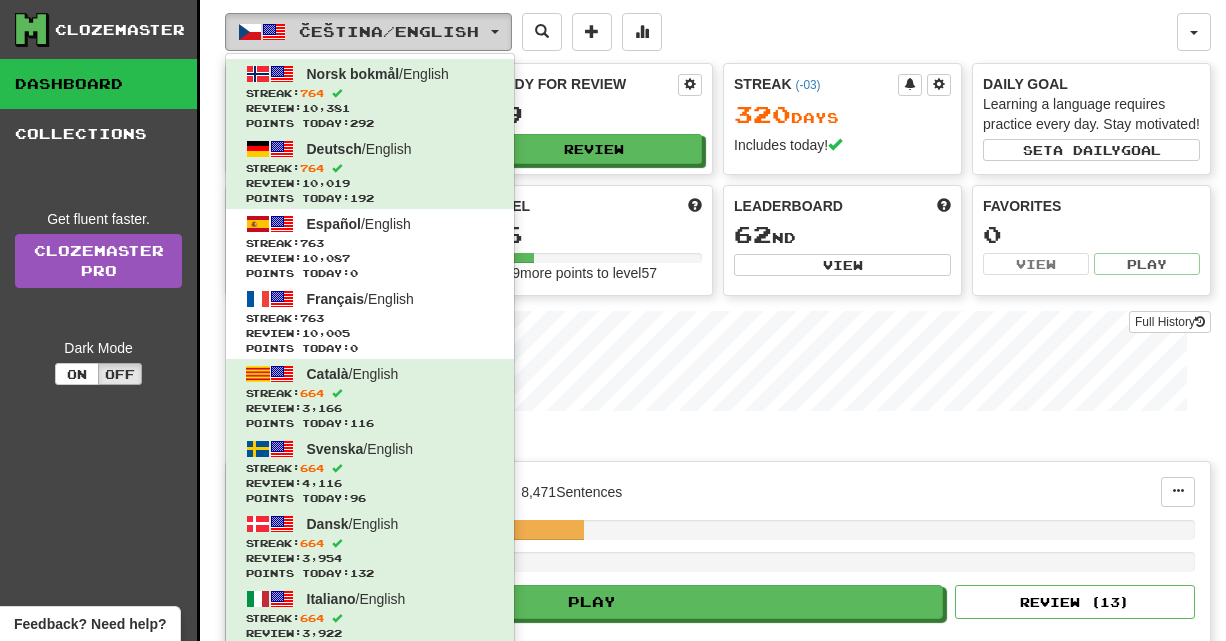 type 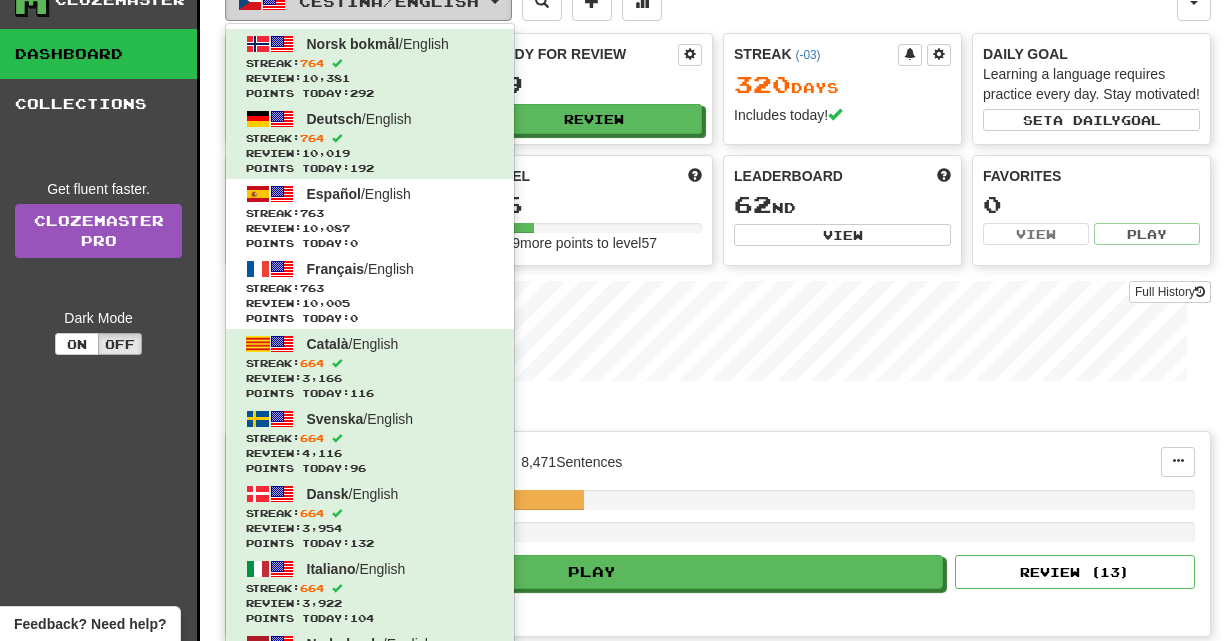 scroll, scrollTop: 0, scrollLeft: 0, axis: both 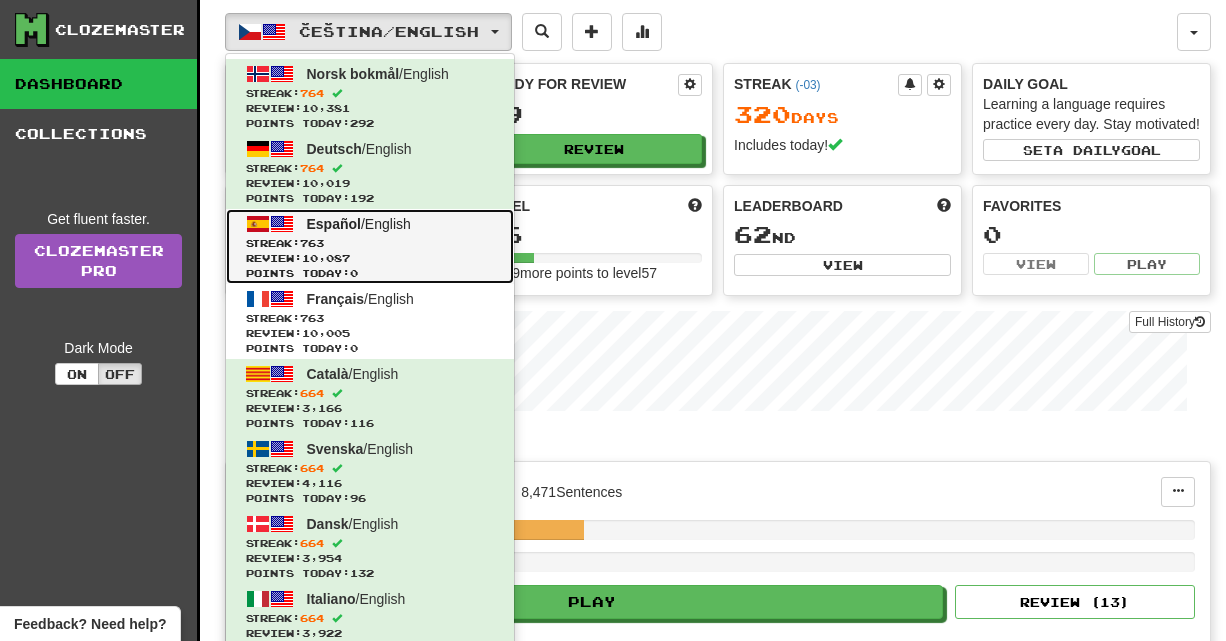 click on "Review:  10,087" at bounding box center (370, 258) 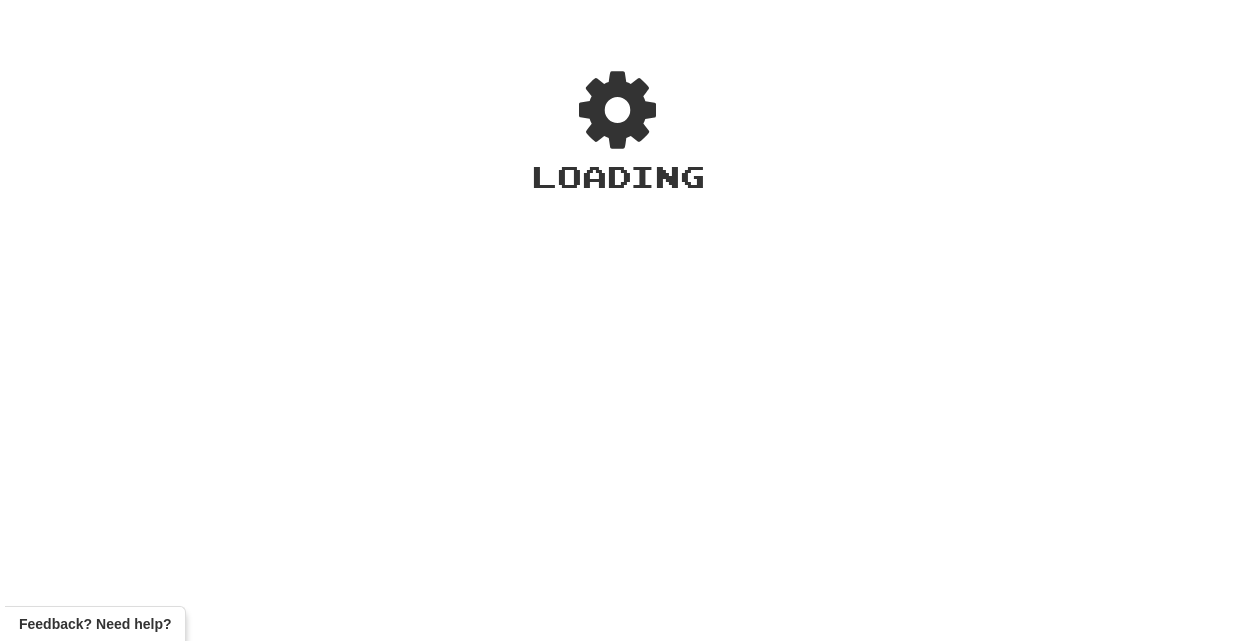 scroll, scrollTop: 0, scrollLeft: 0, axis: both 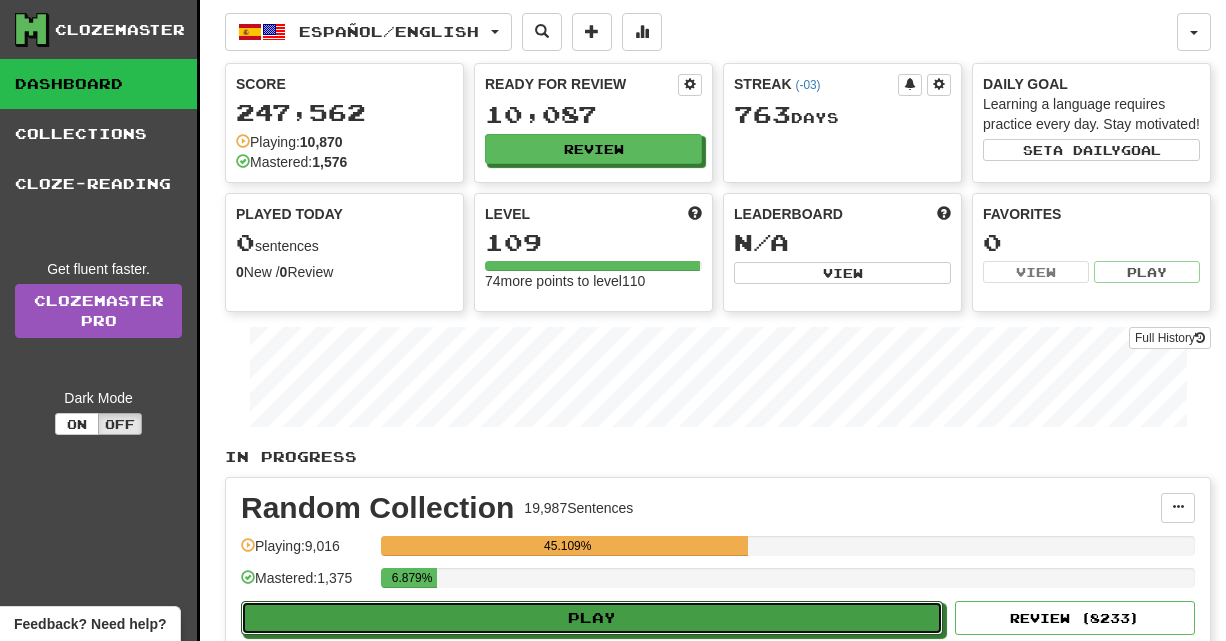 click on "Play" at bounding box center (592, 618) 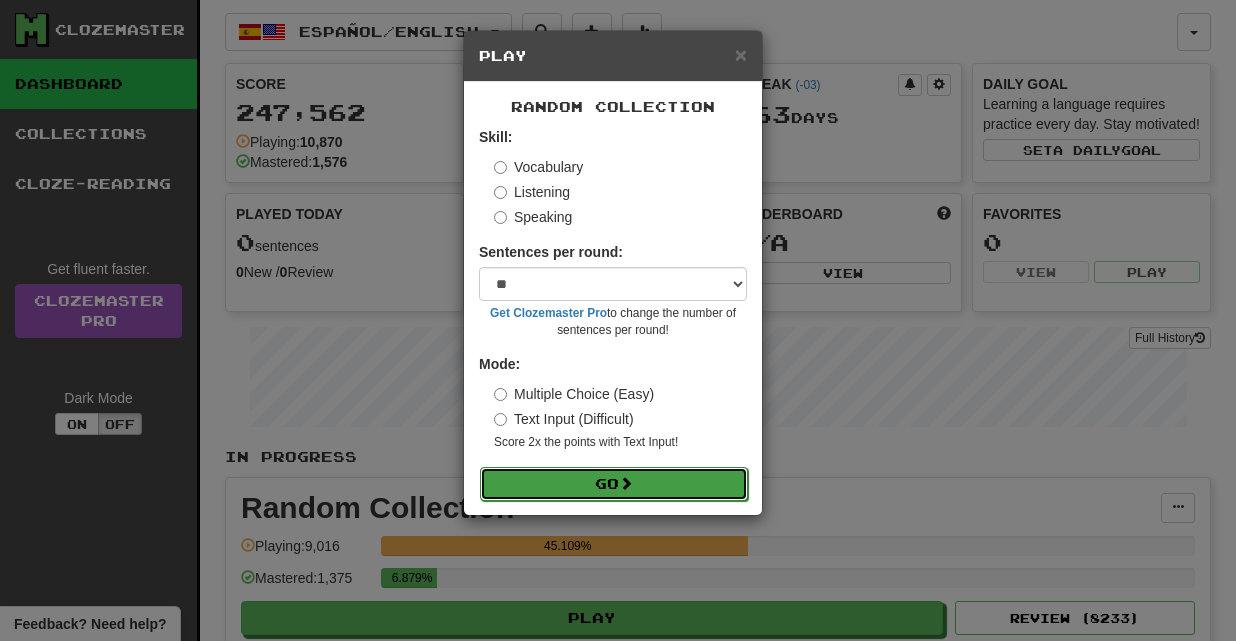 click on "Go" at bounding box center [614, 484] 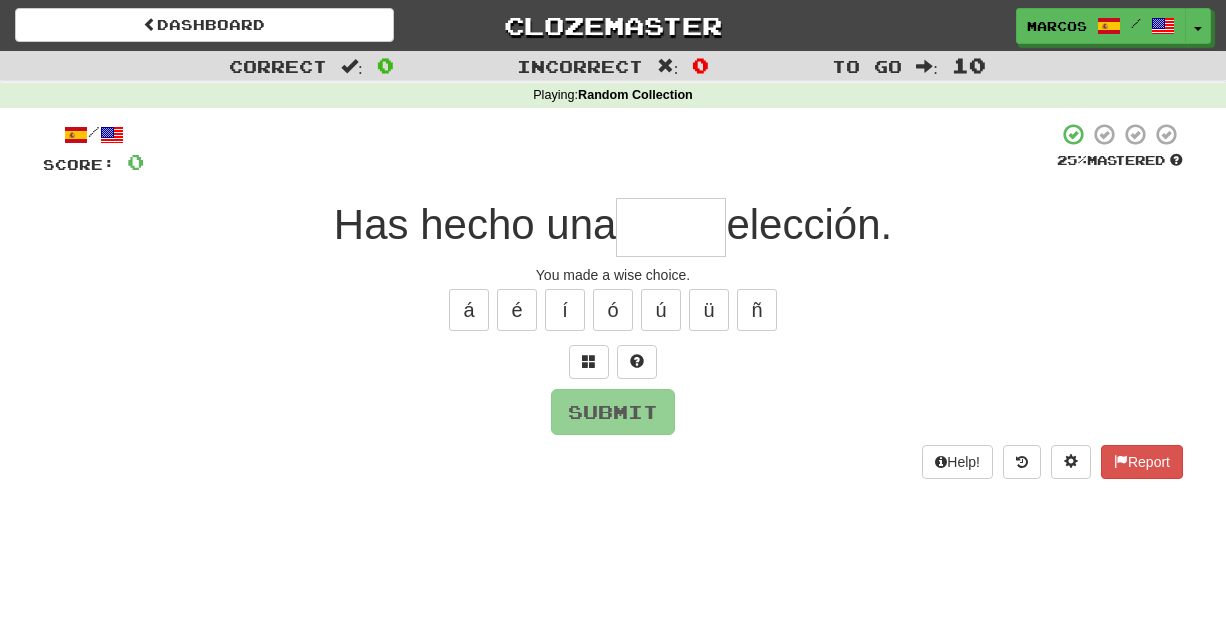 scroll, scrollTop: 0, scrollLeft: 0, axis: both 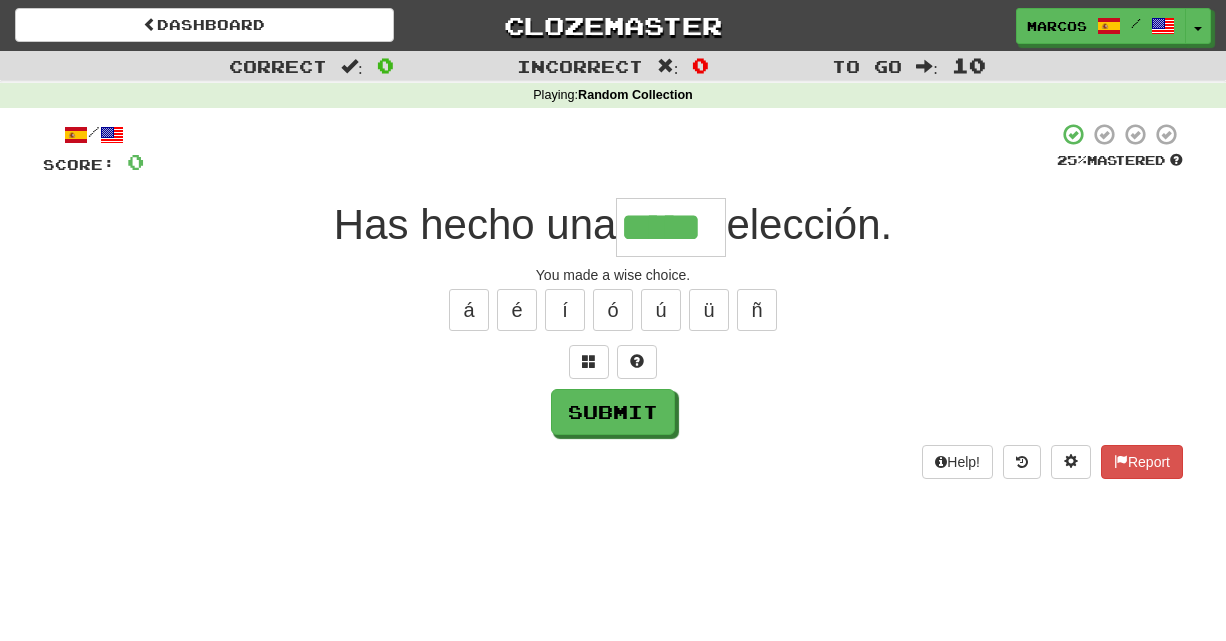 type on "*****" 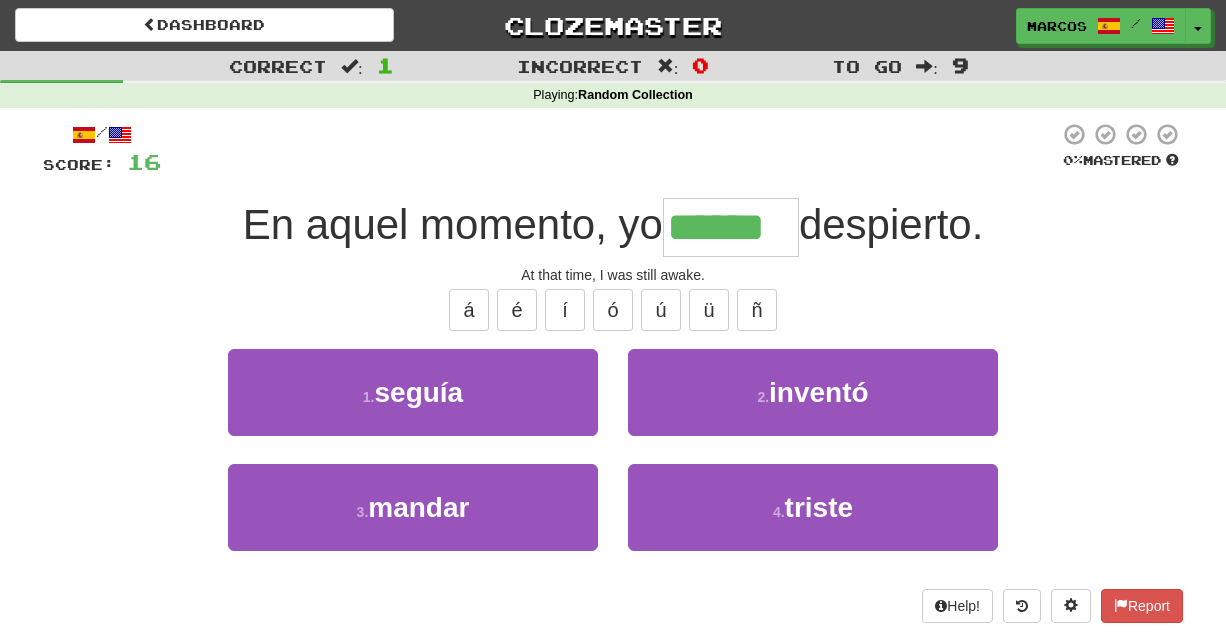 type on "******" 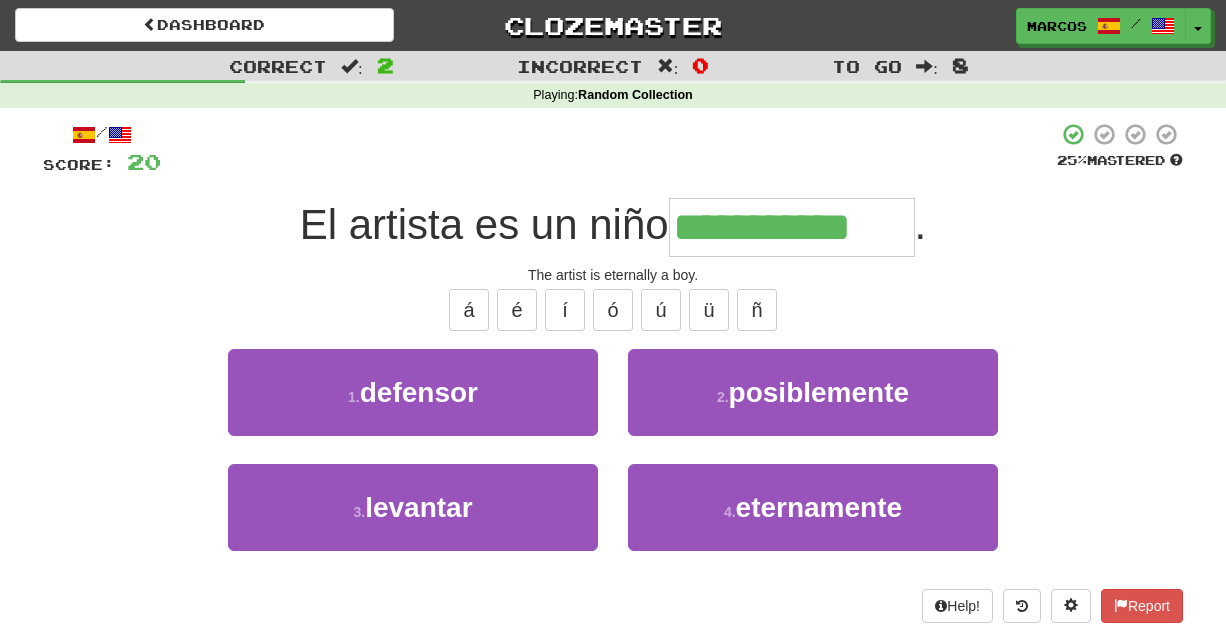 type on "**********" 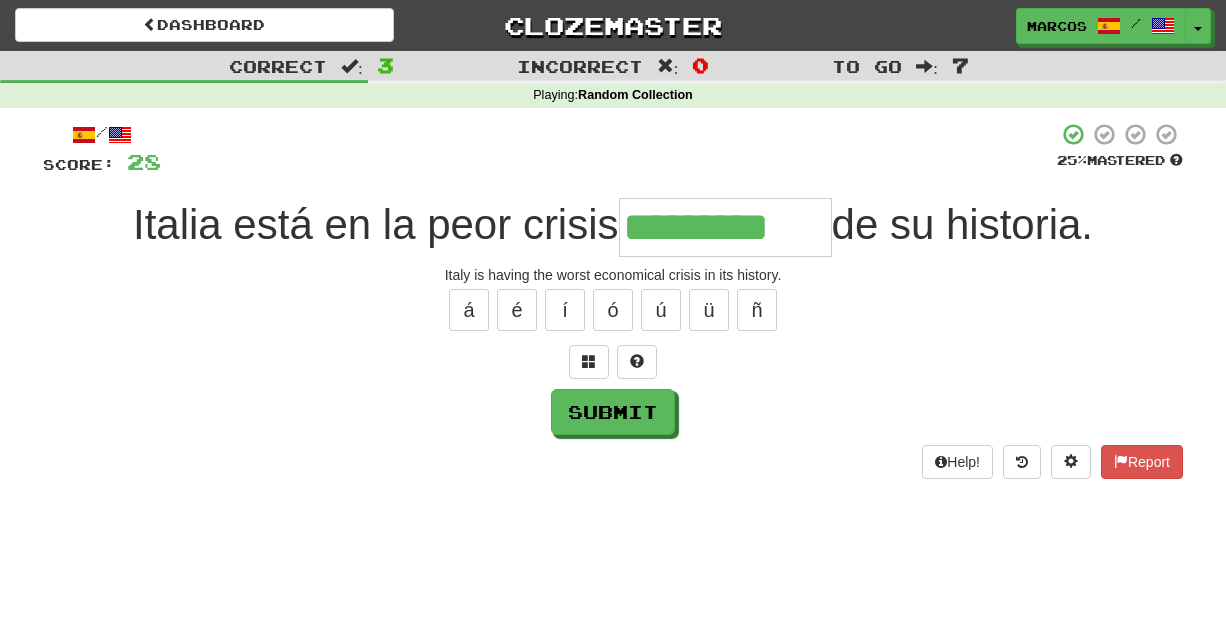 type on "*********" 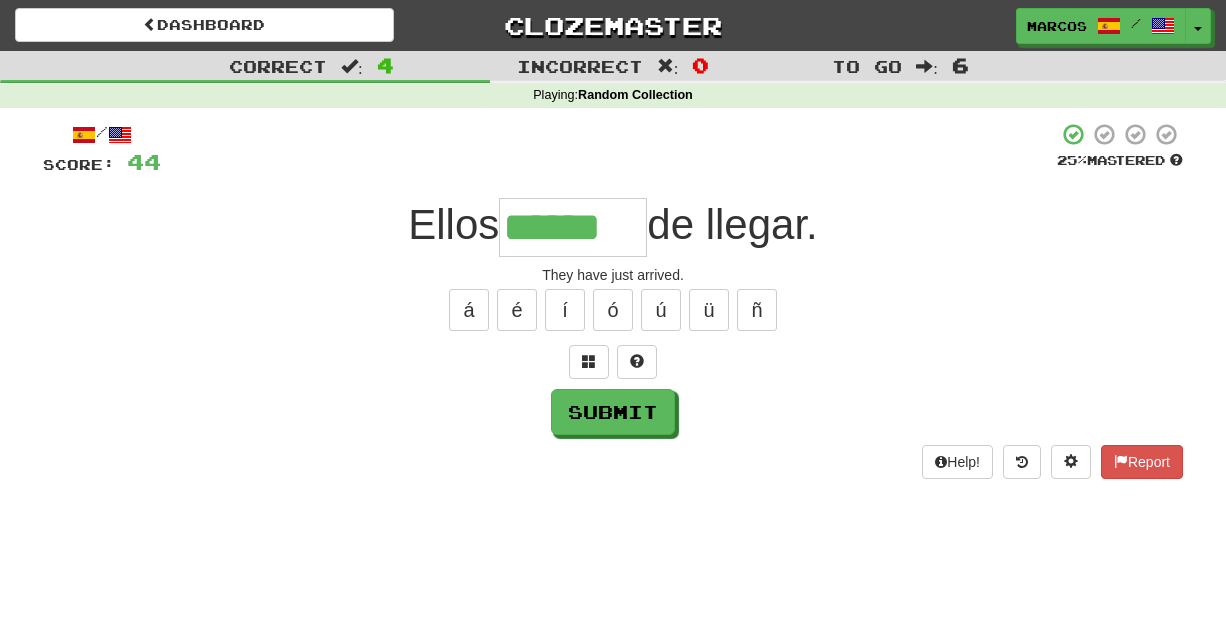 type on "******" 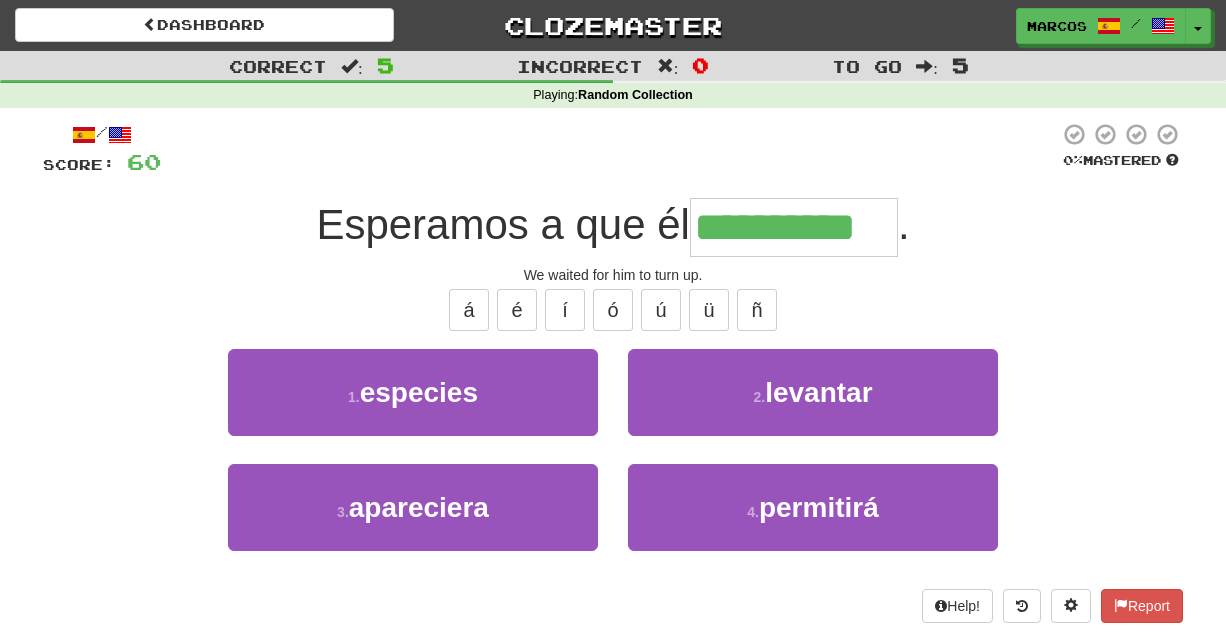 type on "**********" 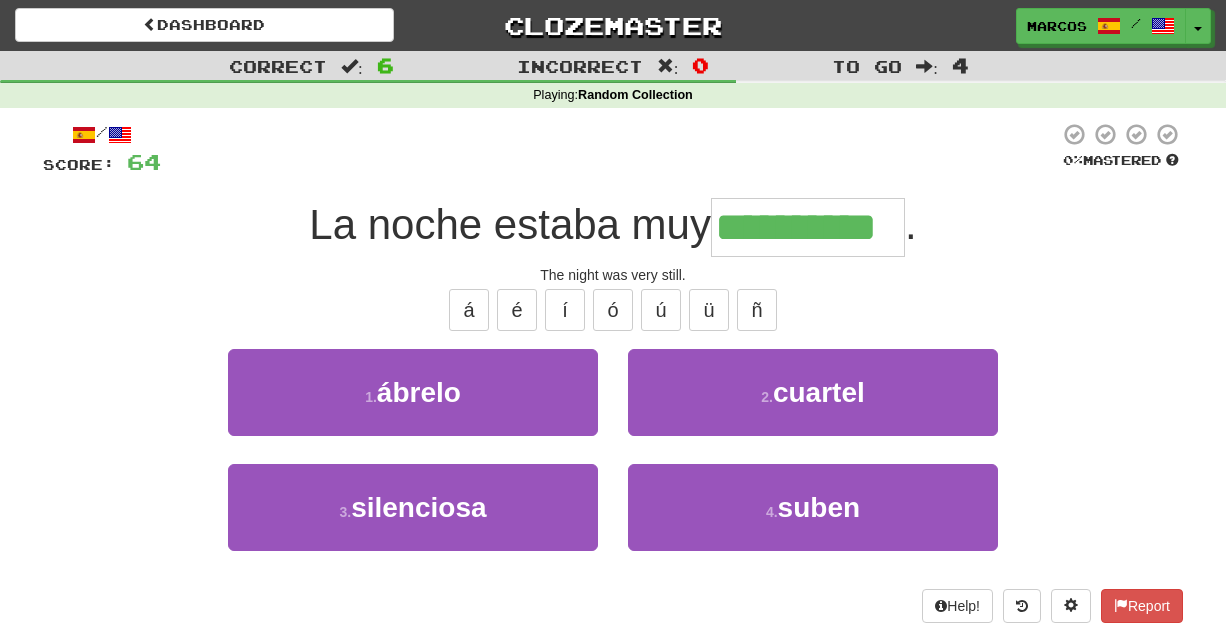 type on "**********" 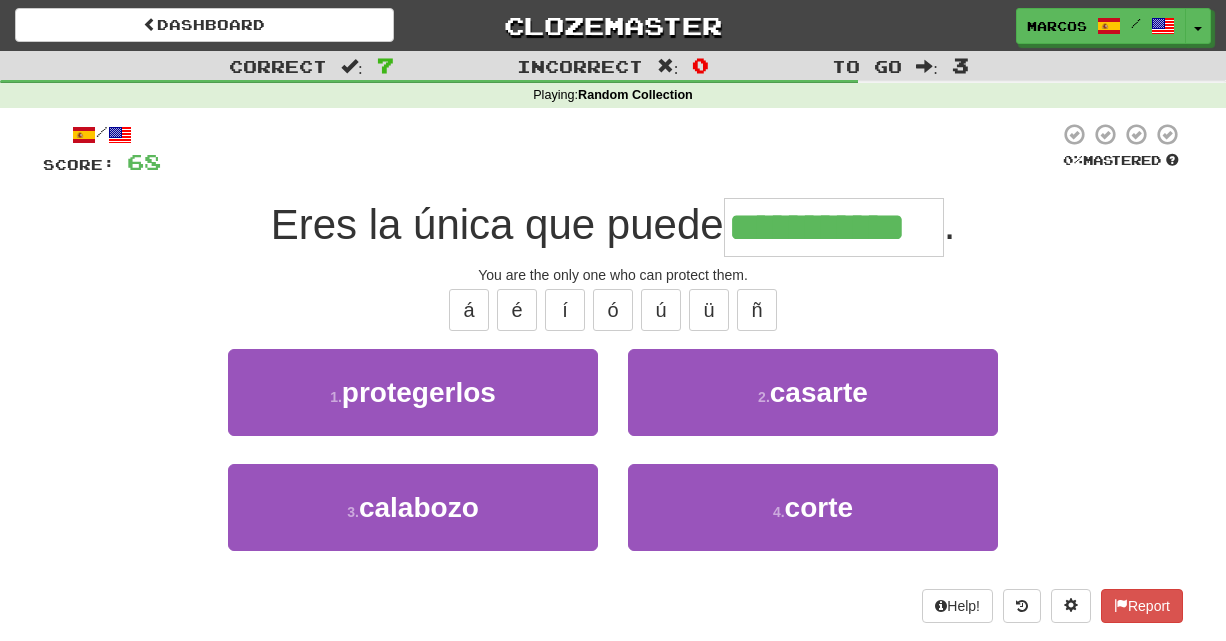type on "**********" 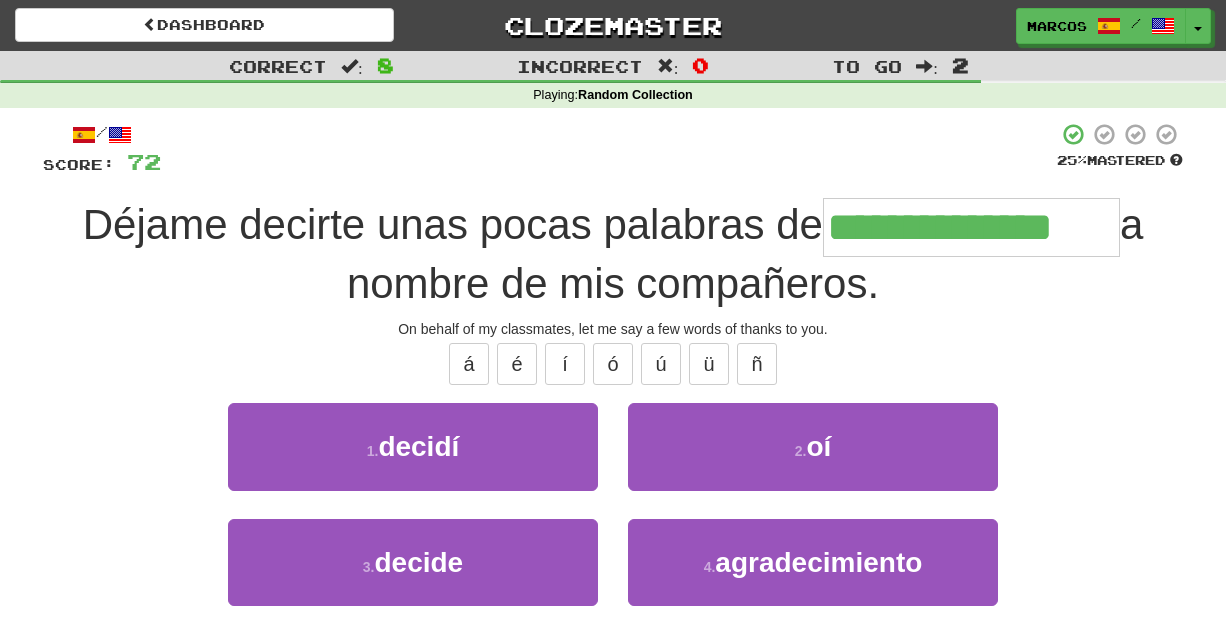 type on "**********" 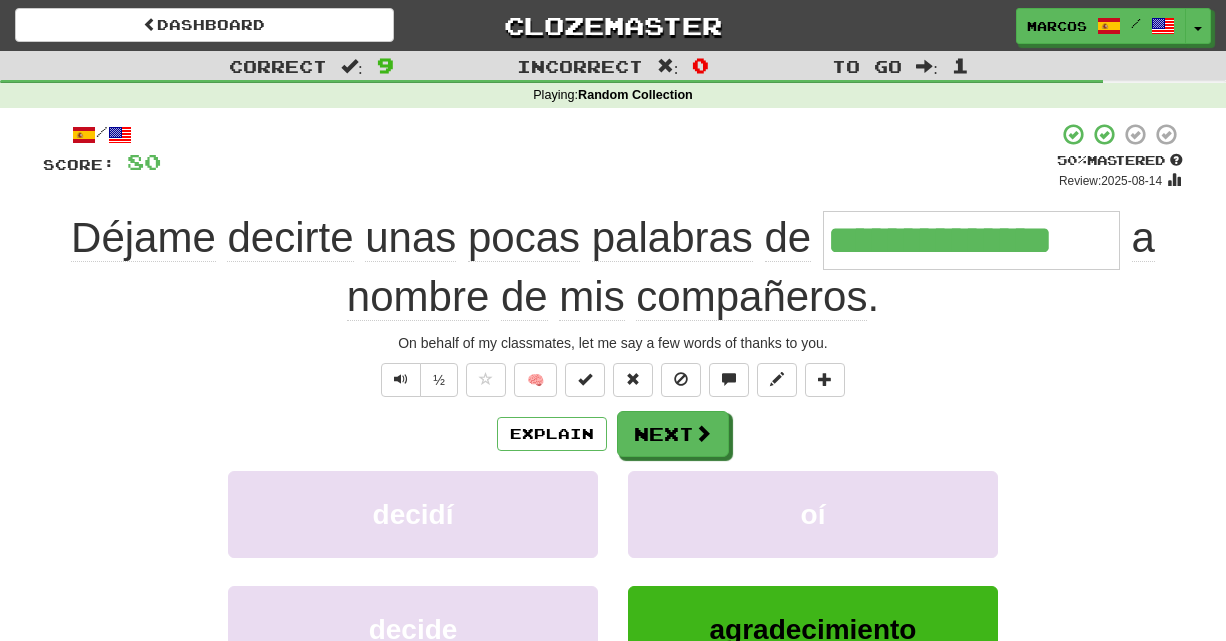 click on "+ 8" at bounding box center [609, 156] 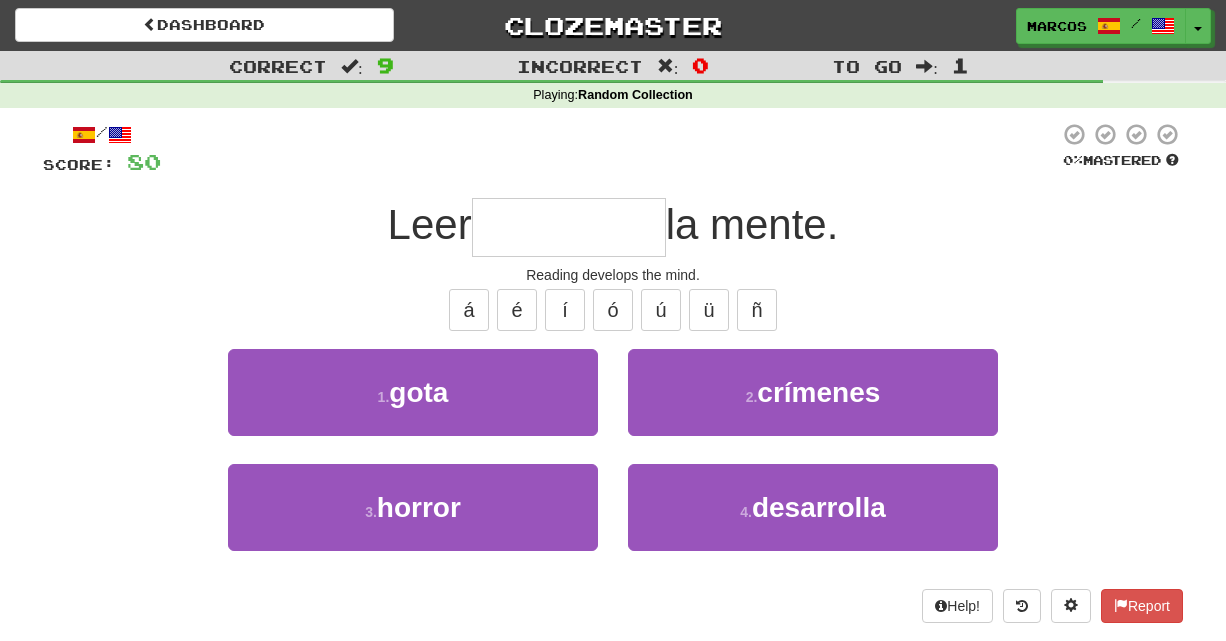type on "*" 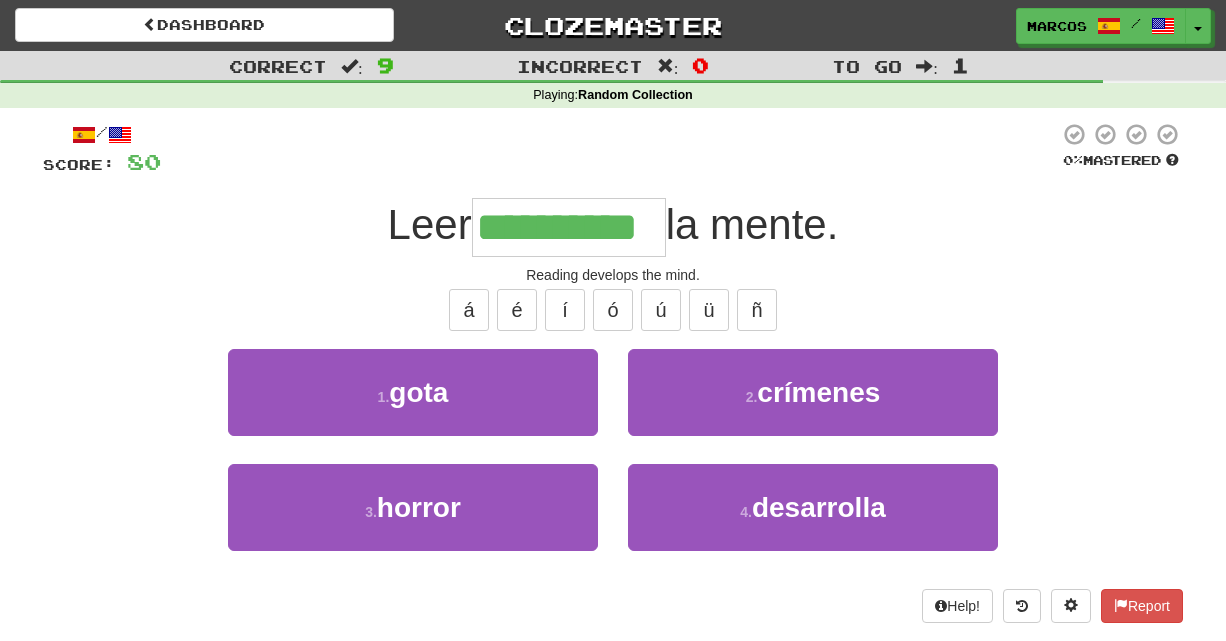 type on "**********" 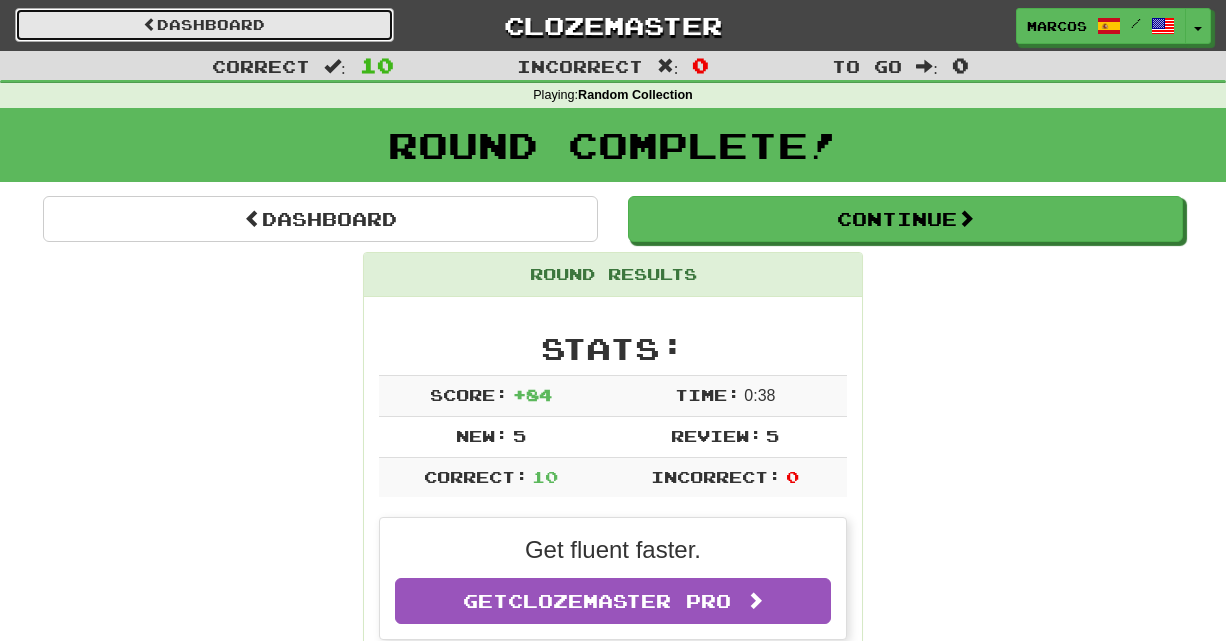 click on "Dashboard" at bounding box center (204, 25) 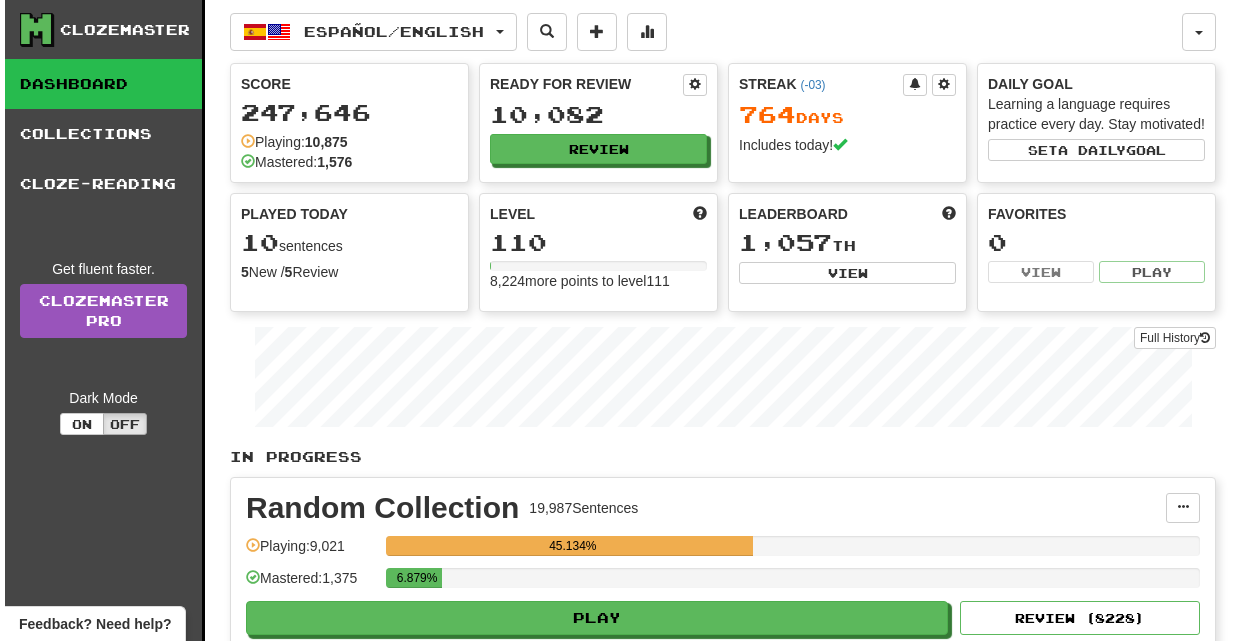 scroll, scrollTop: 0, scrollLeft: 0, axis: both 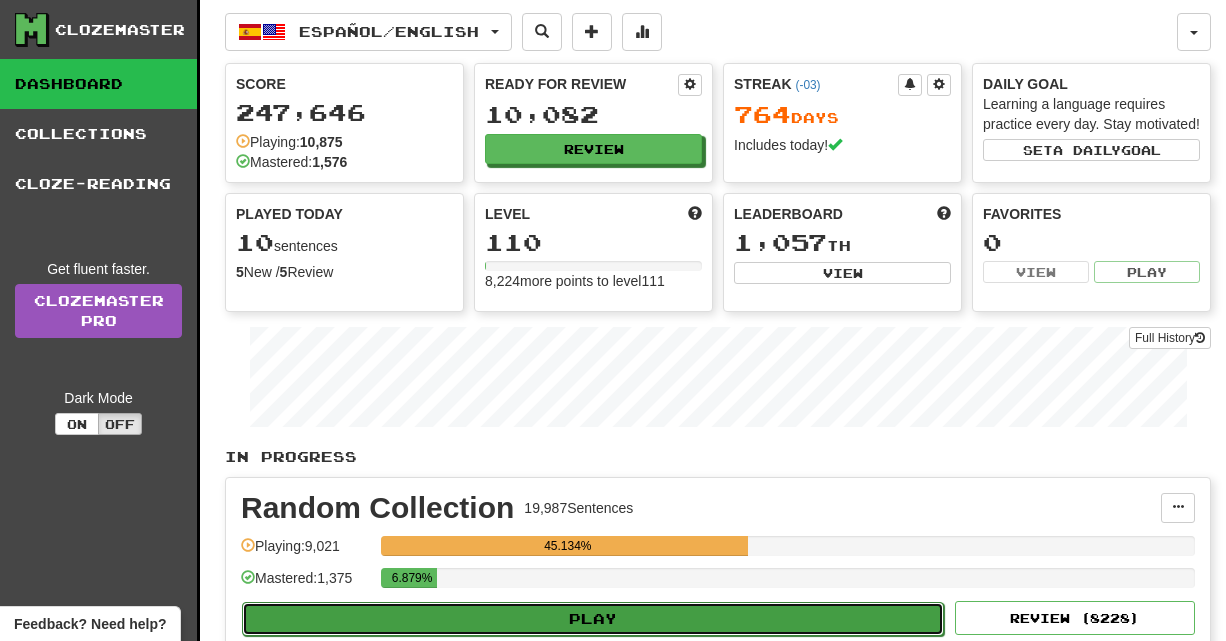 click on "Play" at bounding box center (593, 619) 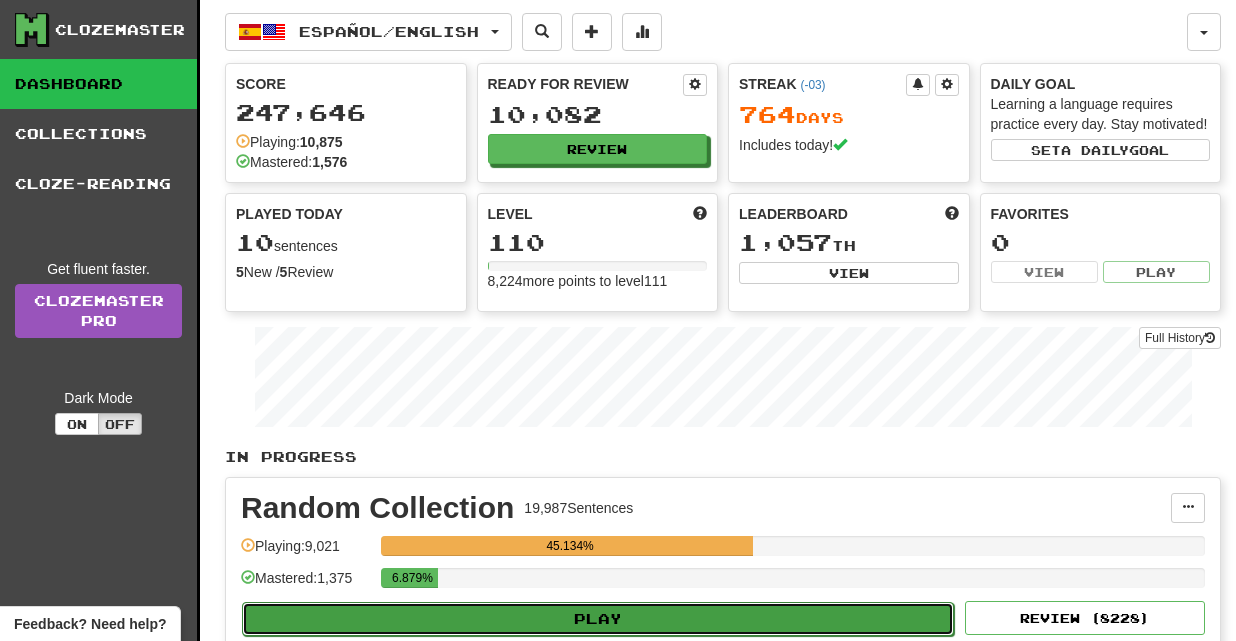 select on "**" 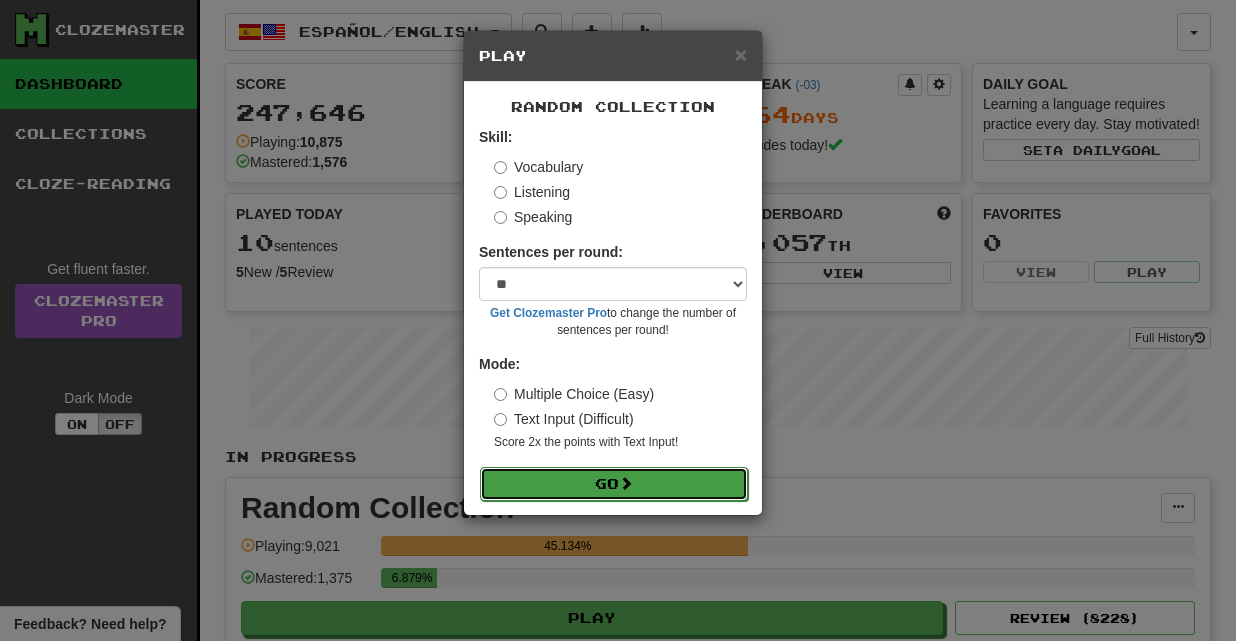 click on "Go" at bounding box center [614, 484] 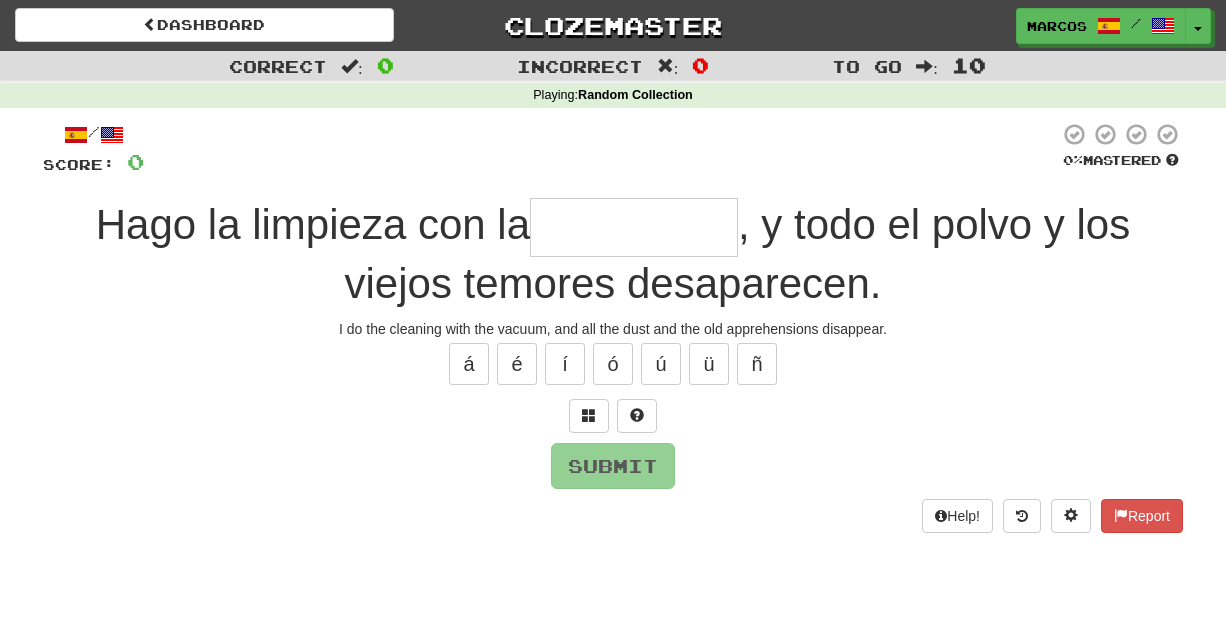 scroll, scrollTop: 0, scrollLeft: 0, axis: both 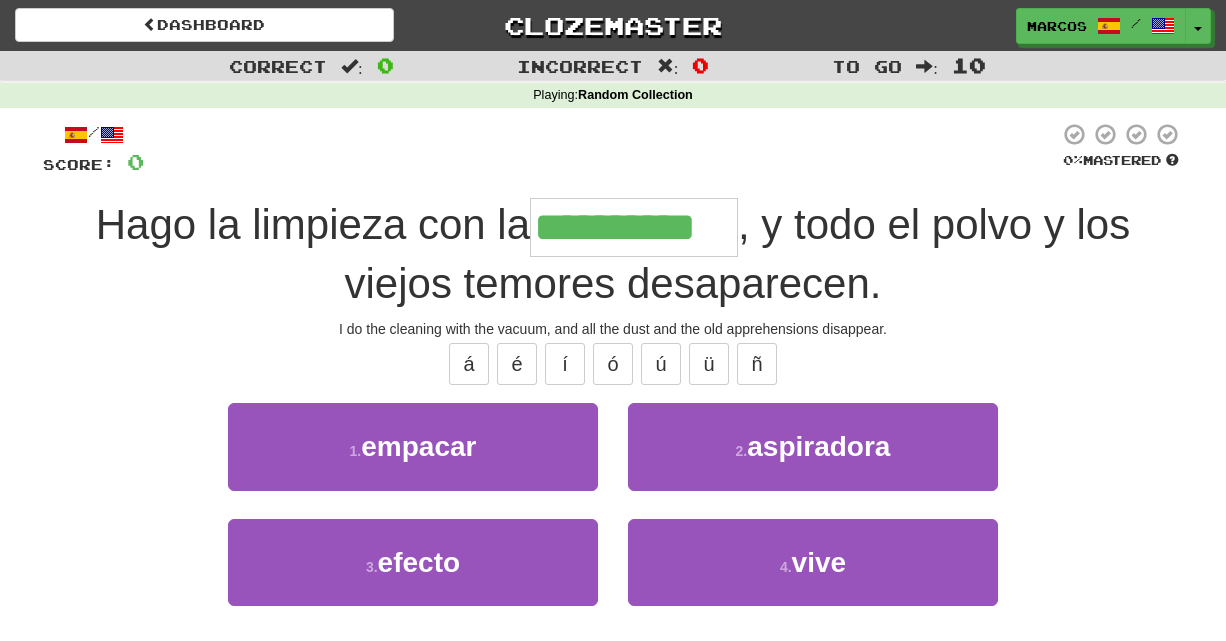 type on "**********" 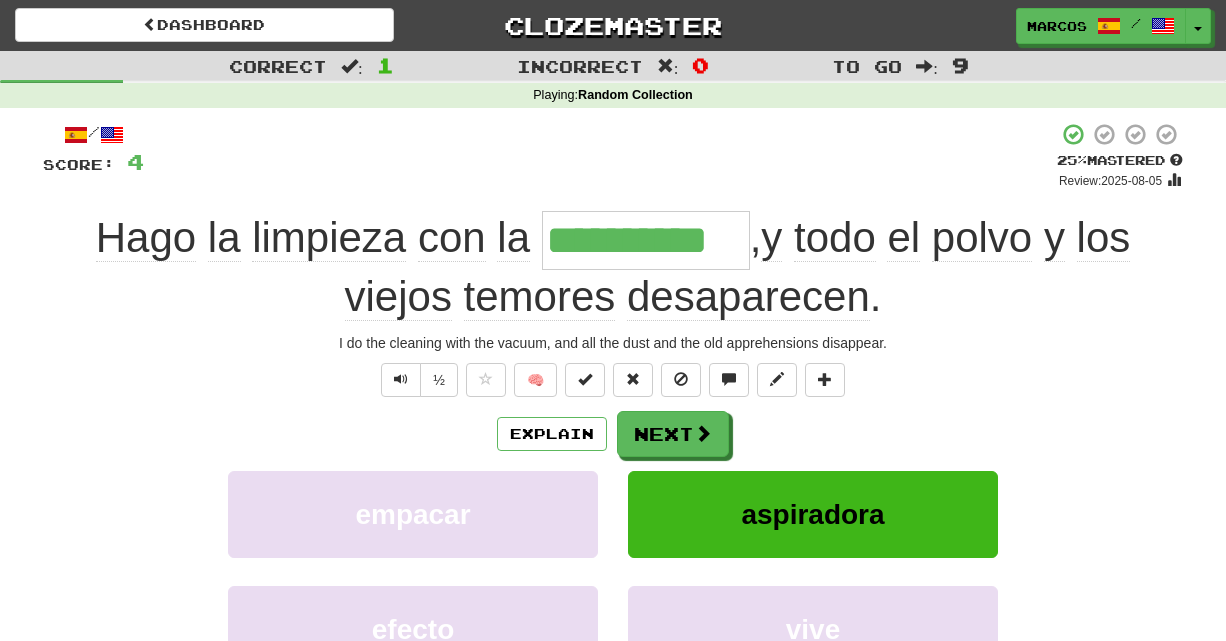click on "**********" at bounding box center (613, 471) 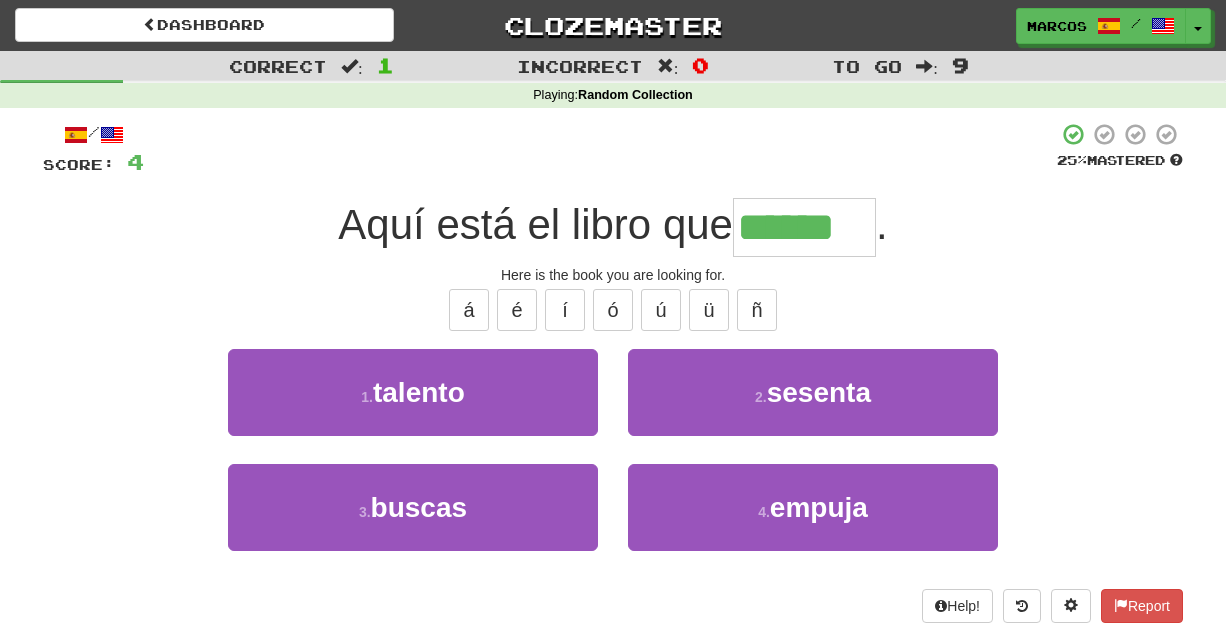 type on "******" 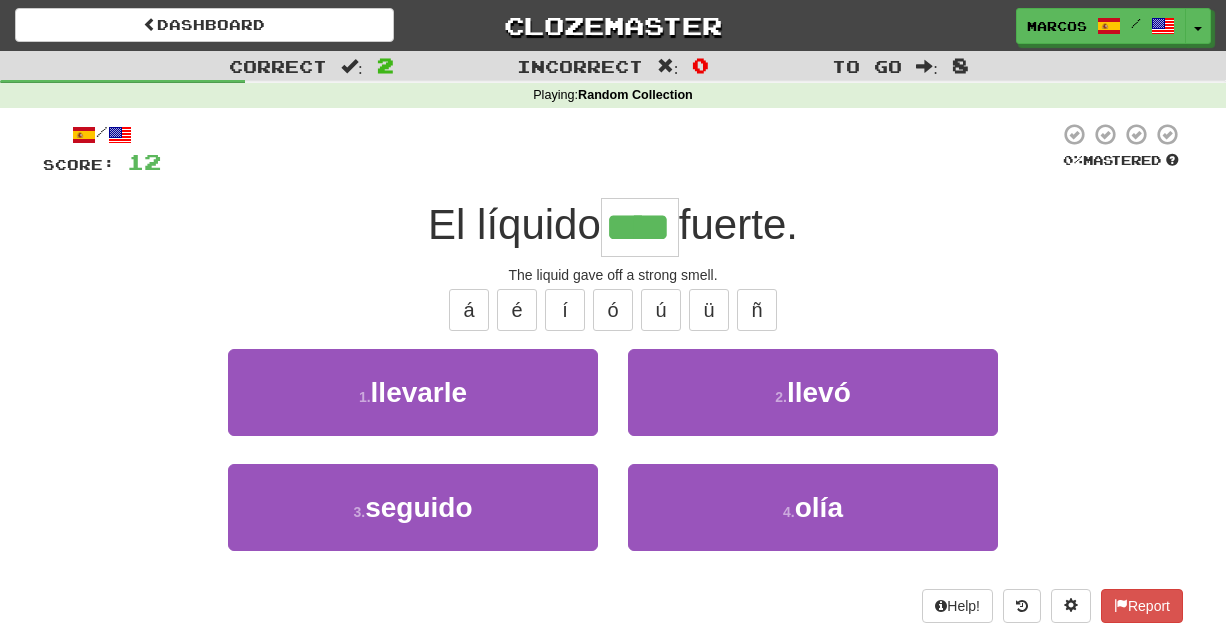 type on "****" 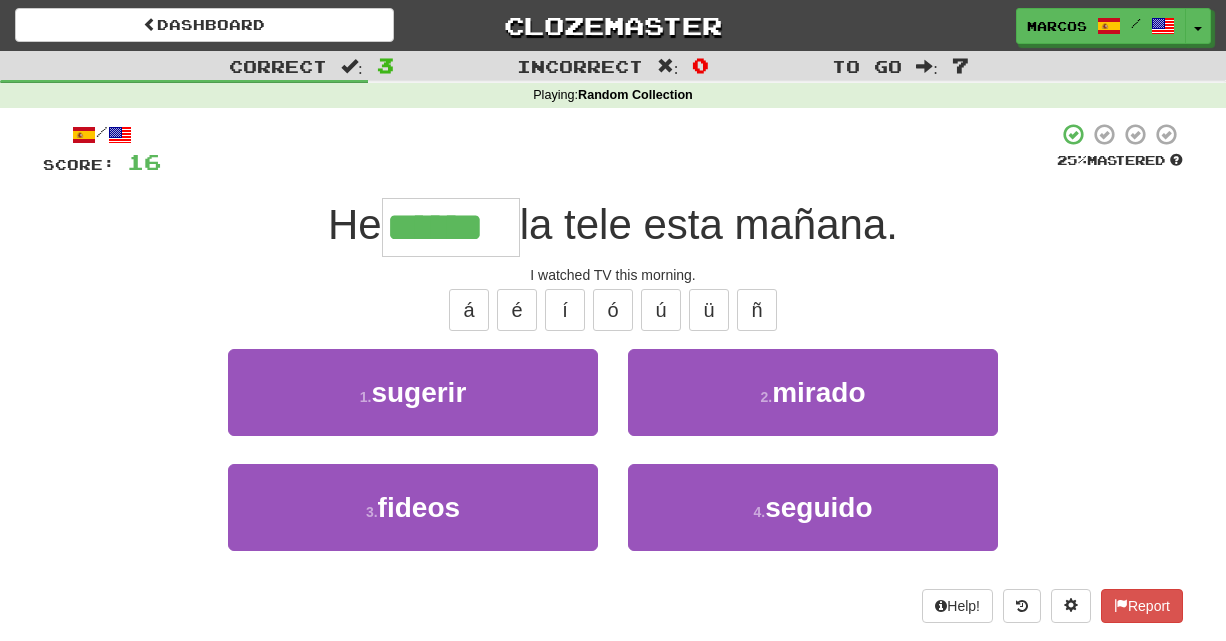type on "******" 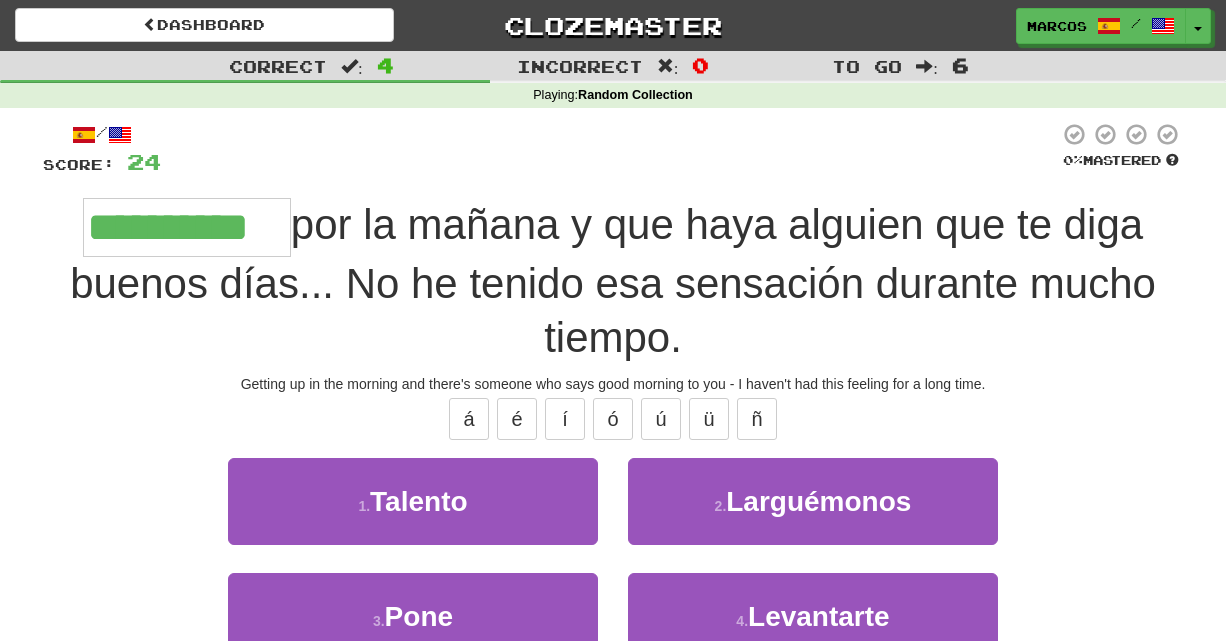 type on "**********" 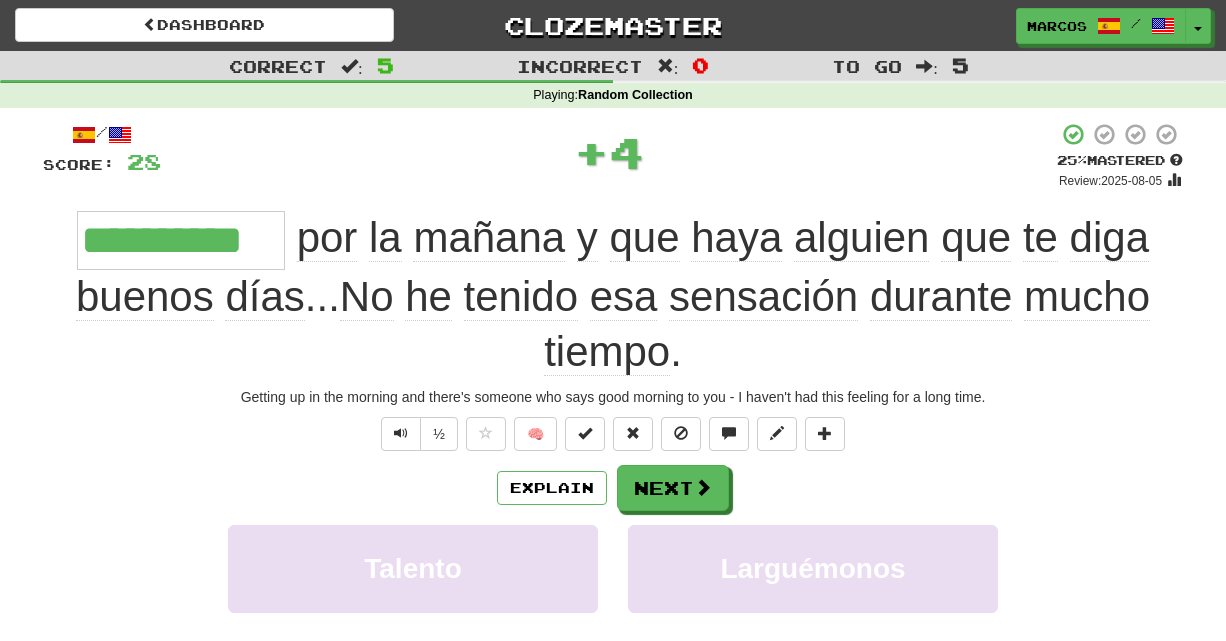 click on "+ 4" at bounding box center (609, 152) 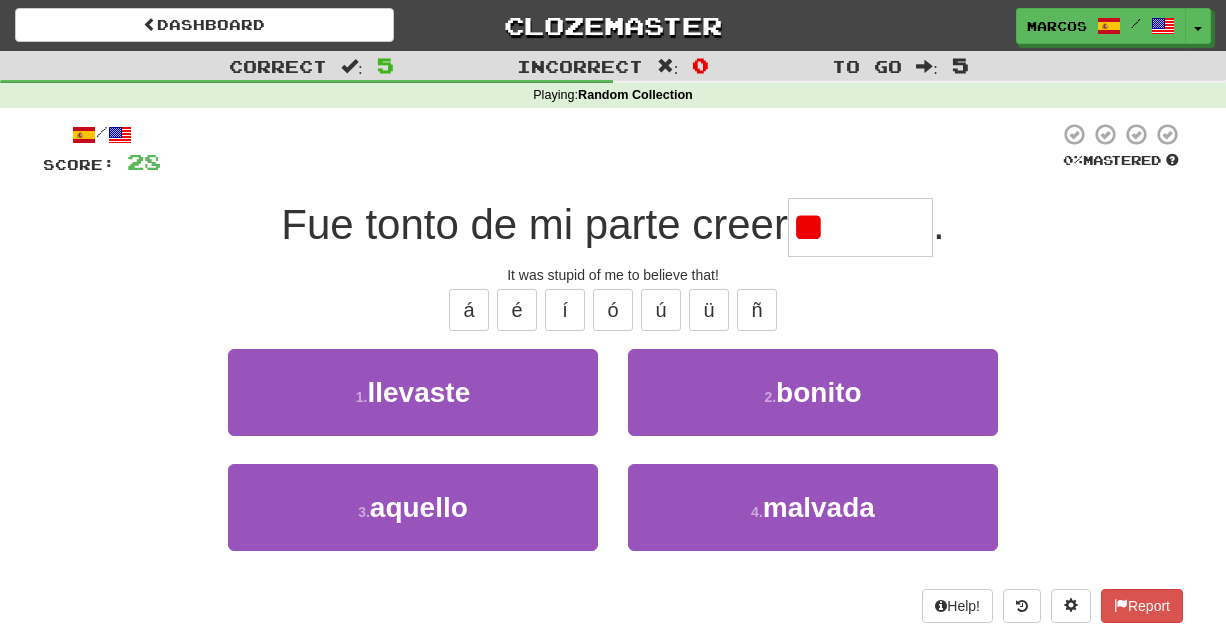 type on "*" 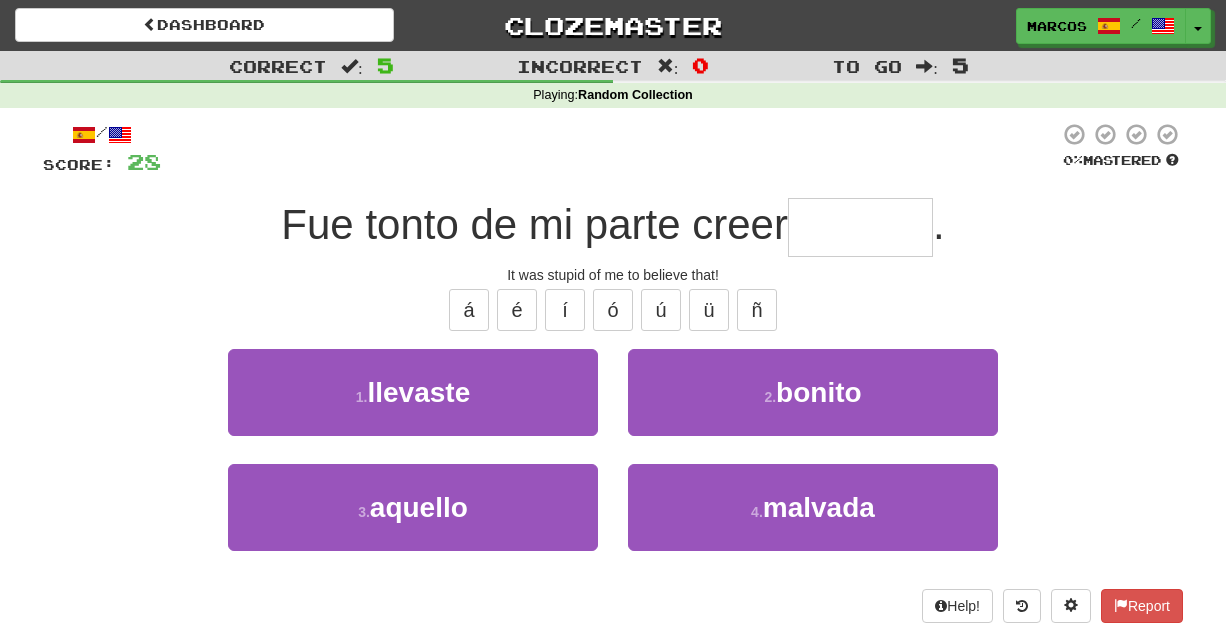 type on "*" 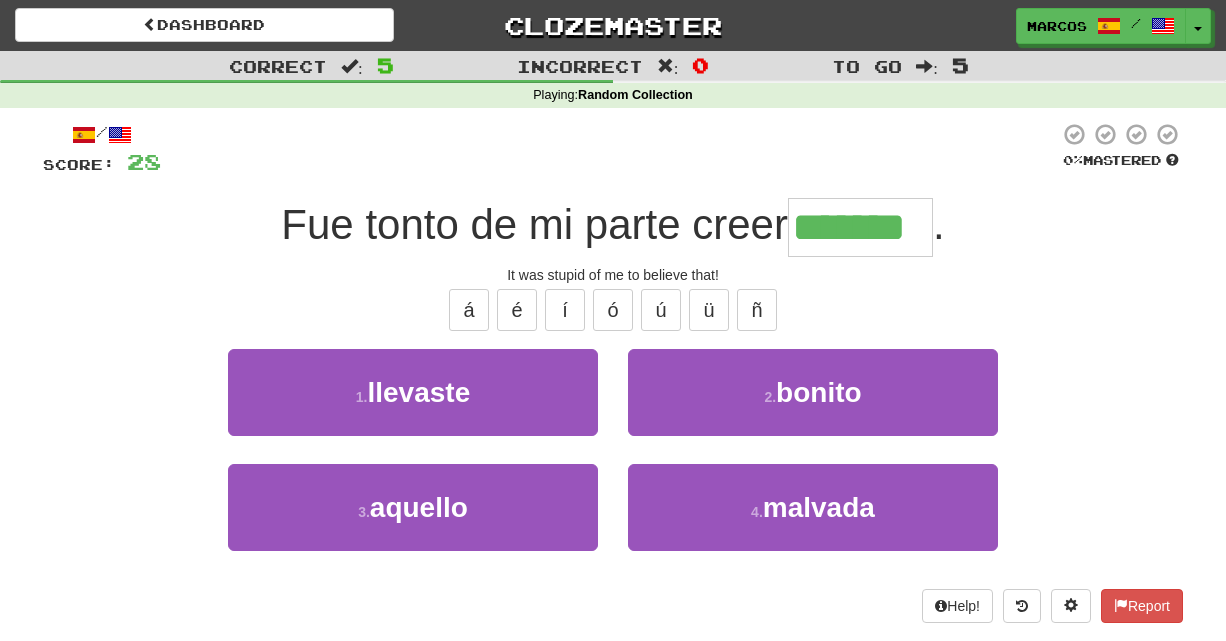 type on "*******" 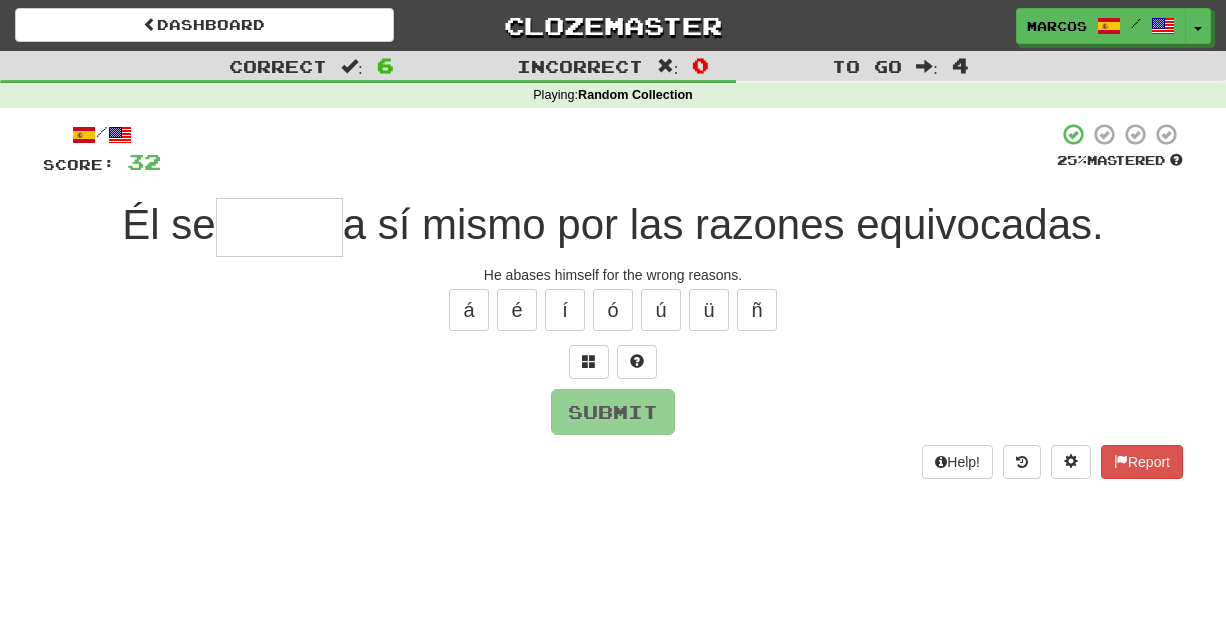 type on "*" 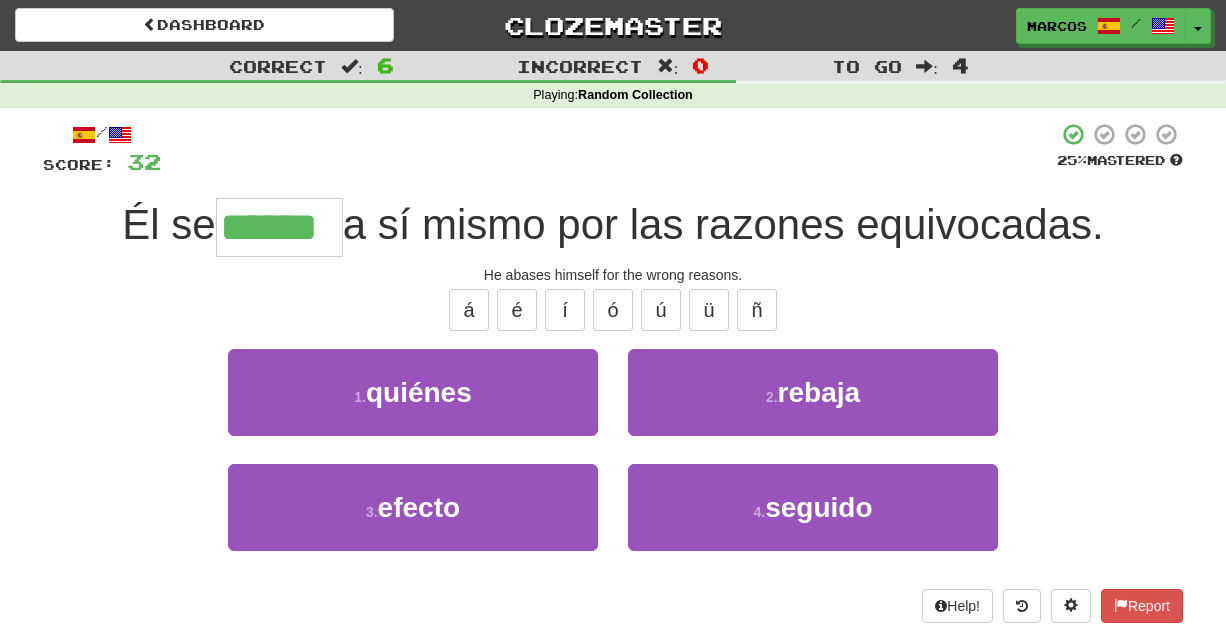 type on "******" 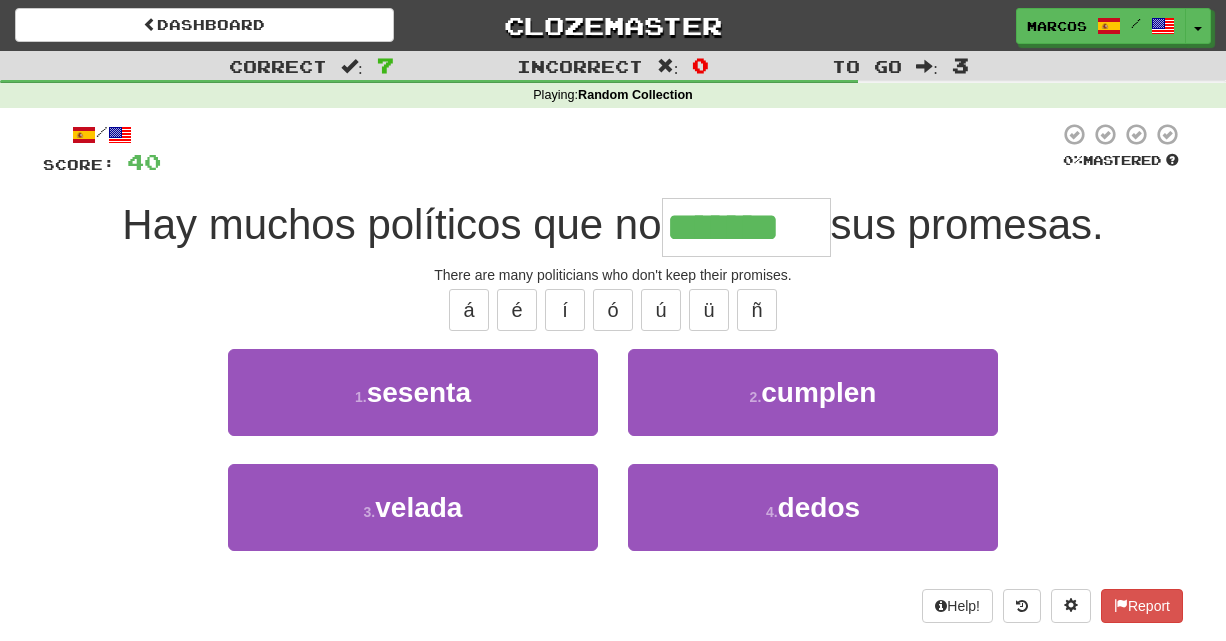 type on "*******" 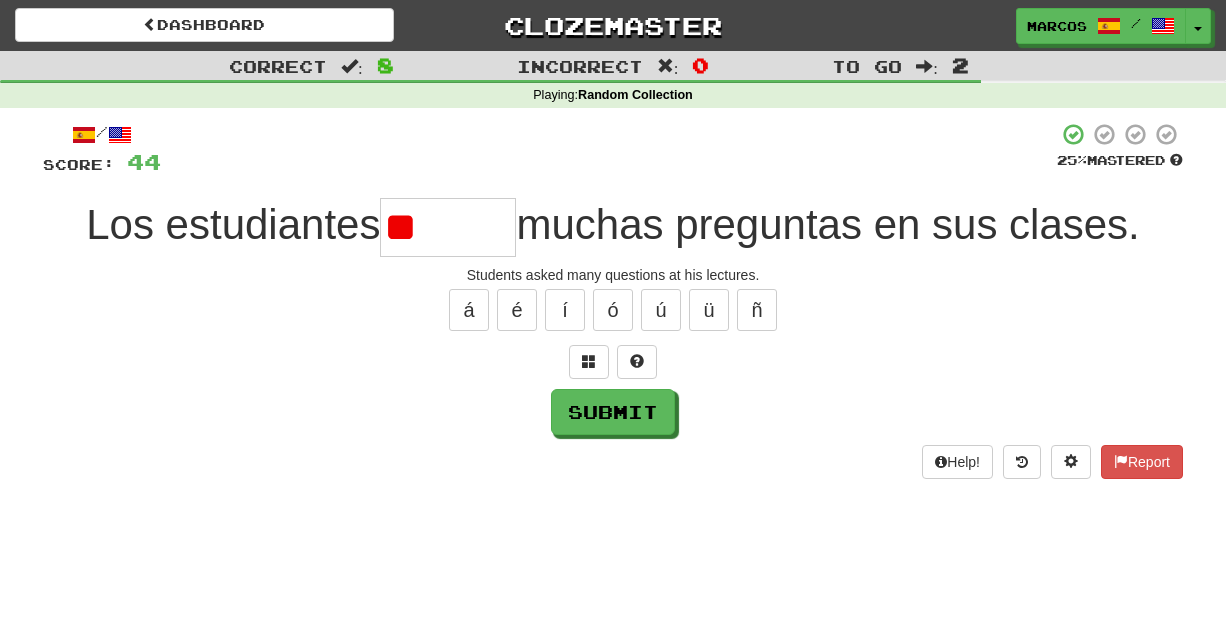 type on "*" 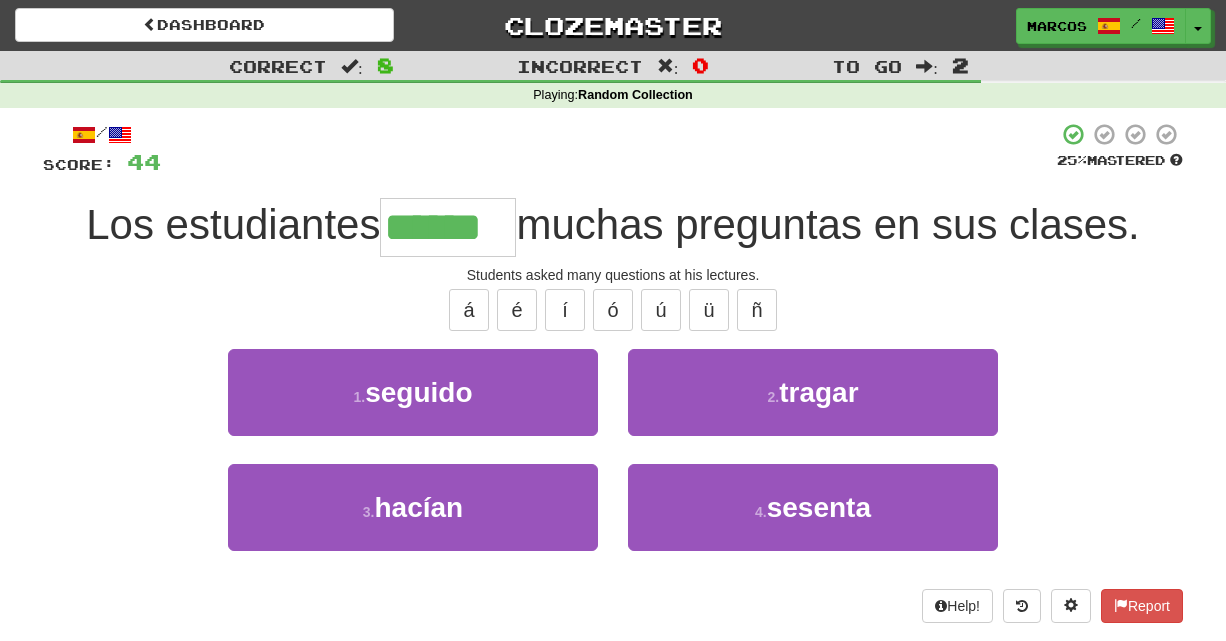 type on "******" 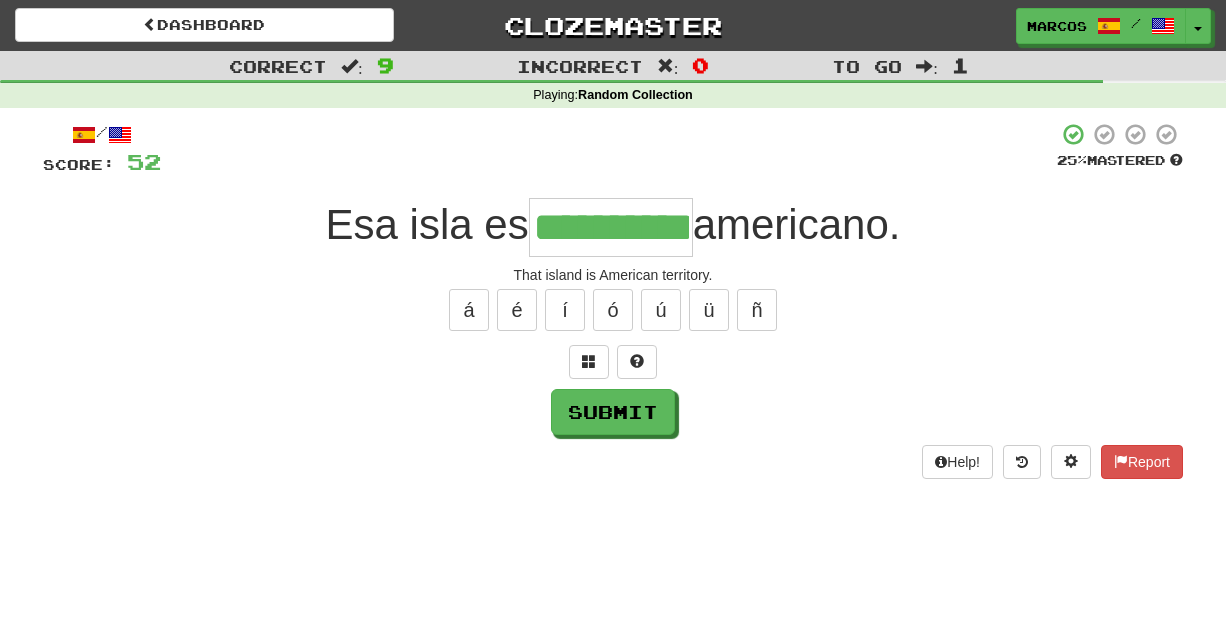 type on "**********" 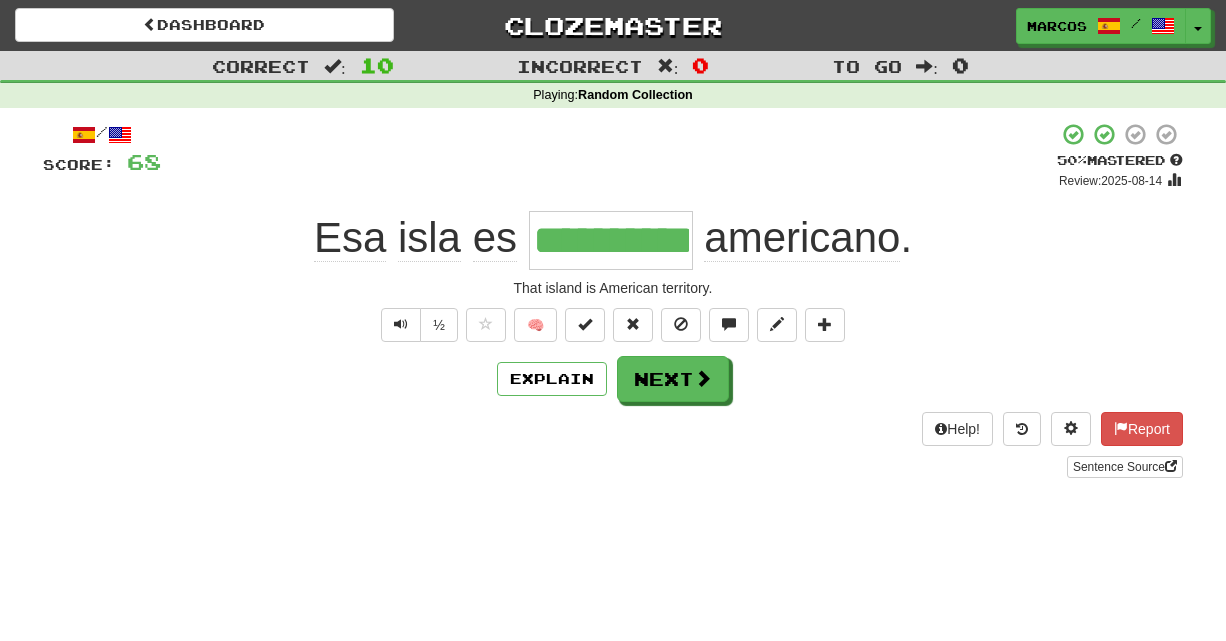 click on "+ 16" at bounding box center [609, 156] 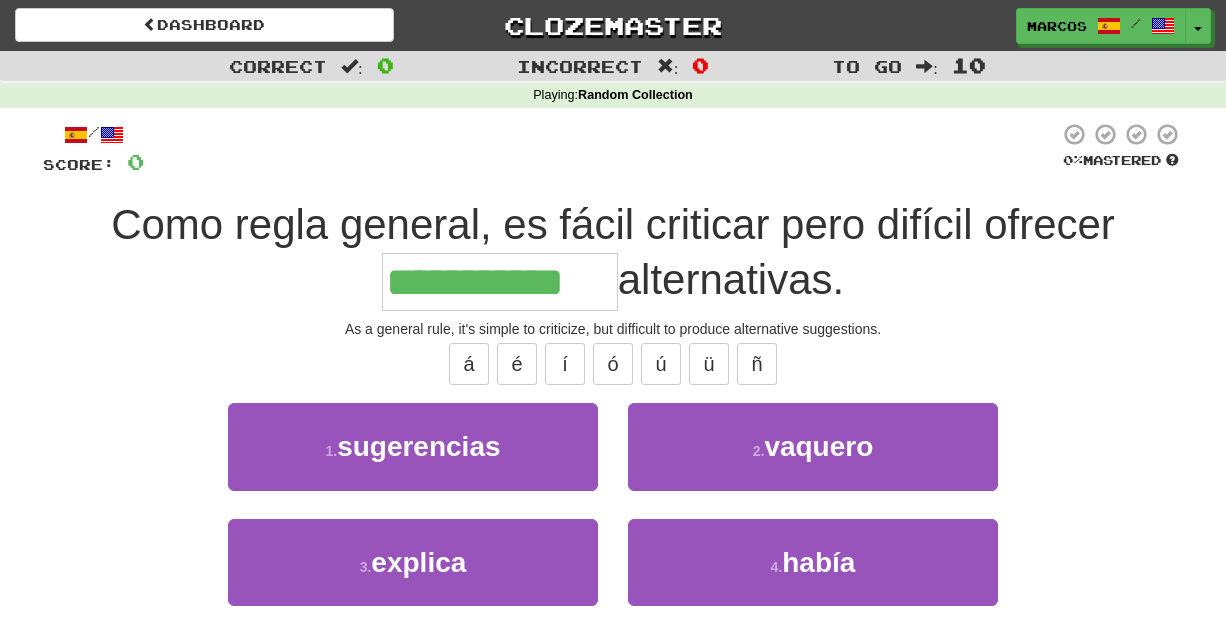 type on "**********" 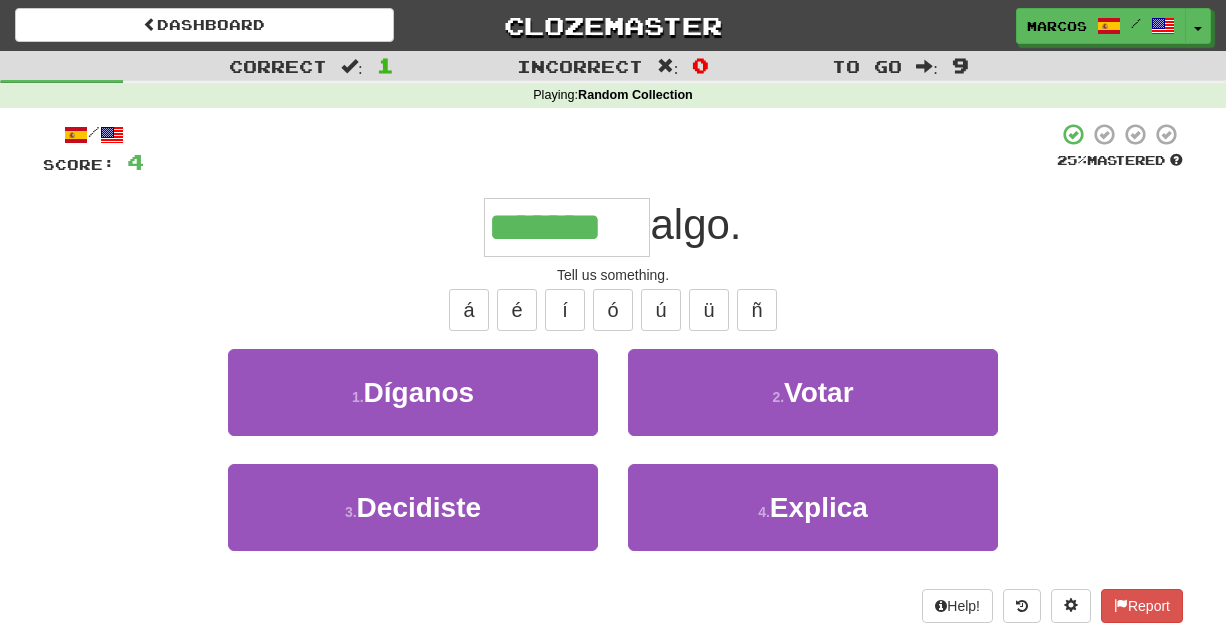 type on "*******" 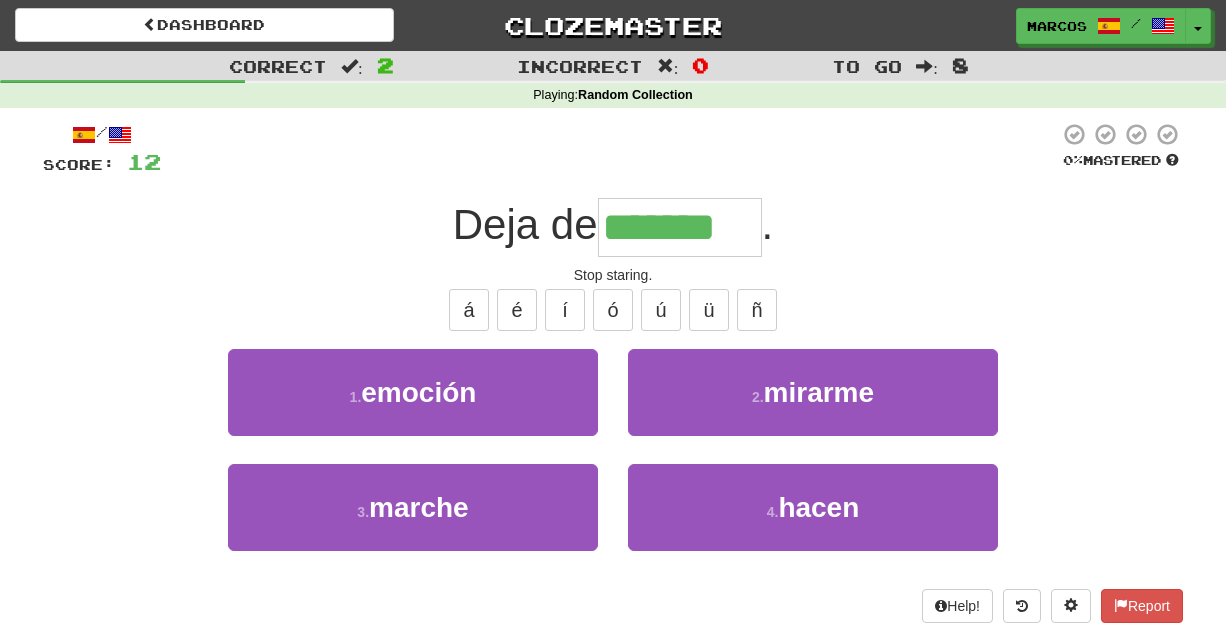 type on "*******" 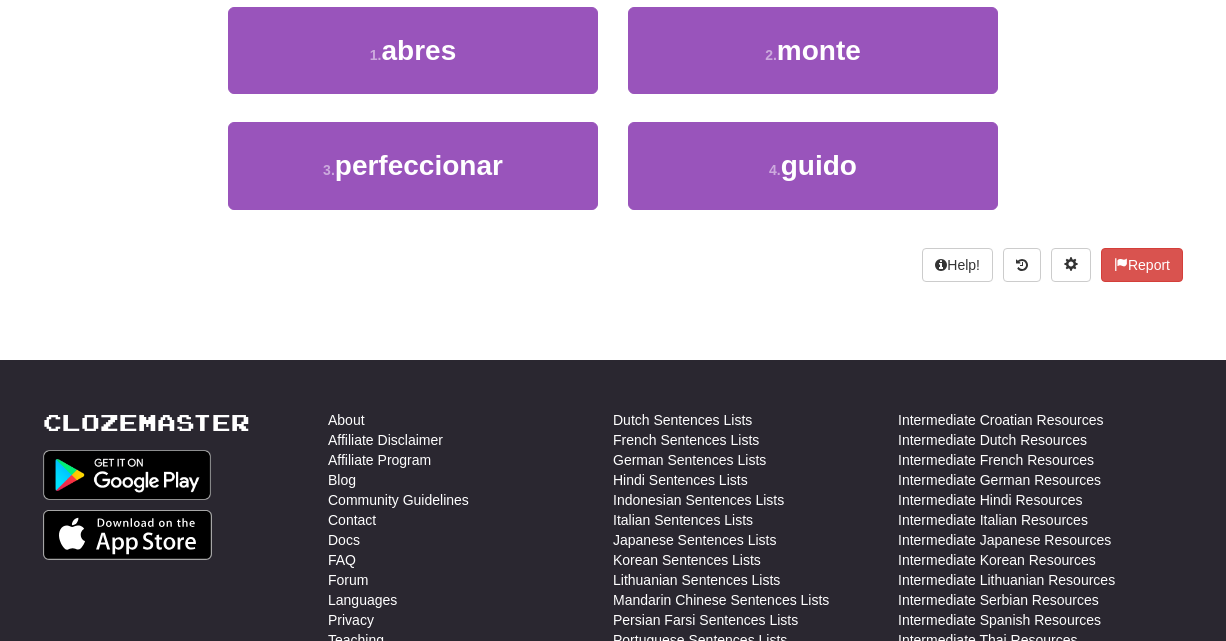 scroll, scrollTop: 312, scrollLeft: 0, axis: vertical 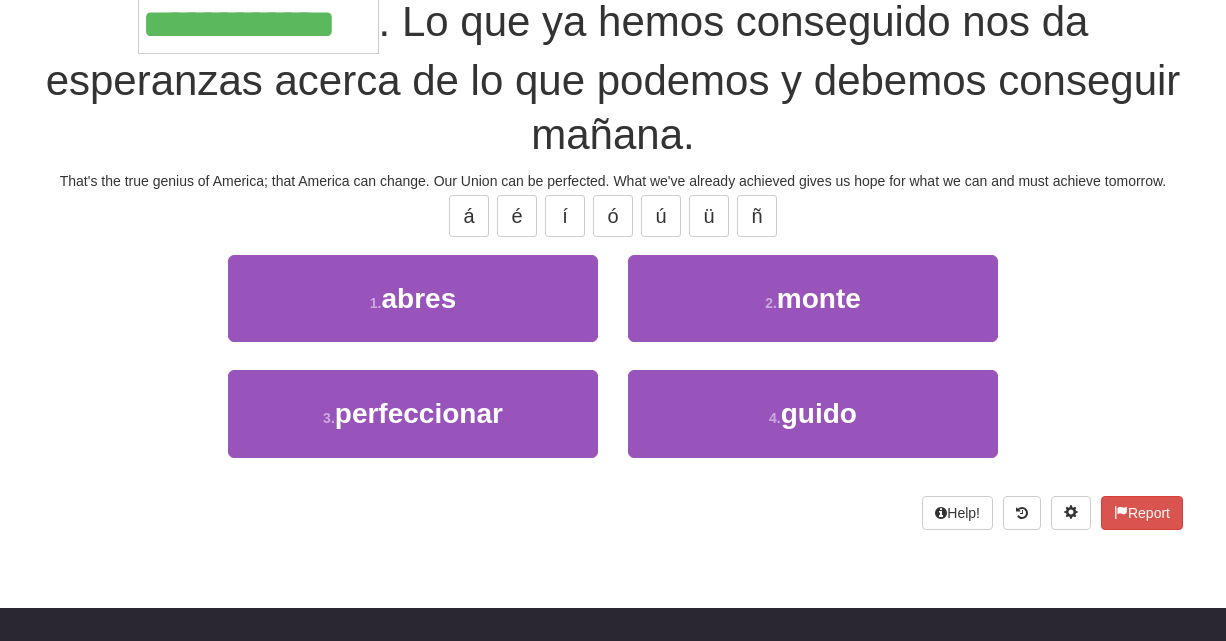 type on "**********" 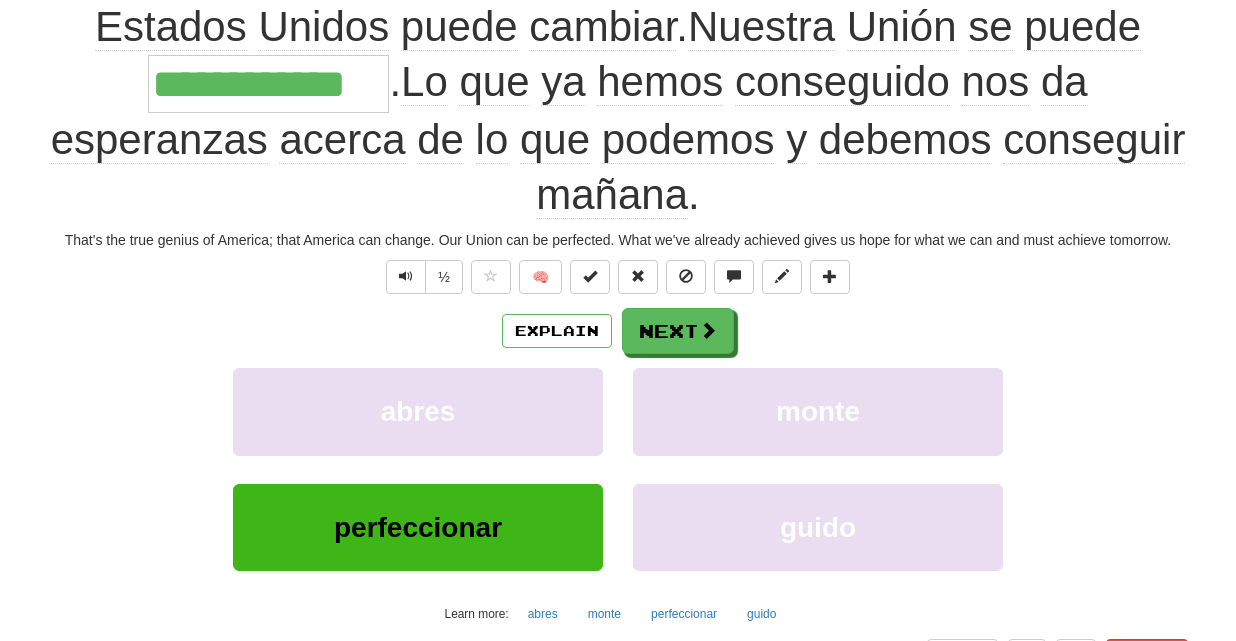 scroll, scrollTop: 0, scrollLeft: 0, axis: both 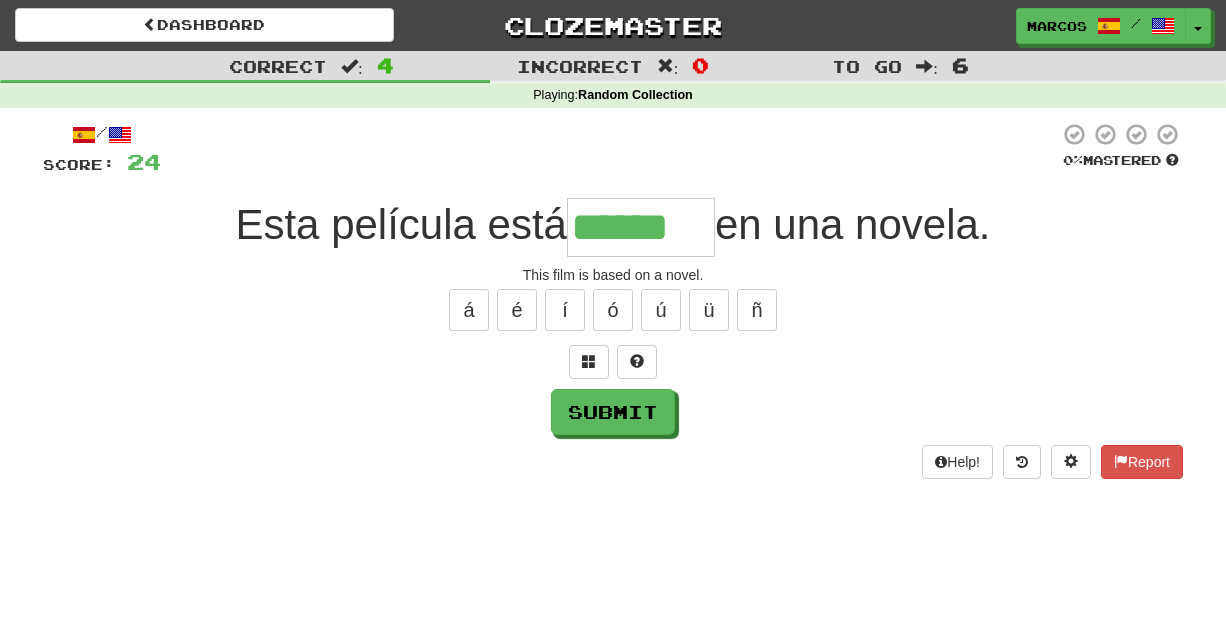 type on "******" 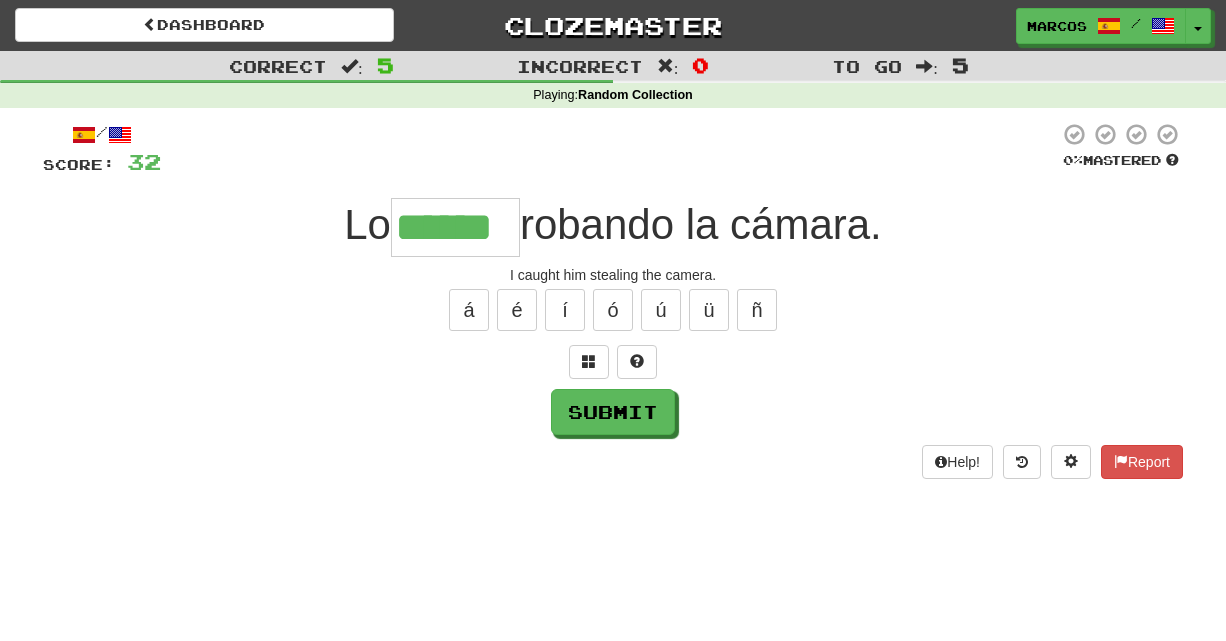 type on "******" 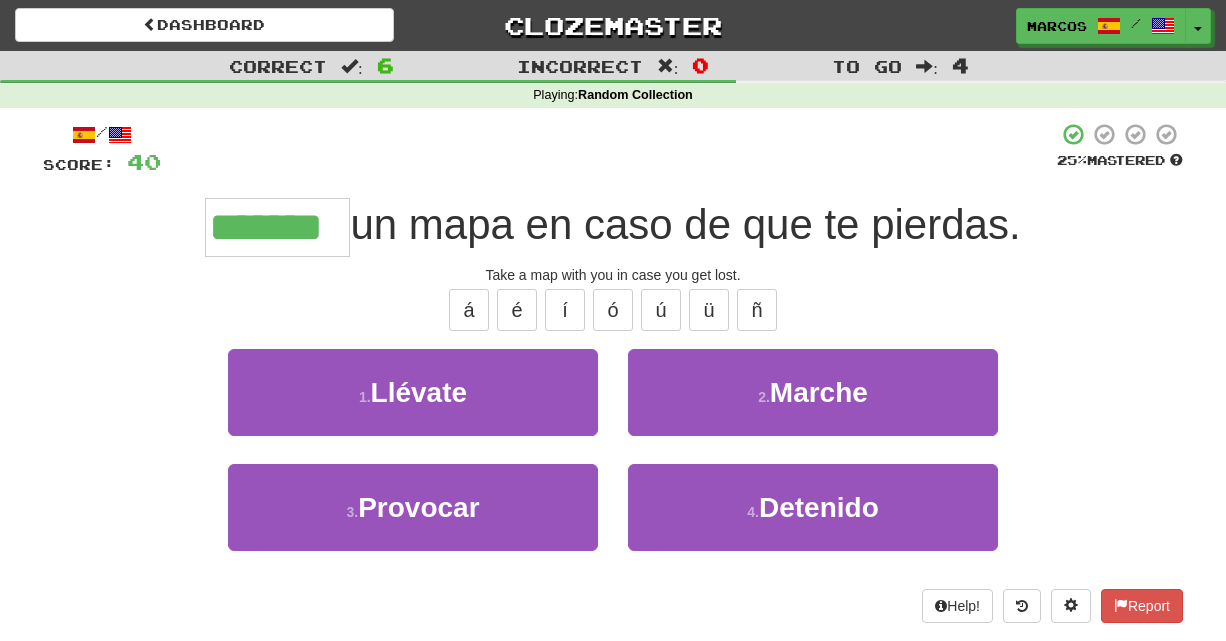 type on "*******" 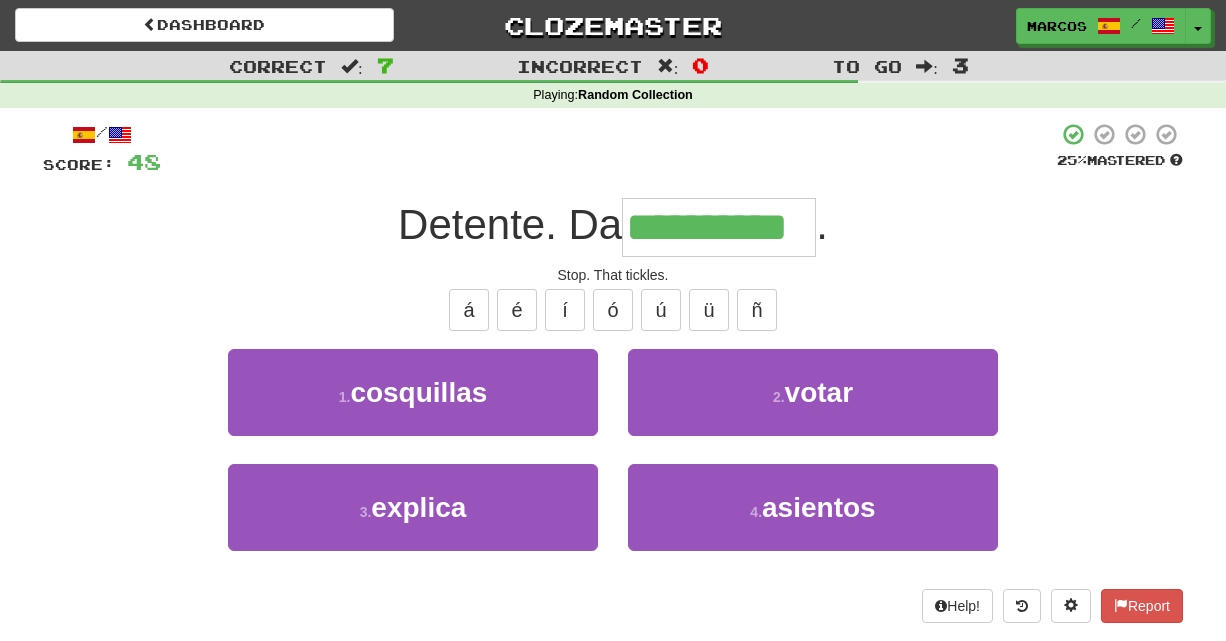 type on "**********" 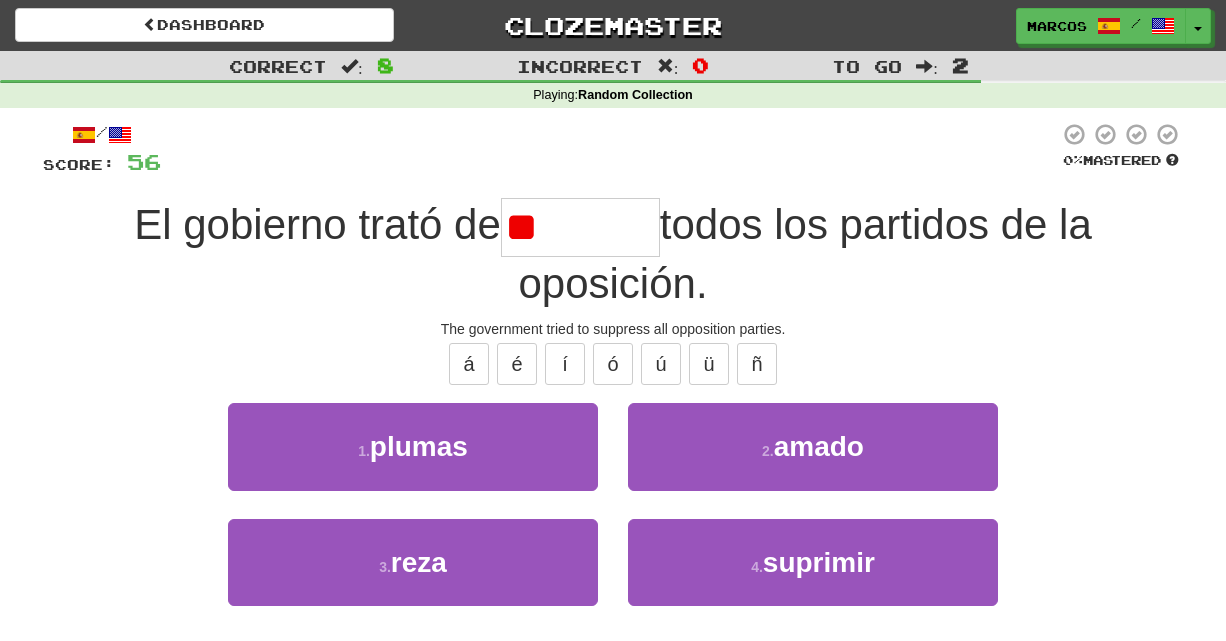type on "*" 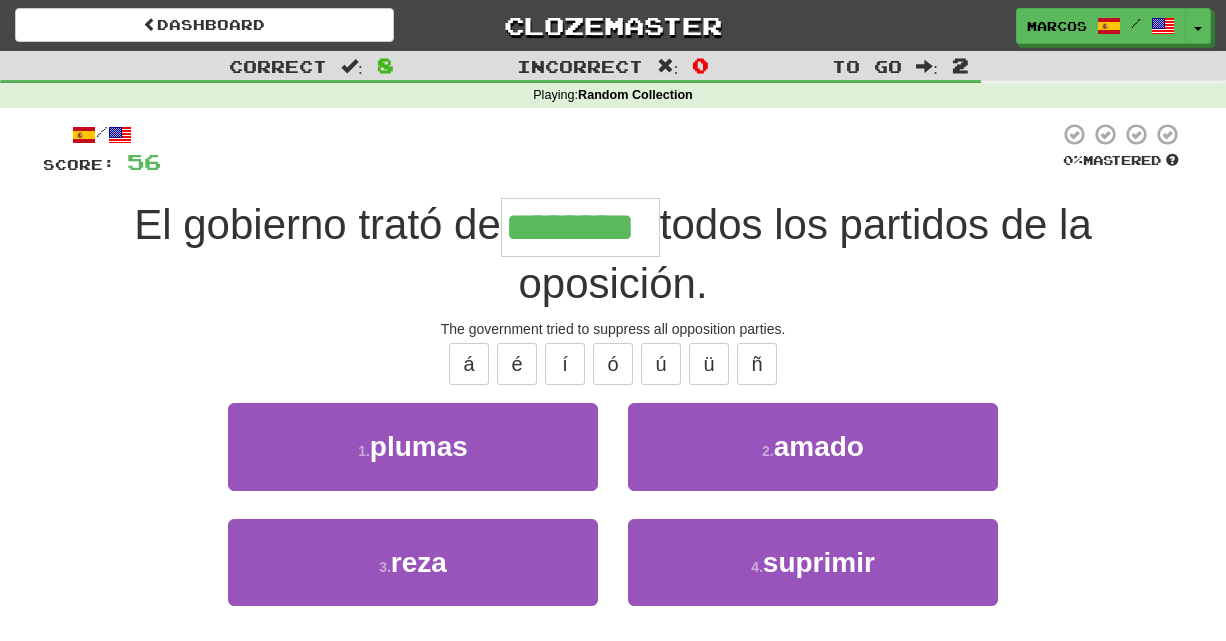 type on "********" 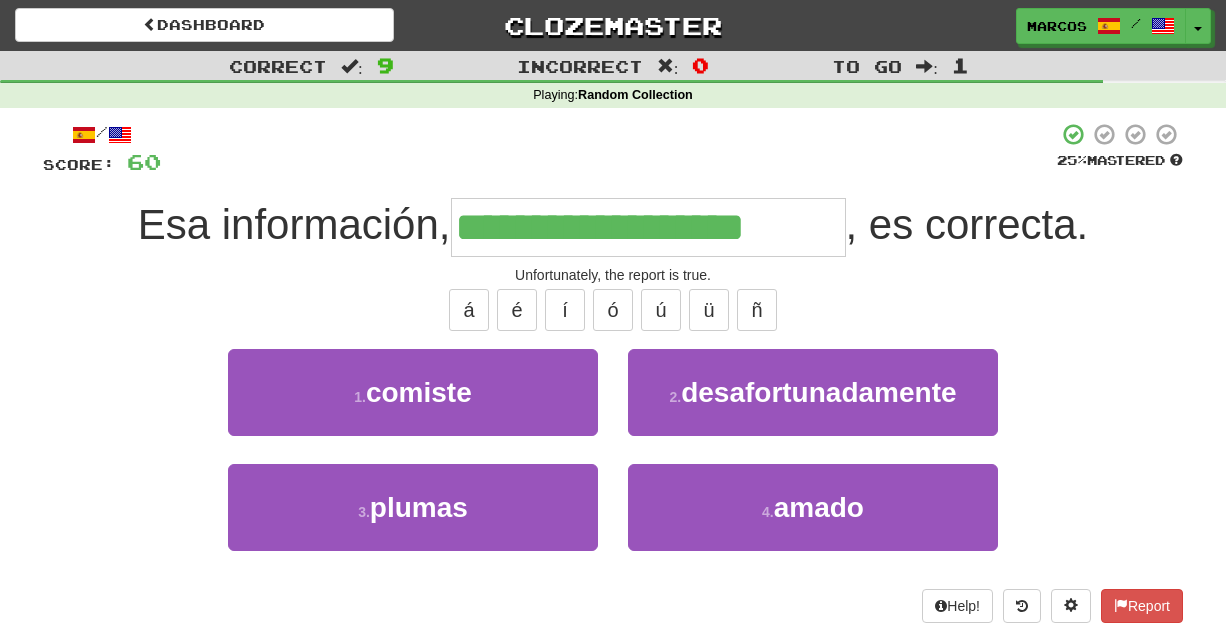type on "**********" 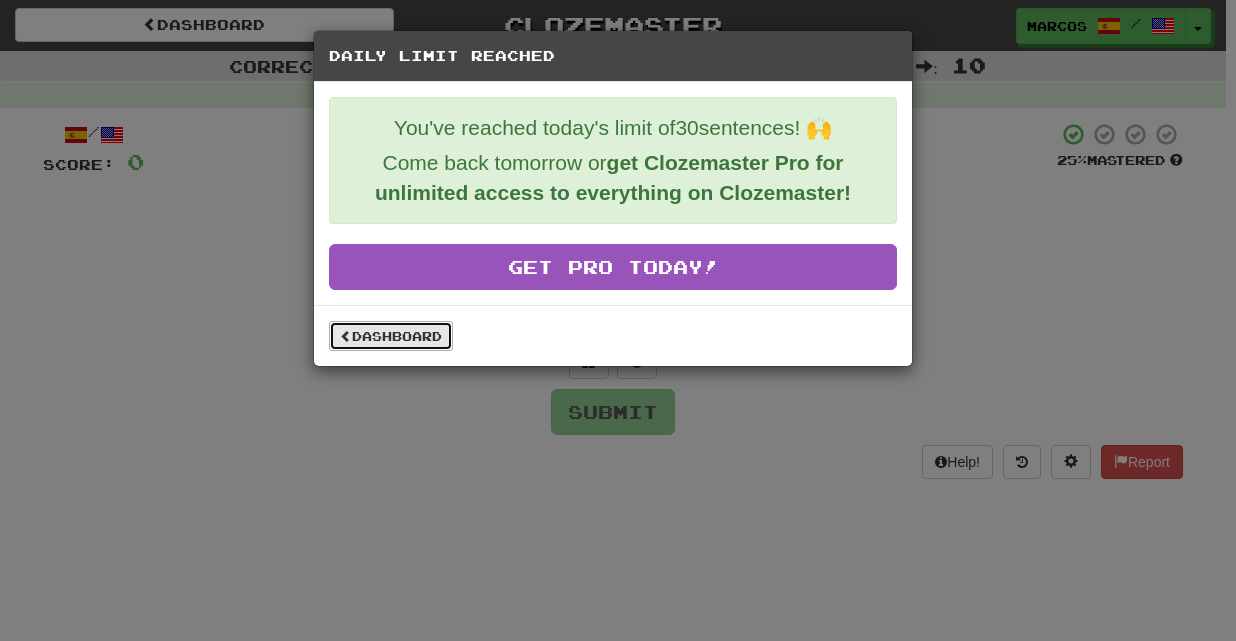 click on "Dashboard" at bounding box center [391, 336] 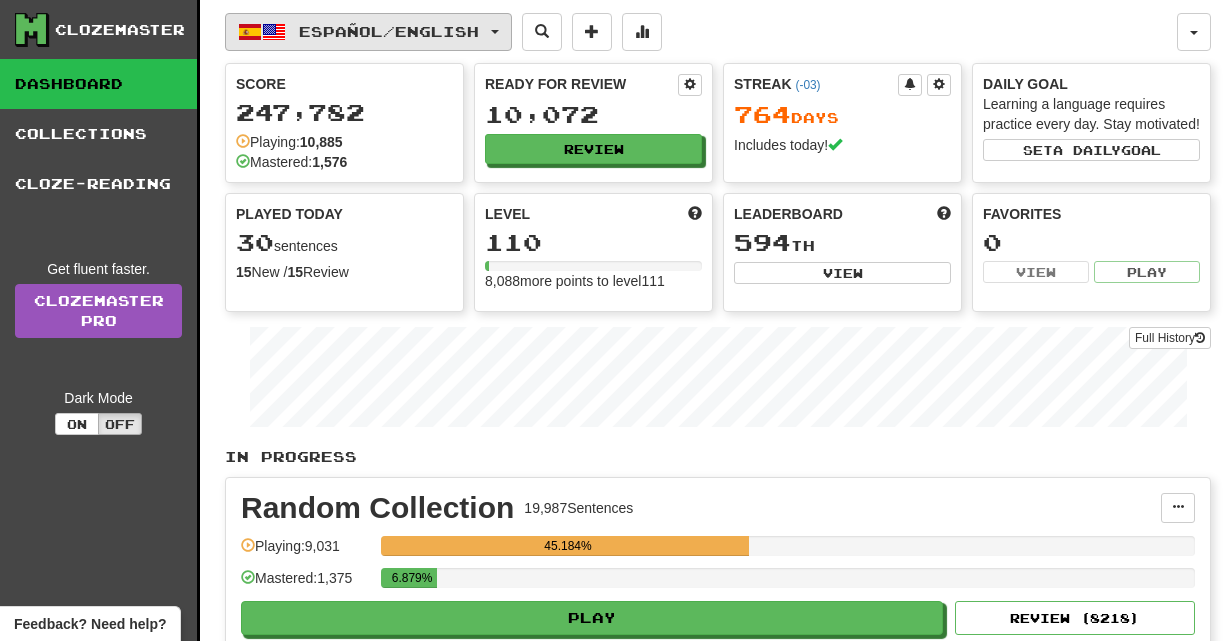 scroll, scrollTop: 0, scrollLeft: 0, axis: both 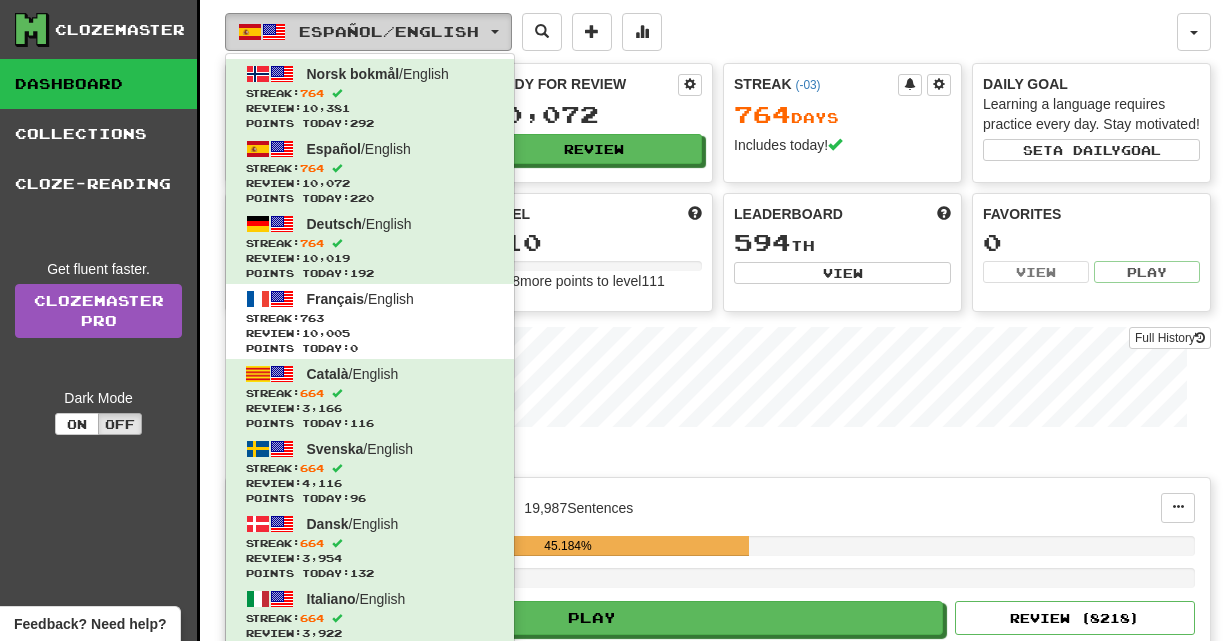 type 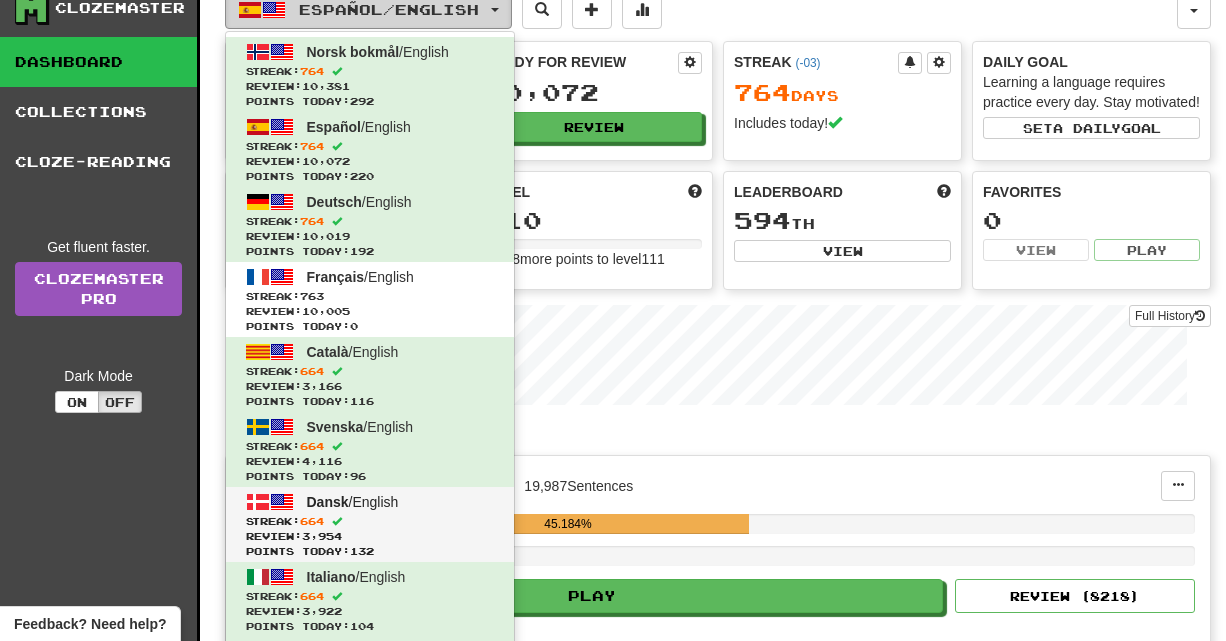 scroll, scrollTop: 0, scrollLeft: 0, axis: both 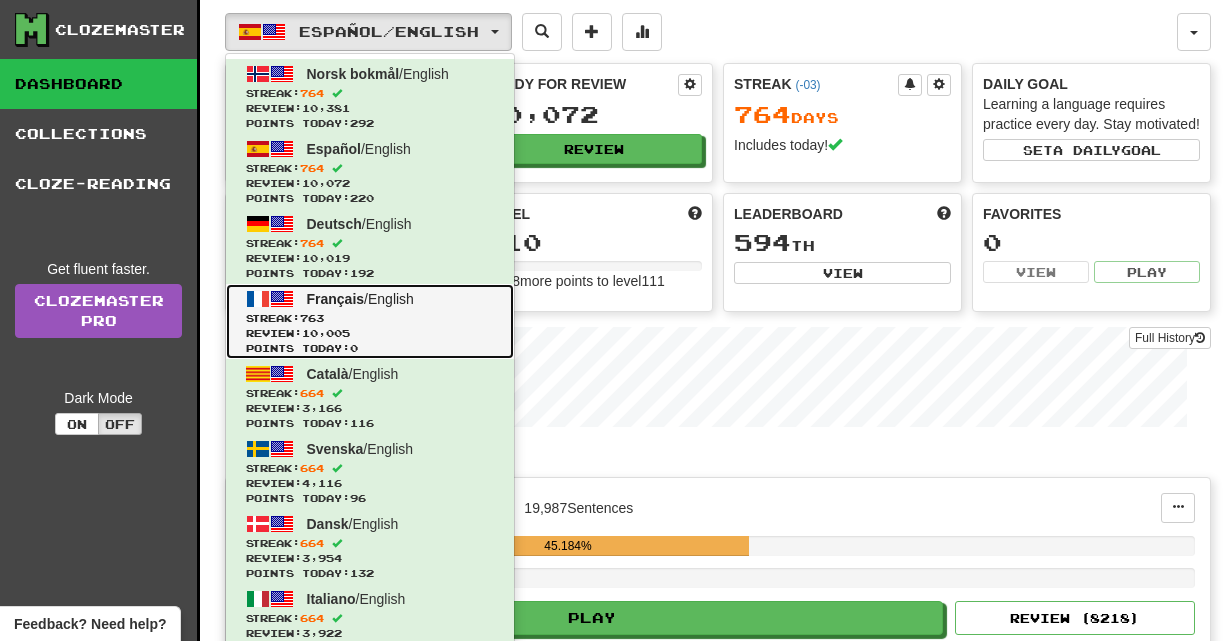 click on "Review:  10,005" at bounding box center [370, 333] 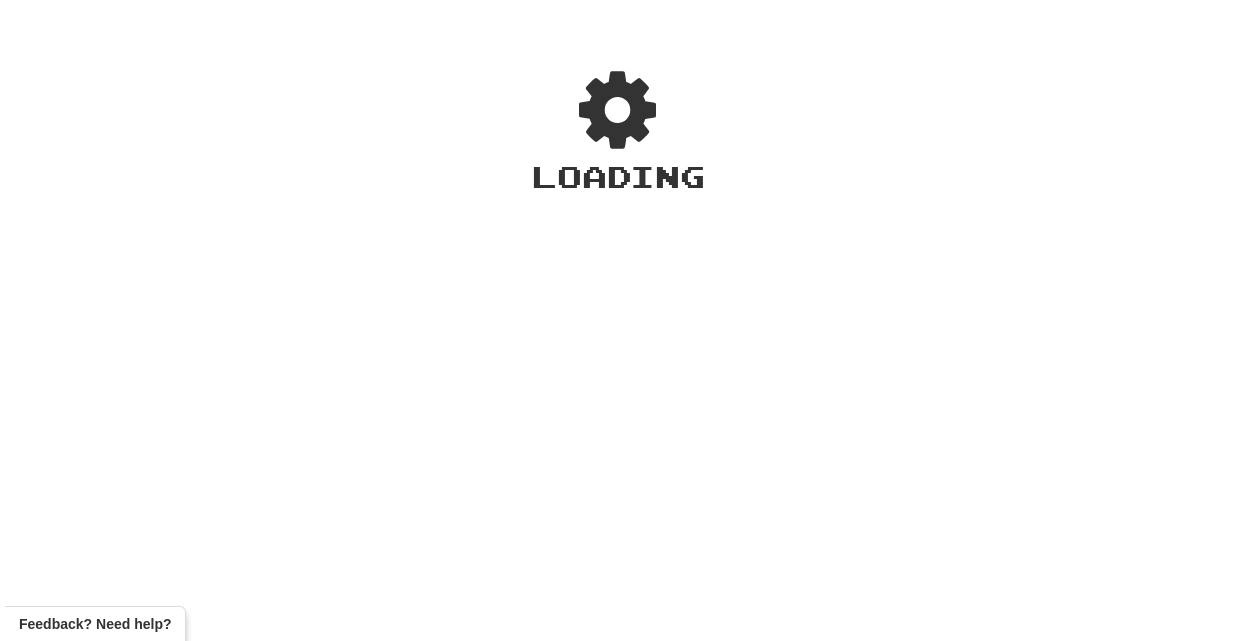 scroll, scrollTop: 0, scrollLeft: 0, axis: both 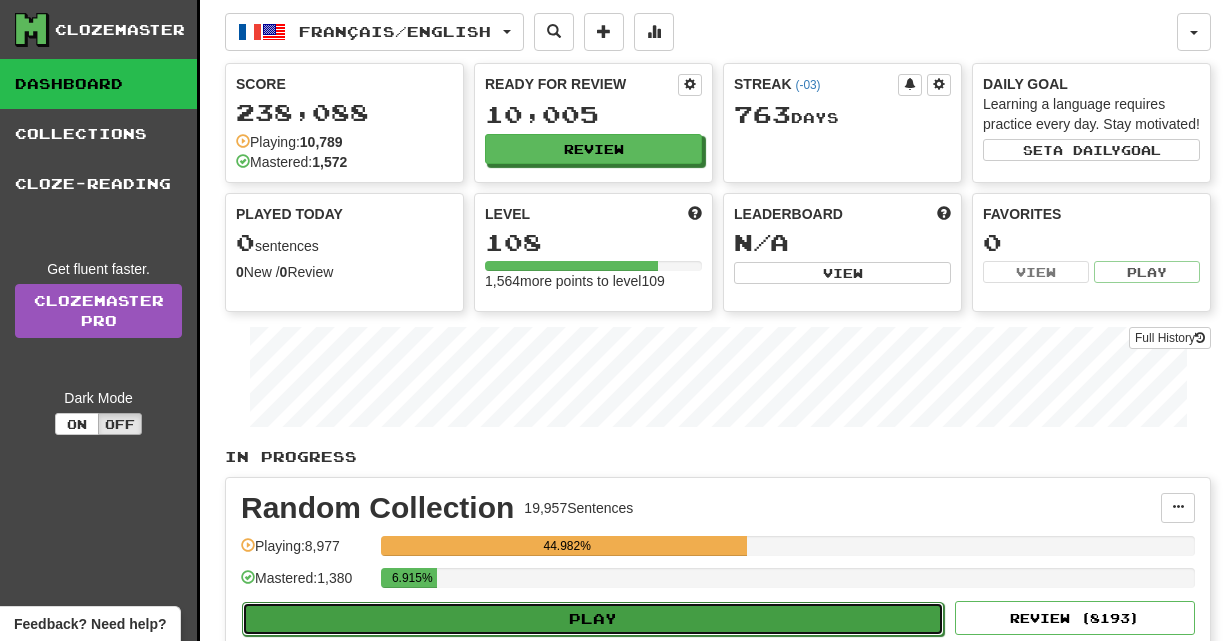 click on "Play" at bounding box center [593, 619] 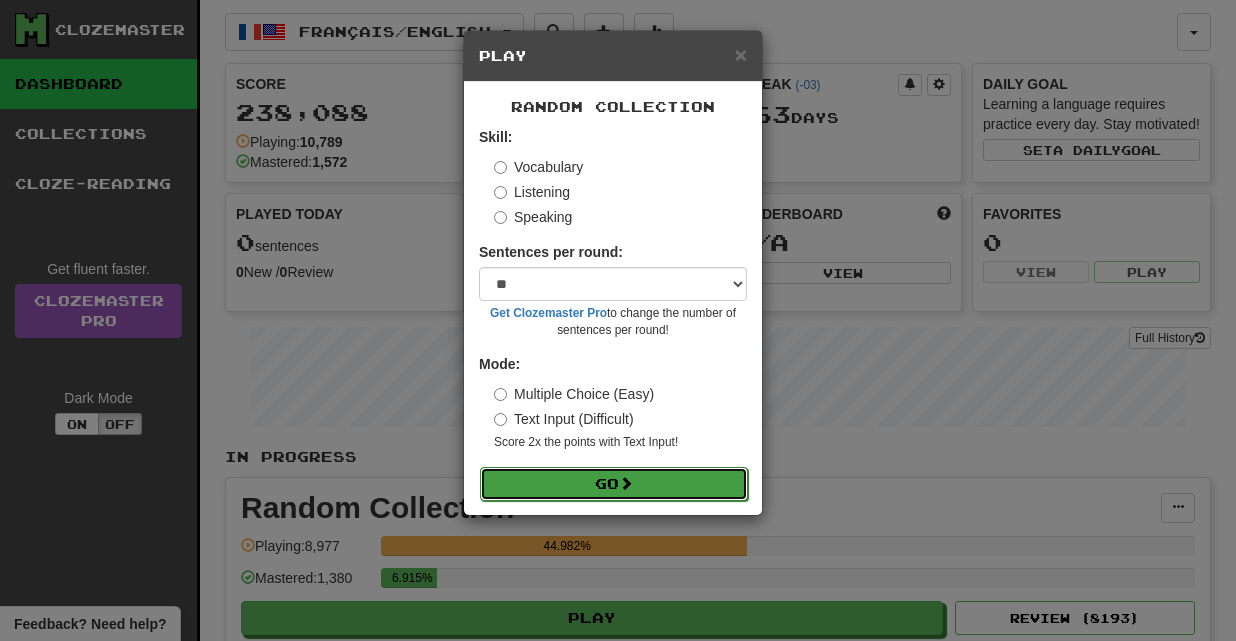 click on "Go" at bounding box center (614, 484) 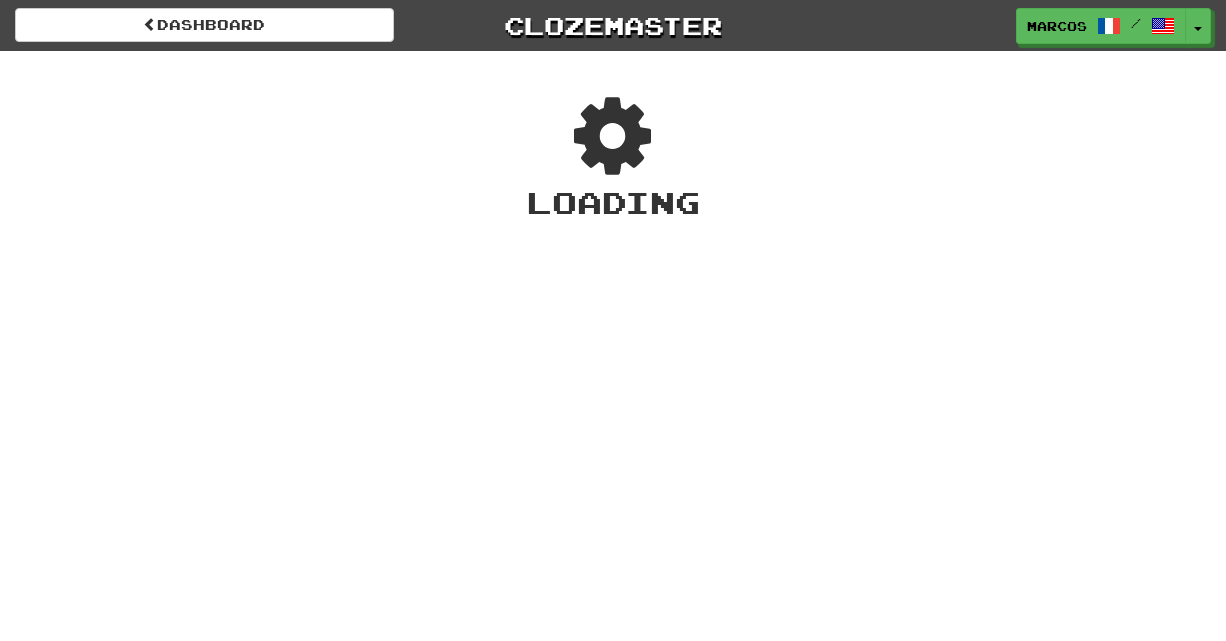 scroll, scrollTop: 0, scrollLeft: 0, axis: both 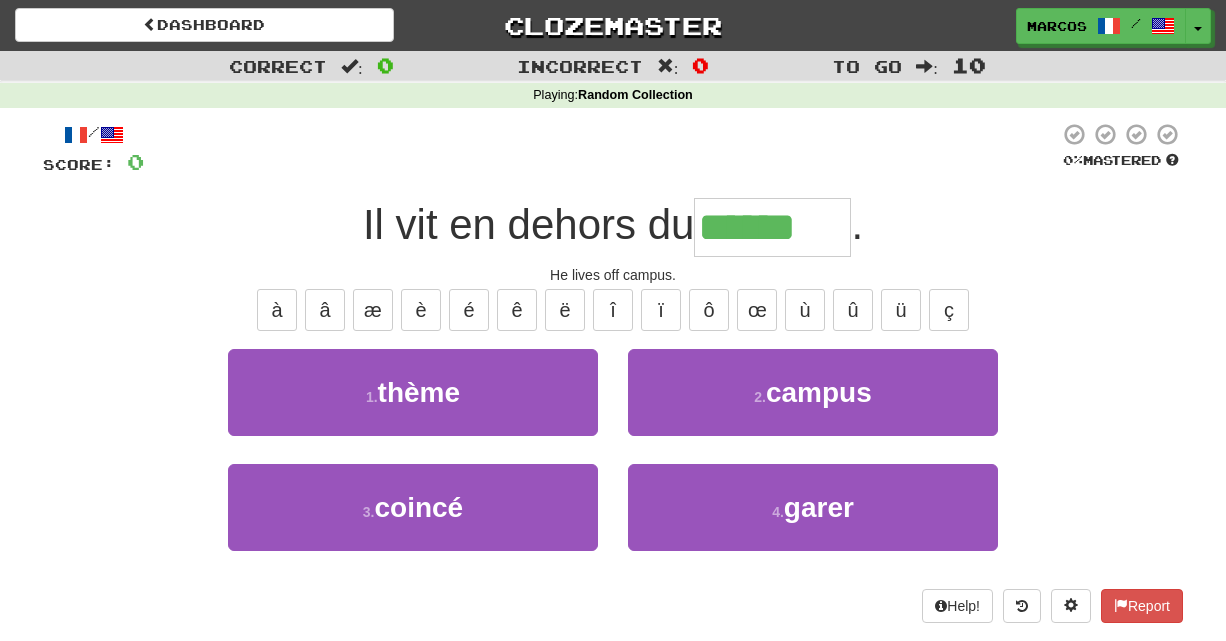 type on "******" 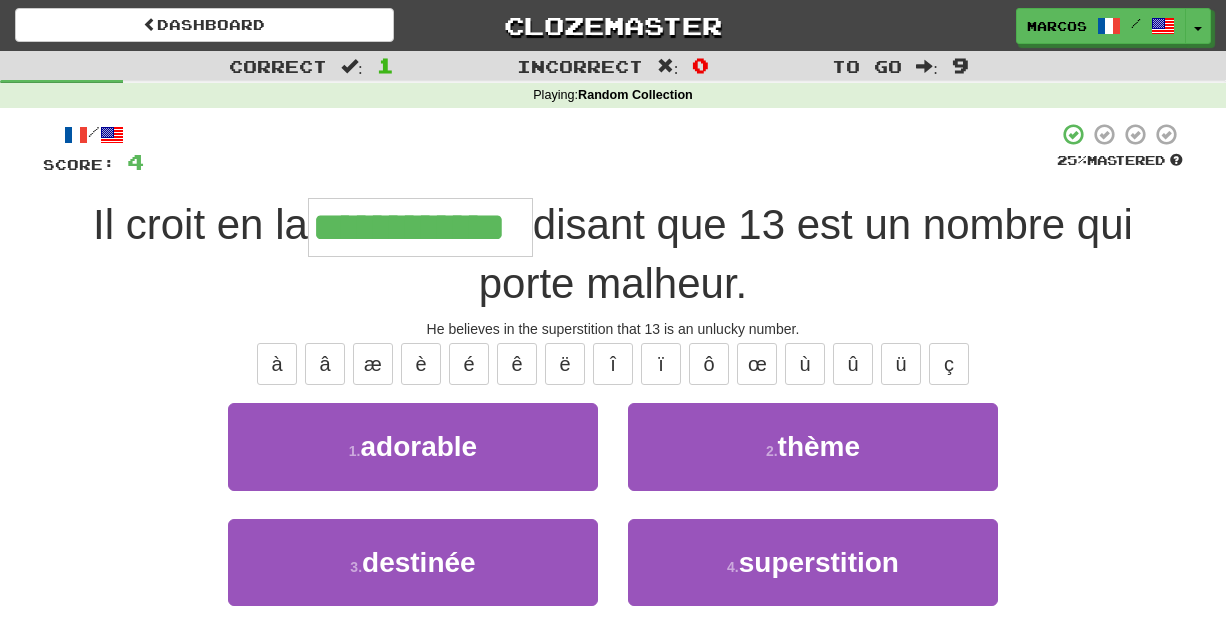 type on "**********" 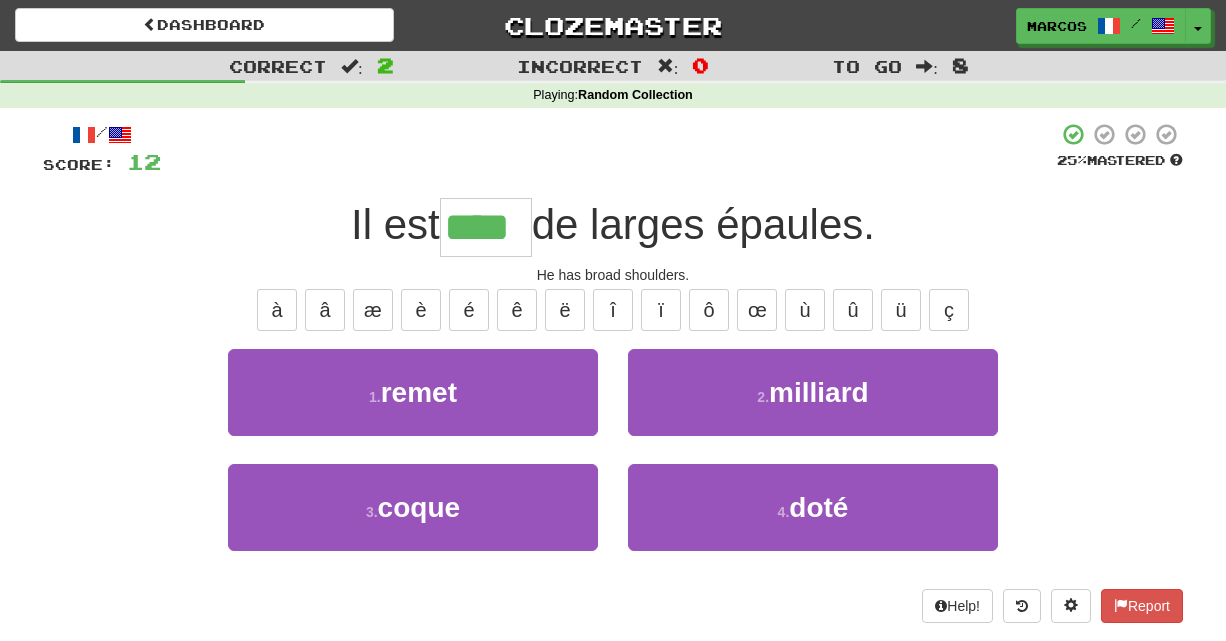 type on "****" 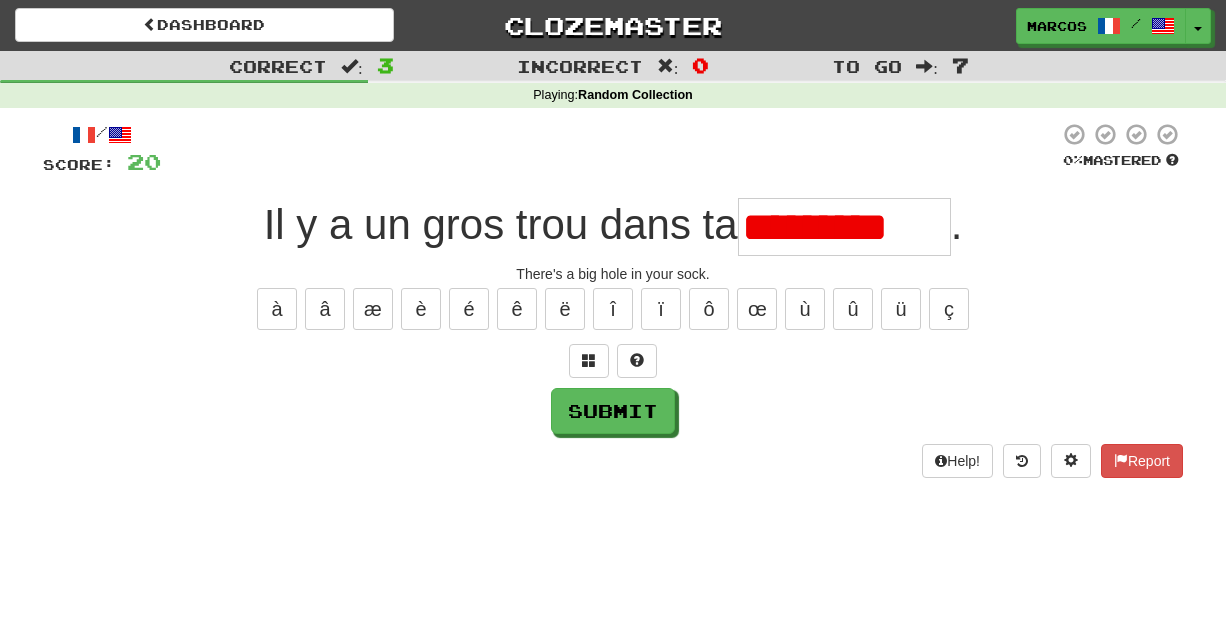 scroll, scrollTop: 0, scrollLeft: 0, axis: both 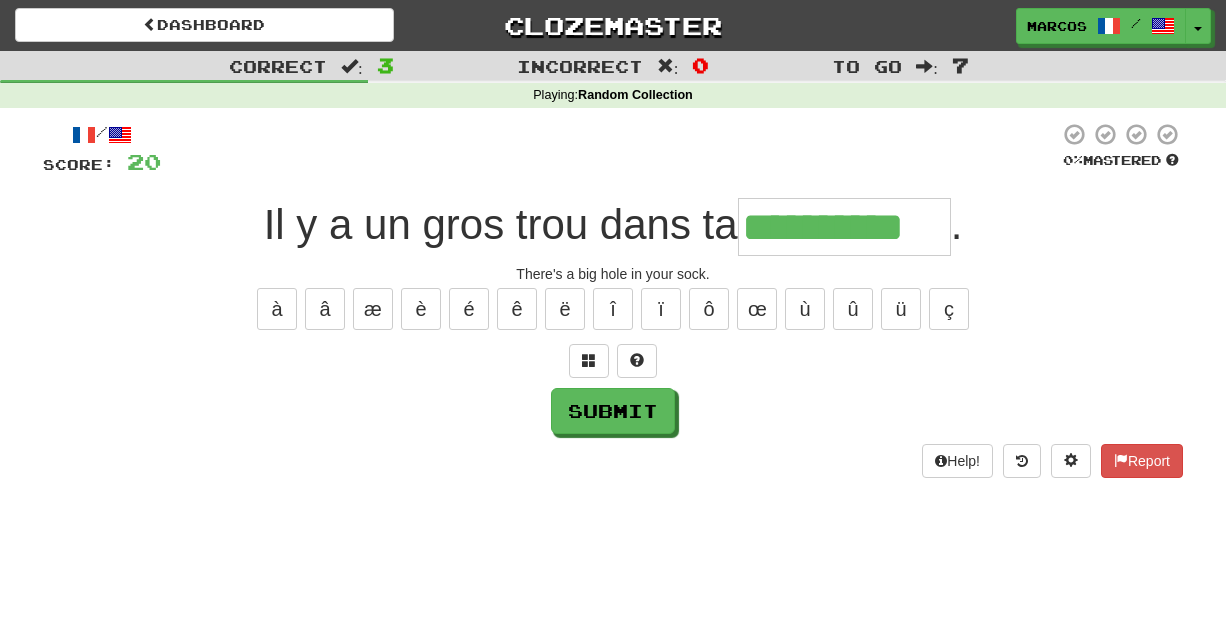 type on "**********" 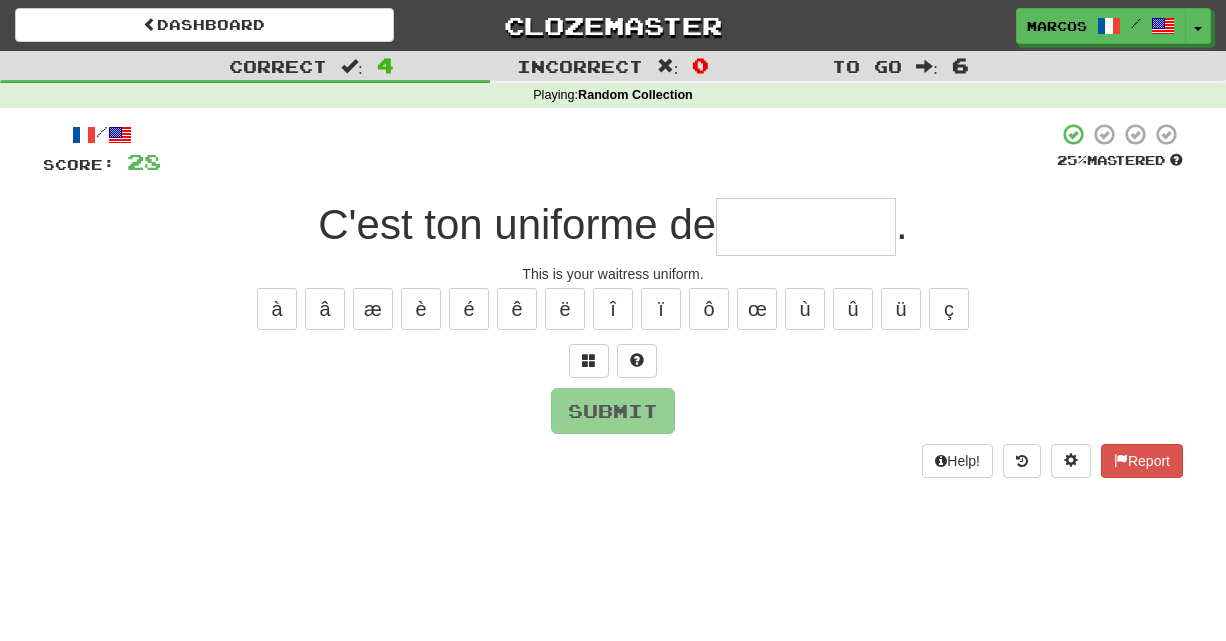 type on "*" 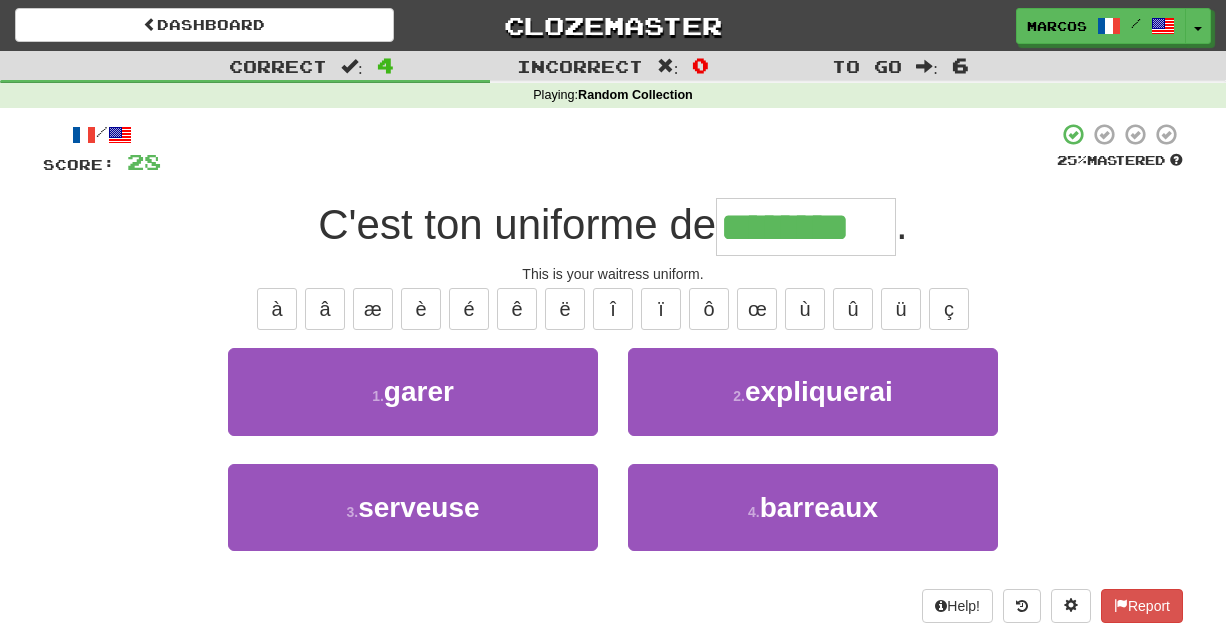 type on "********" 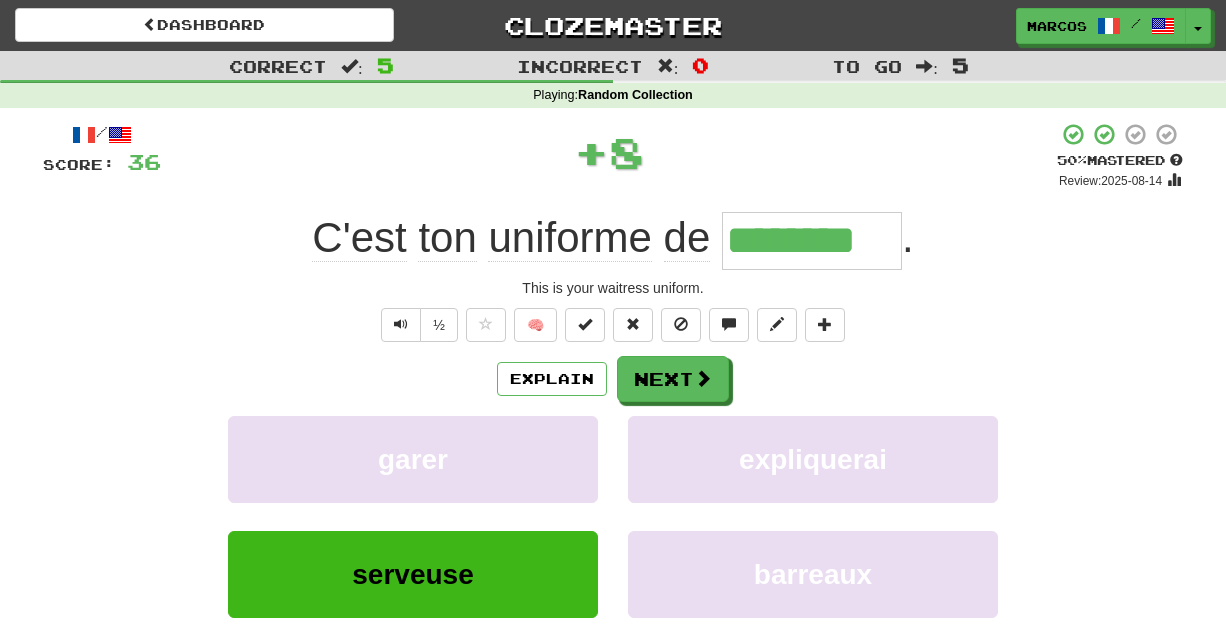 click on "+ 8" at bounding box center [609, 156] 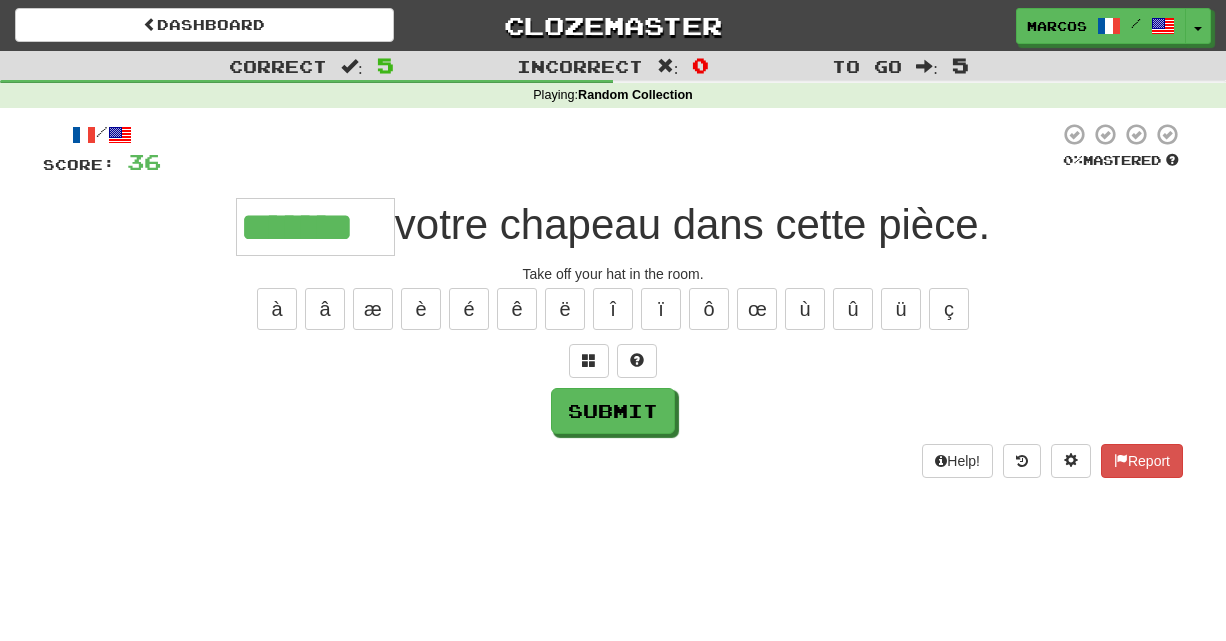 type on "*******" 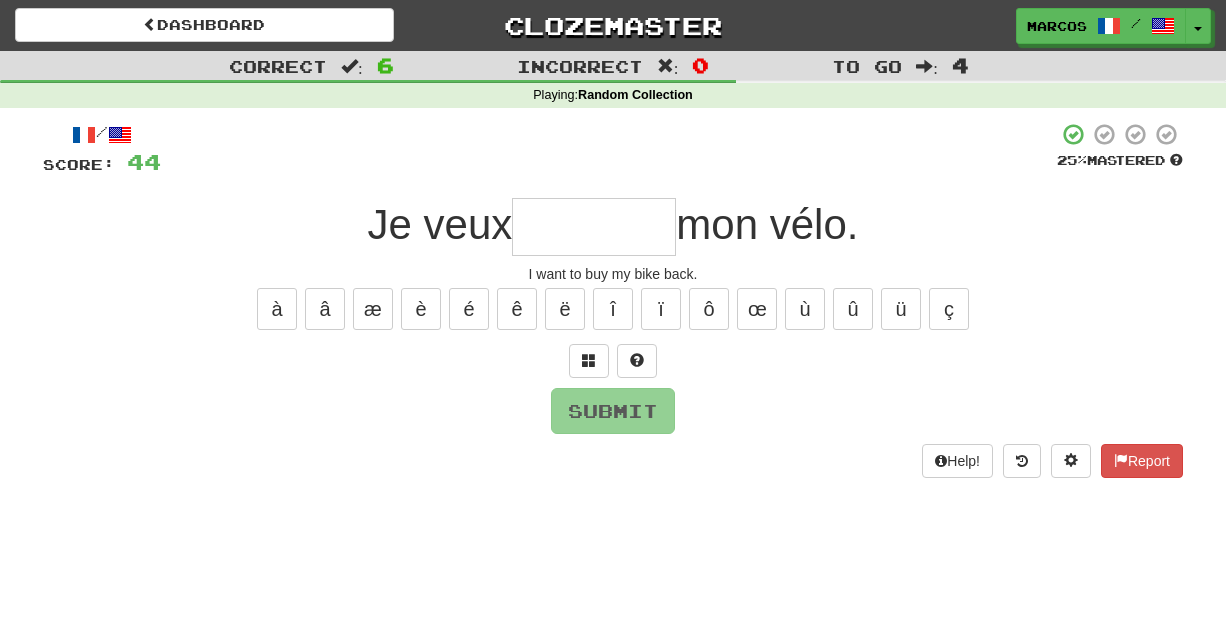 type on "*" 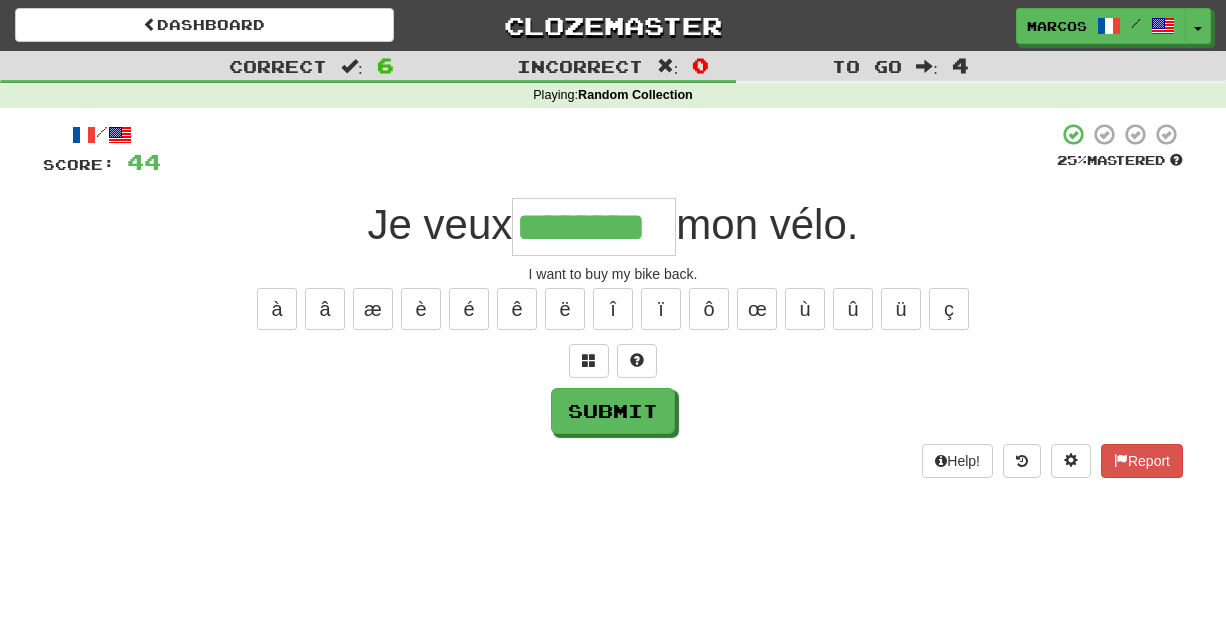 type on "********" 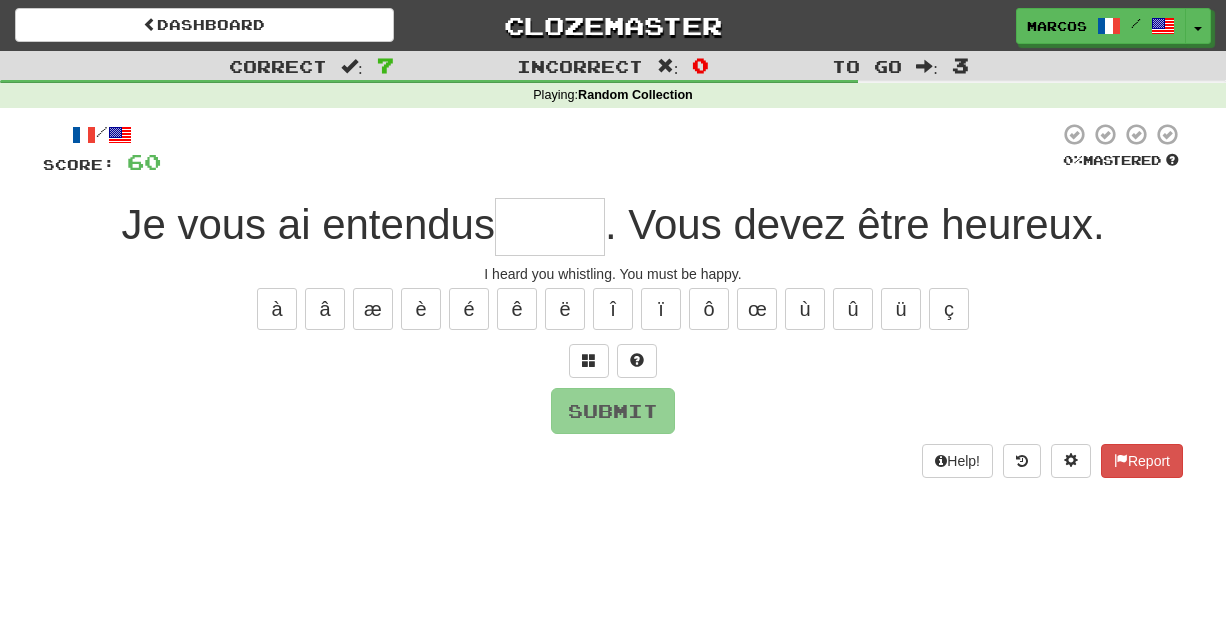type on "*" 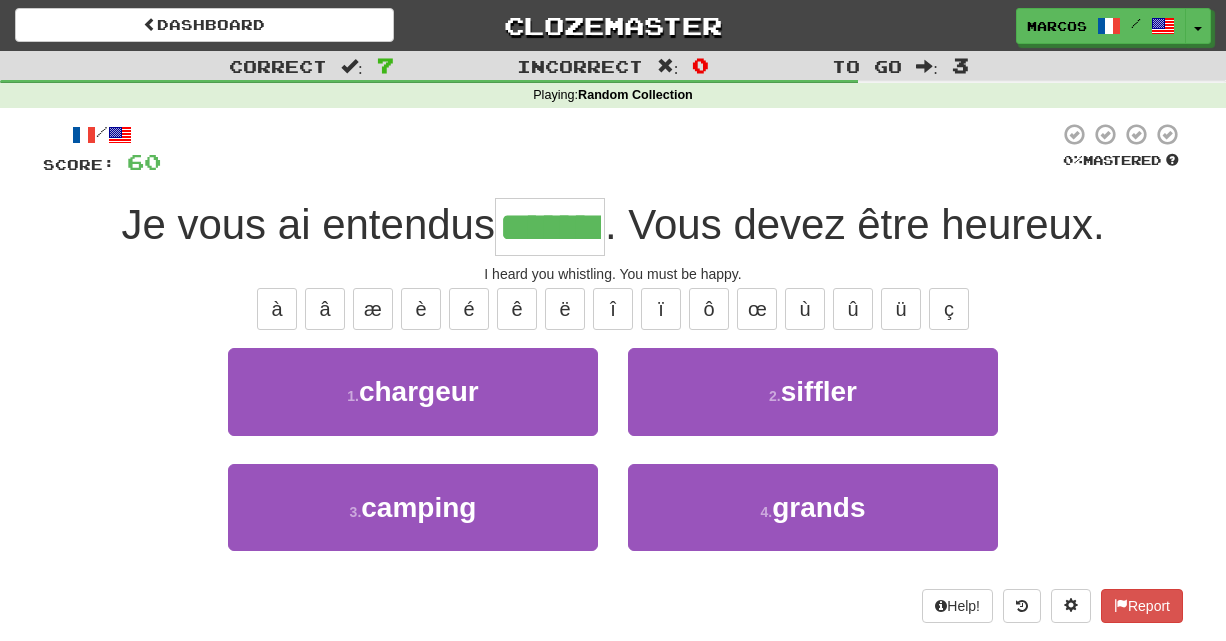 type on "*******" 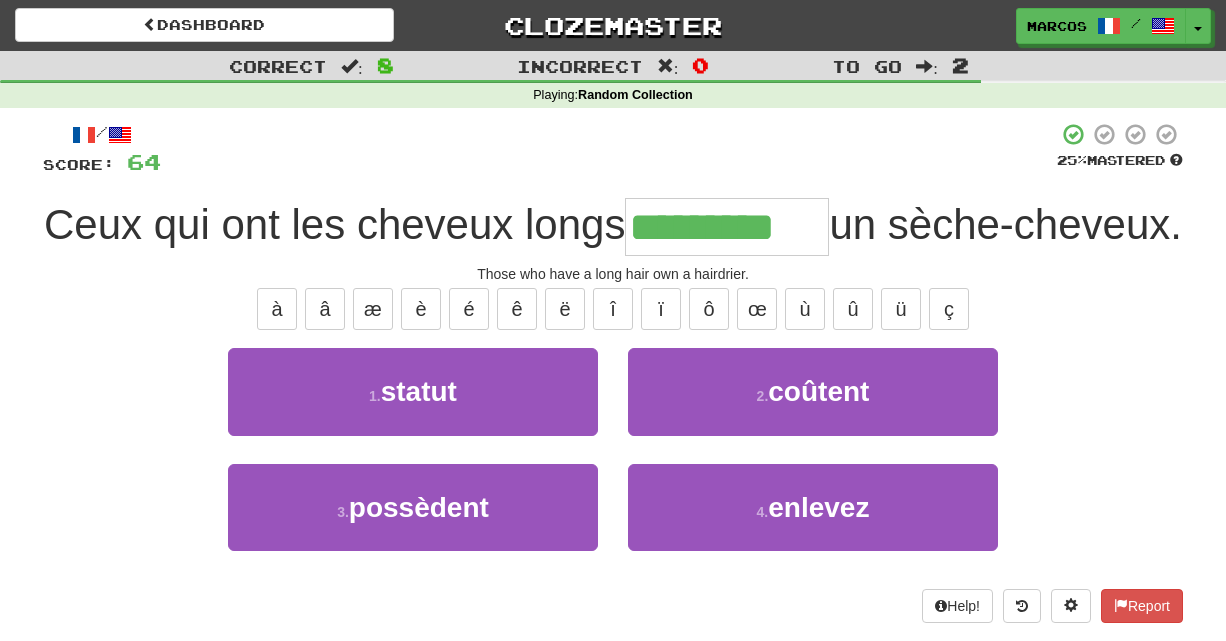 type on "*********" 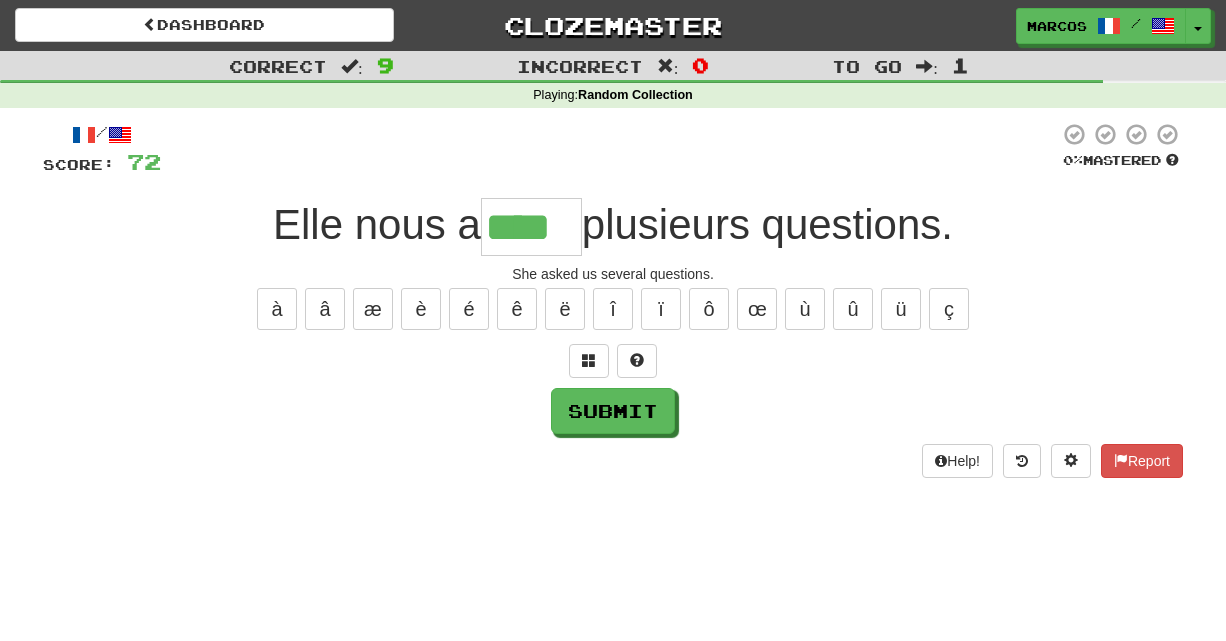 type on "****" 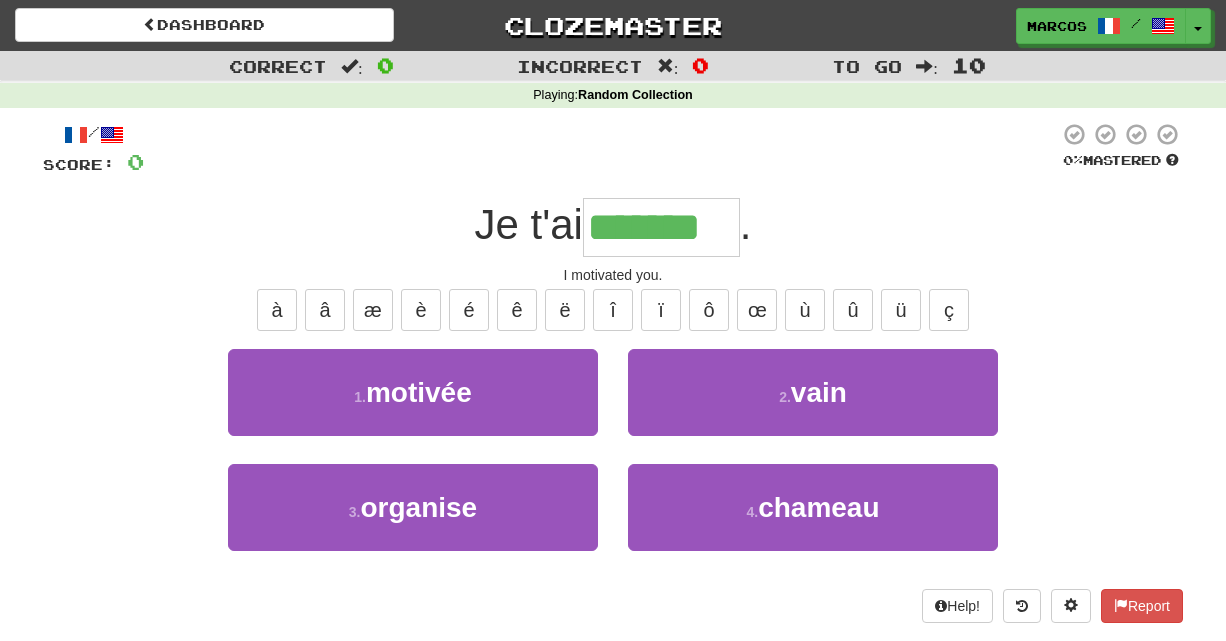 type on "*******" 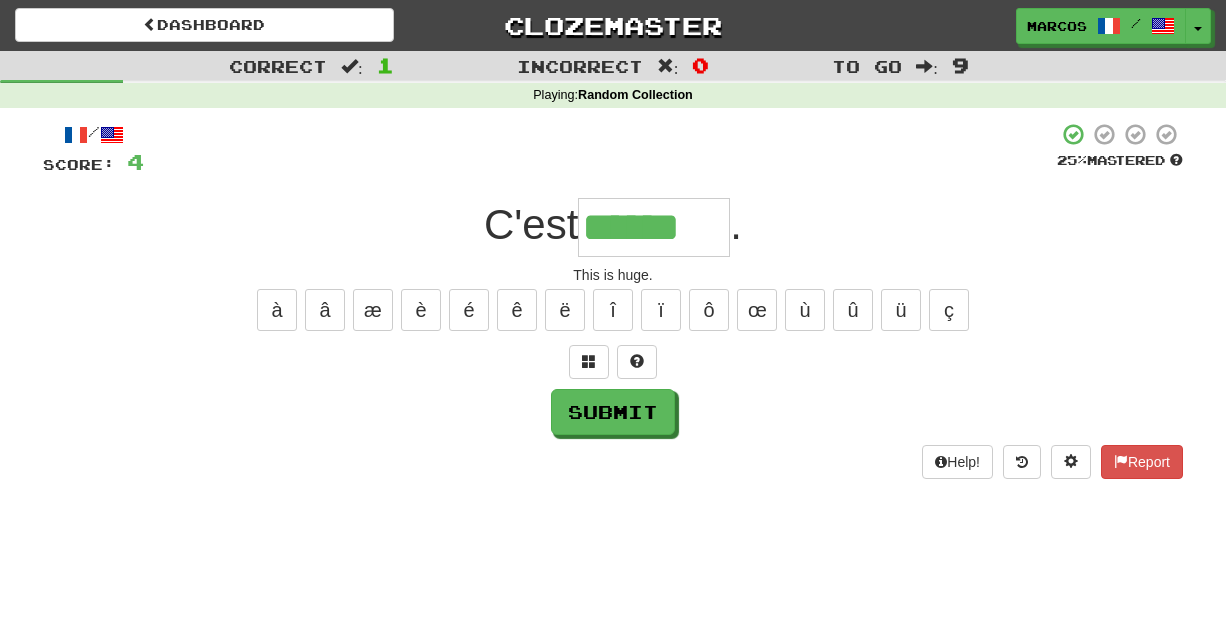 type on "******" 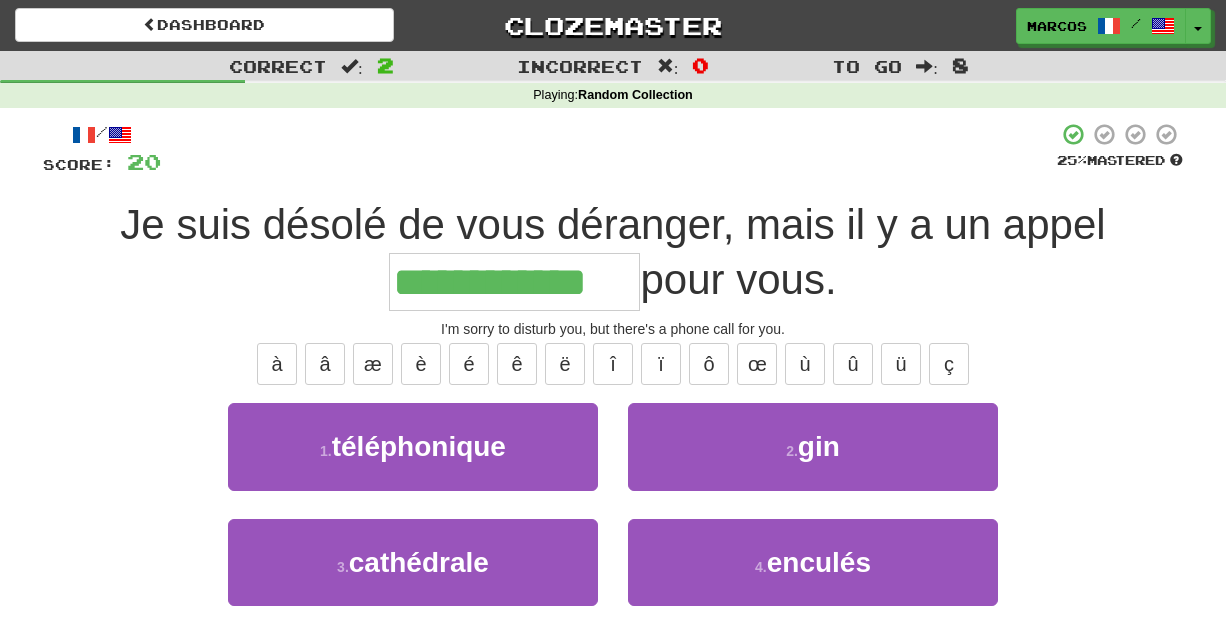 type on "**********" 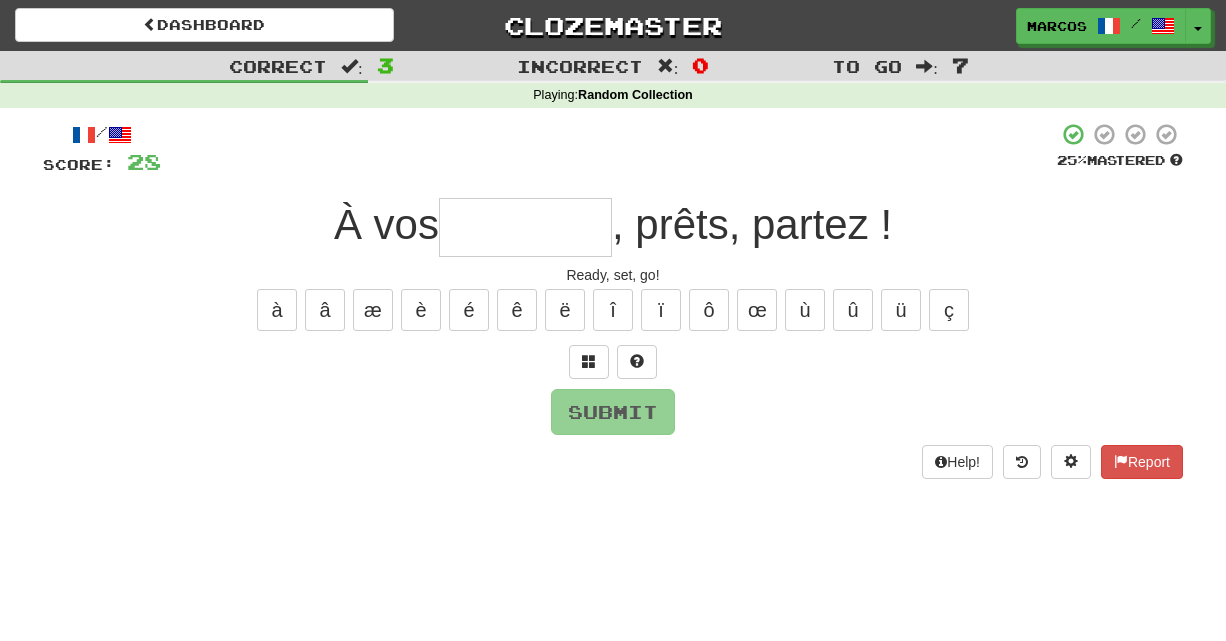 type on "*" 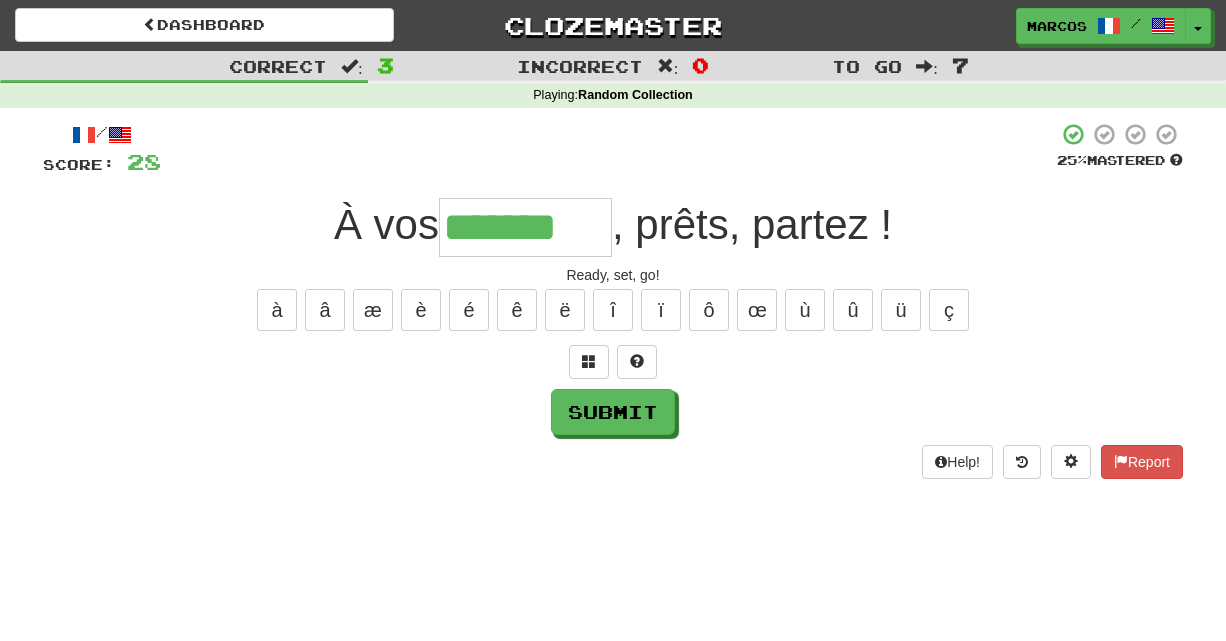 type on "*******" 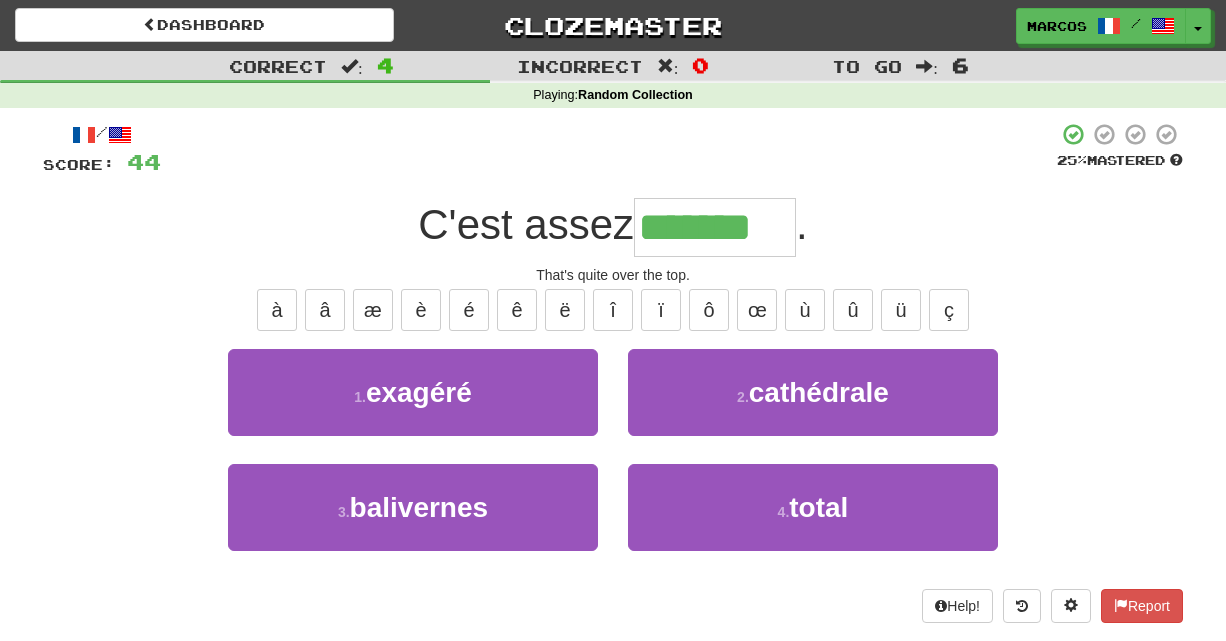 type on "*******" 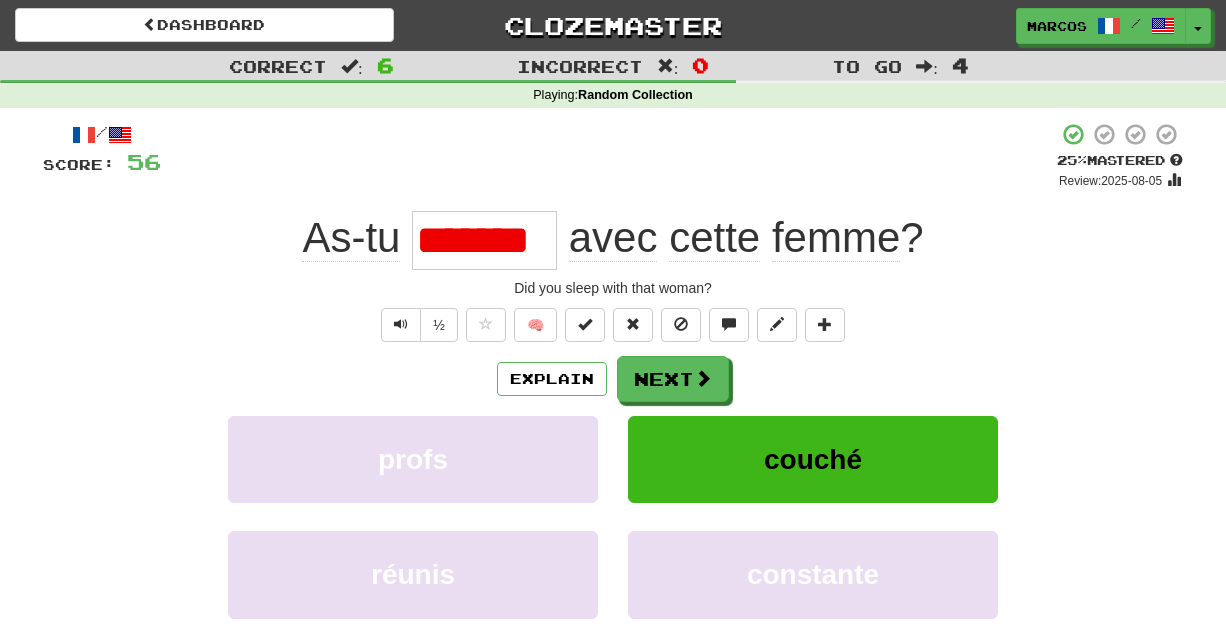 scroll, scrollTop: 0, scrollLeft: 20, axis: horizontal 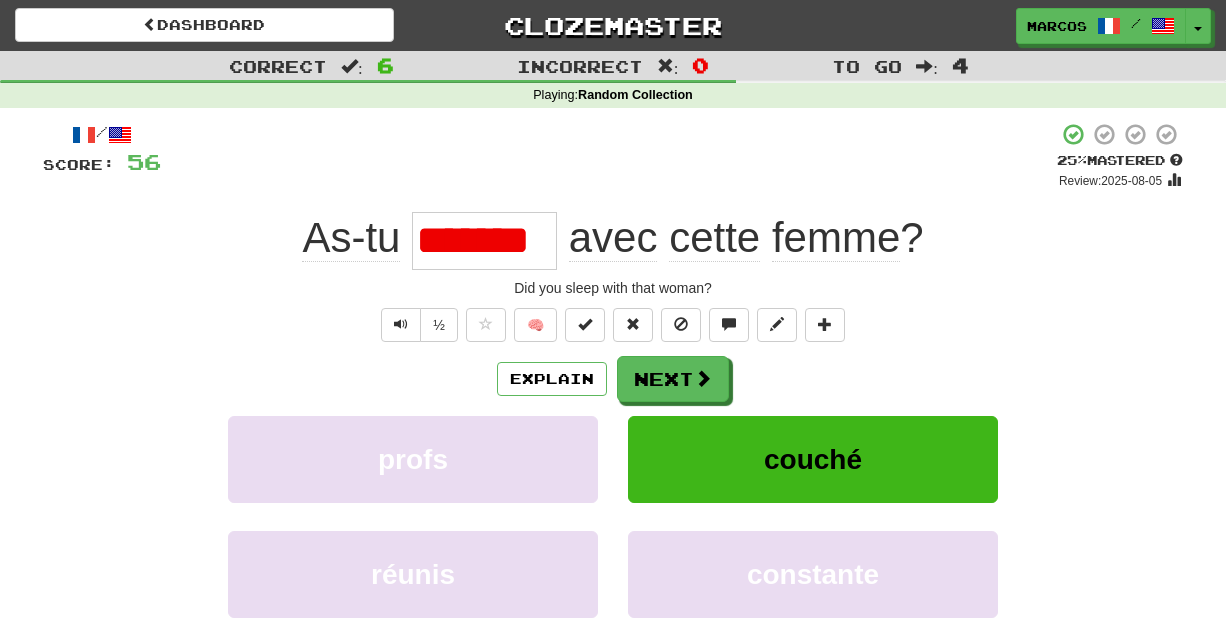 type on "******" 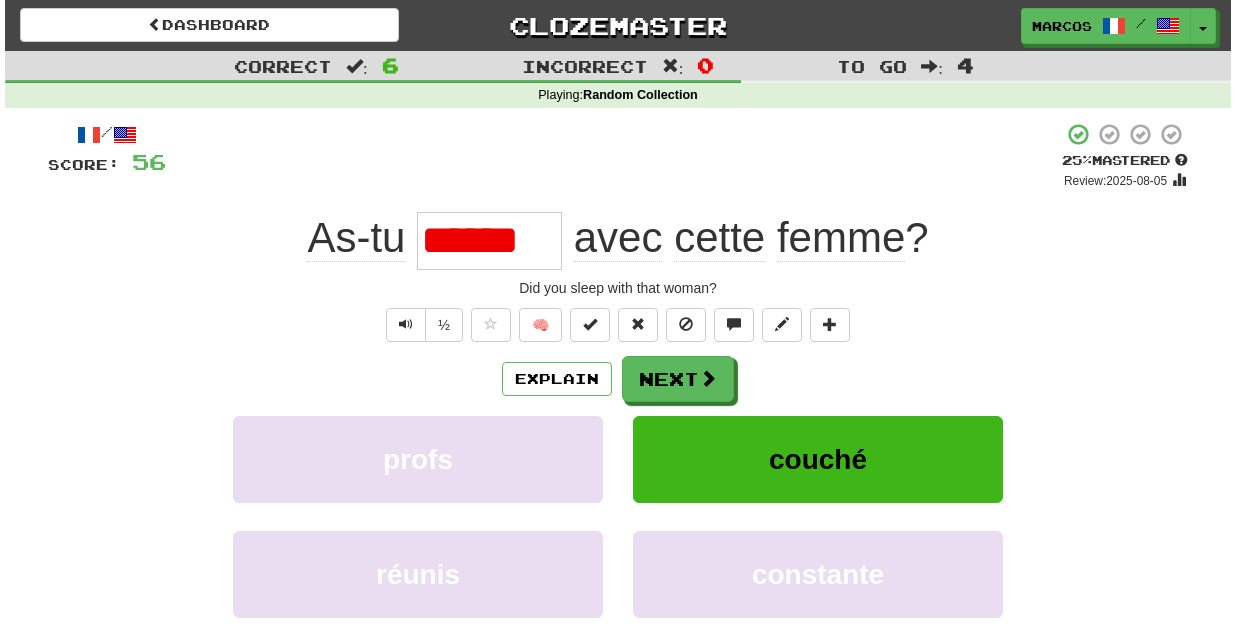 scroll, scrollTop: 0, scrollLeft: 0, axis: both 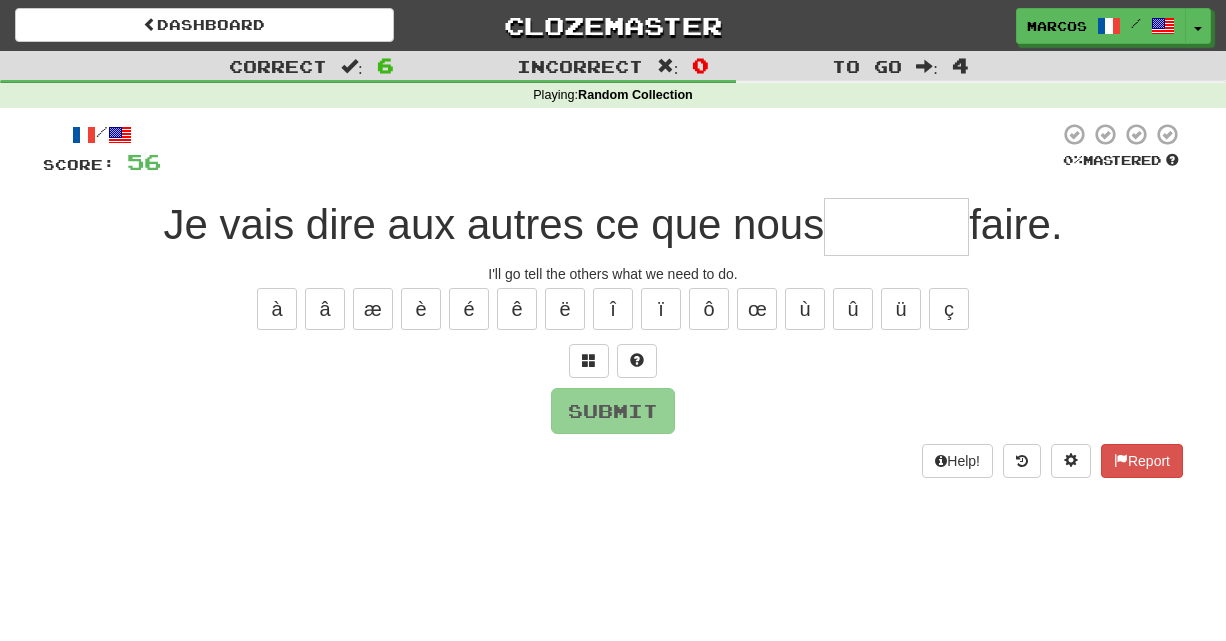 type on "*" 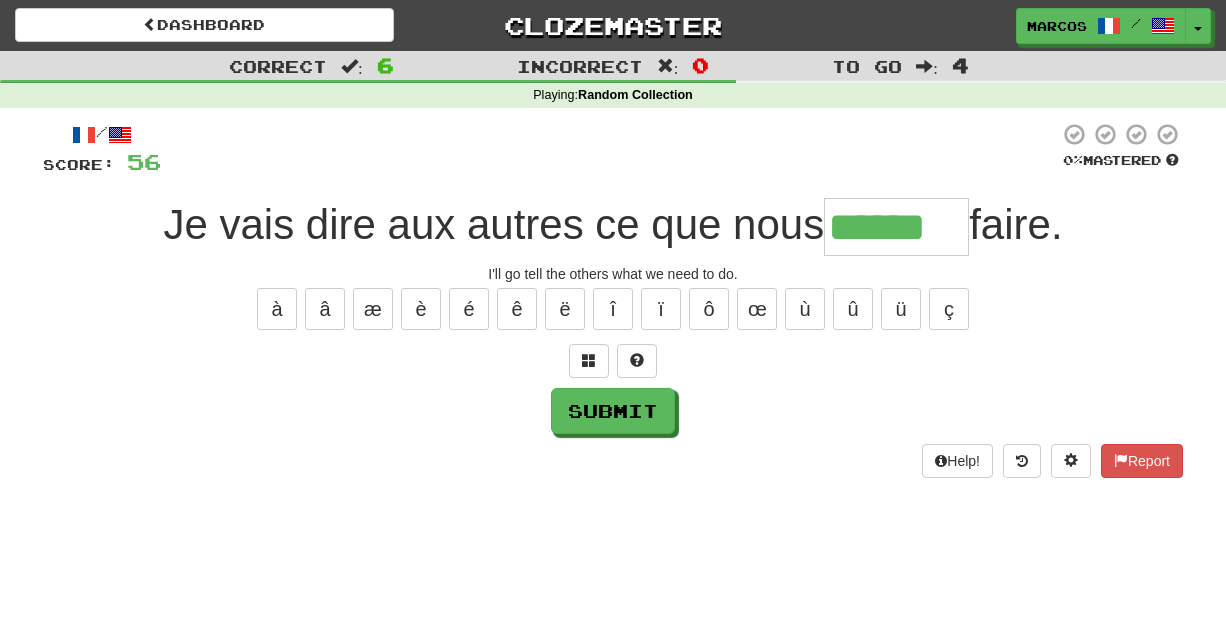 type on "******" 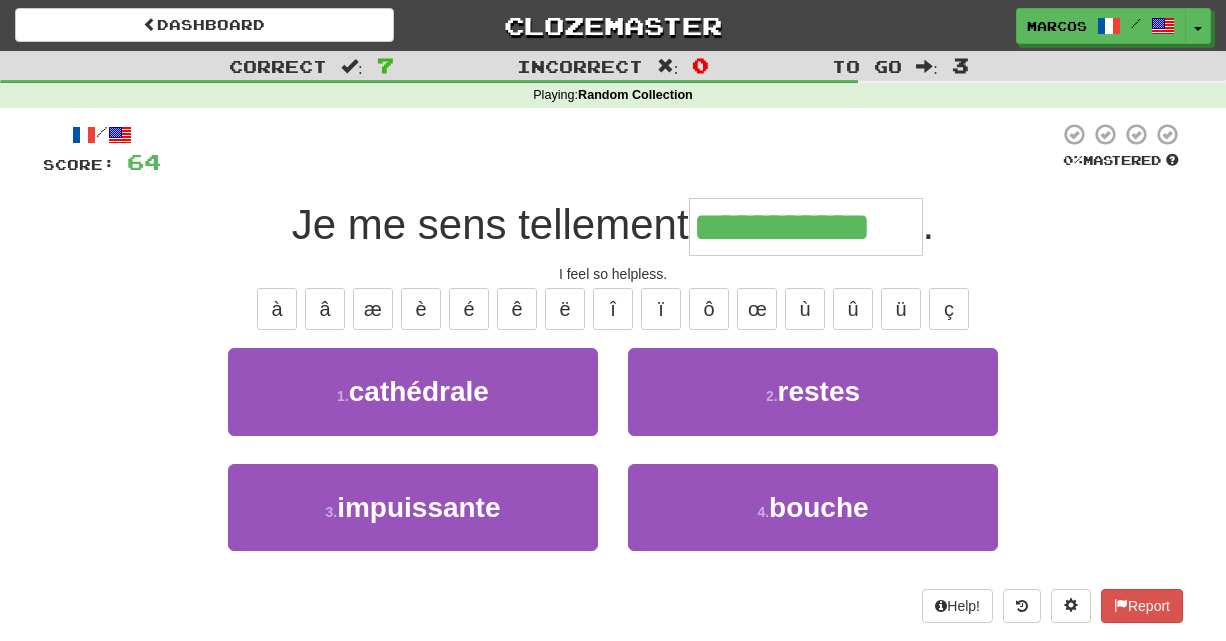 type on "**********" 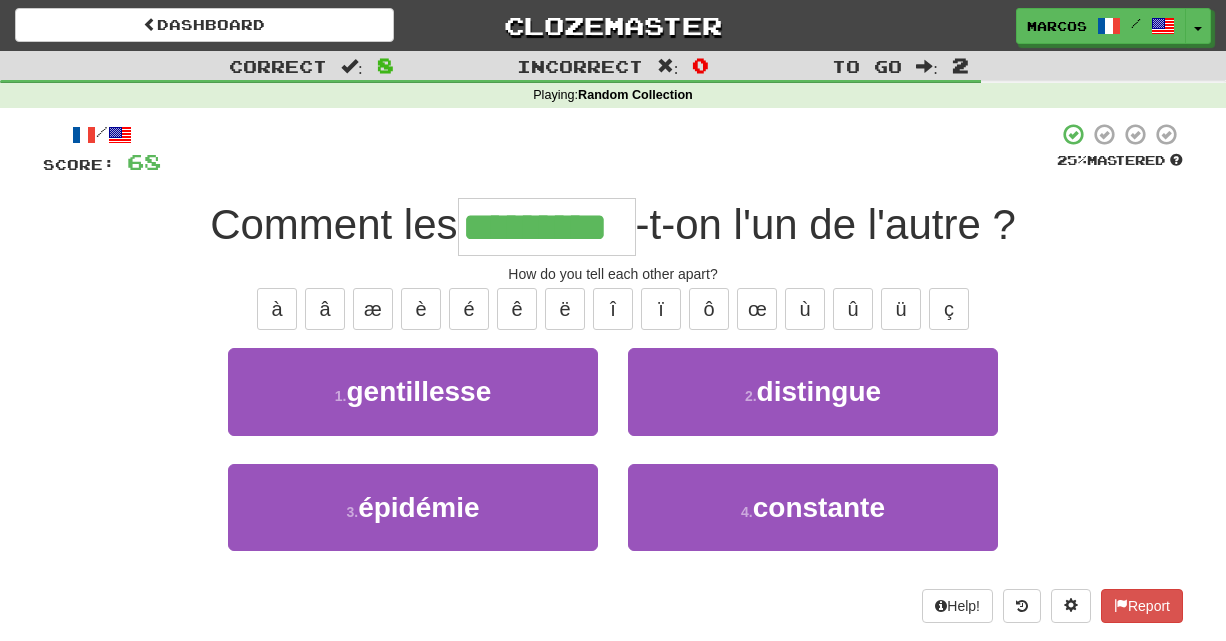 type on "*********" 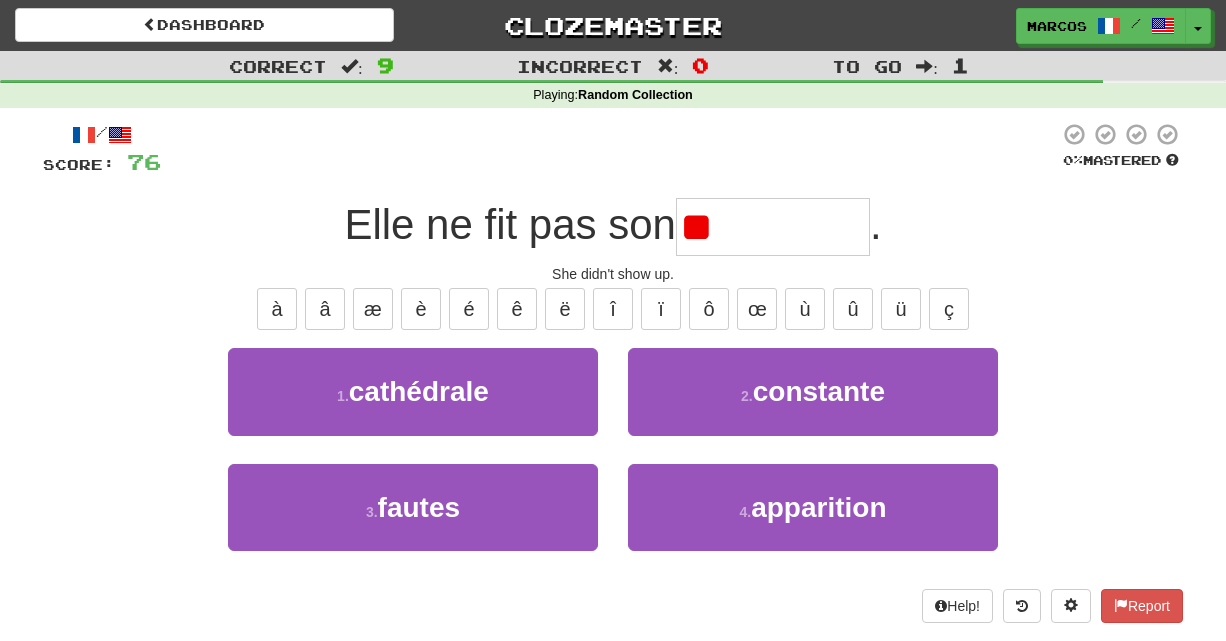 type on "*" 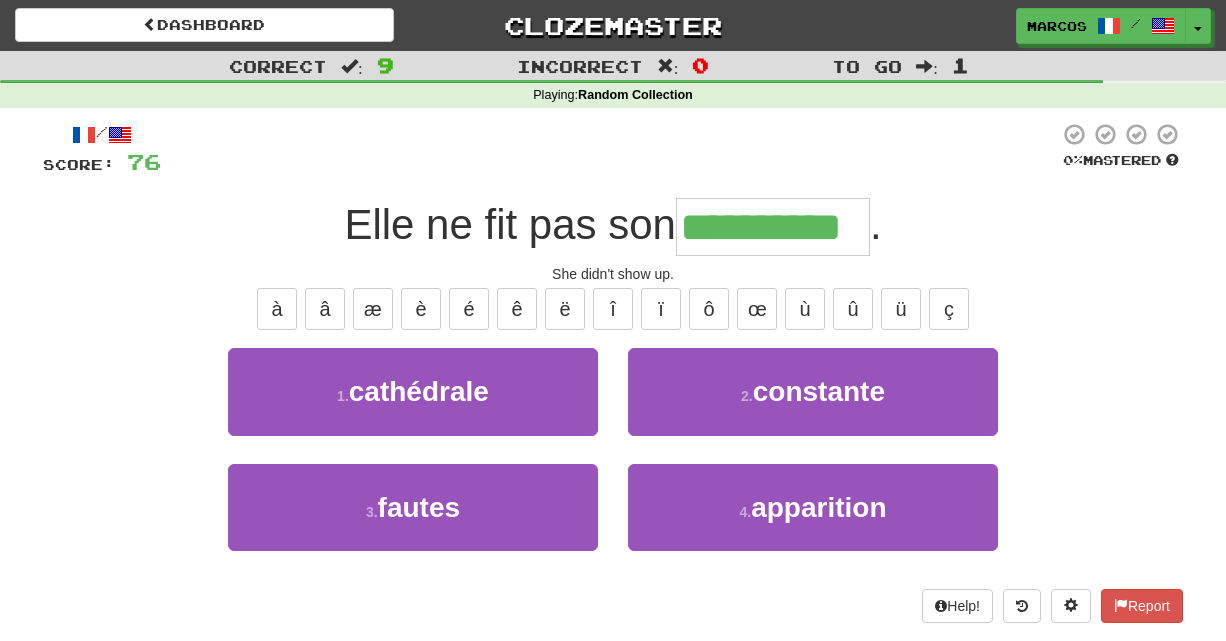 type on "**********" 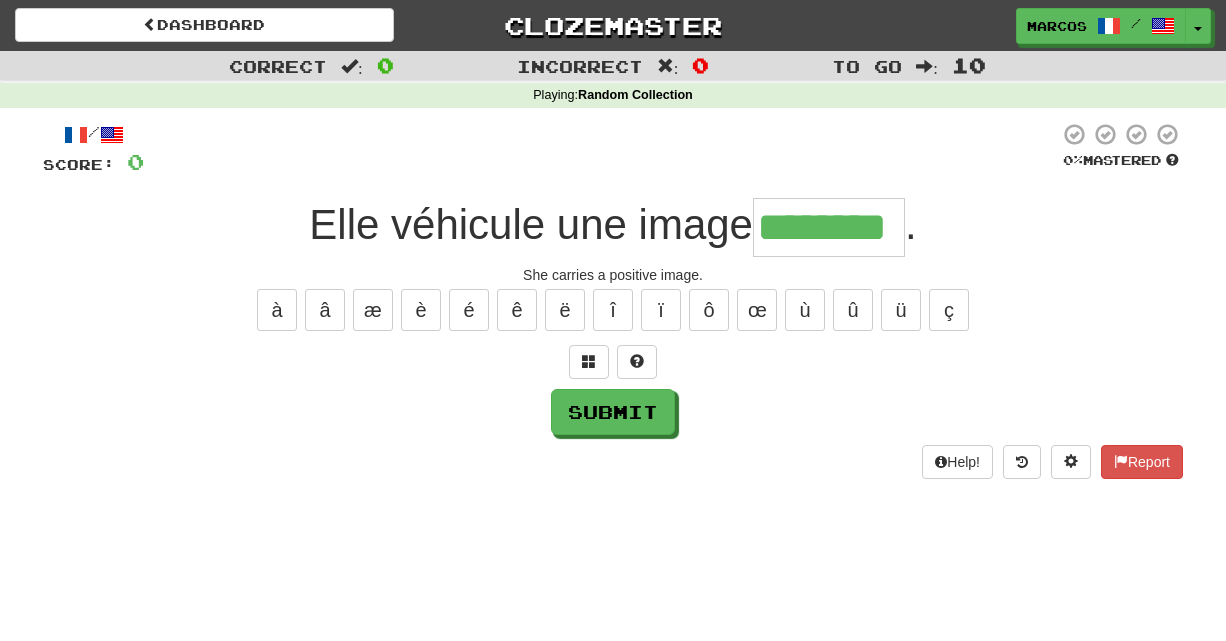 type on "********" 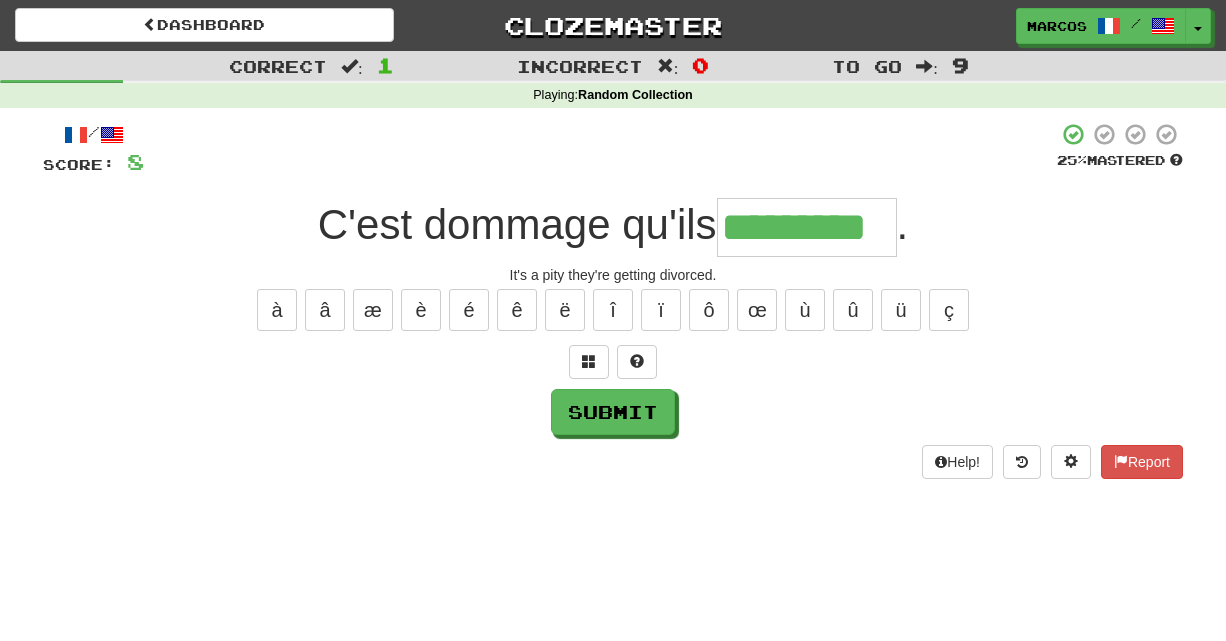 type on "*********" 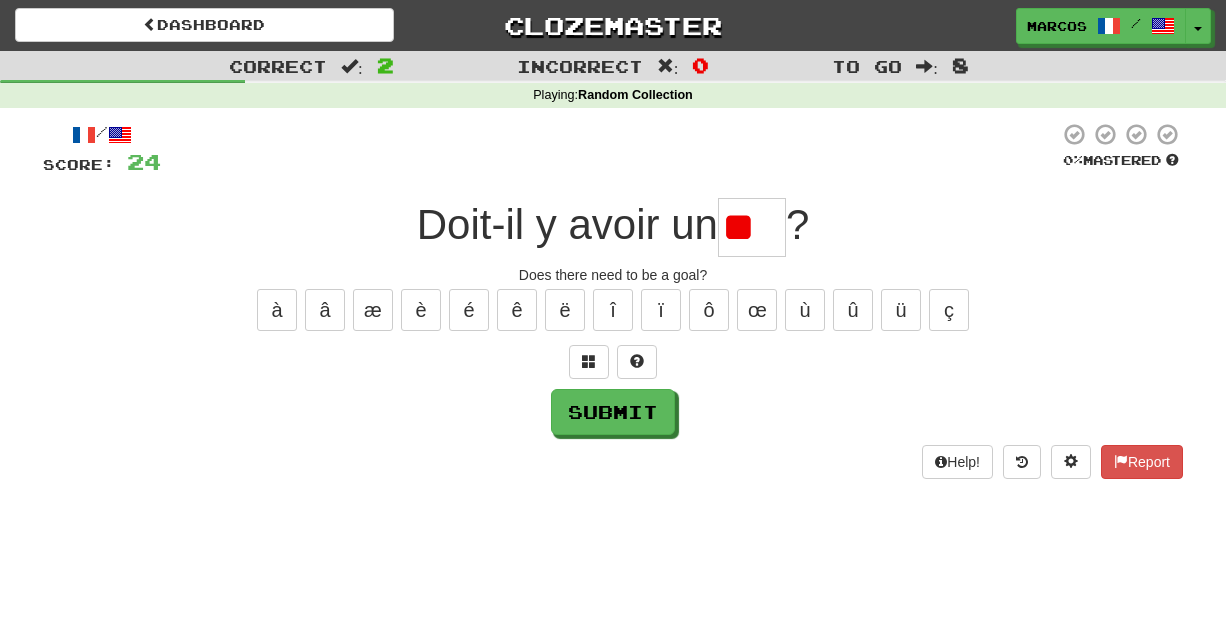 type on "*" 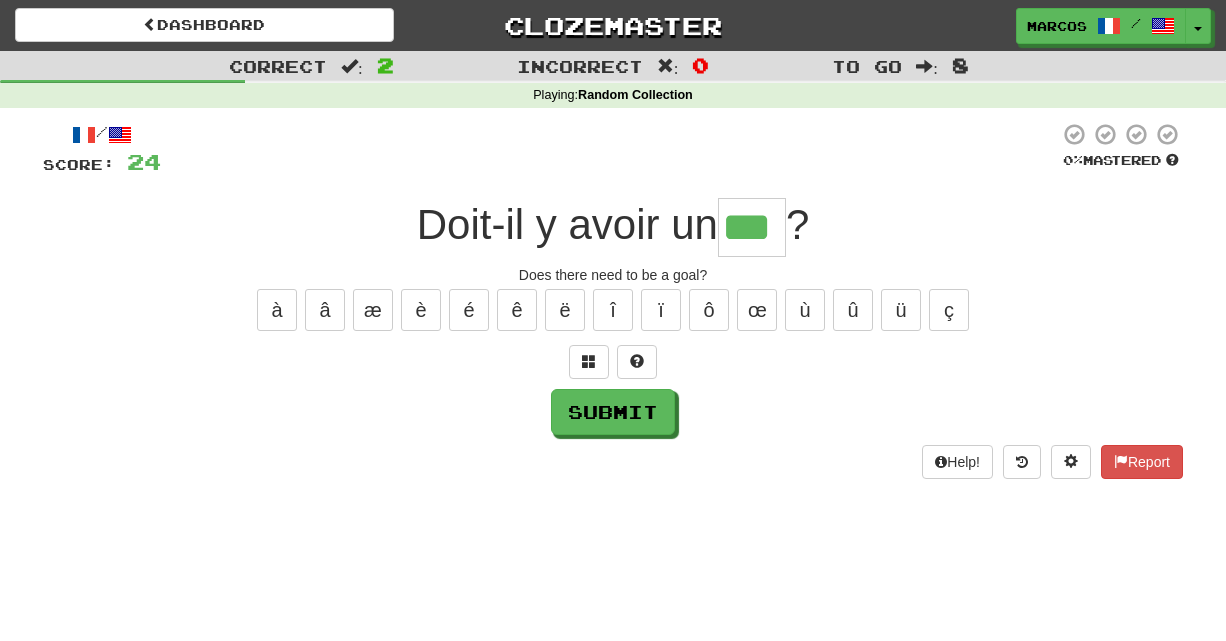 type on "***" 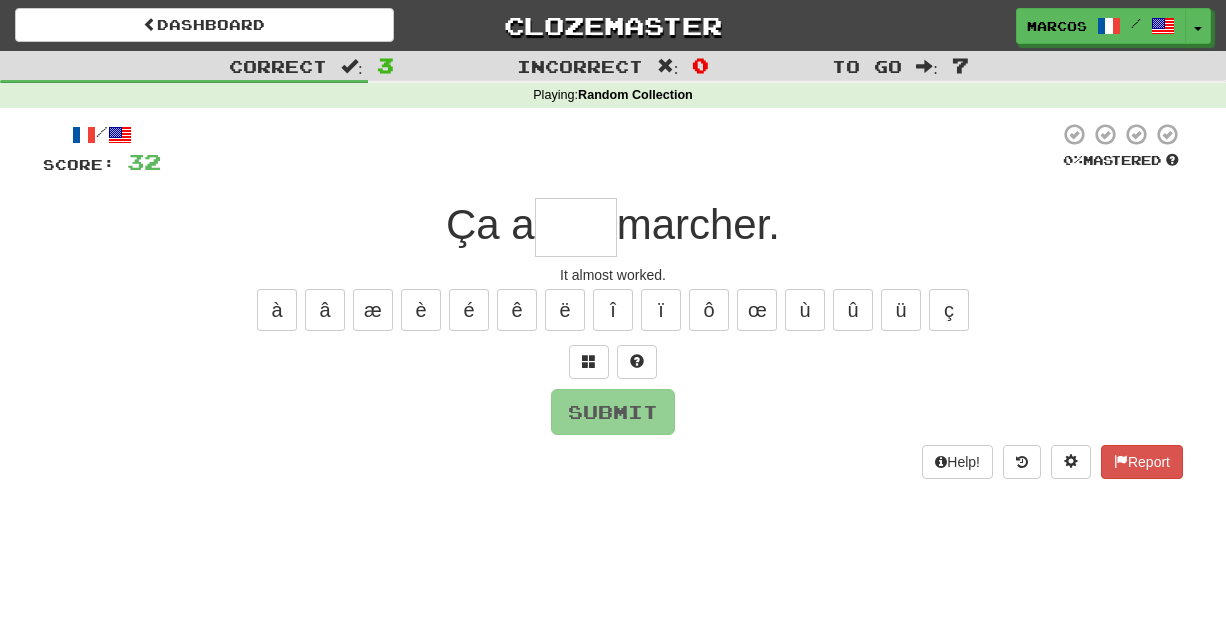 type on "*" 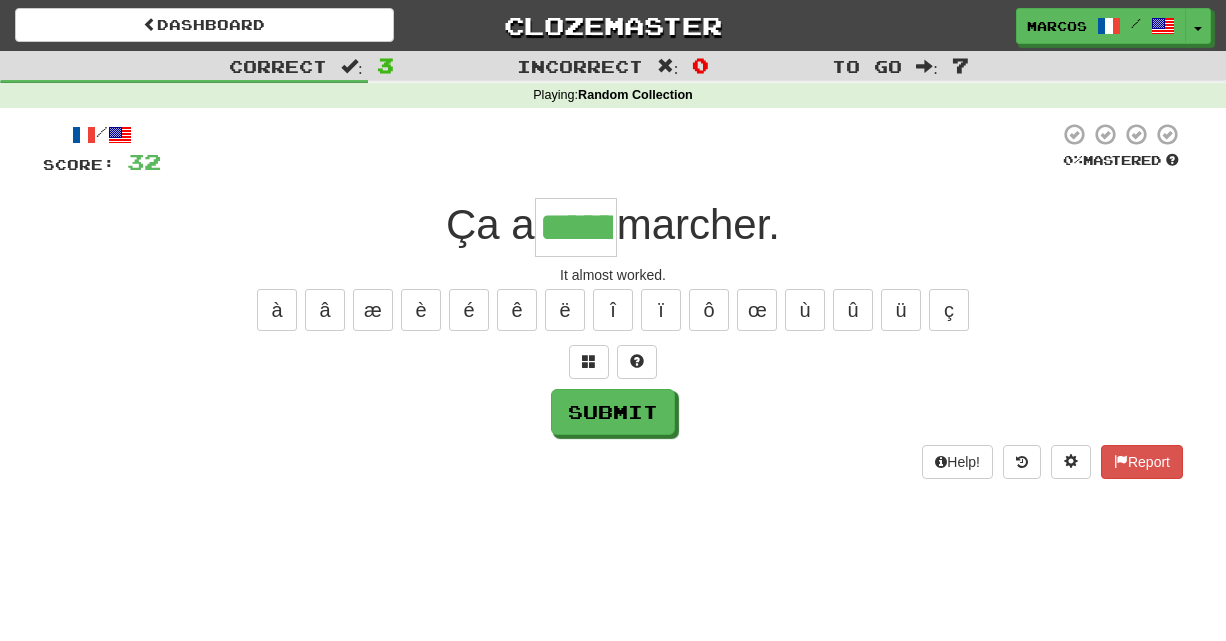 type on "******" 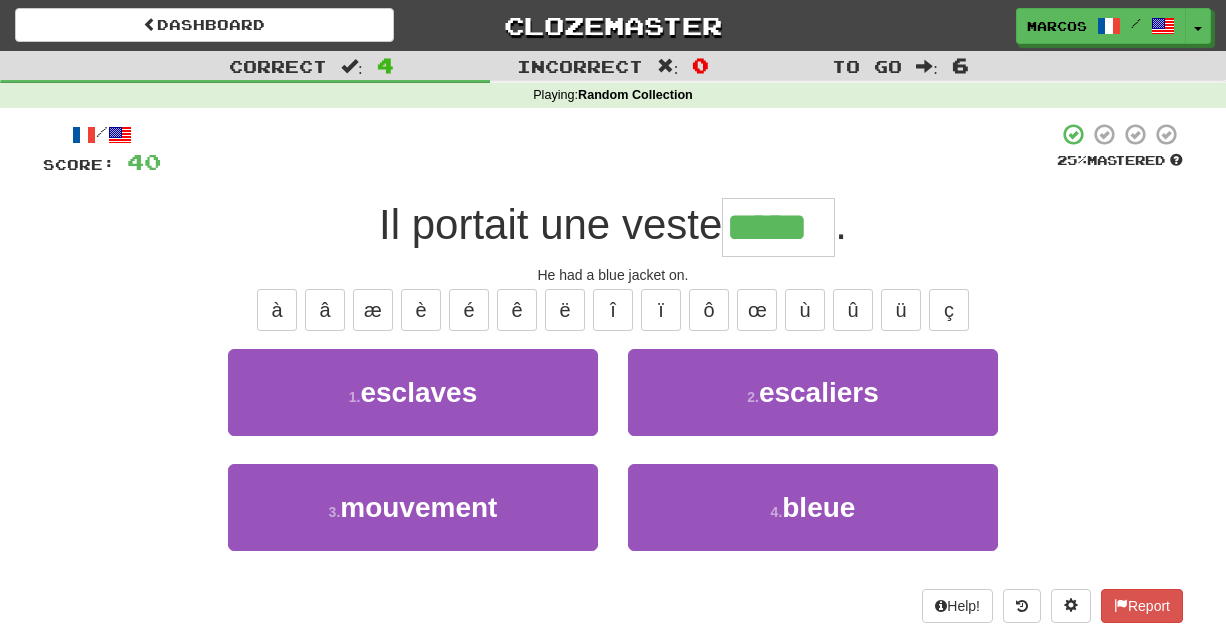 type on "*****" 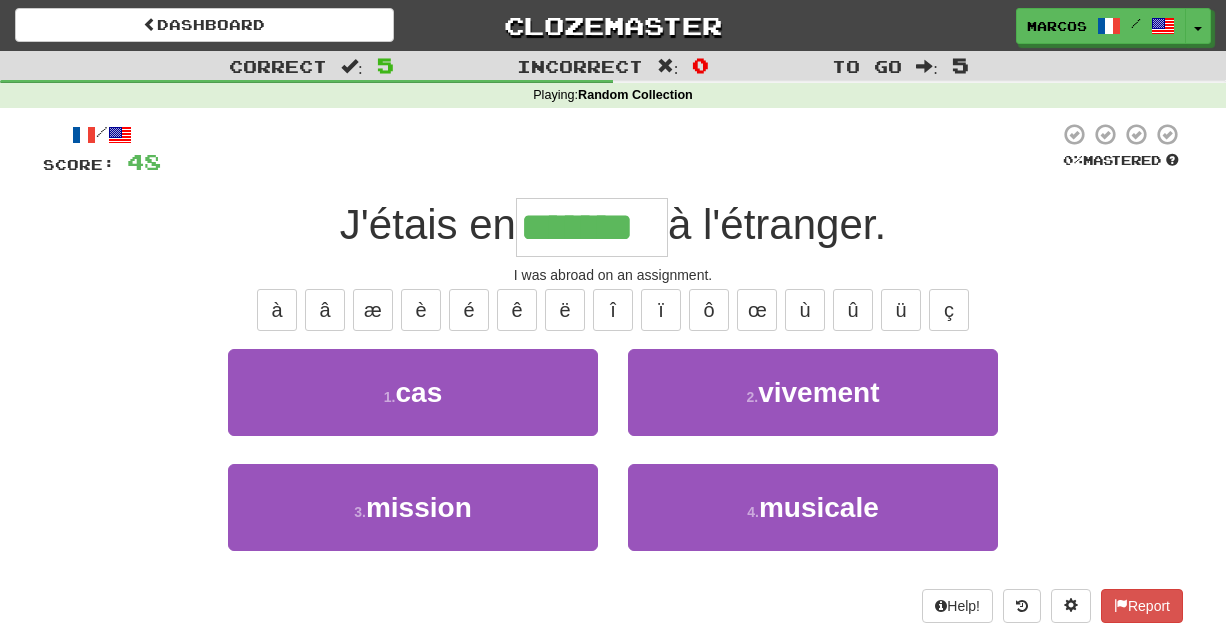 type on "*******" 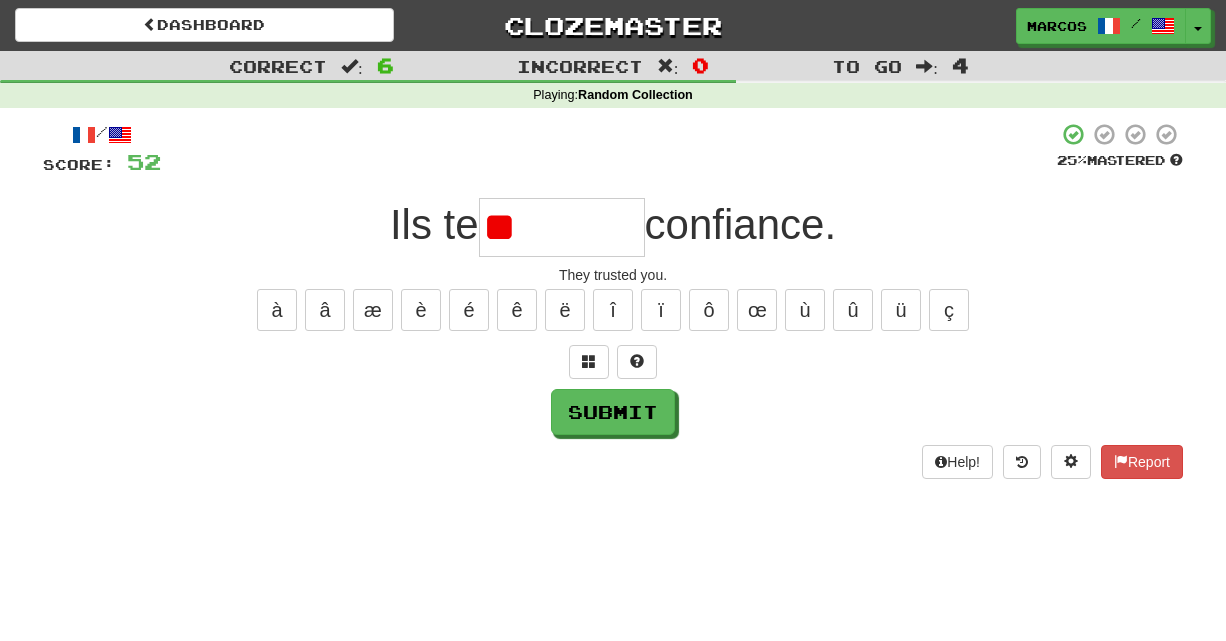 type on "*" 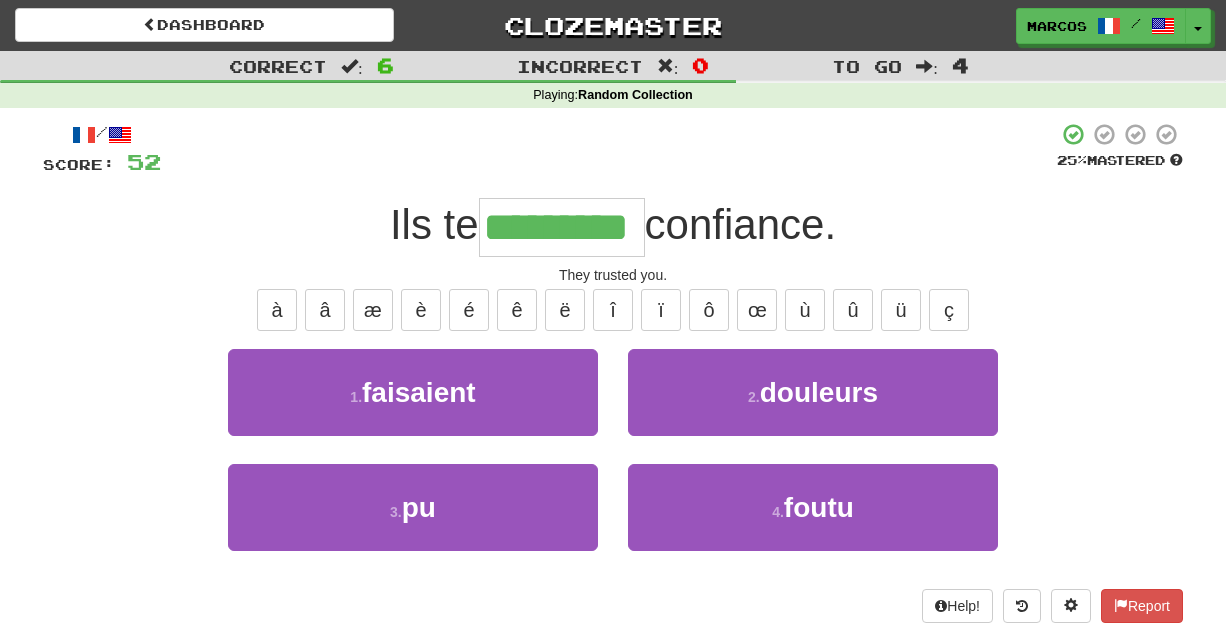 type on "*********" 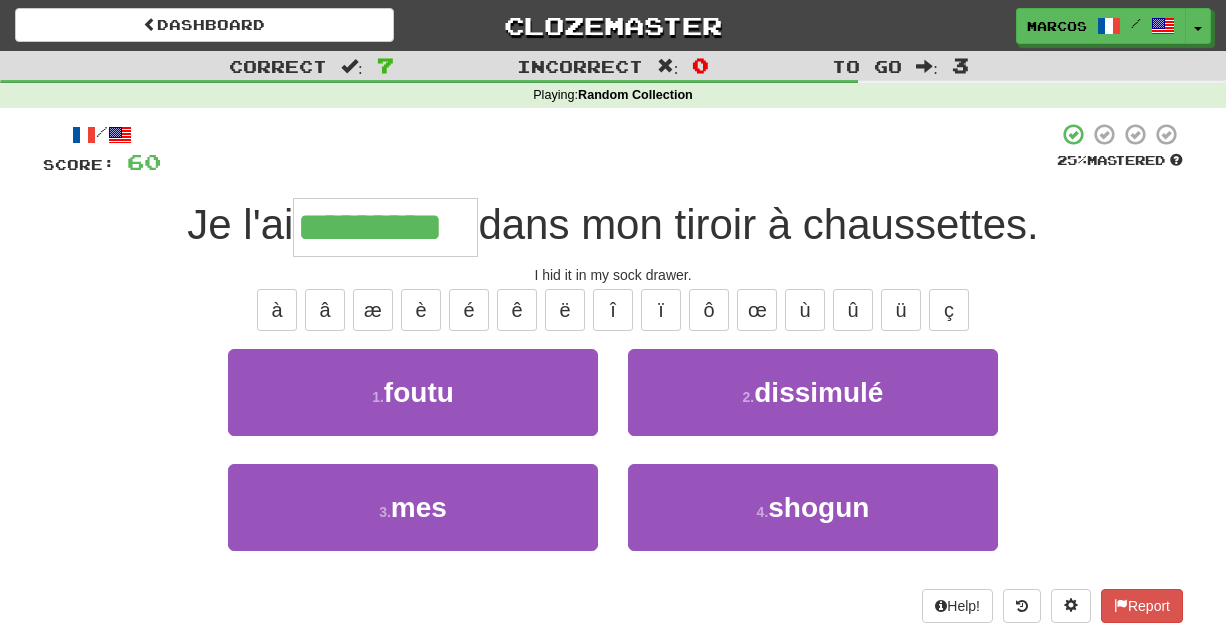 type on "*********" 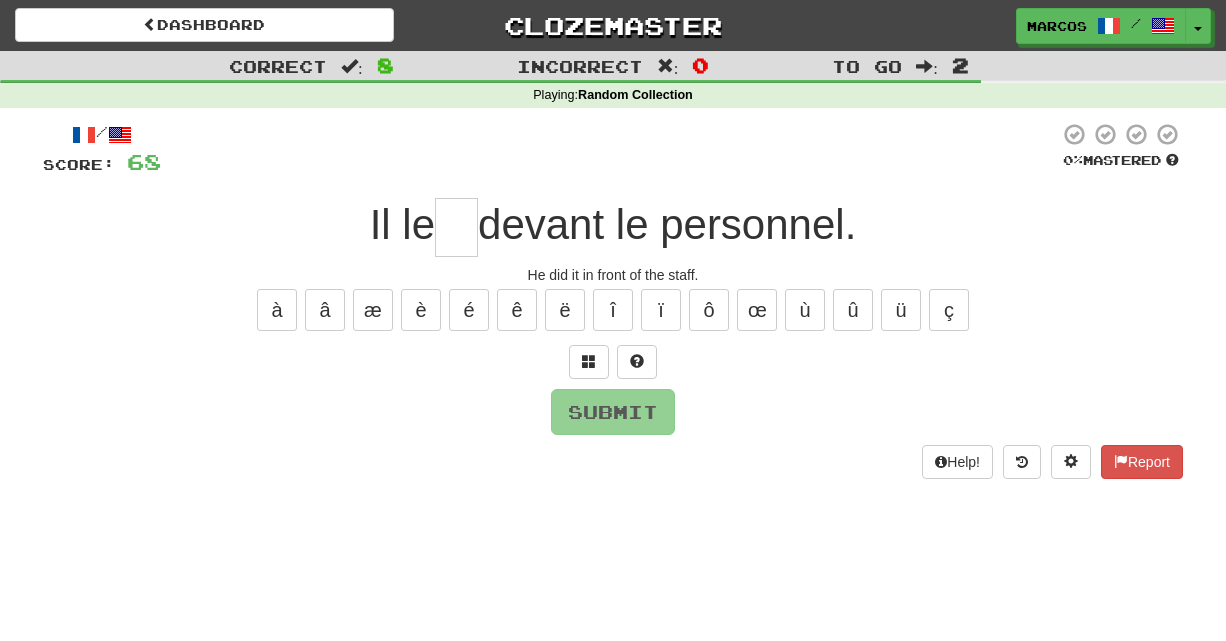 type on "*" 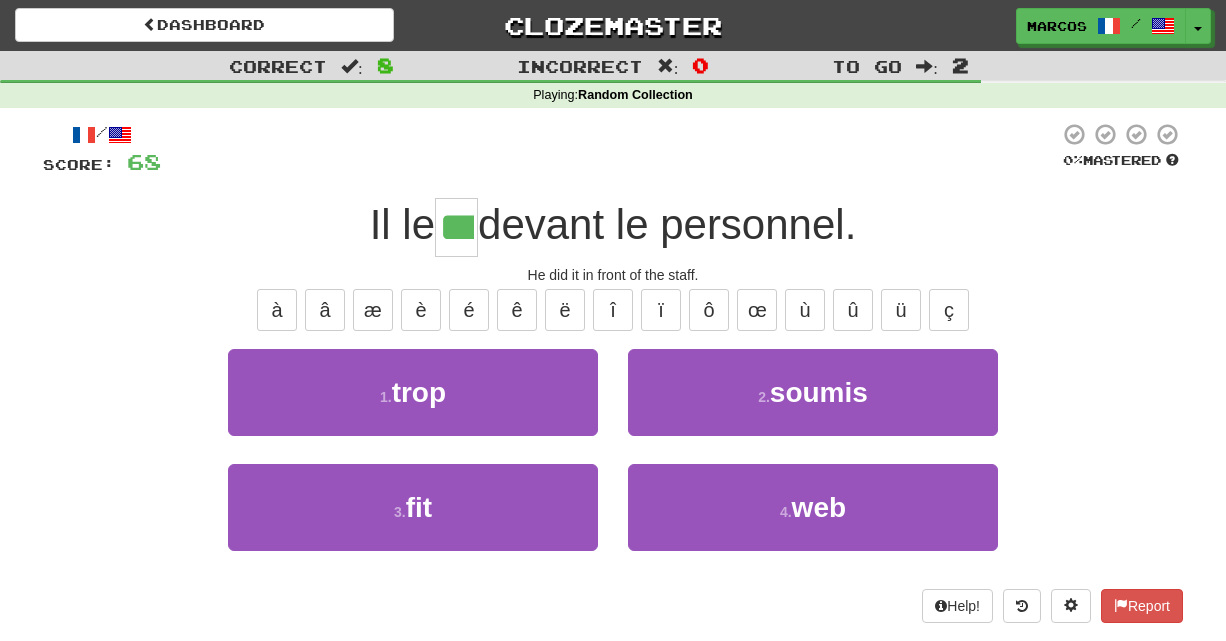 type on "***" 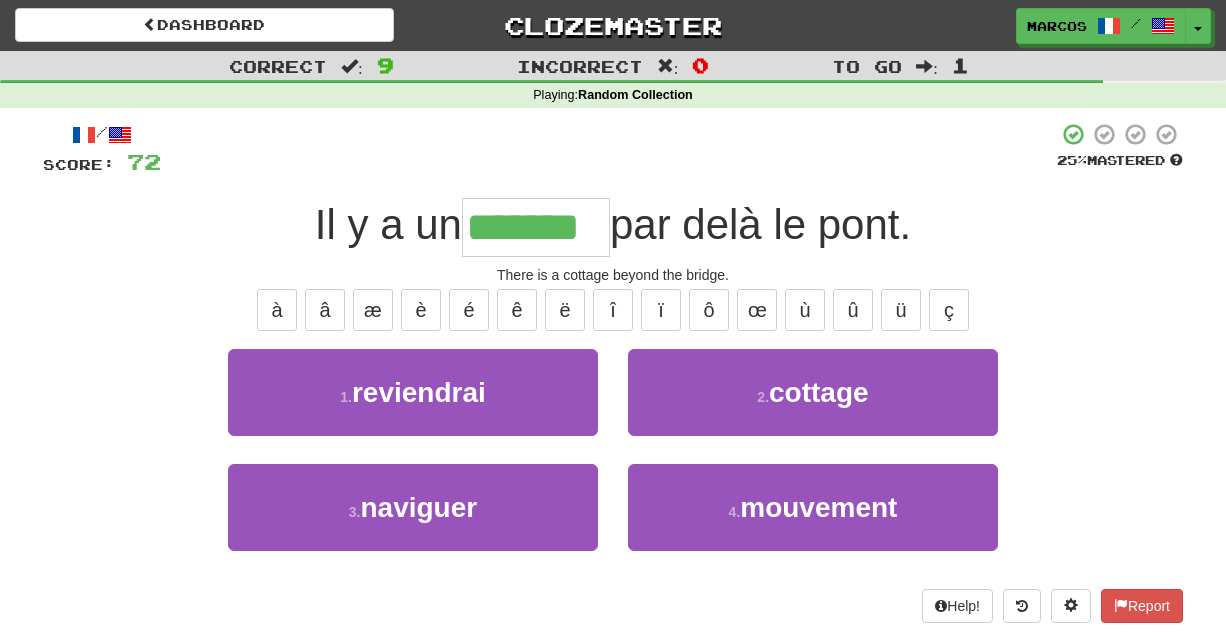 type on "*******" 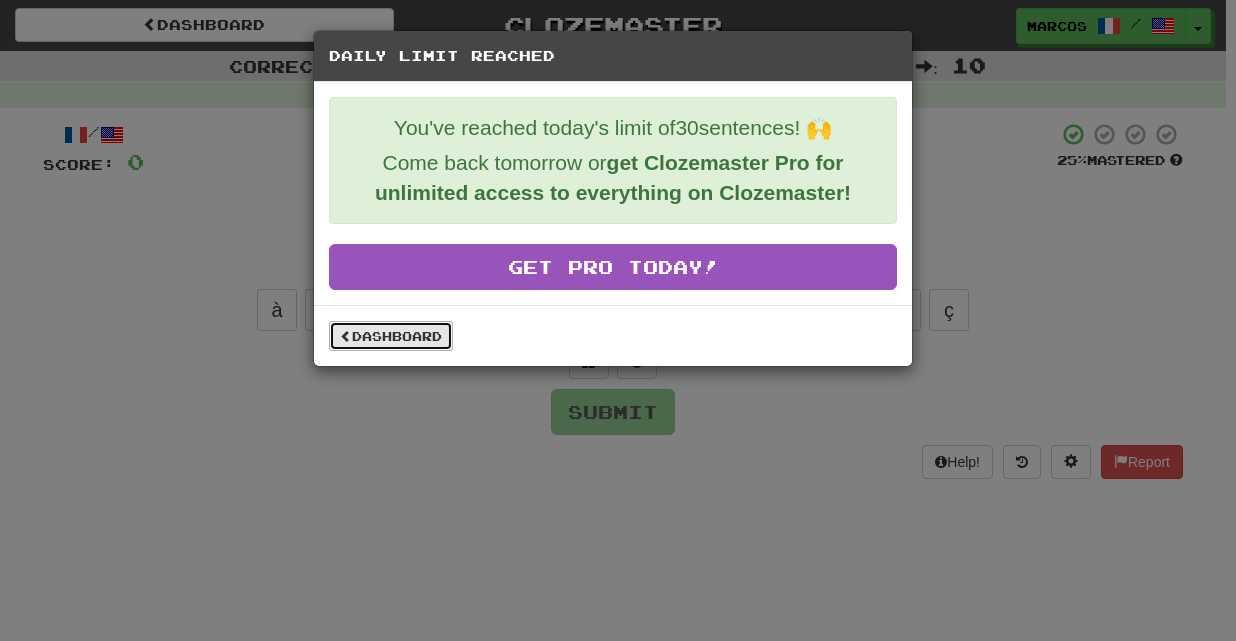 click on "Dashboard" at bounding box center (391, 336) 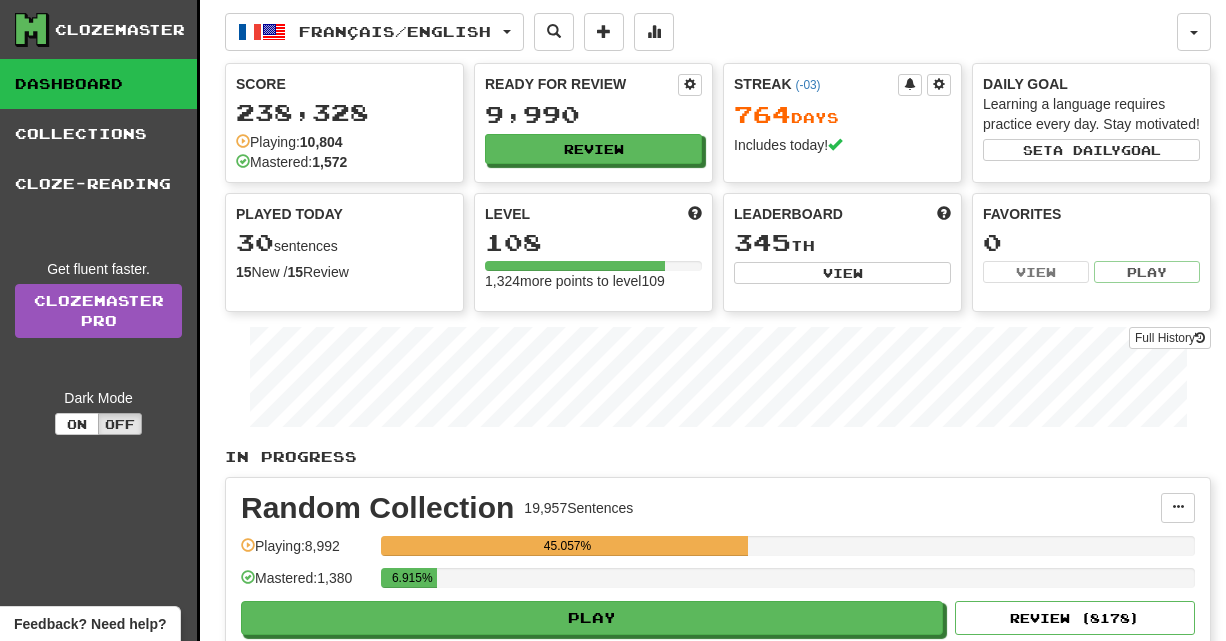 scroll, scrollTop: 0, scrollLeft: 0, axis: both 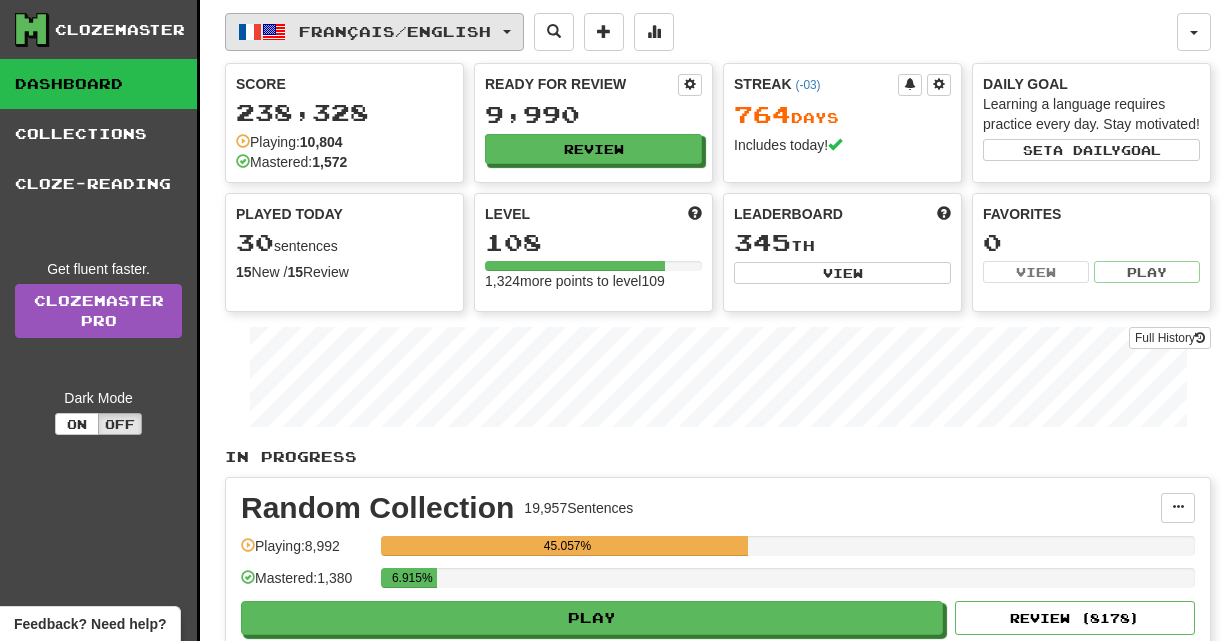 click on "Français  /  English" at bounding box center [374, 32] 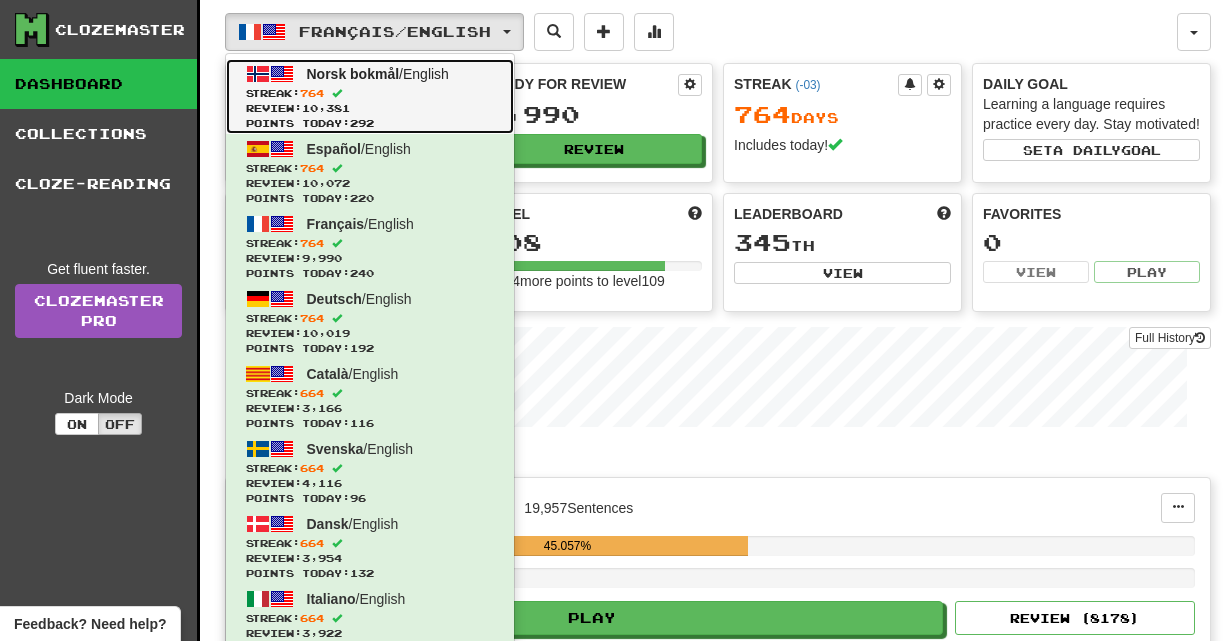 click on "Review:  10,381" at bounding box center (370, 108) 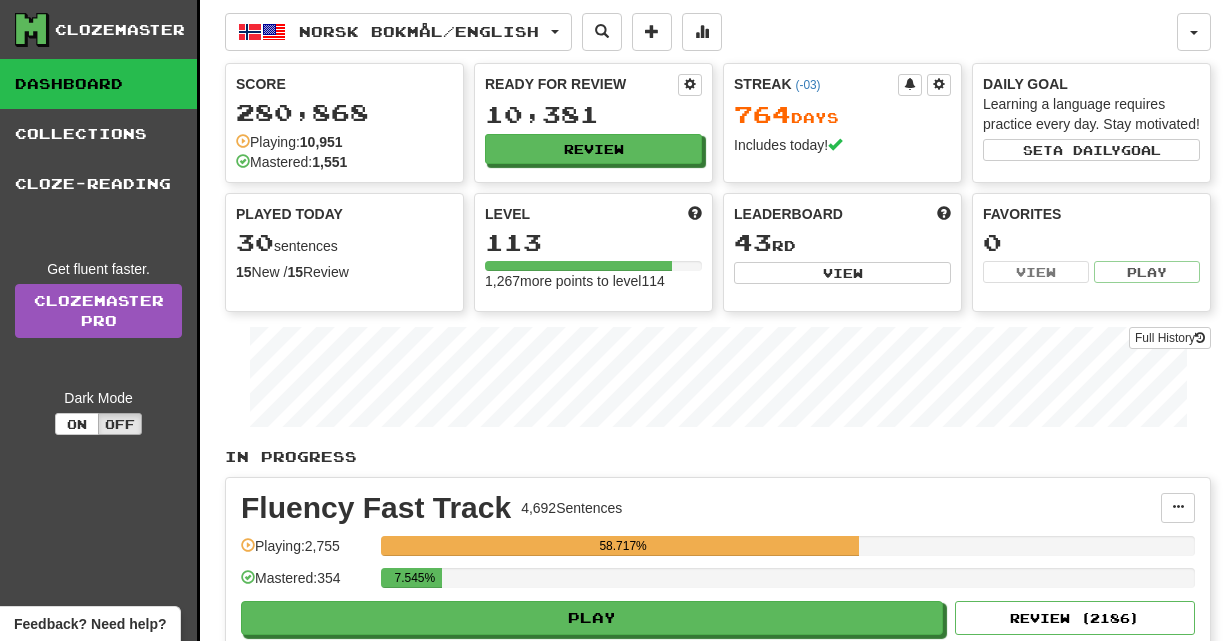 scroll, scrollTop: 0, scrollLeft: 0, axis: both 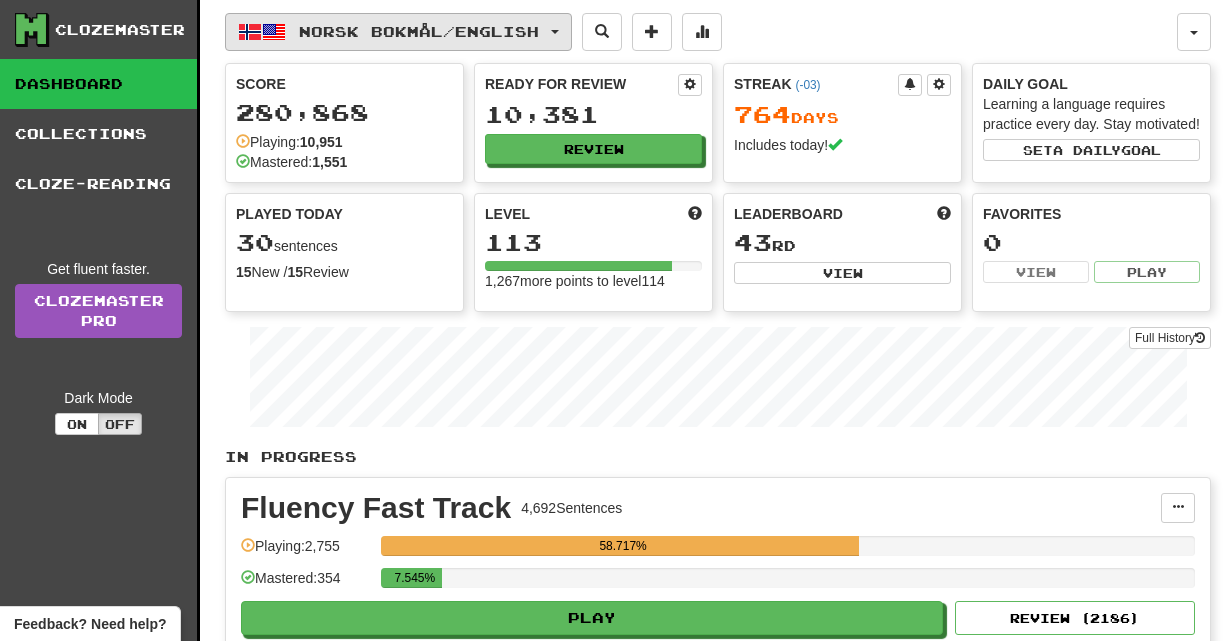 click on "Norsk bokmål  /  English" at bounding box center [419, 31] 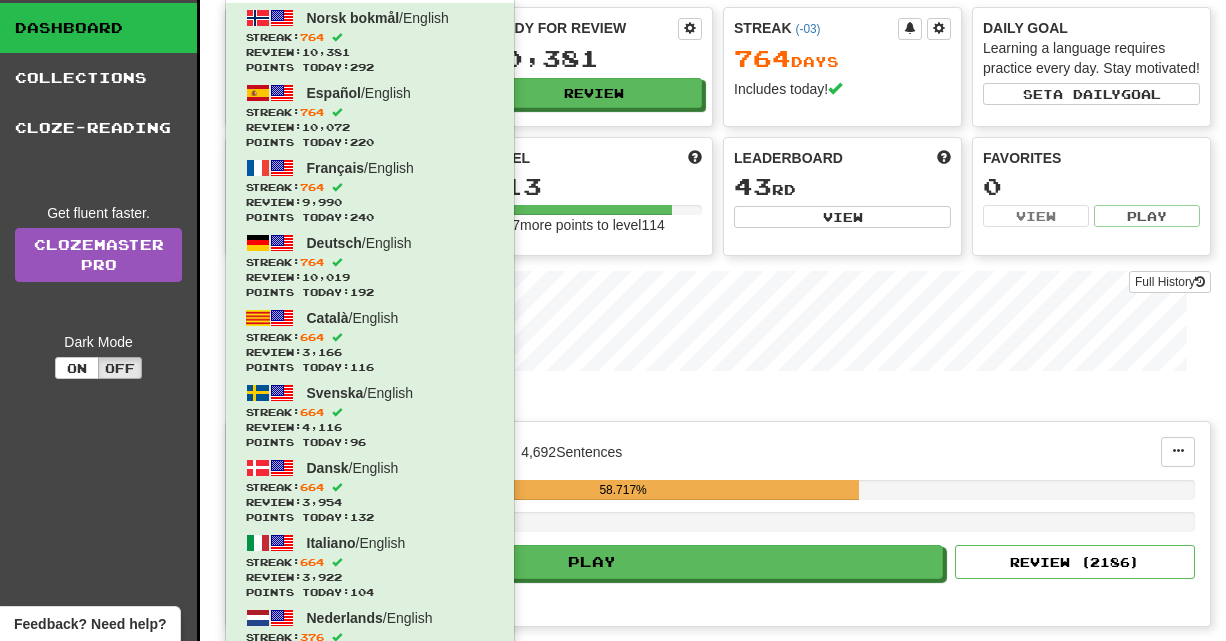 scroll, scrollTop: 4, scrollLeft: 0, axis: vertical 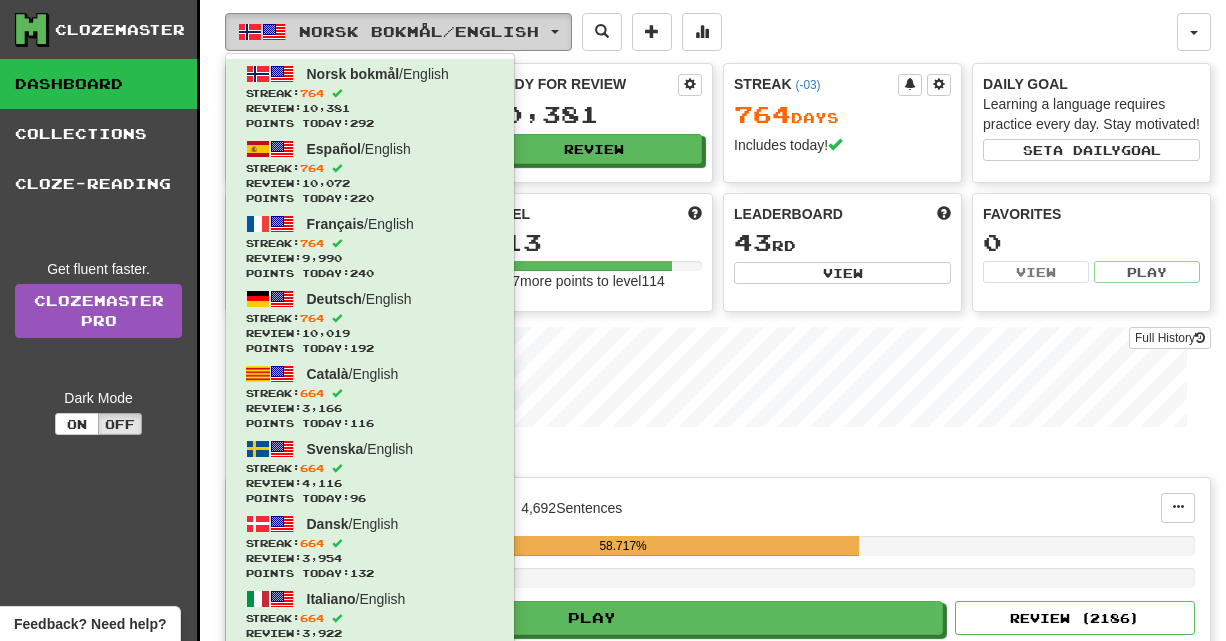 drag, startPoint x: 1235, startPoint y: 135, endPoint x: 1235, endPoint y: 40, distance: 95 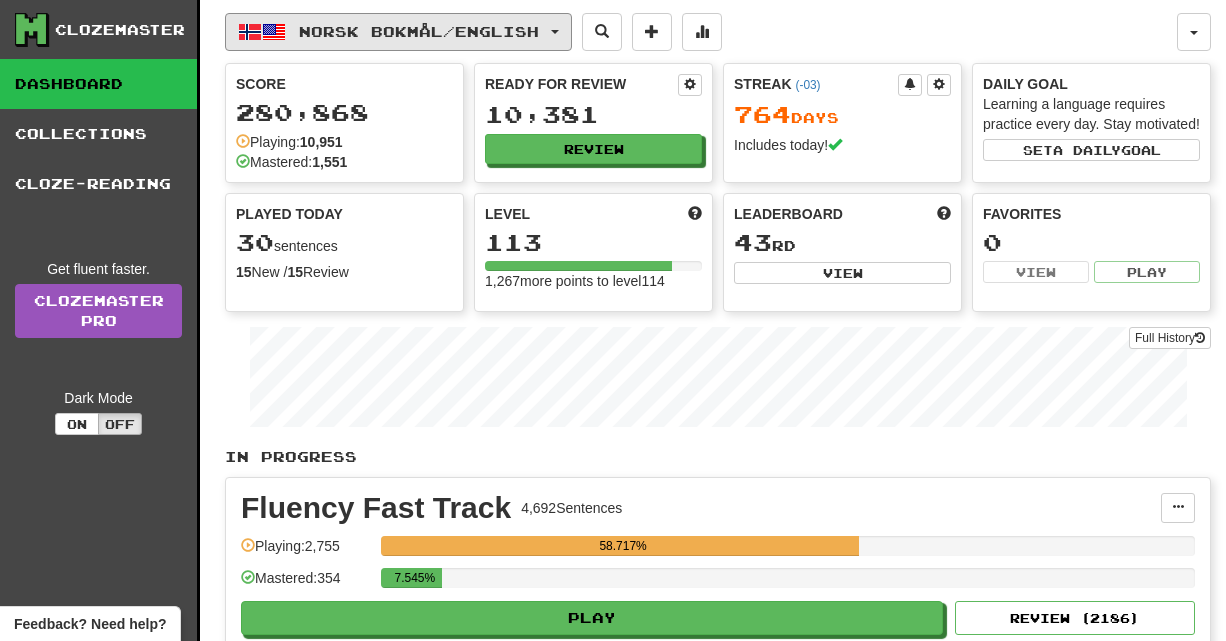 type 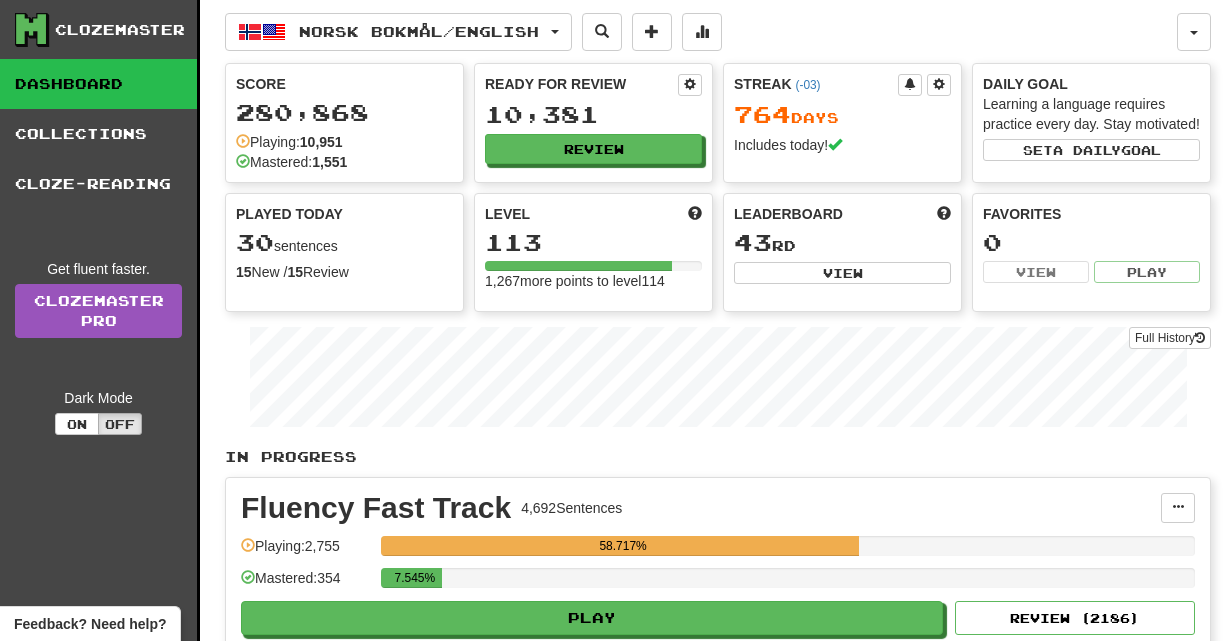 scroll, scrollTop: 0, scrollLeft: 0, axis: both 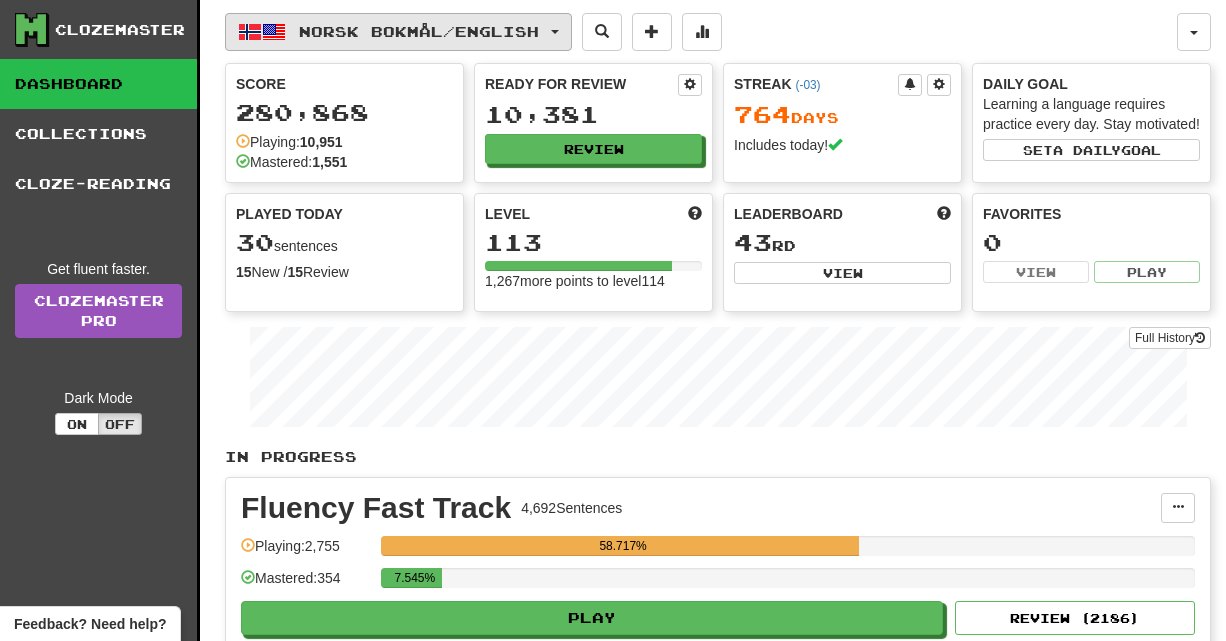 click on "Norsk bokmål  /  English" at bounding box center [419, 31] 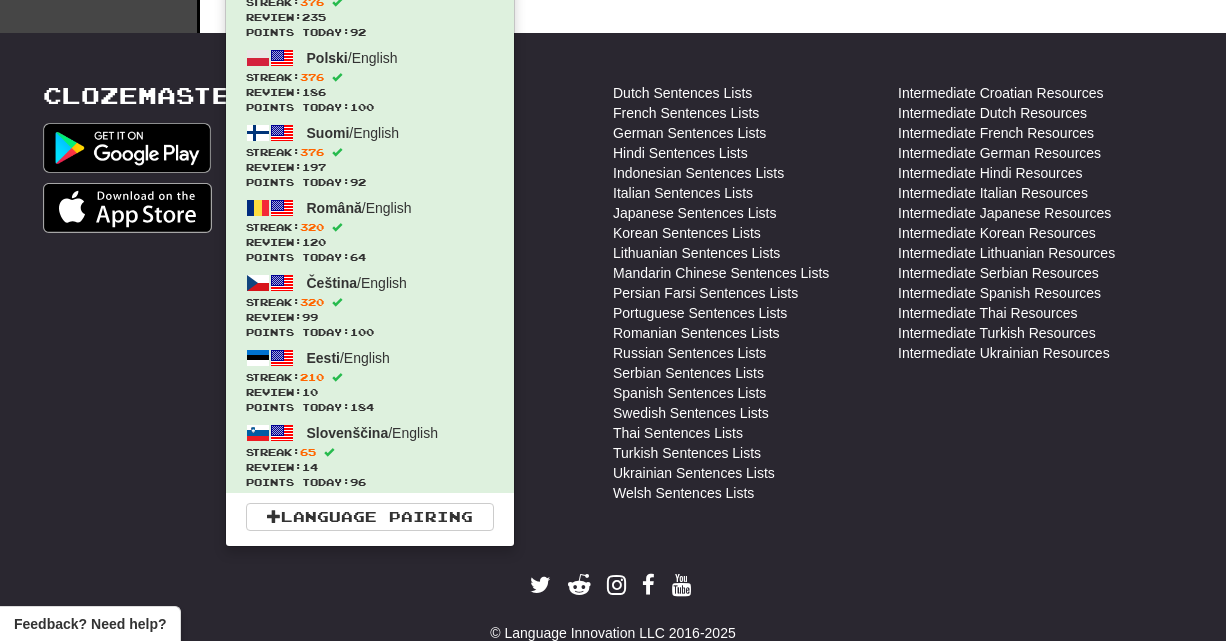 scroll, scrollTop: 785, scrollLeft: 0, axis: vertical 